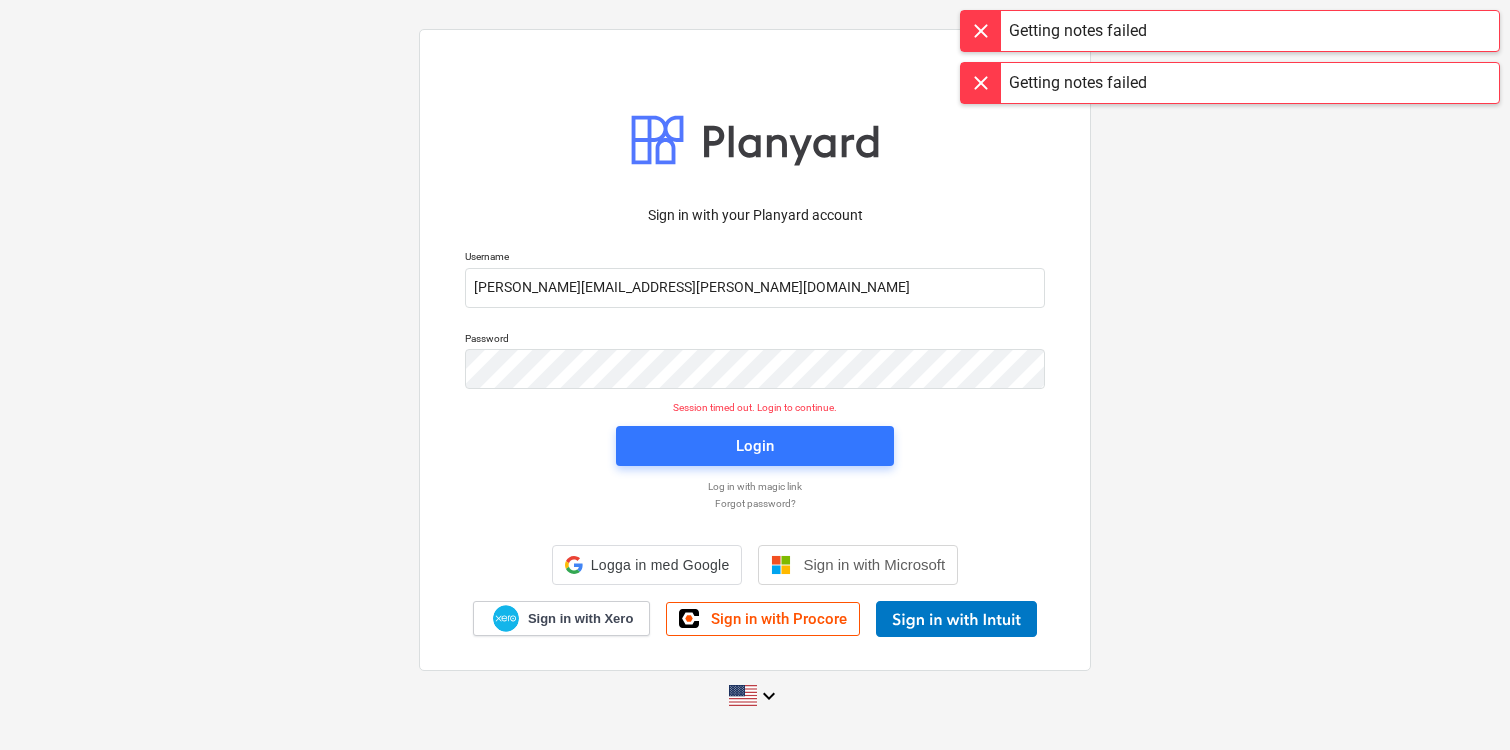scroll, scrollTop: 0, scrollLeft: 0, axis: both 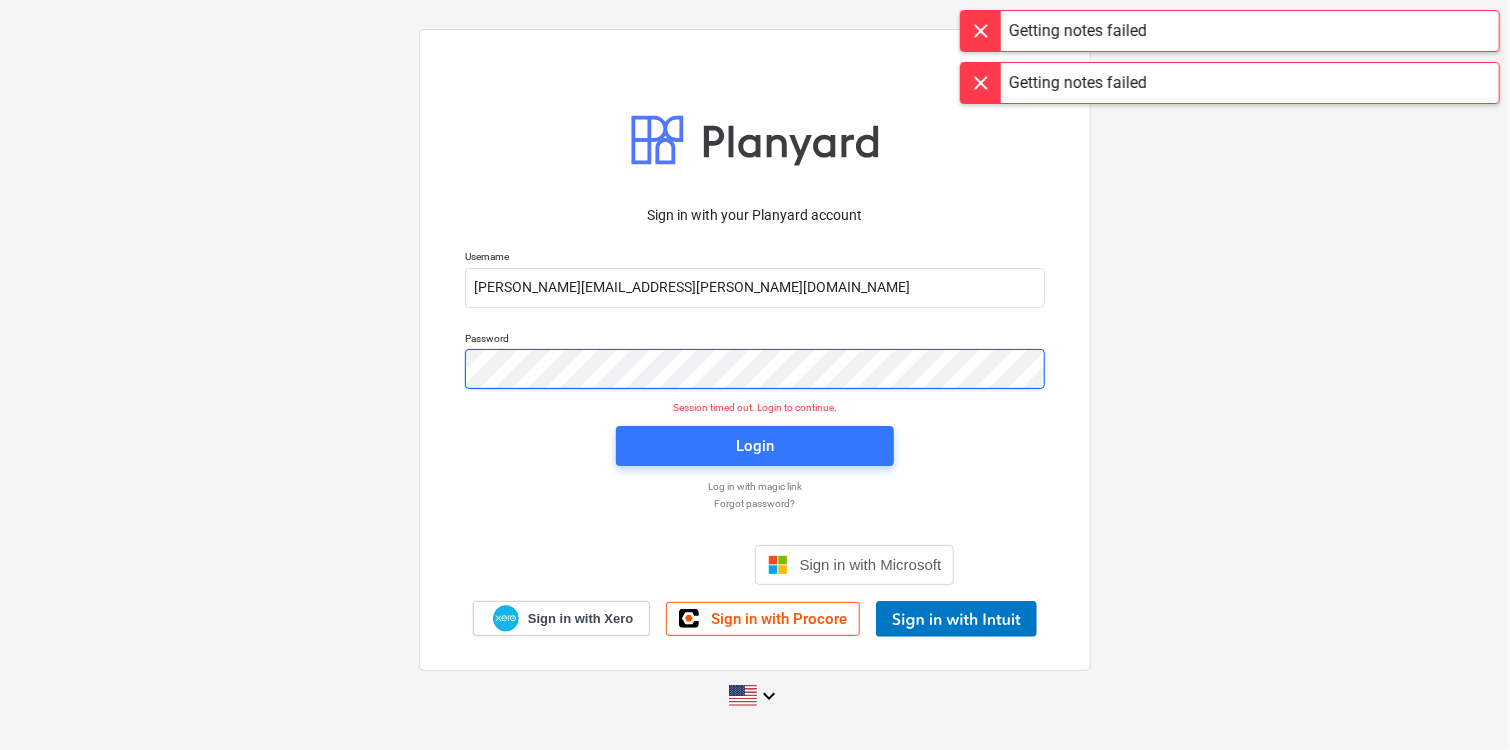 click on "Sign in with your Planyard account Username [PERSON_NAME][EMAIL_ADDRESS][PERSON_NAME][DOMAIN_NAME] Password Session timed out. Login to continue. Login Log in with magic link Forgot password? Sign in with Microsoft Sign in with Xero Sign in with Procore keyboard_arrow_down" at bounding box center (755, 374) 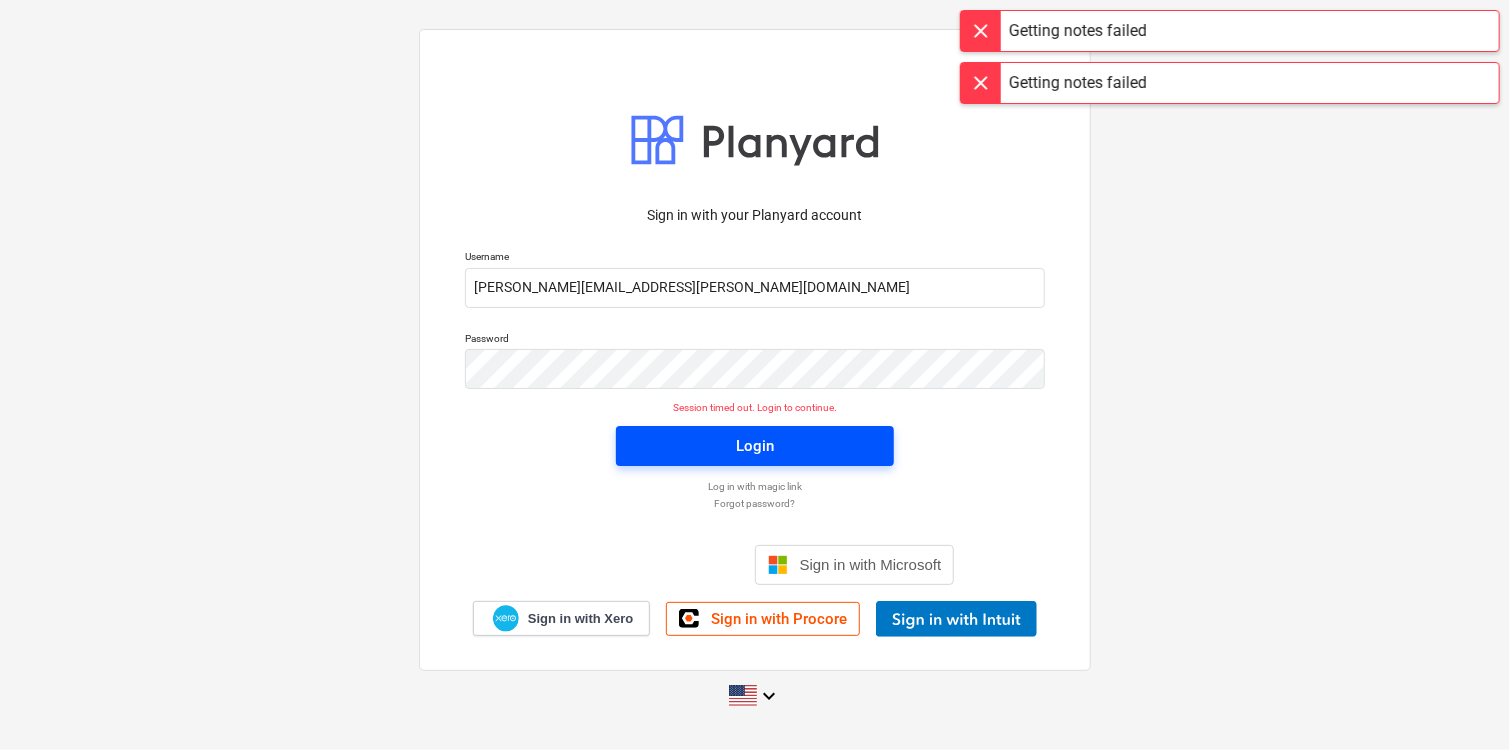 click on "Login" at bounding box center (755, 446) 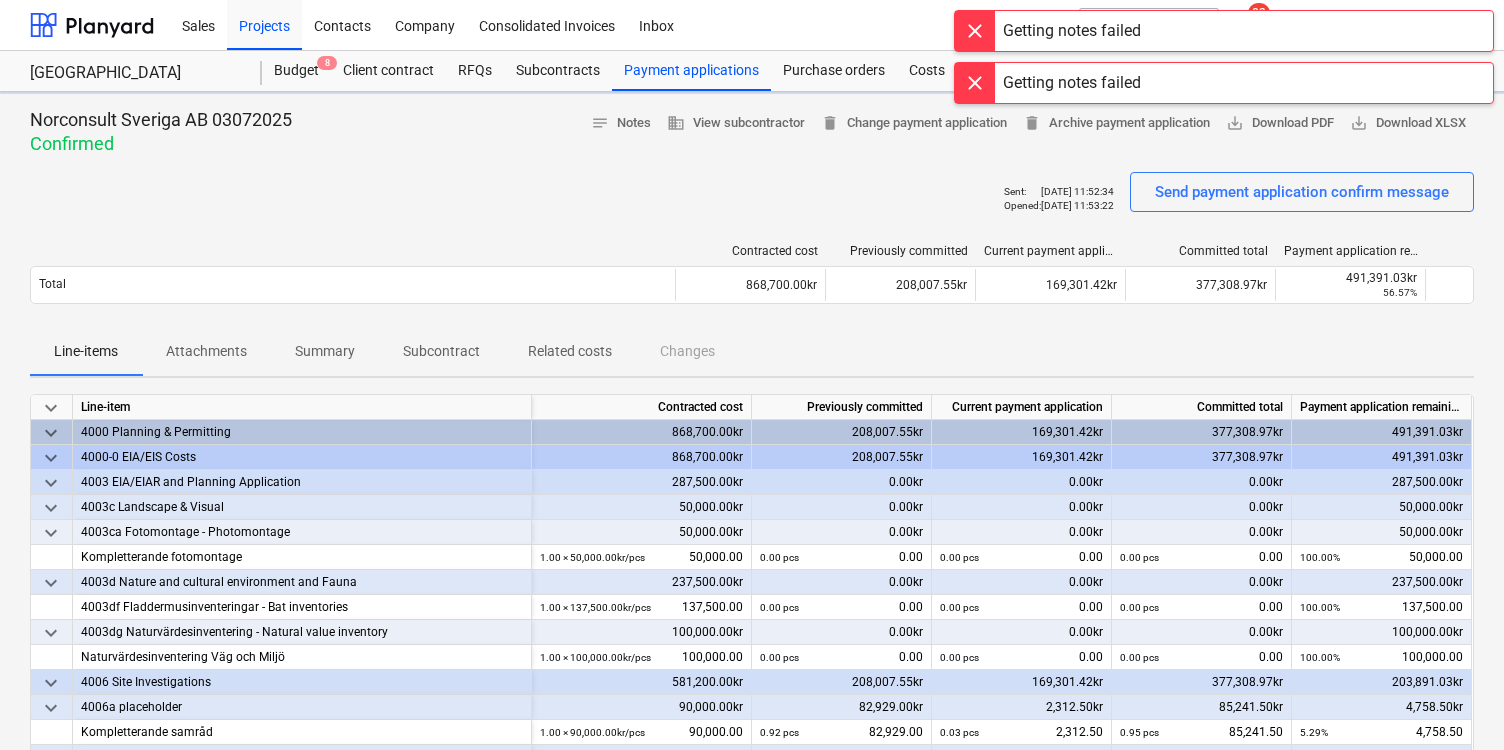 click at bounding box center [975, 31] 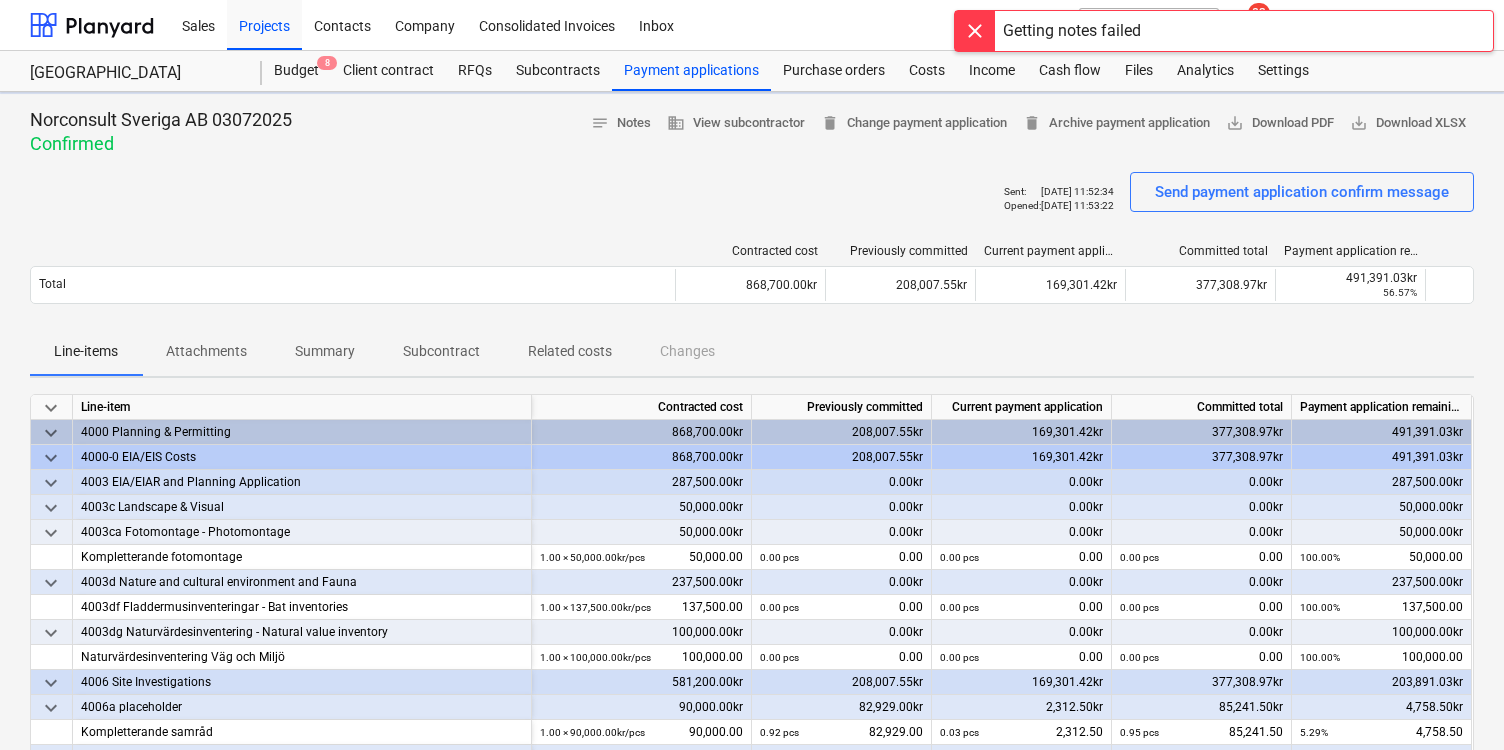 click at bounding box center [975, 31] 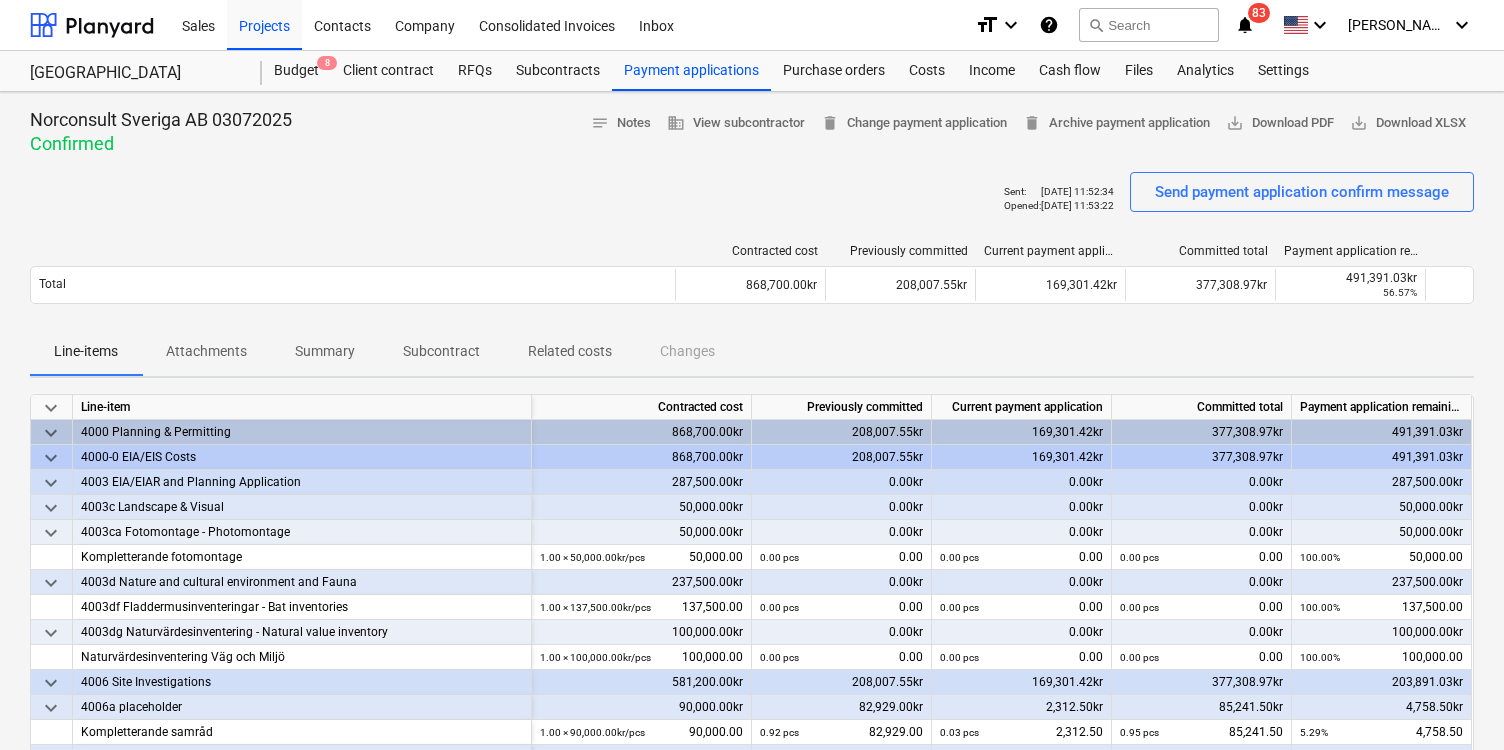 click on "notifications" at bounding box center [1245, 25] 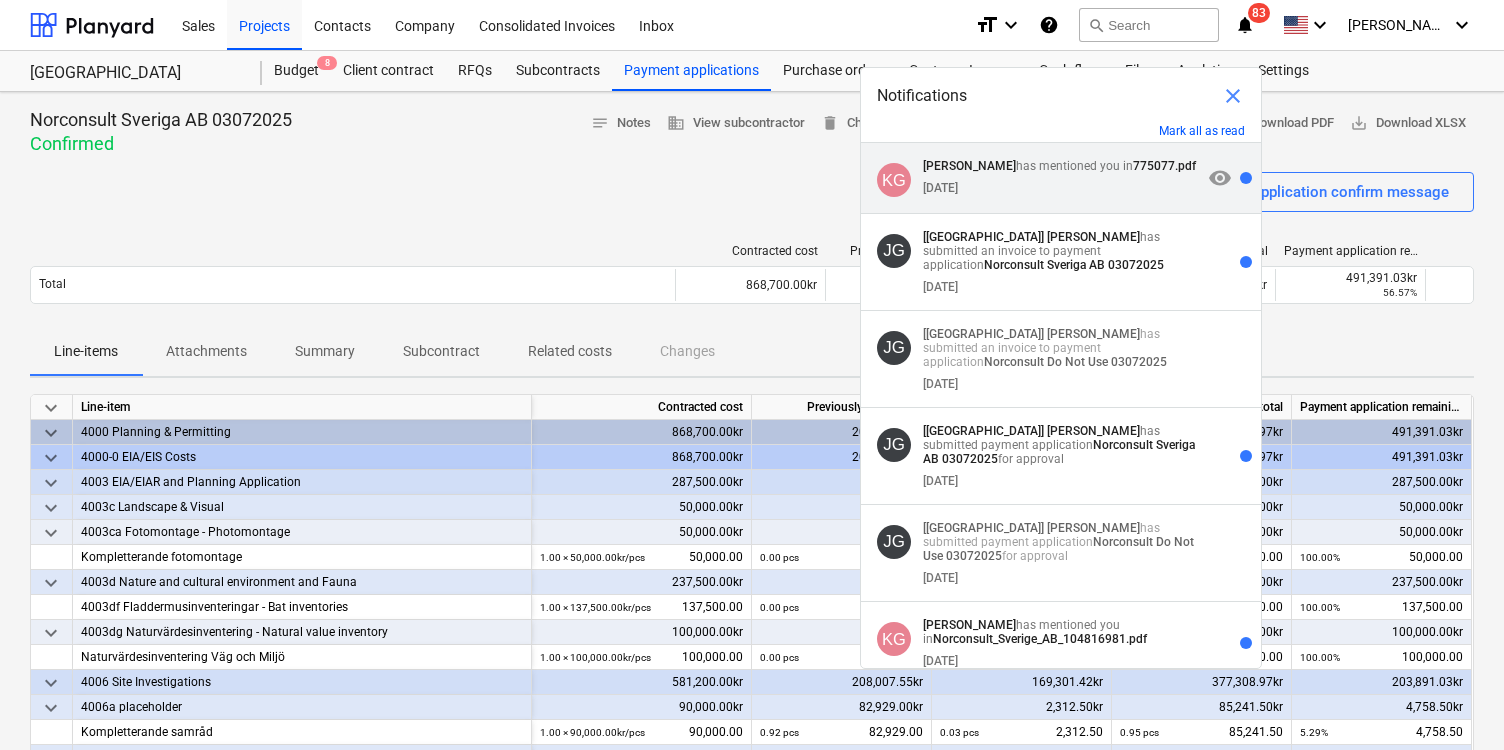 click on "[DATE]" at bounding box center (1062, 184) 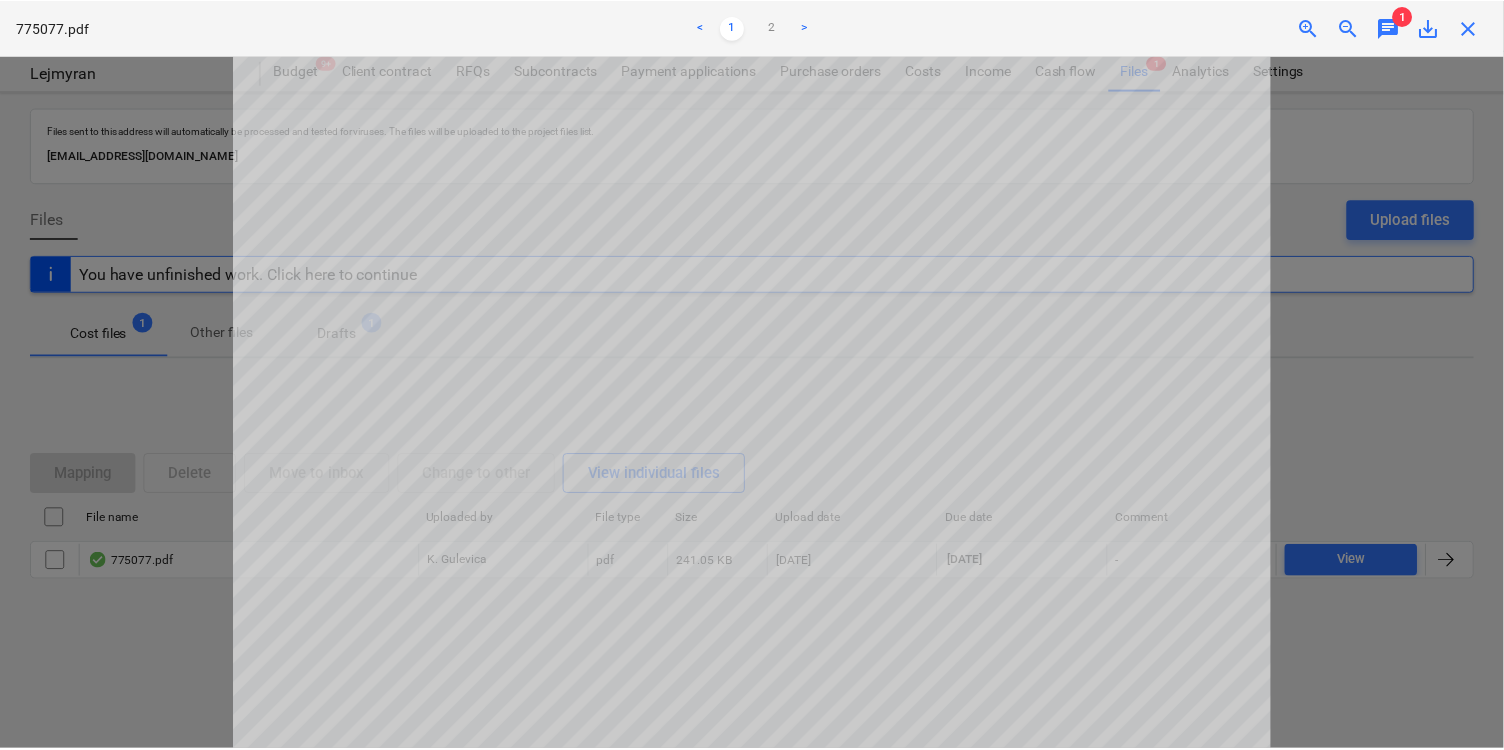 scroll, scrollTop: 0, scrollLeft: 0, axis: both 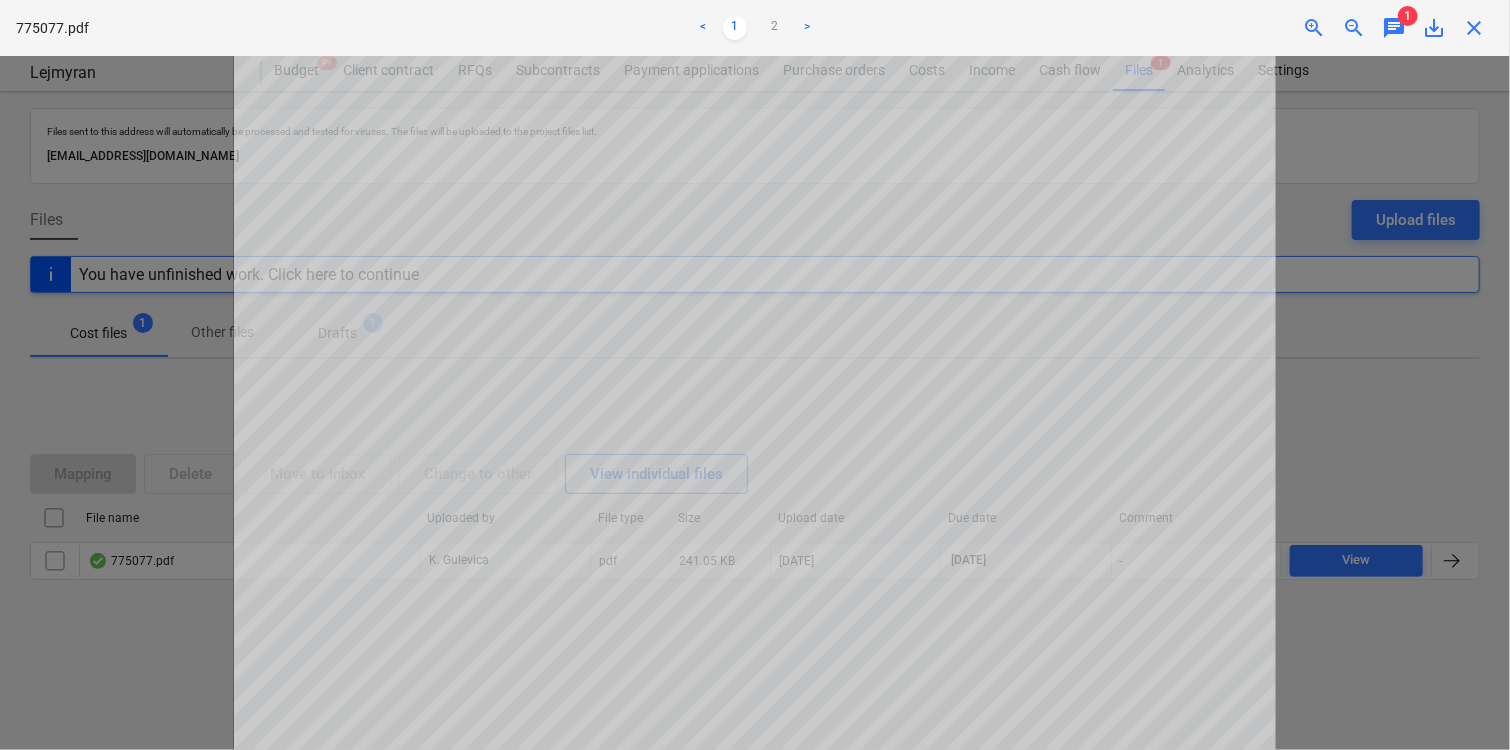 click on "save_alt" at bounding box center (1434, 28) 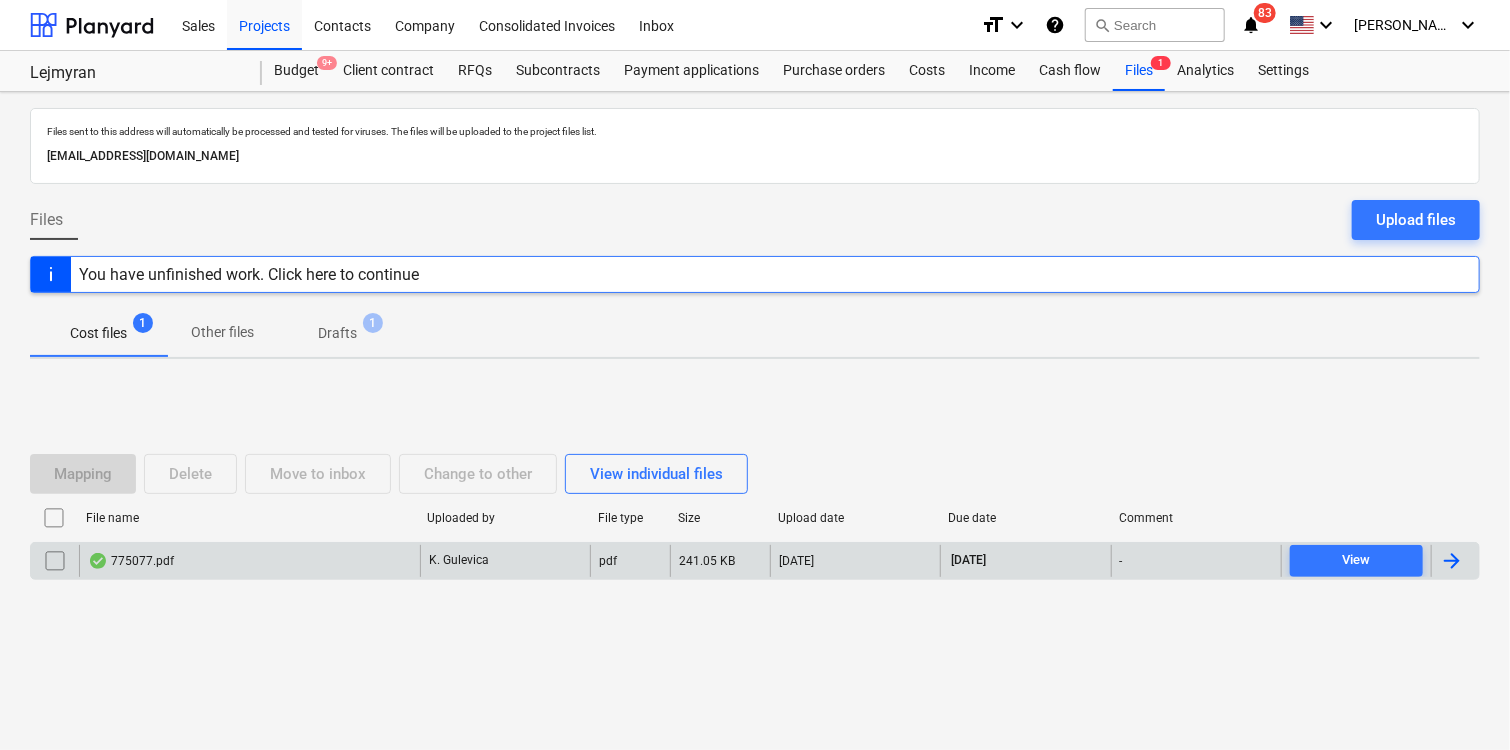 click at bounding box center [1455, 561] 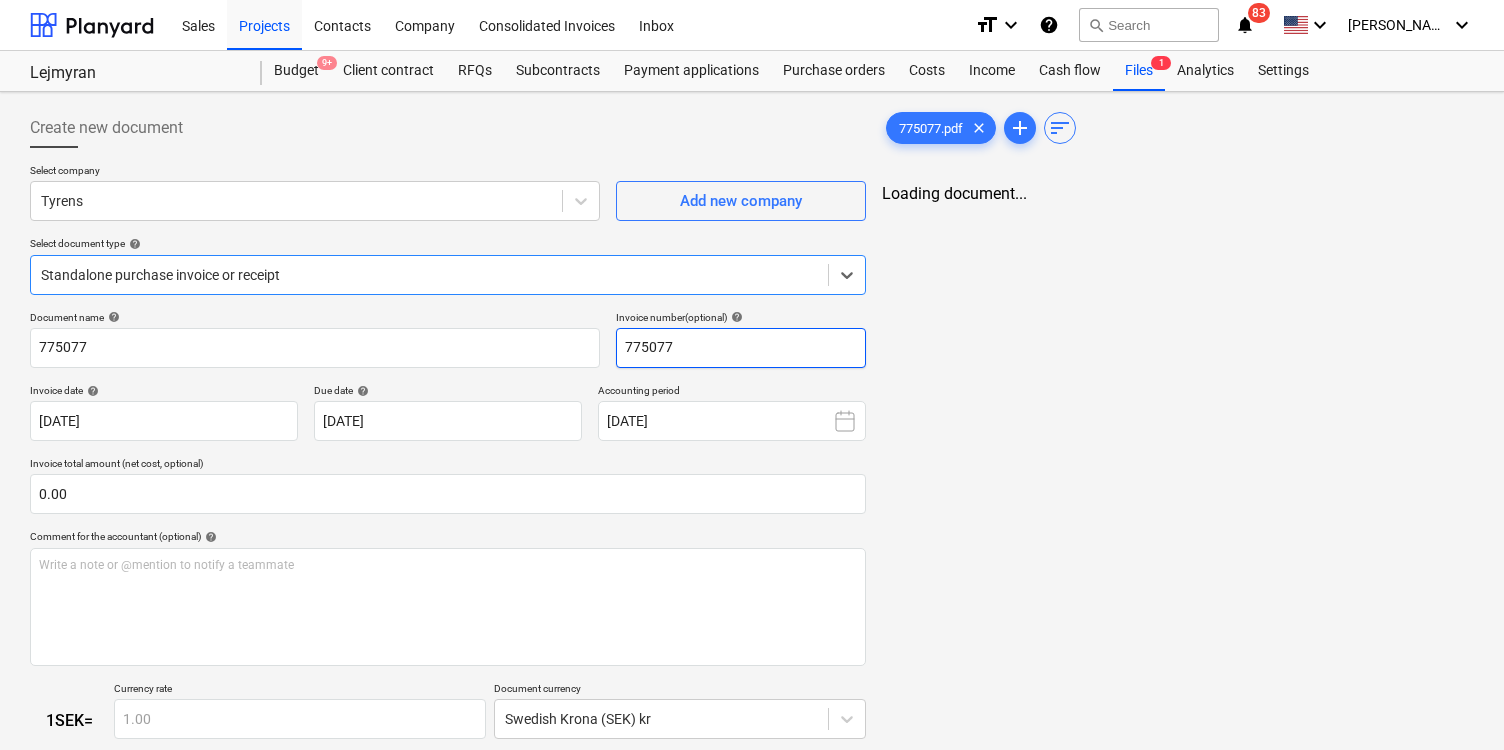 type on "775077" 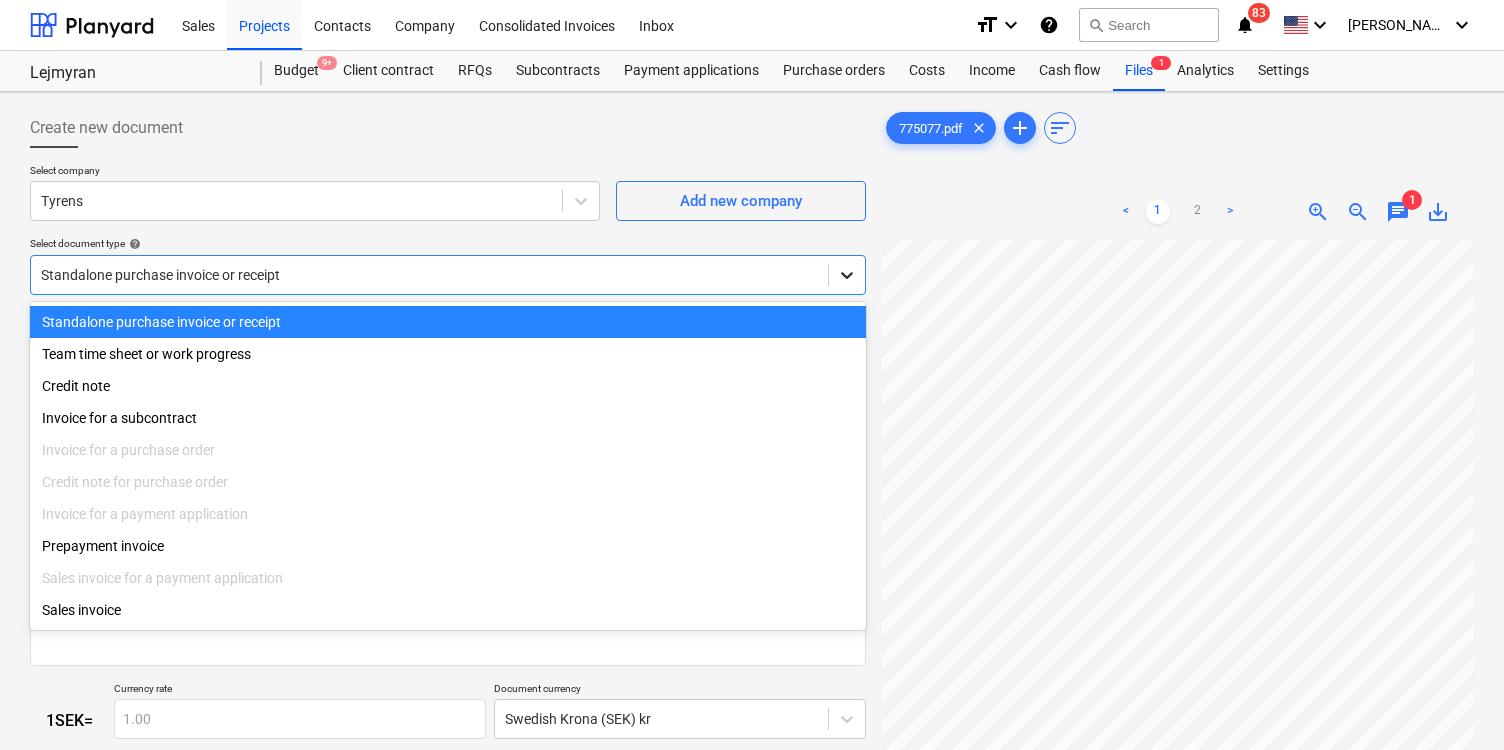 click 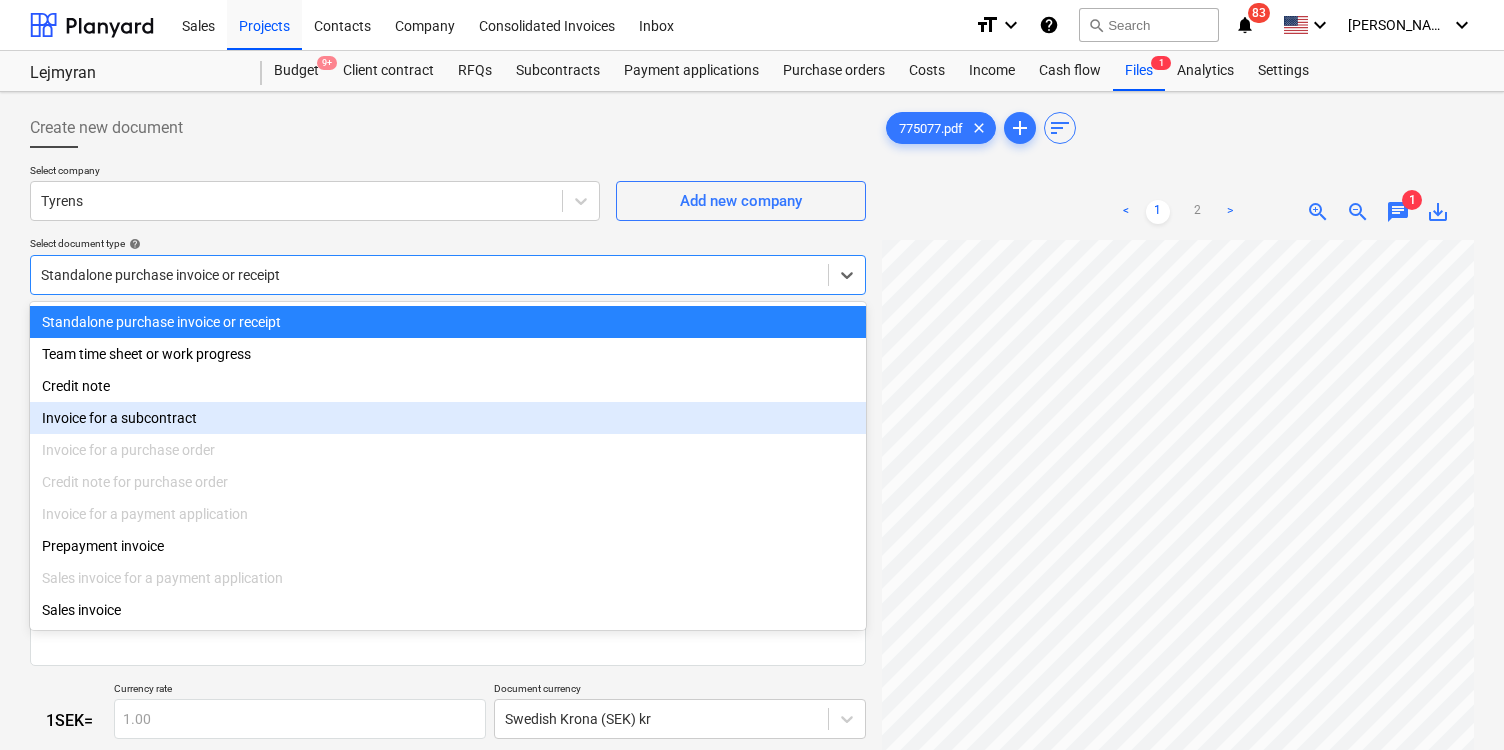 click on "Invoice for a subcontract" at bounding box center (448, 418) 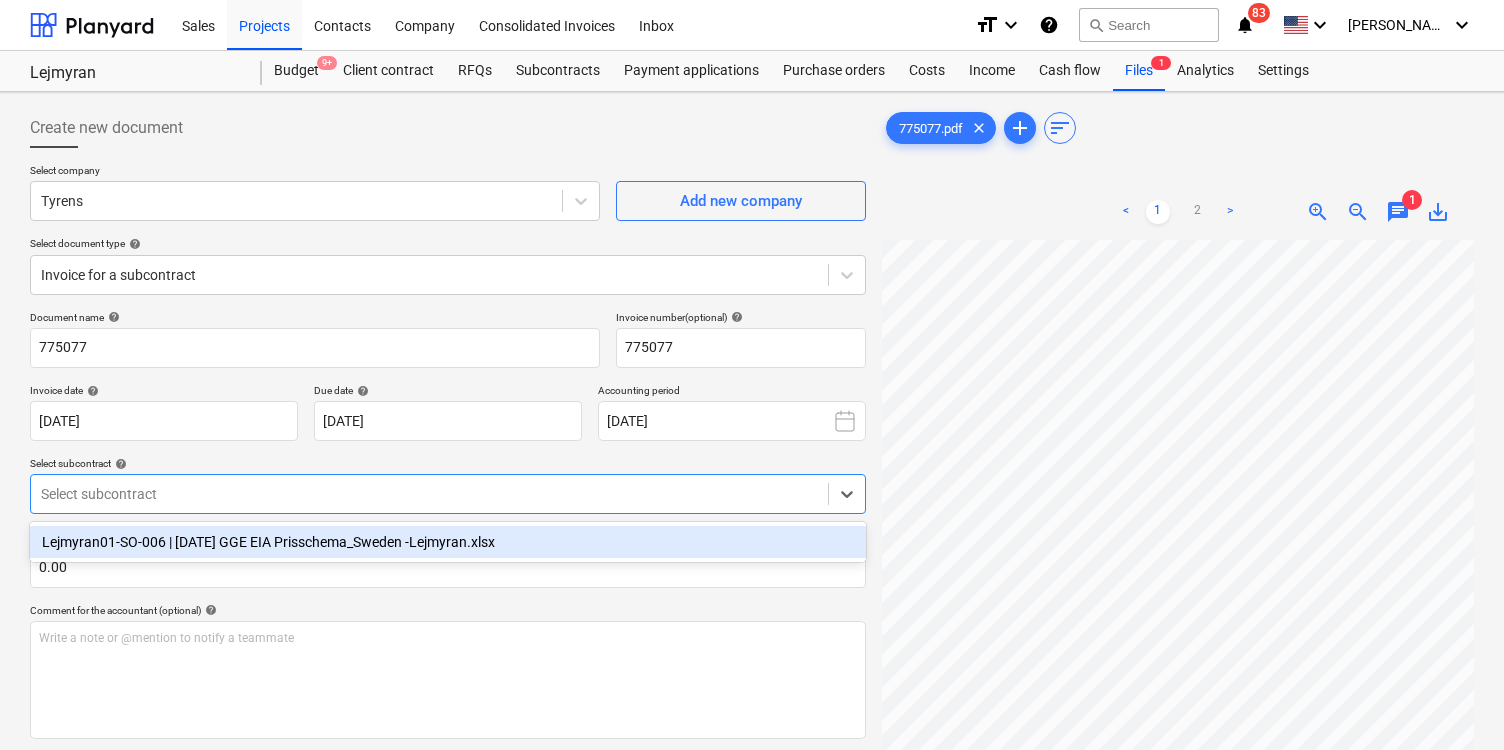 click at bounding box center [429, 494] 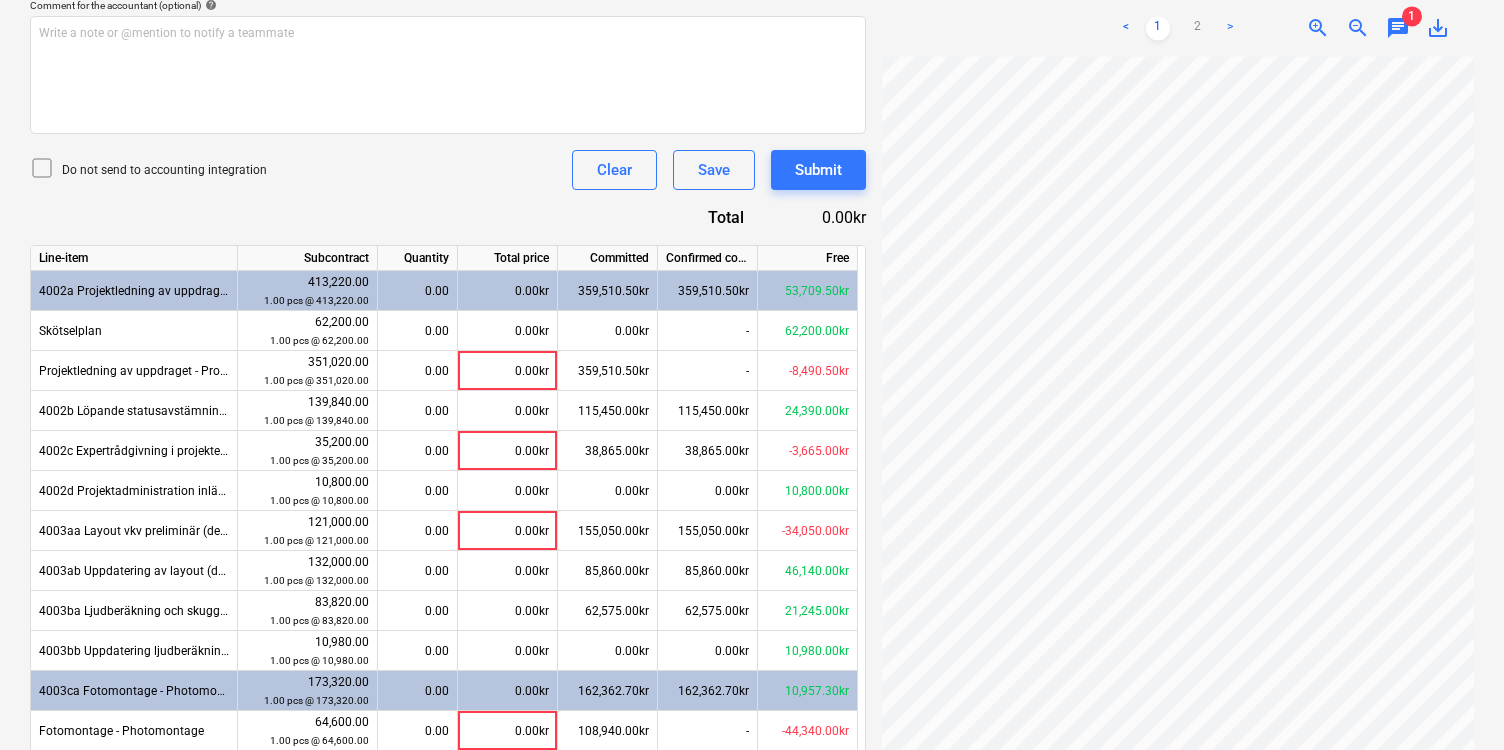 scroll, scrollTop: 664, scrollLeft: 0, axis: vertical 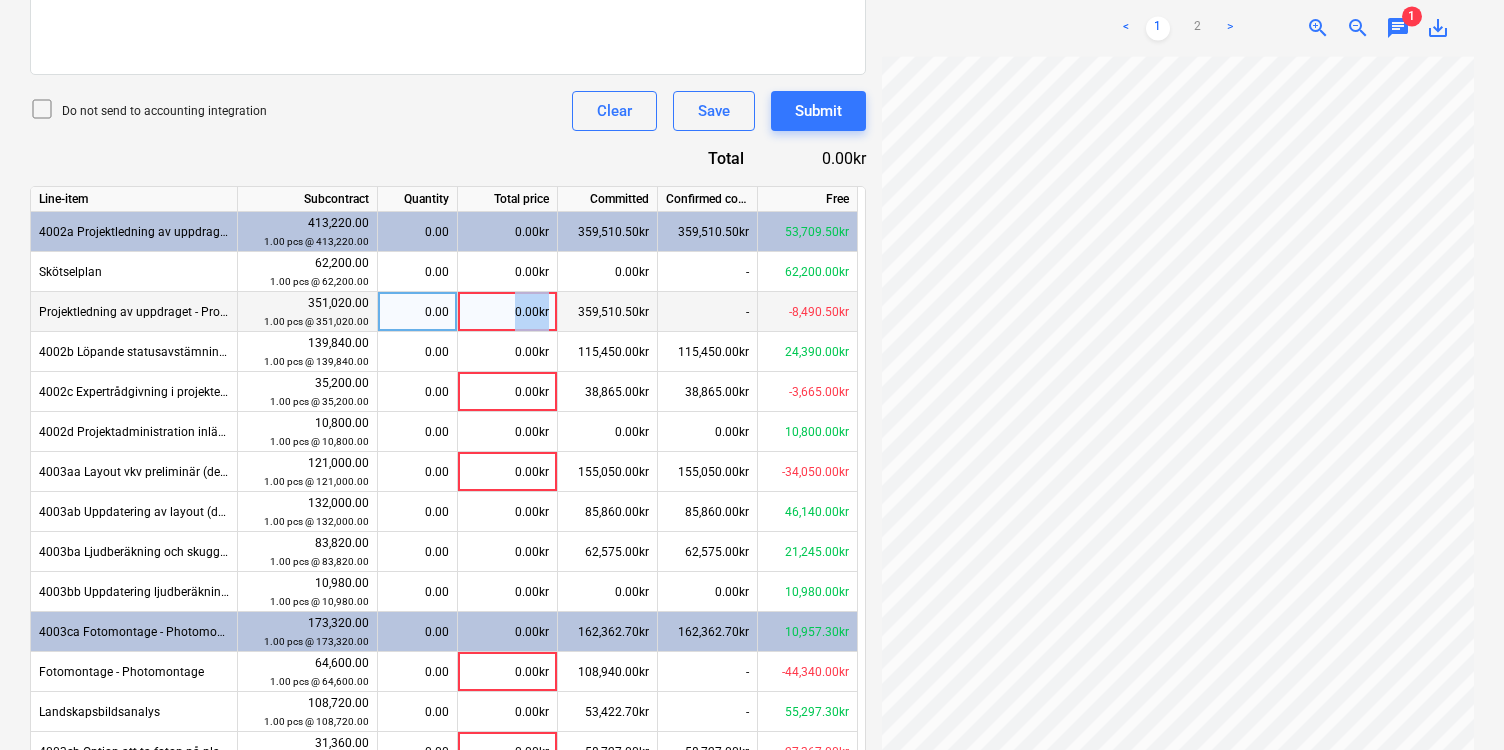 drag, startPoint x: 512, startPoint y: 300, endPoint x: 564, endPoint y: 306, distance: 52.34501 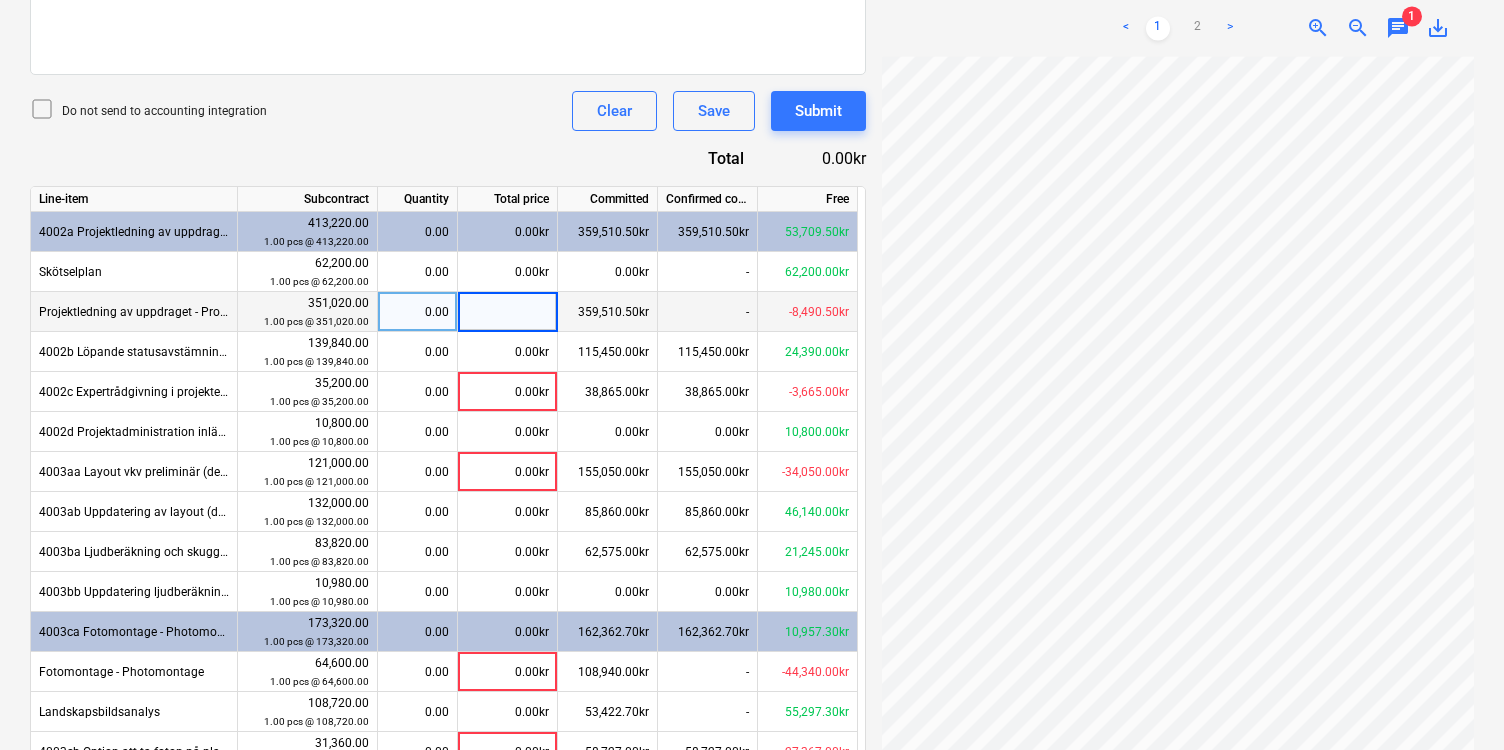 click on "0.00" at bounding box center (417, 312) 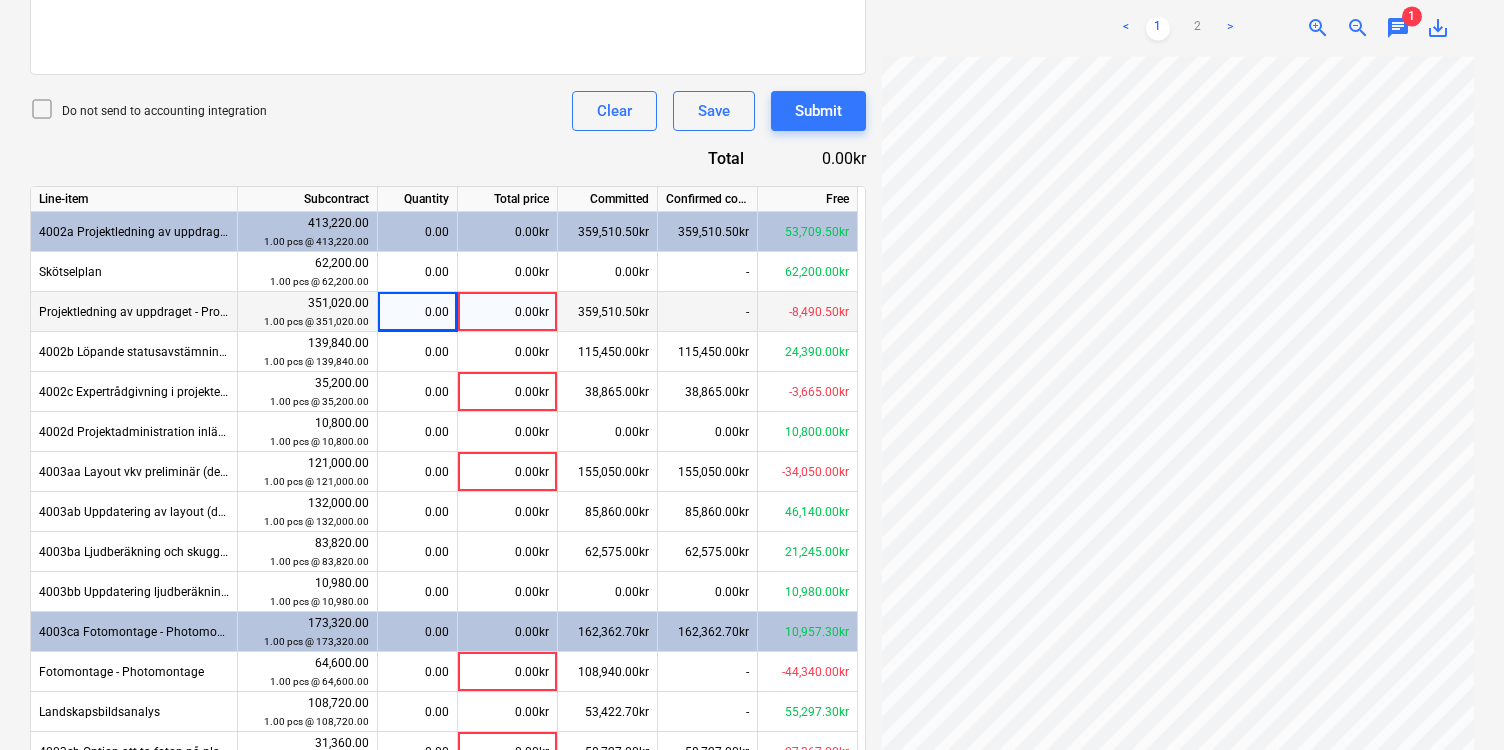 click on "0.00kr" at bounding box center (508, 312) 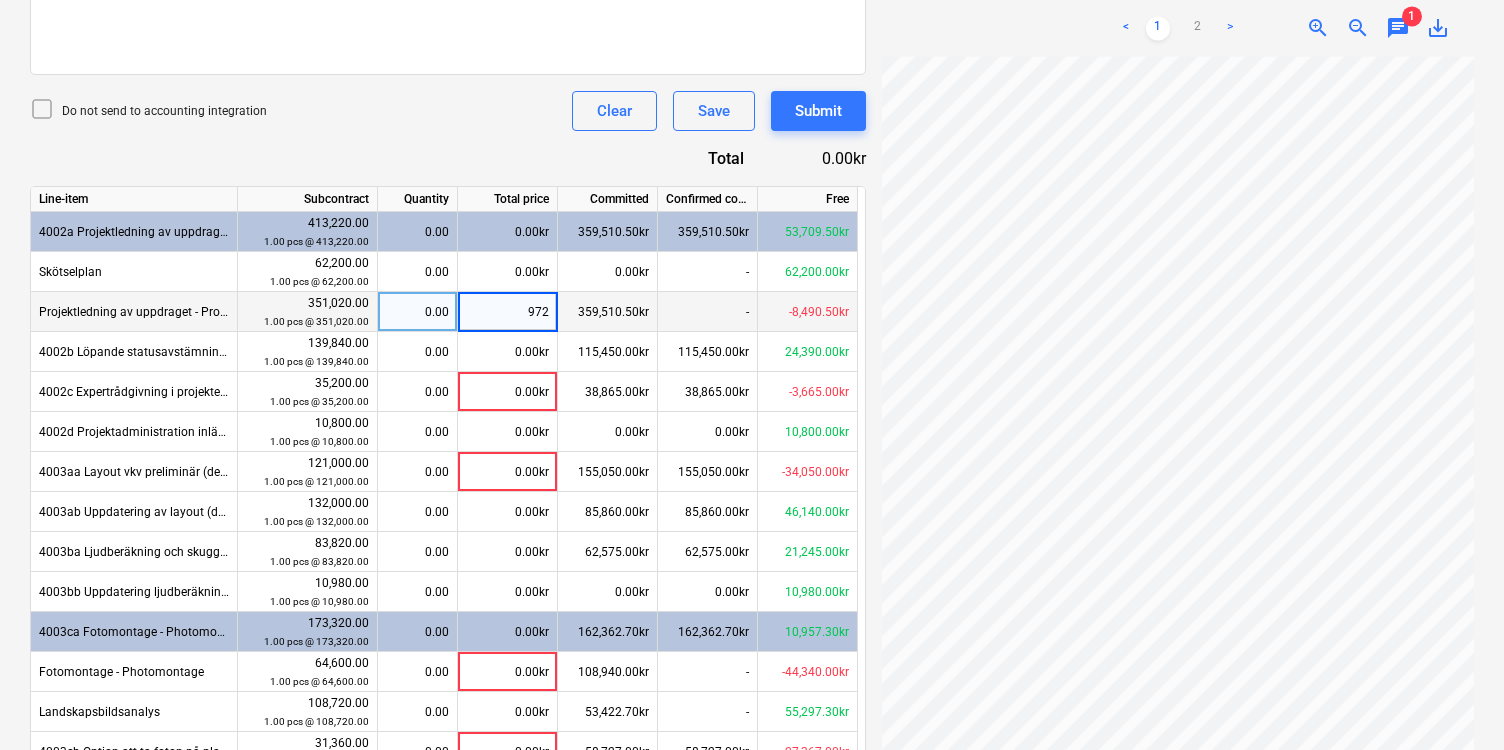 type on "9720" 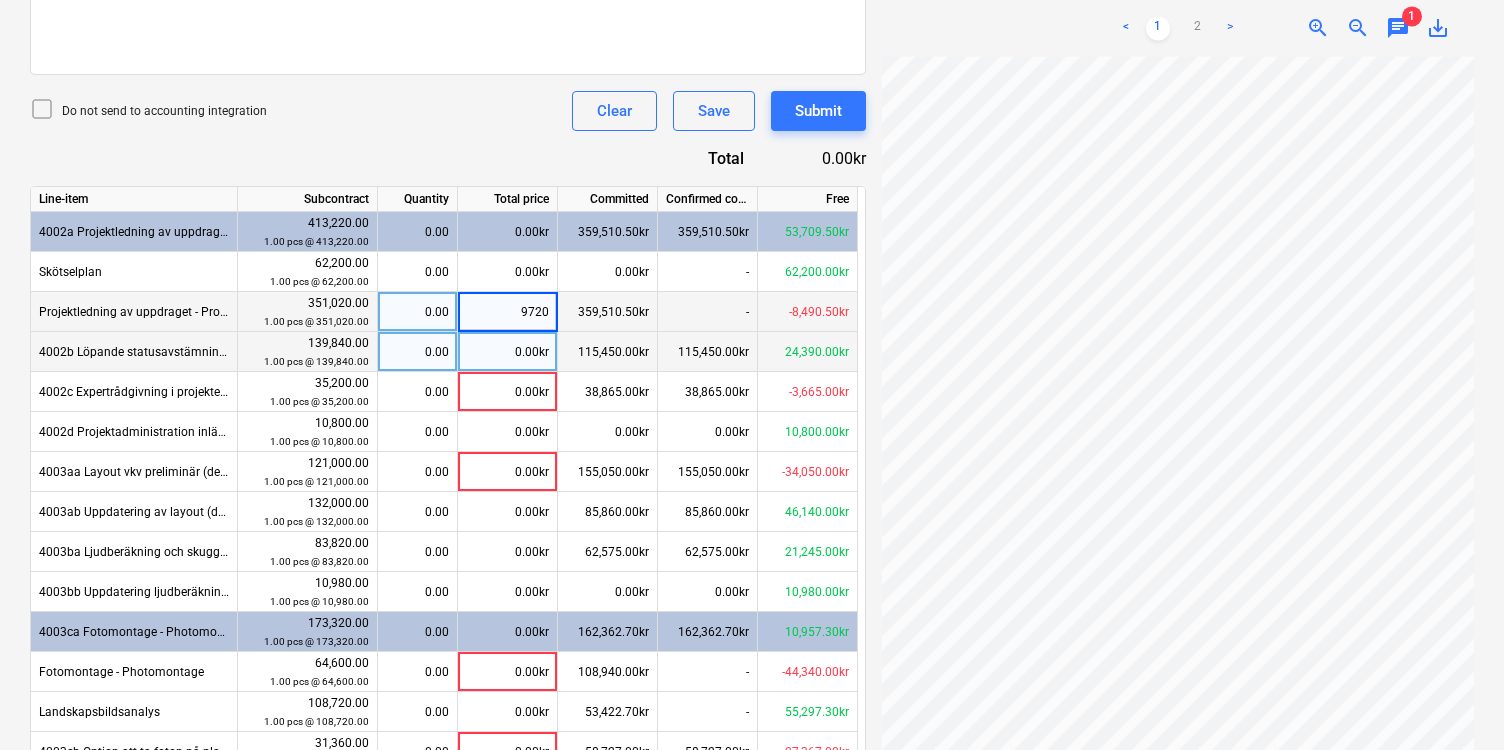 click on "0.00kr" at bounding box center [508, 352] 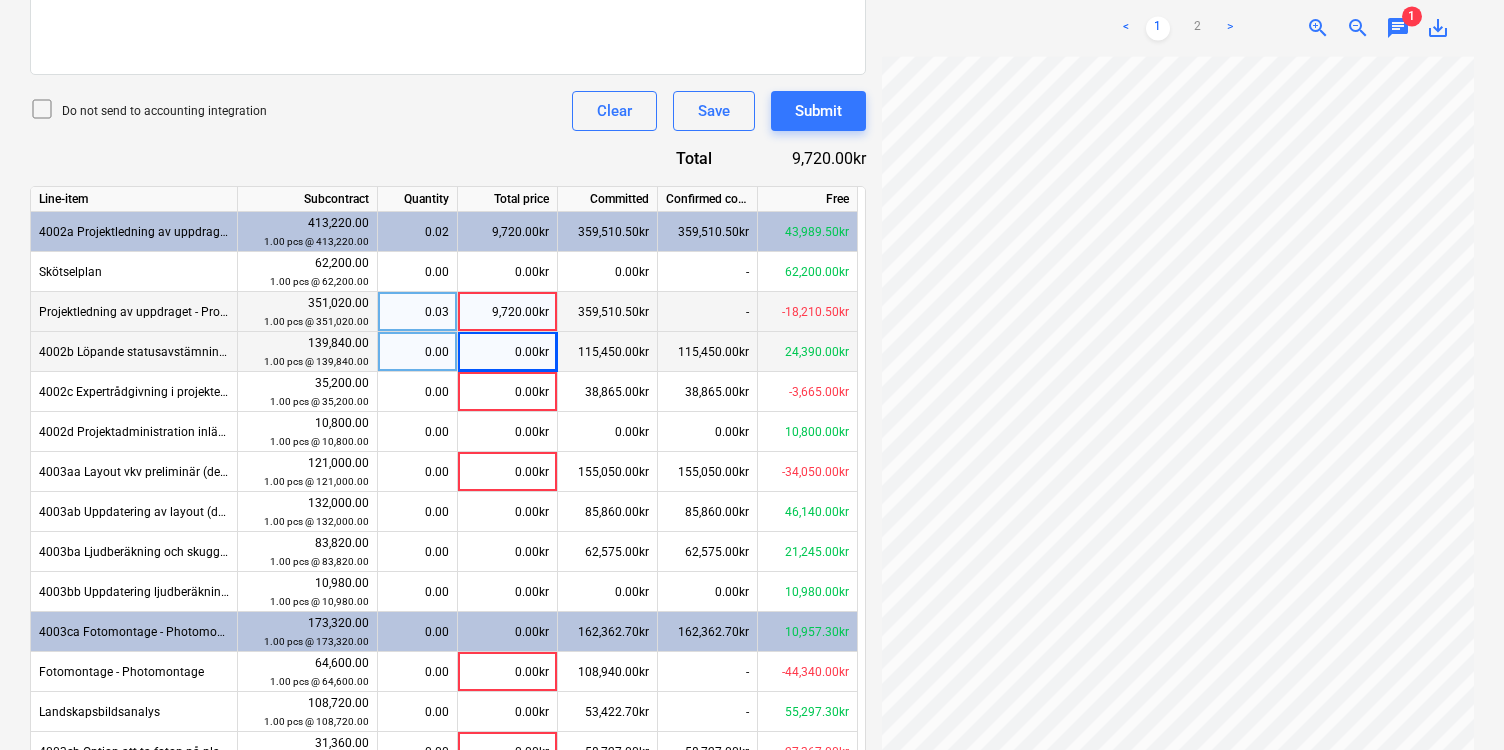 click on "115,450.00kr" at bounding box center (608, 352) 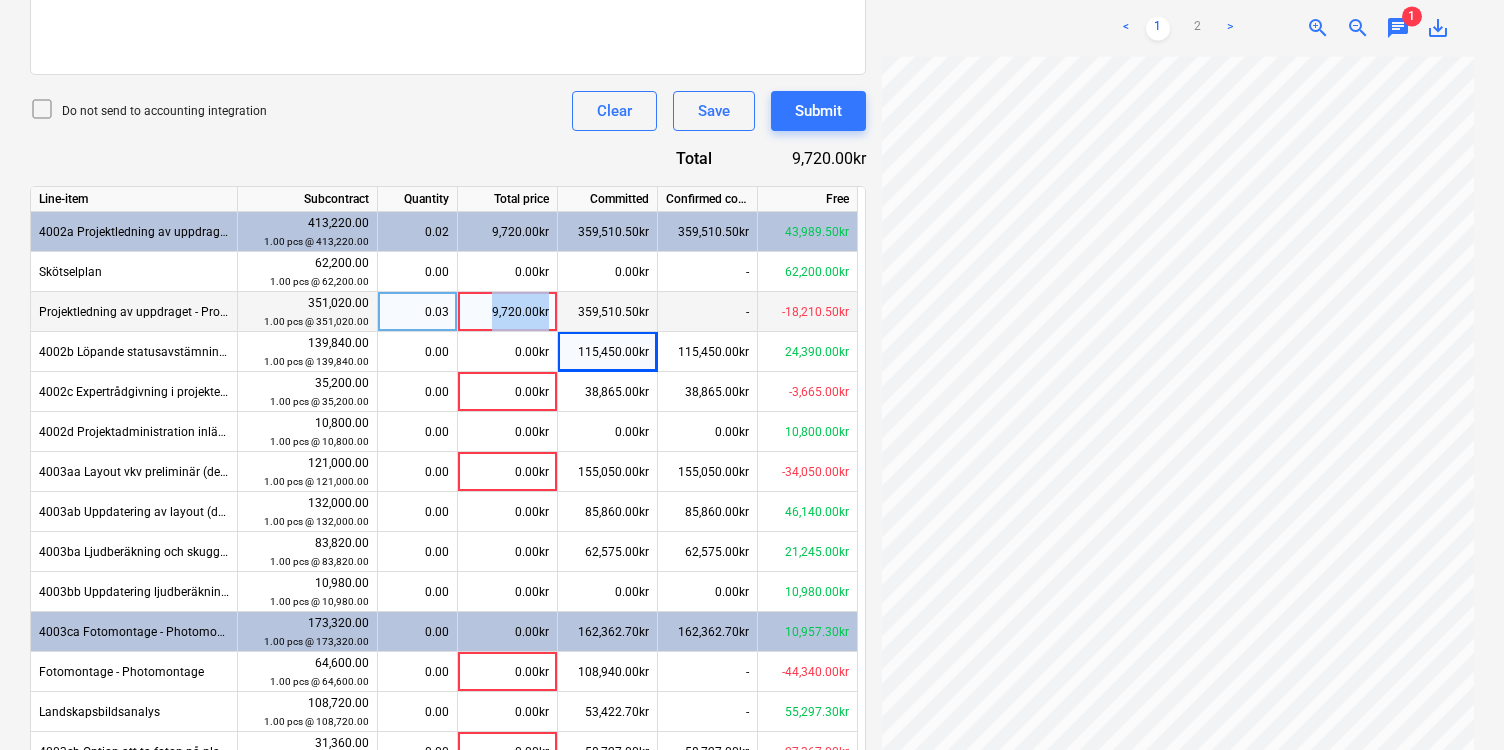 drag, startPoint x: 493, startPoint y: 314, endPoint x: 580, endPoint y: 304, distance: 87.57283 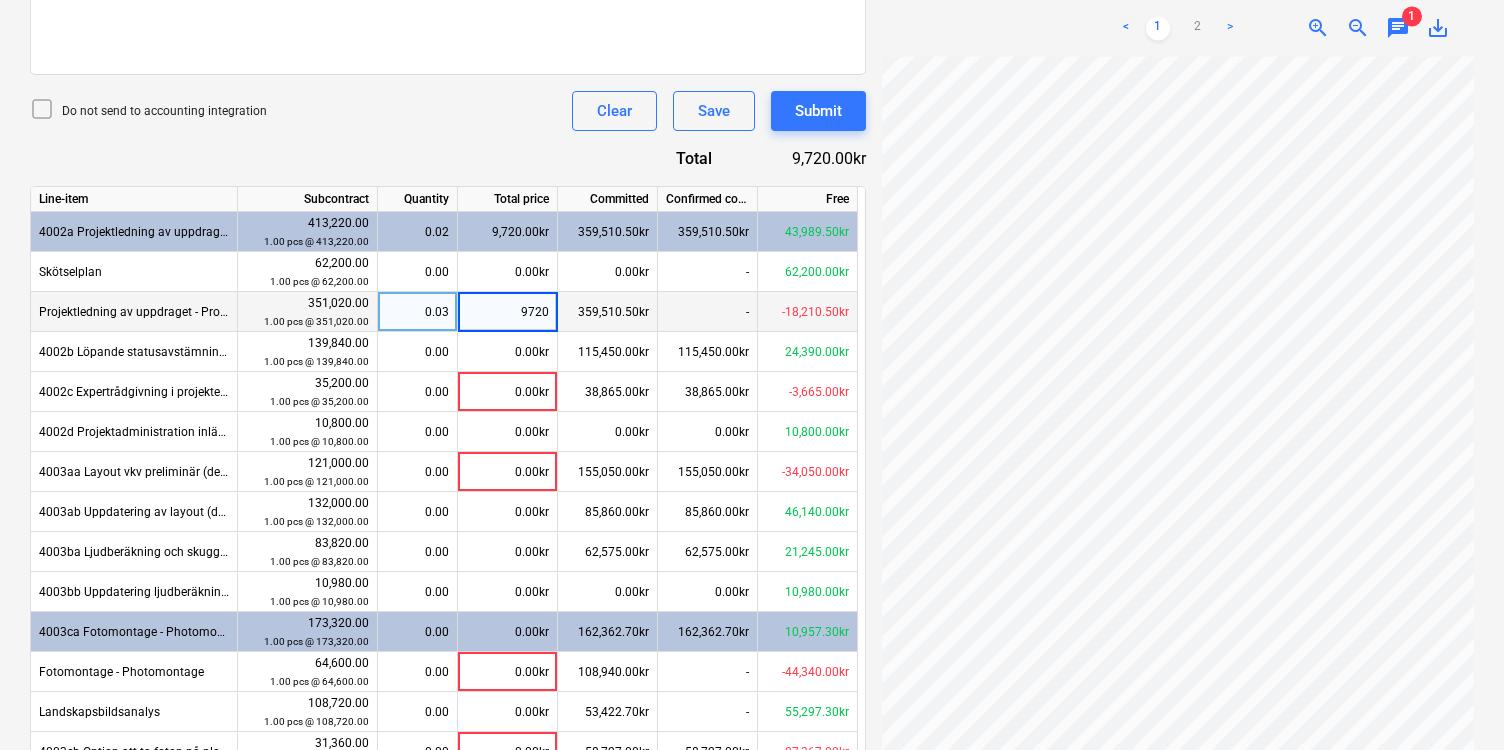 type on "0" 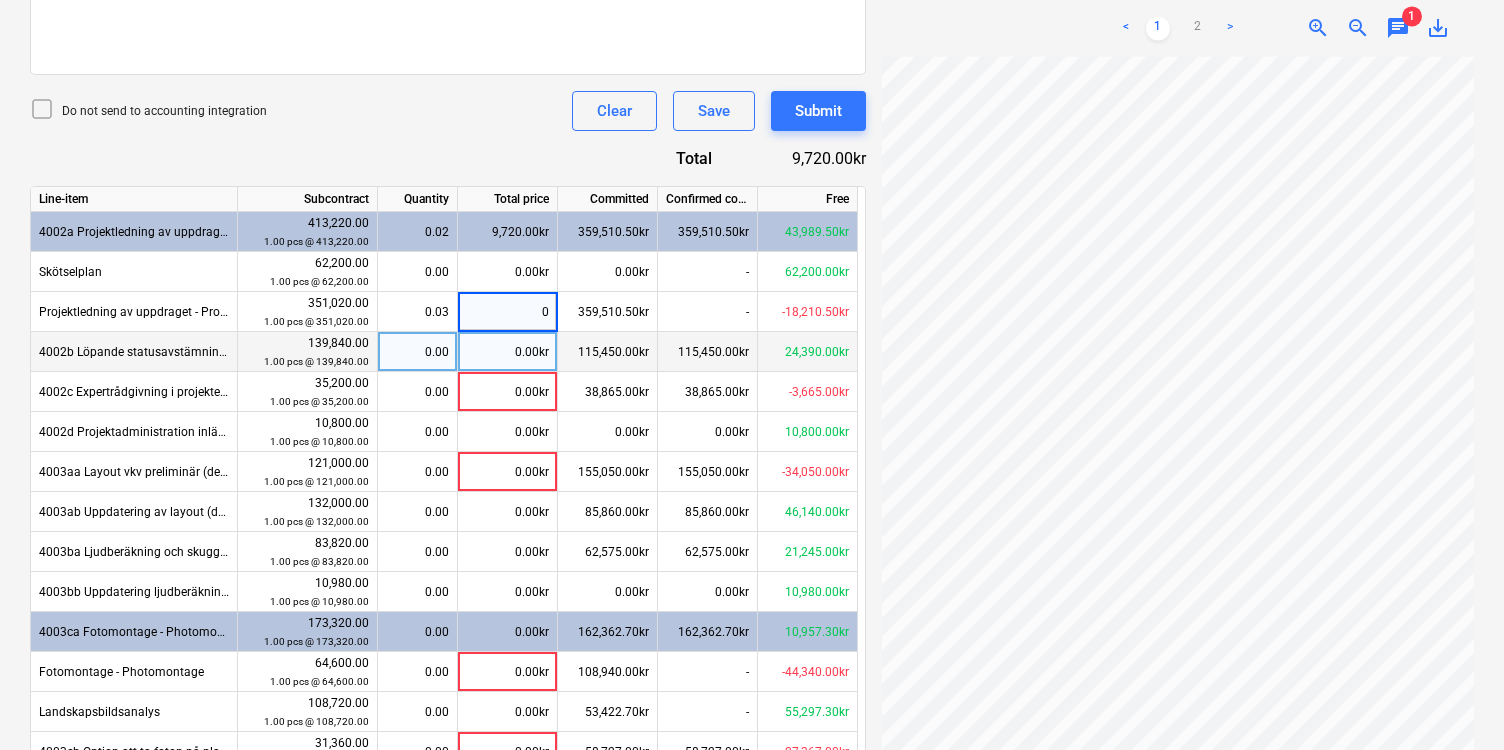click on "0.00kr" at bounding box center [508, 352] 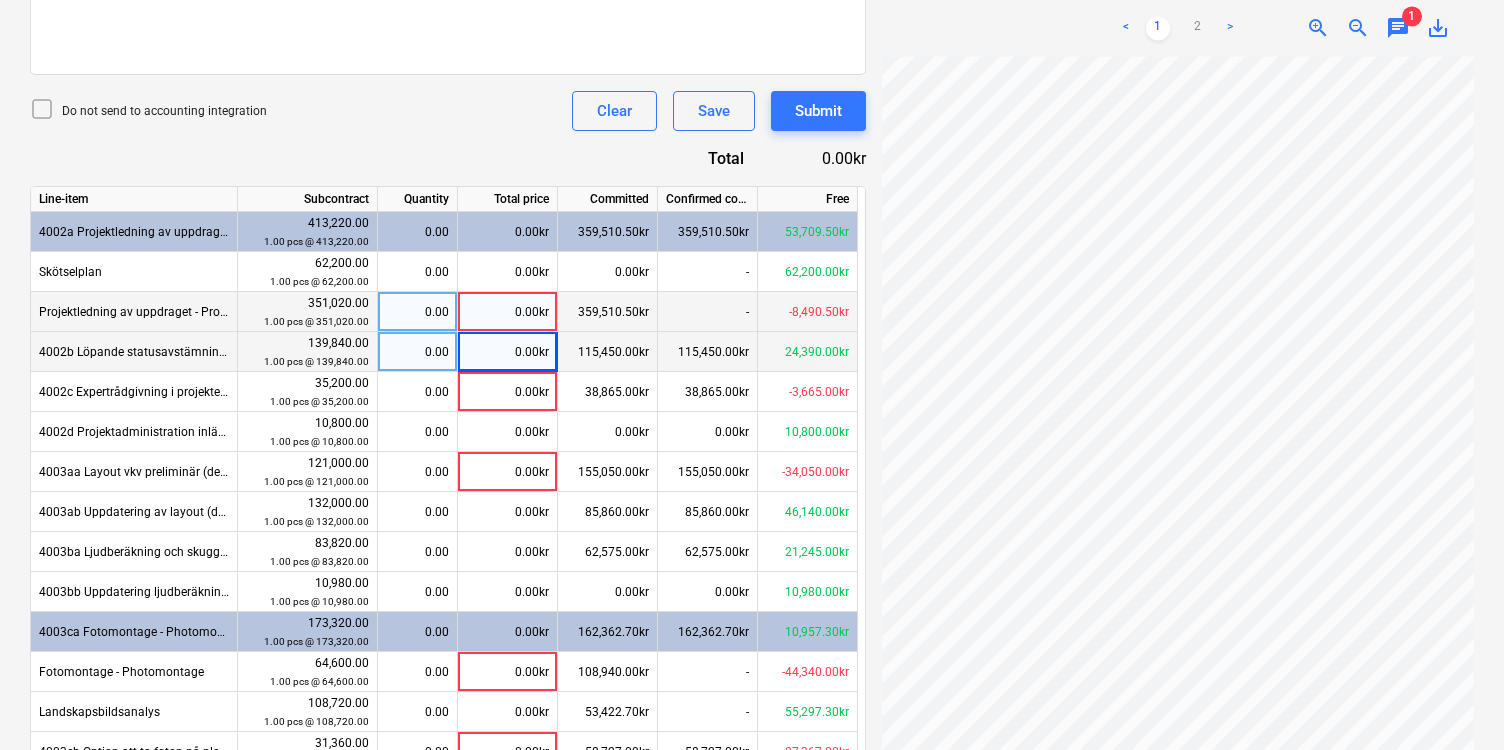 click on "0.00kr" at bounding box center [508, 312] 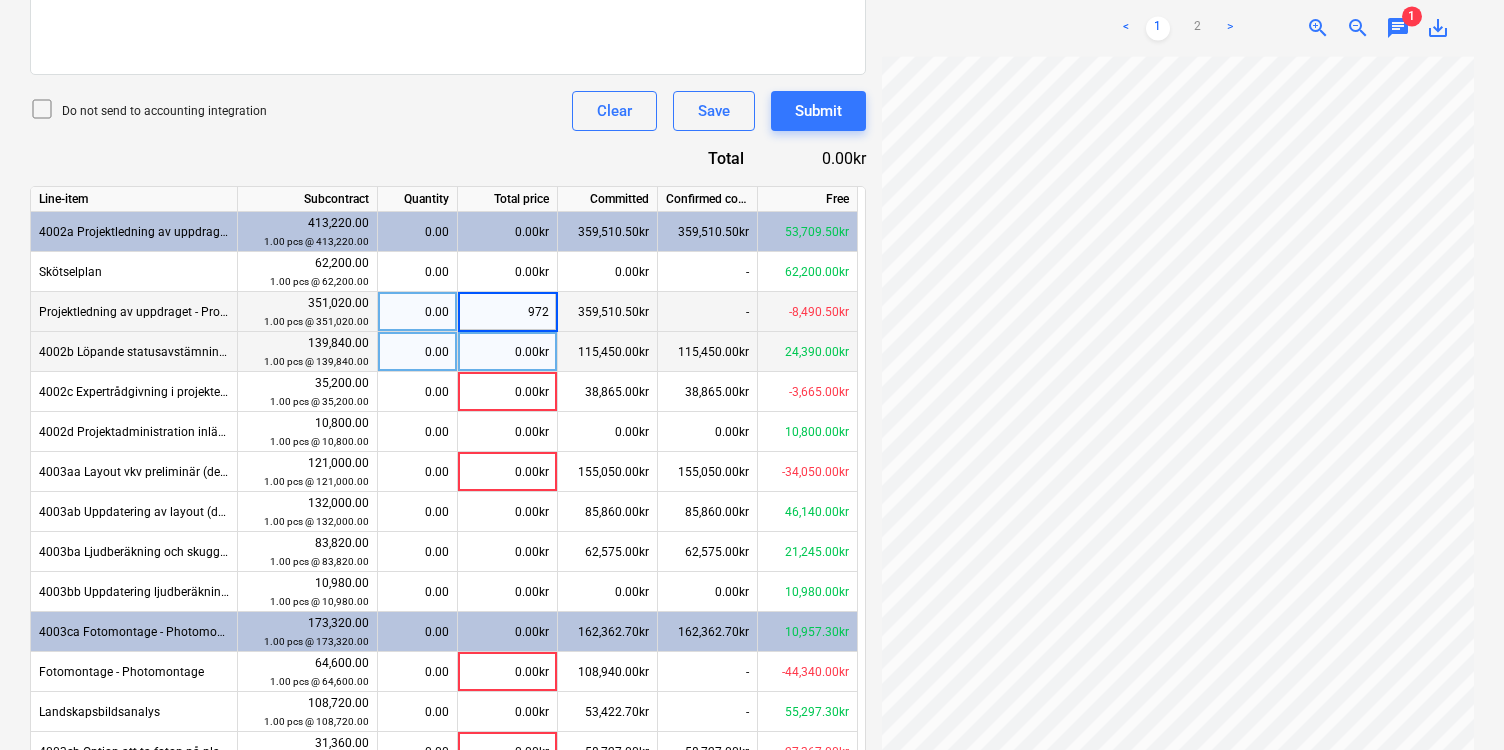 type on "9720" 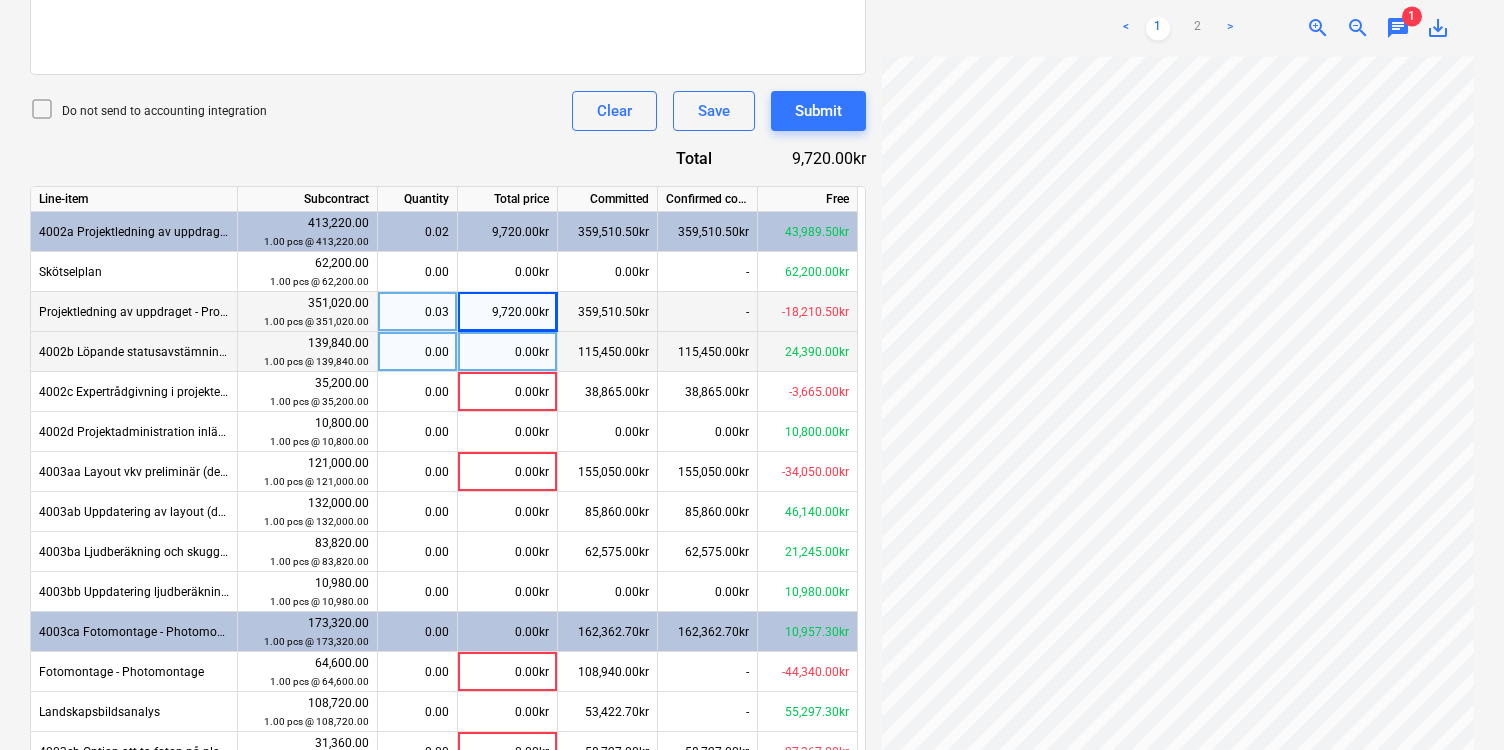 click on "0.00kr" at bounding box center [508, 352] 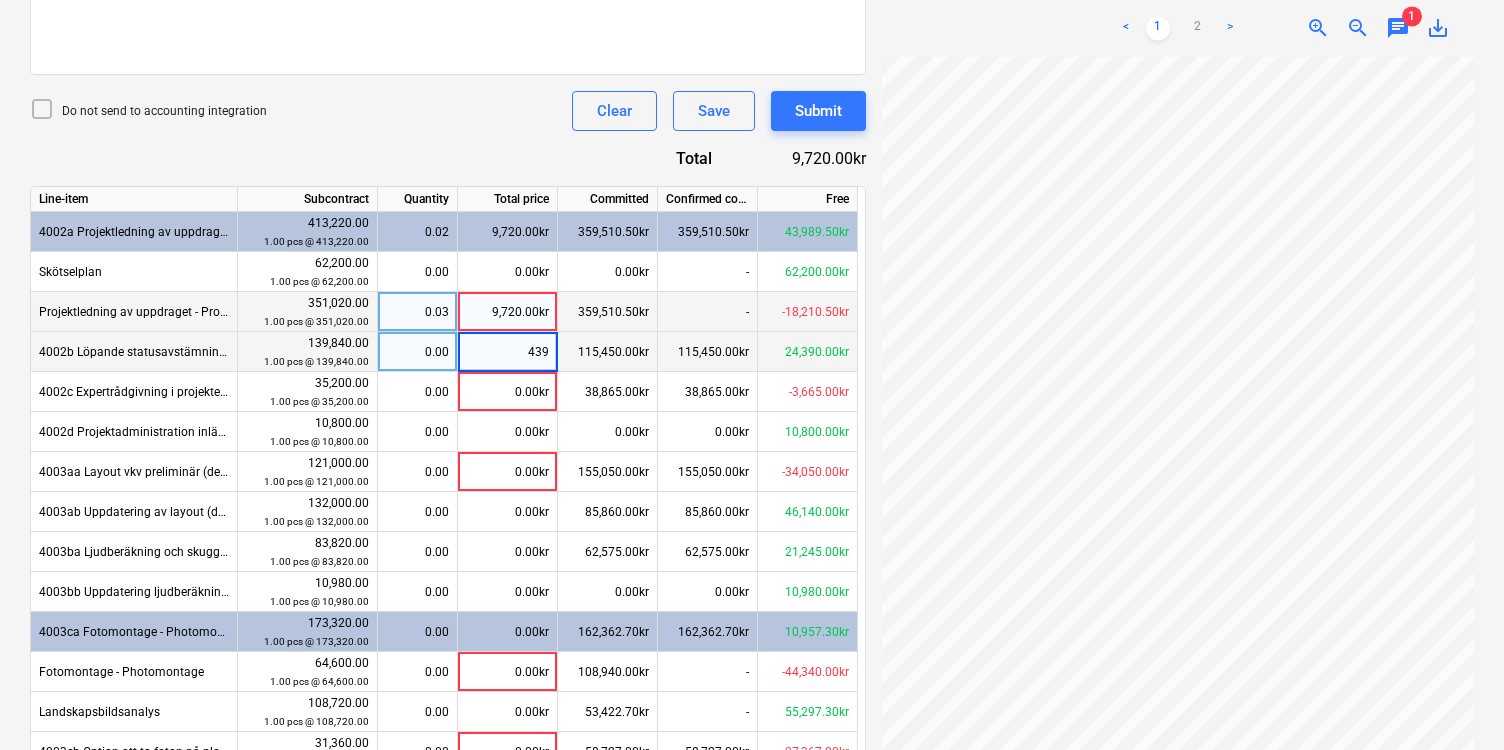 type on "4390" 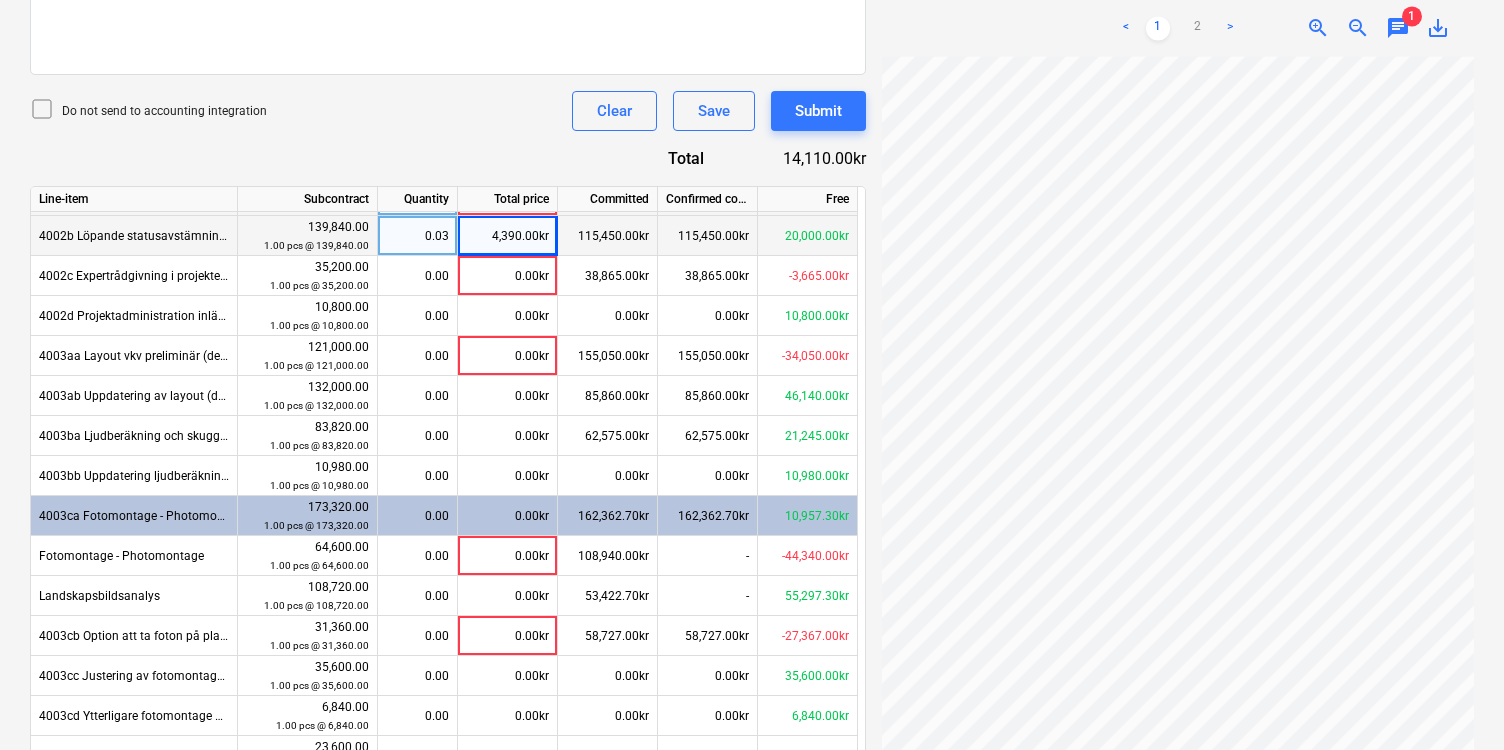 scroll, scrollTop: 132, scrollLeft: 0, axis: vertical 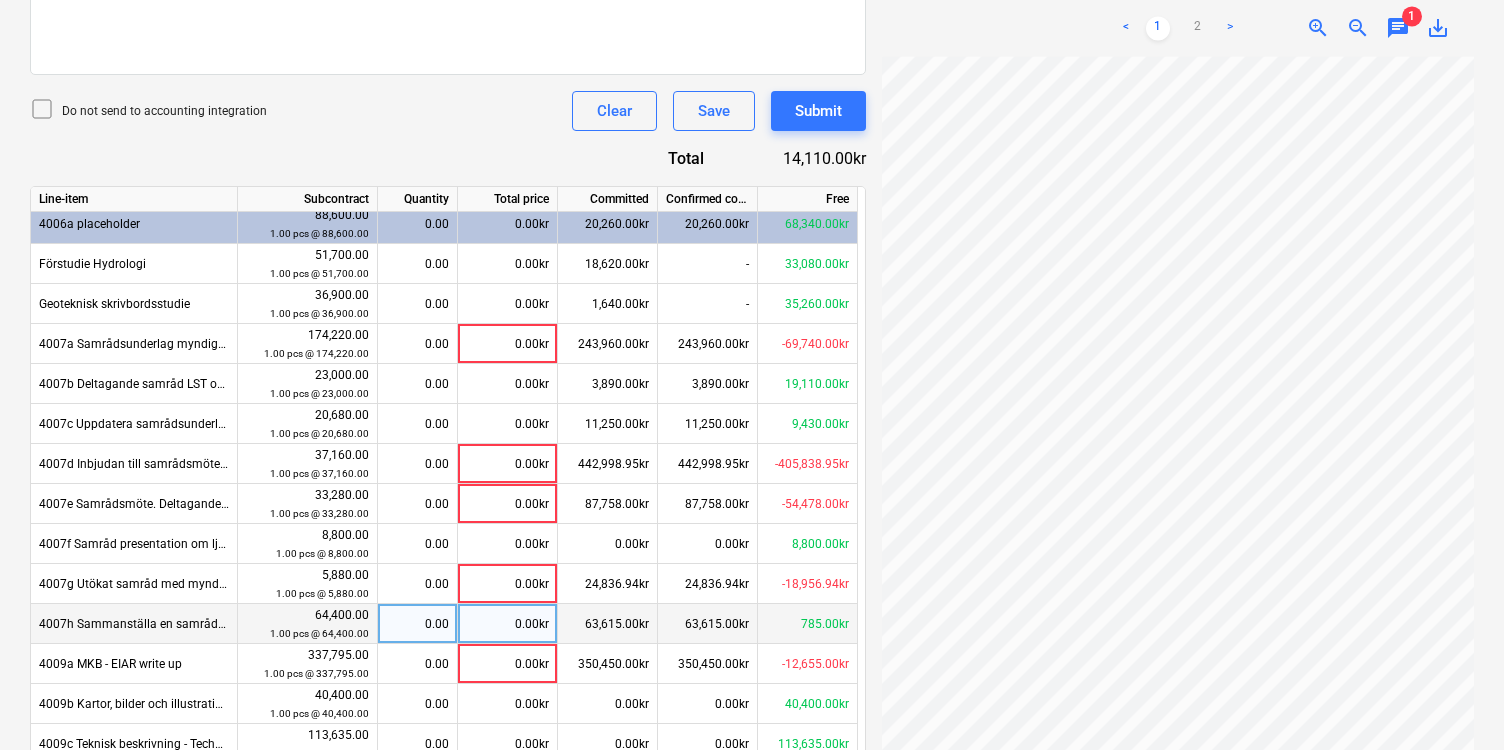 click on "0.00kr" at bounding box center (508, 624) 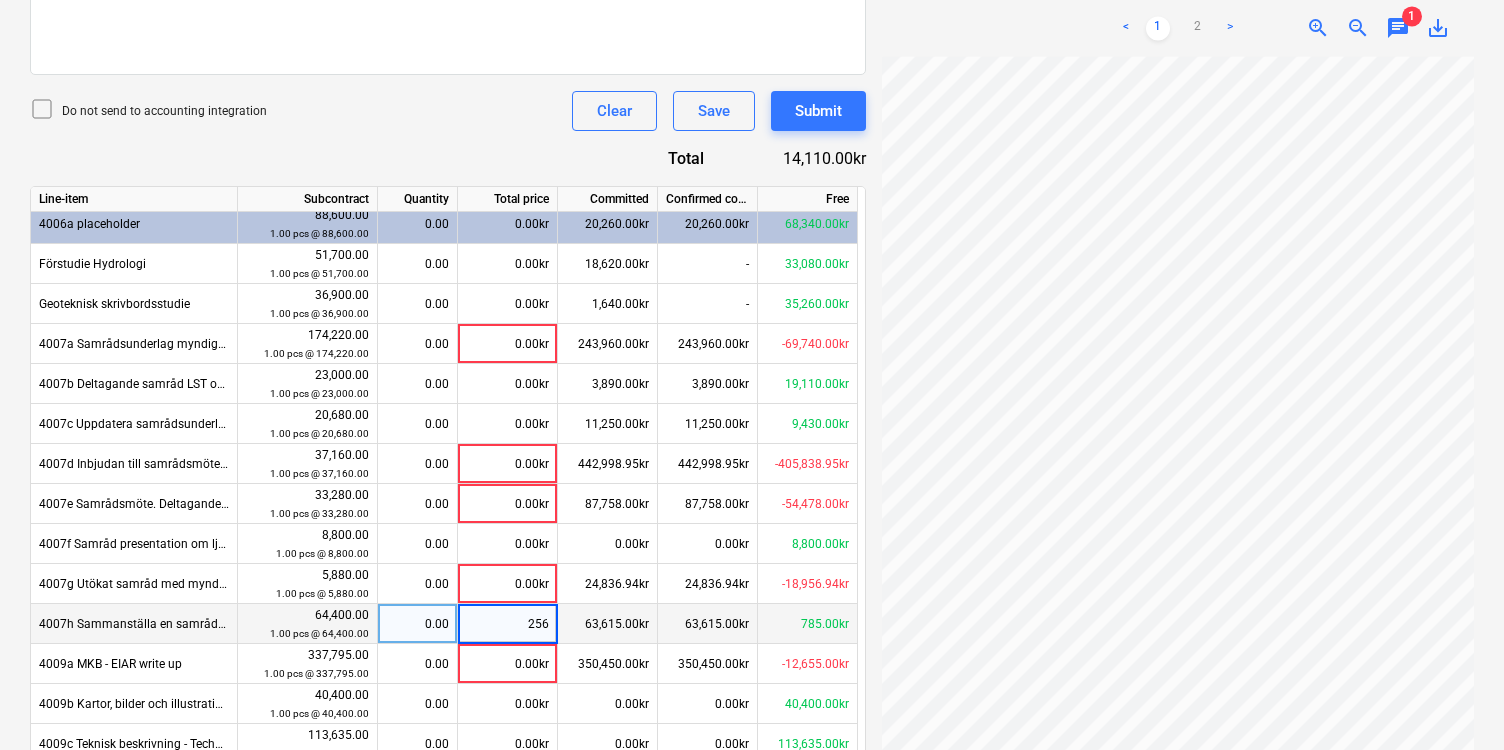 type on "2560" 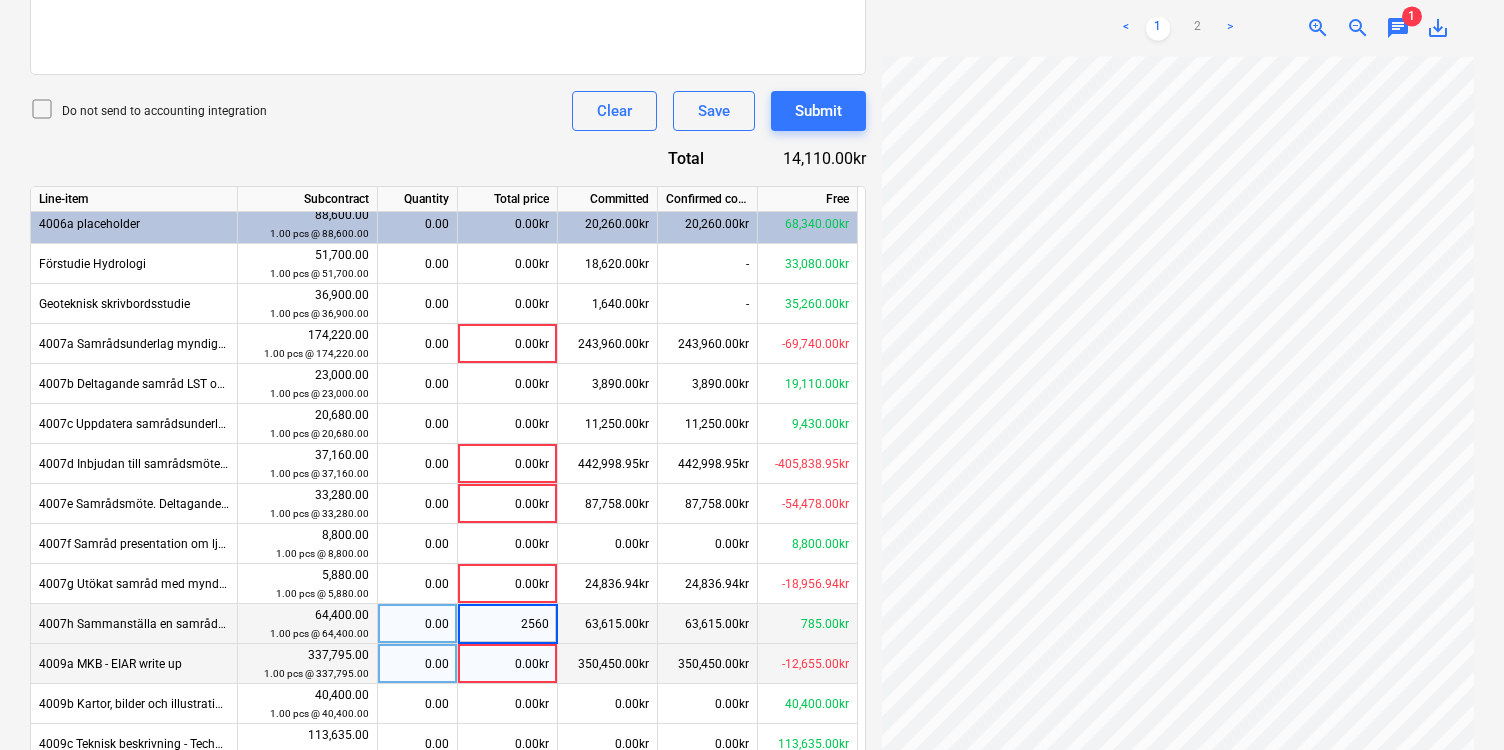 click on "0.00kr" at bounding box center (508, 664) 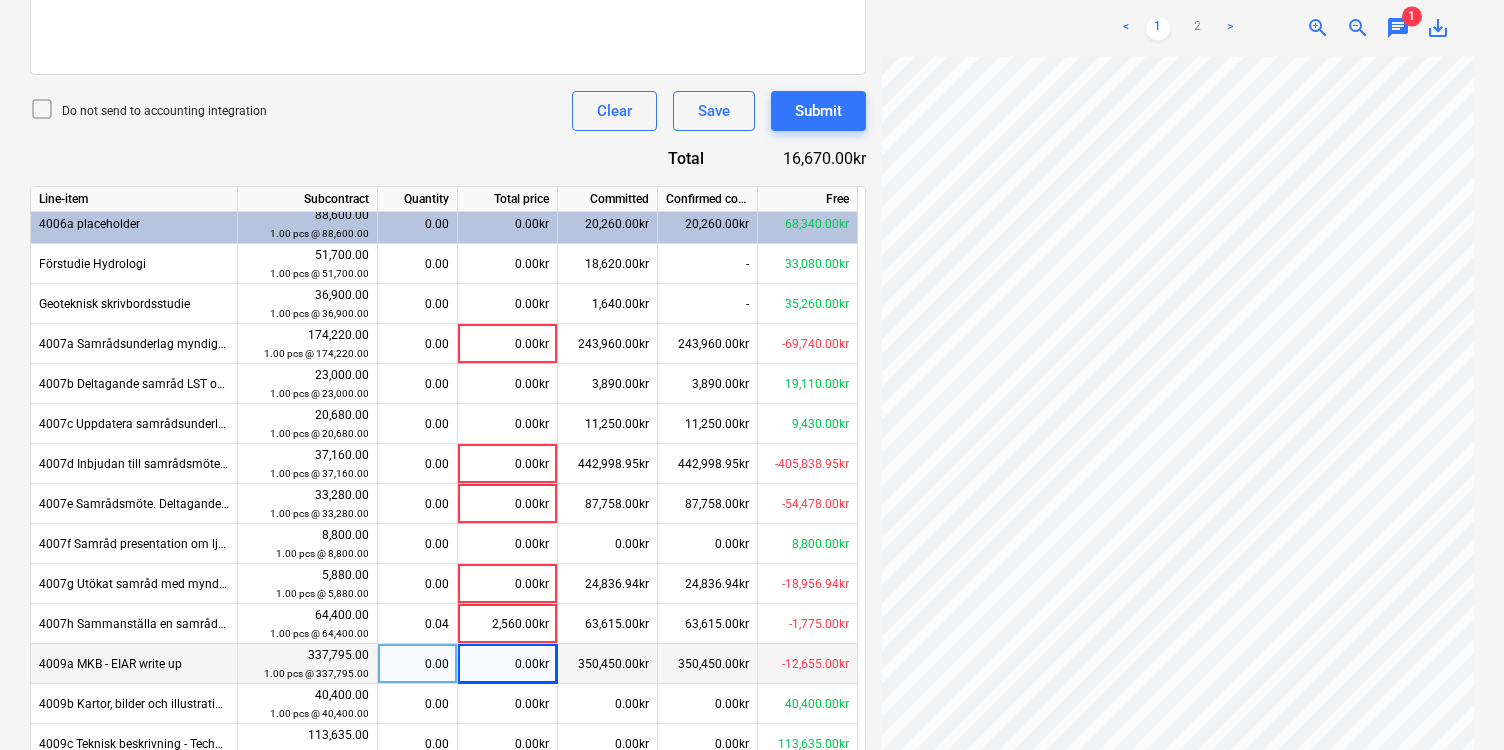 scroll, scrollTop: 1426, scrollLeft: 0, axis: vertical 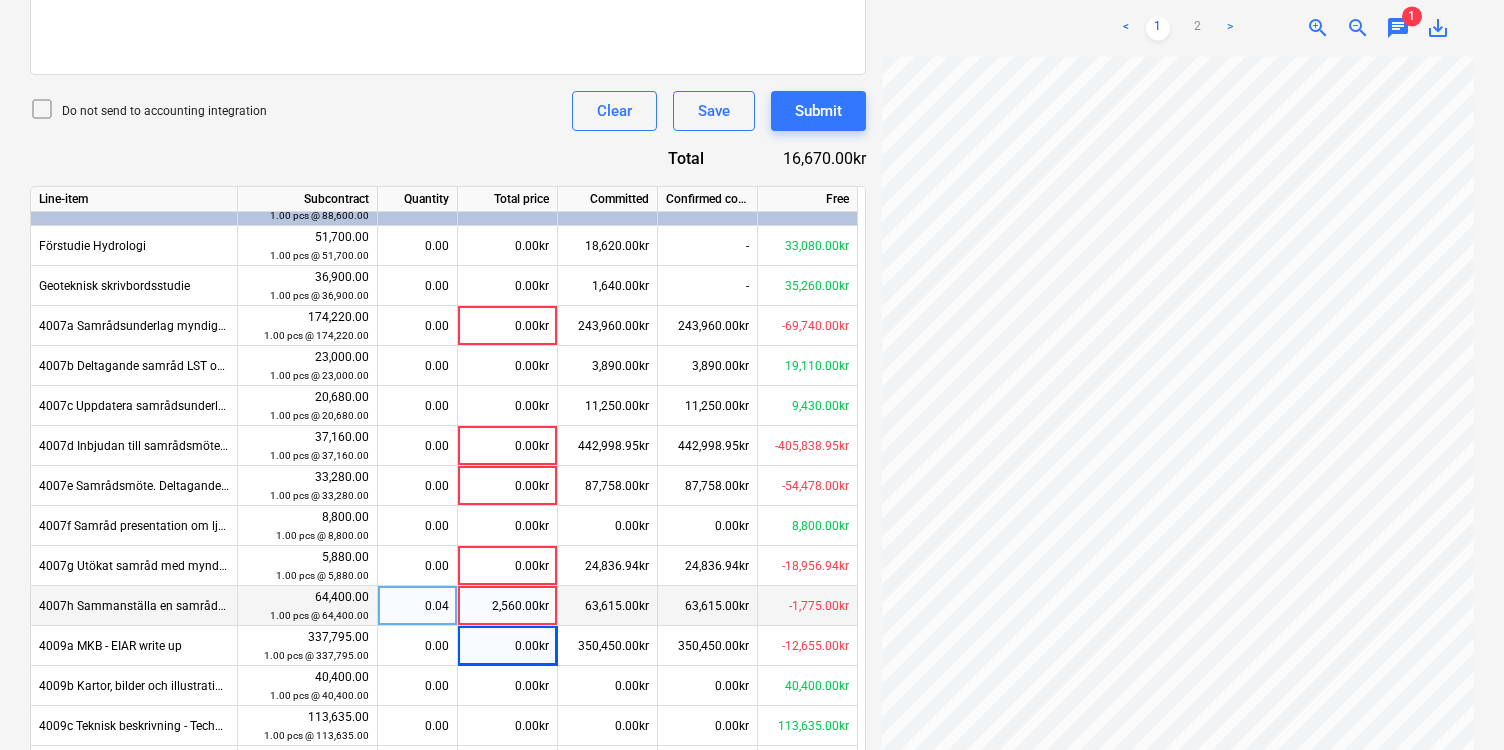 click on "2,560.00kr" at bounding box center (508, 606) 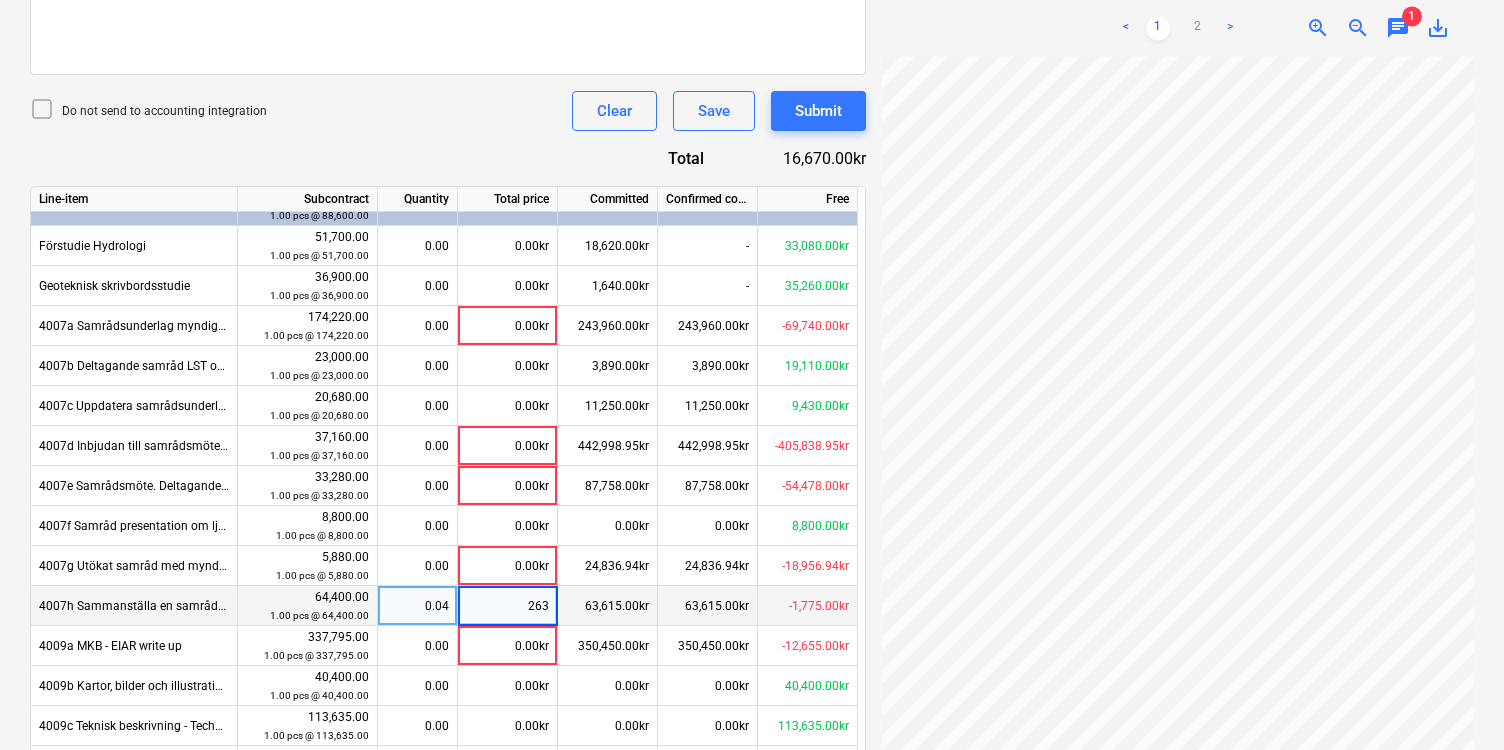 type on "2630" 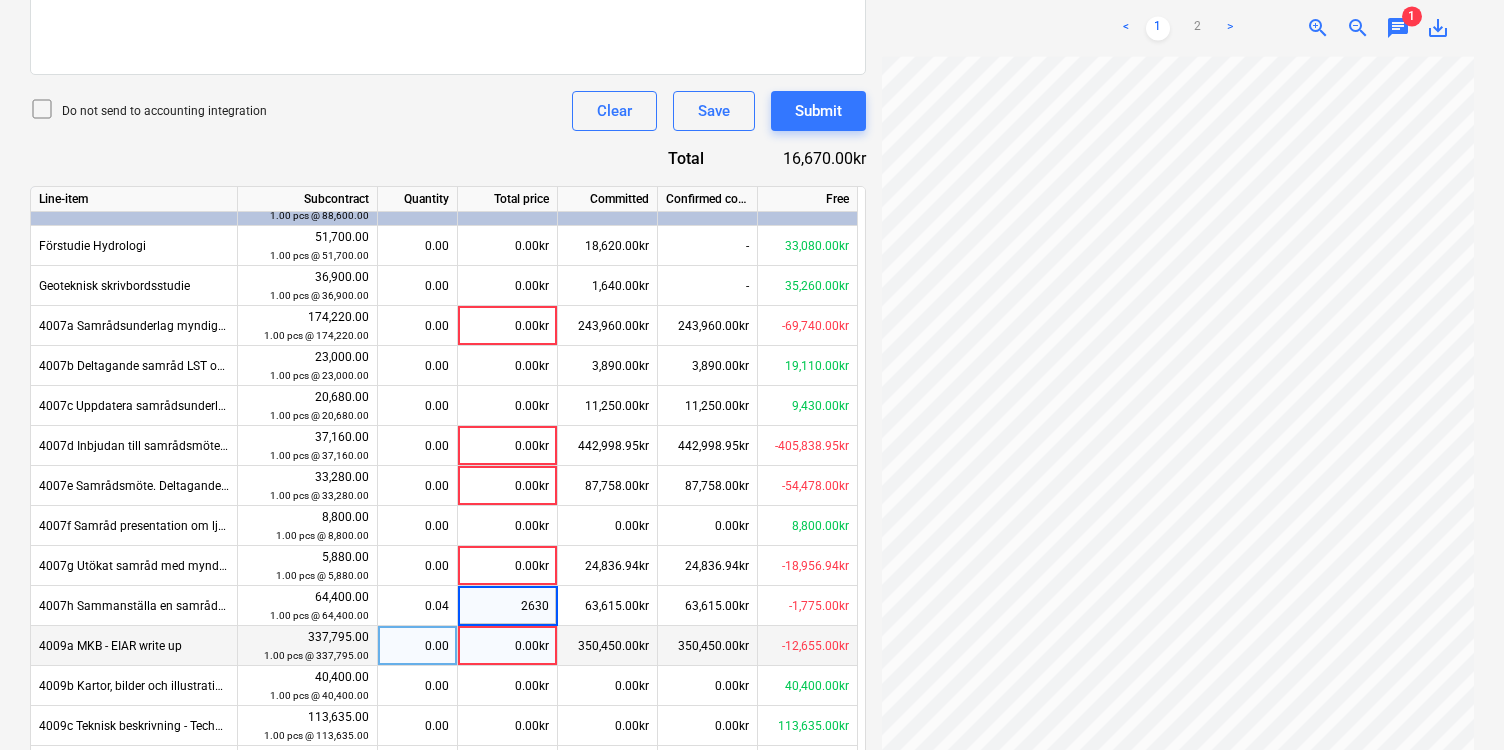 click on "0.00kr" at bounding box center (508, 646) 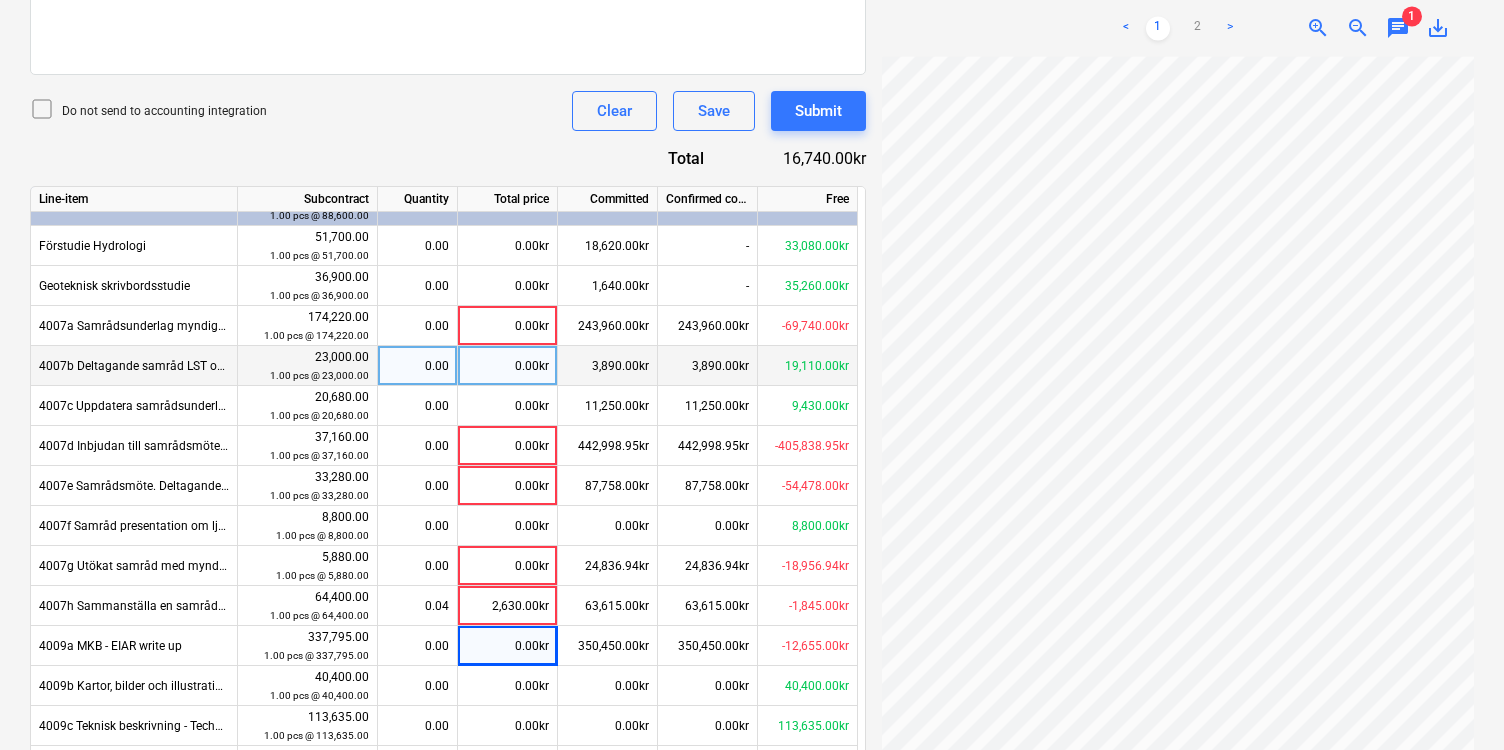 click on "0.00kr" at bounding box center (508, 366) 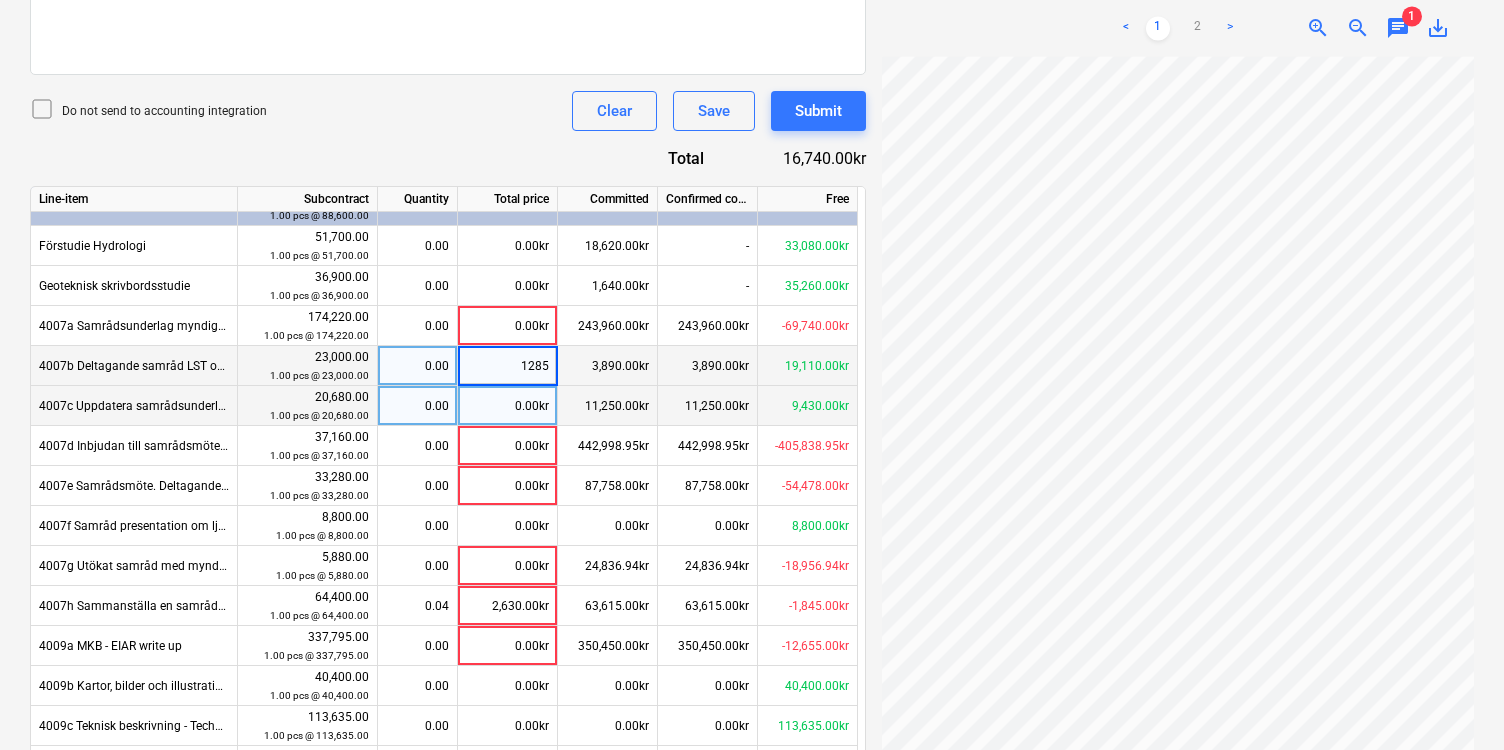 type on "12856" 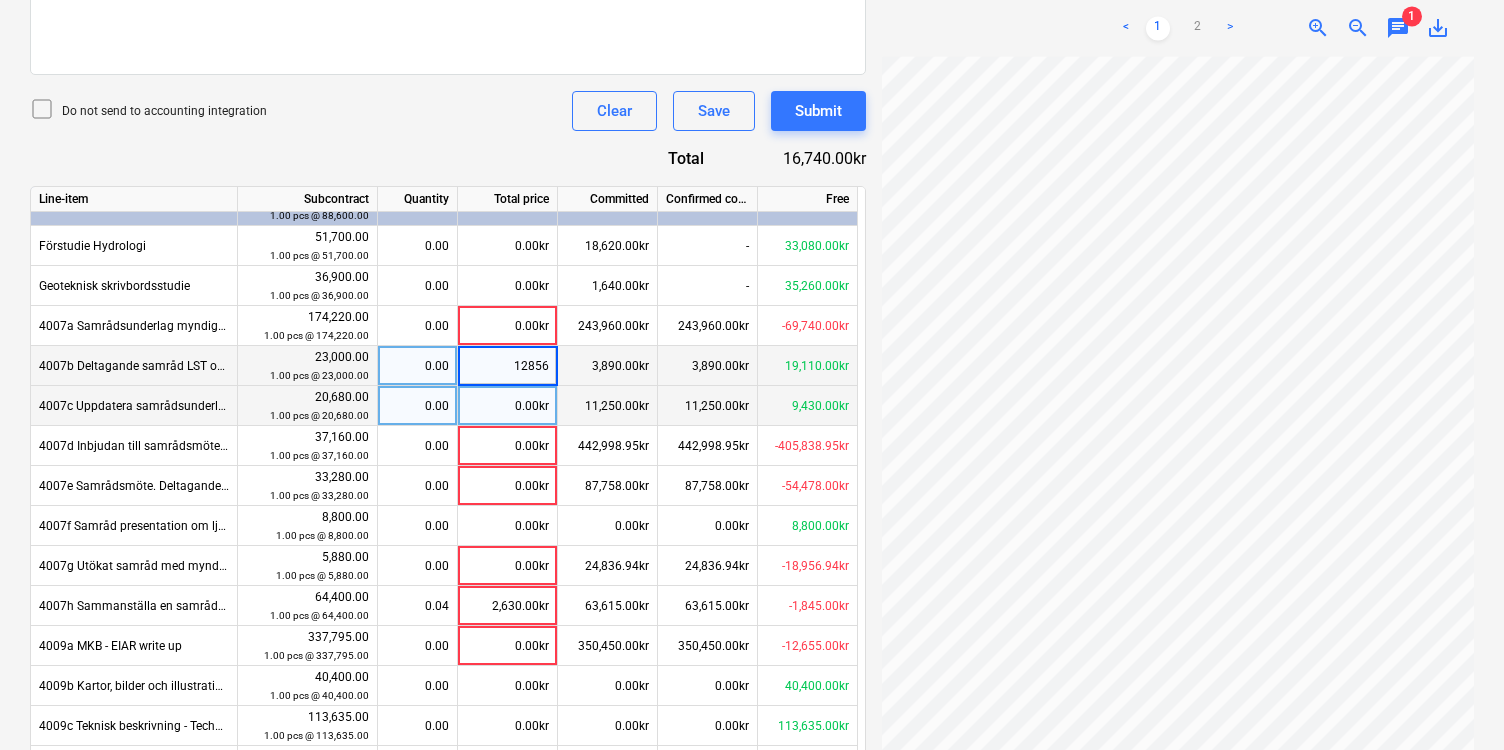 click on "0.00kr" at bounding box center (508, 406) 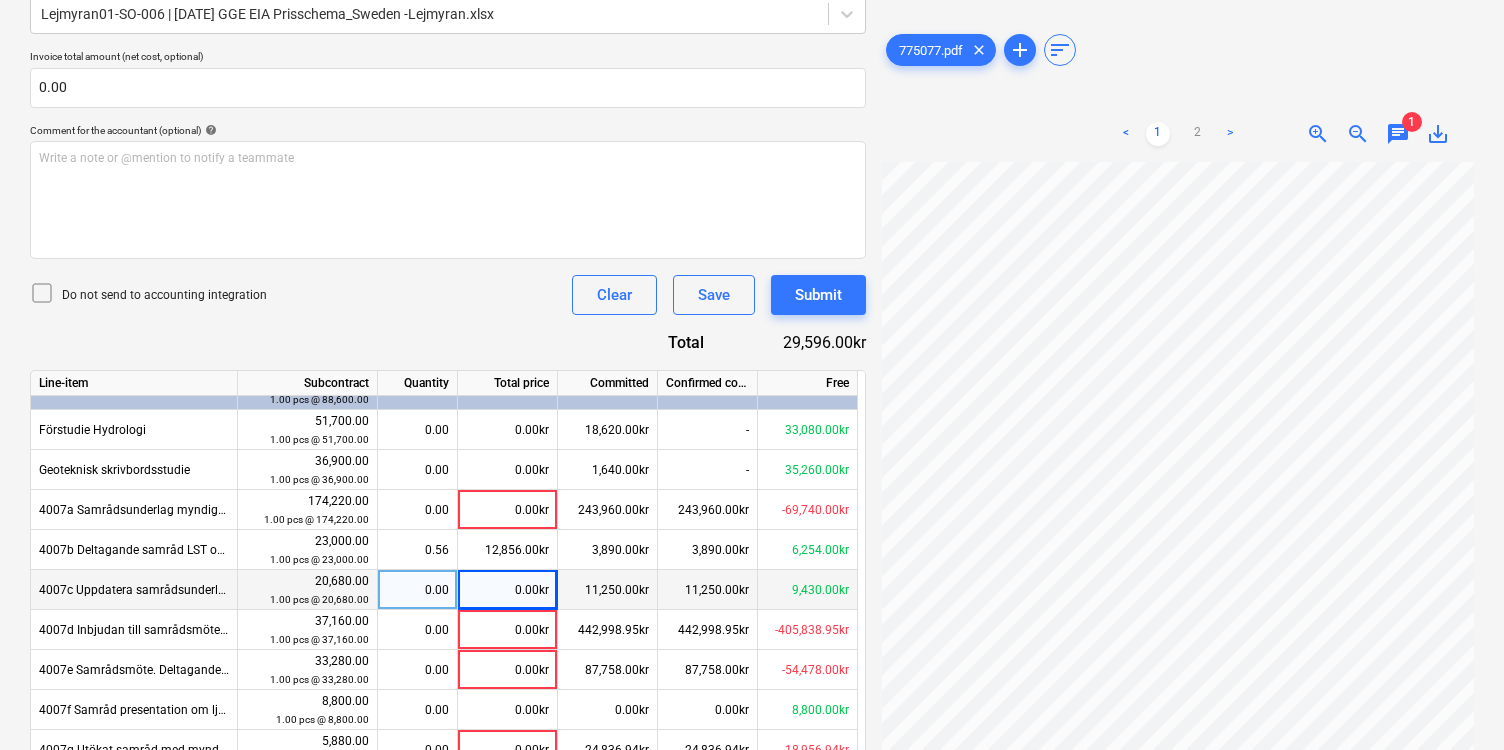 scroll, scrollTop: 354, scrollLeft: 0, axis: vertical 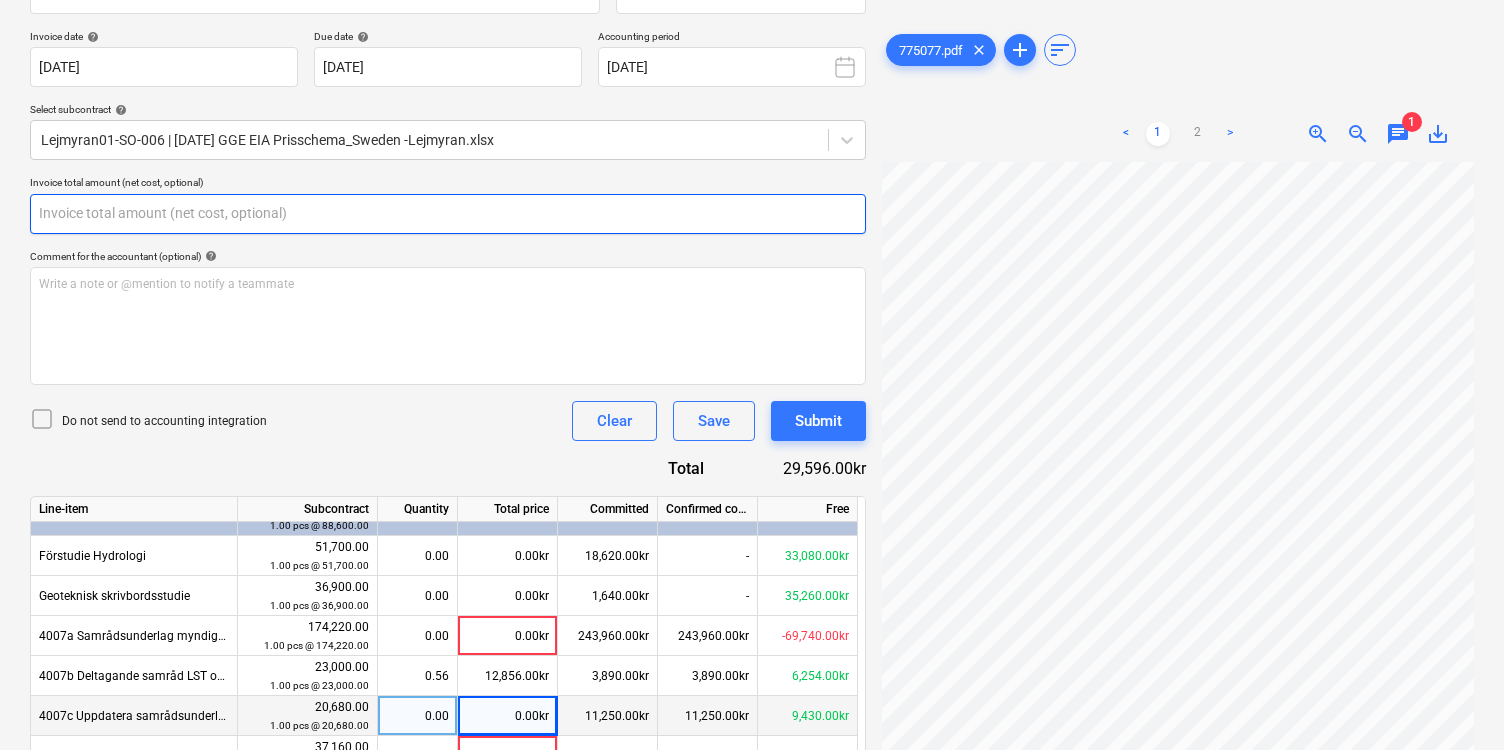 click at bounding box center [448, 214] 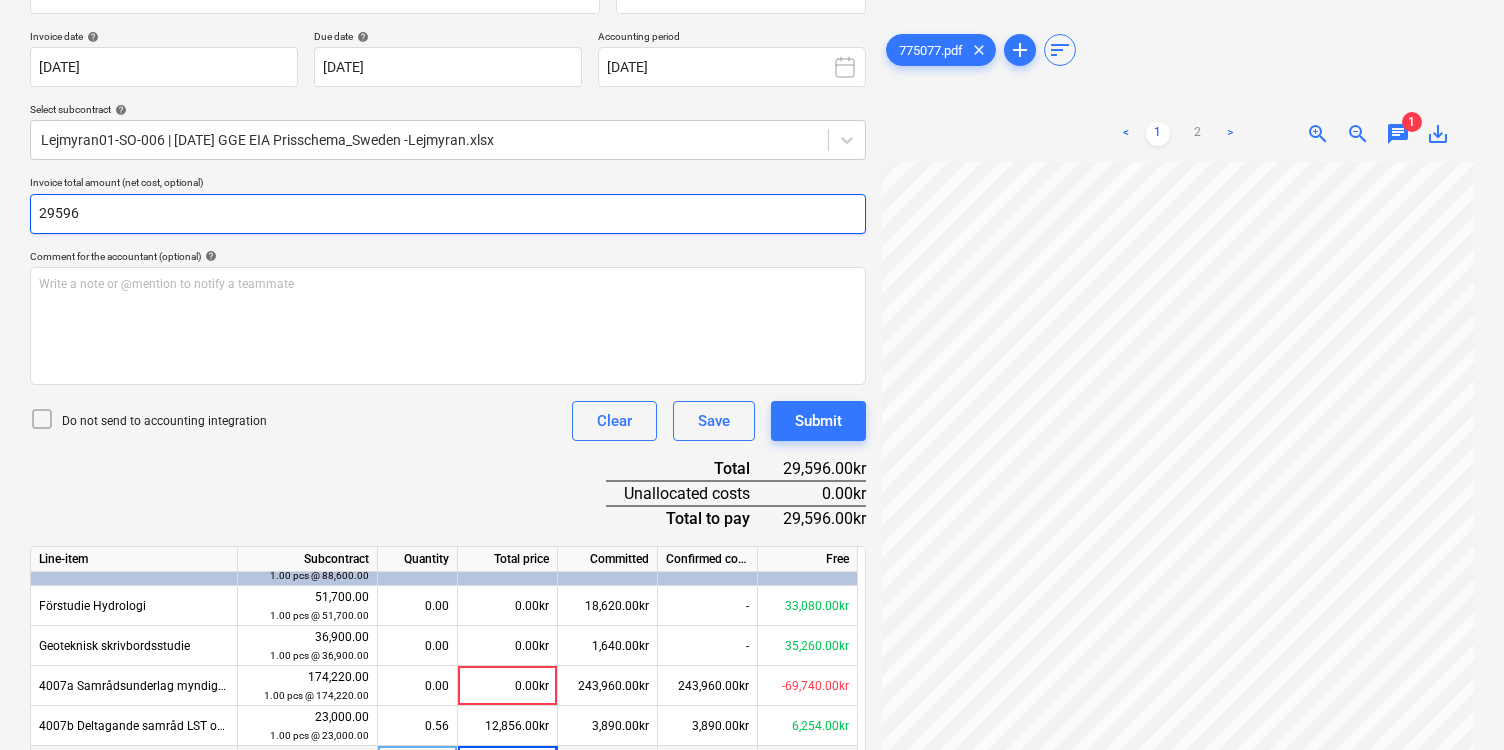 type on "29596" 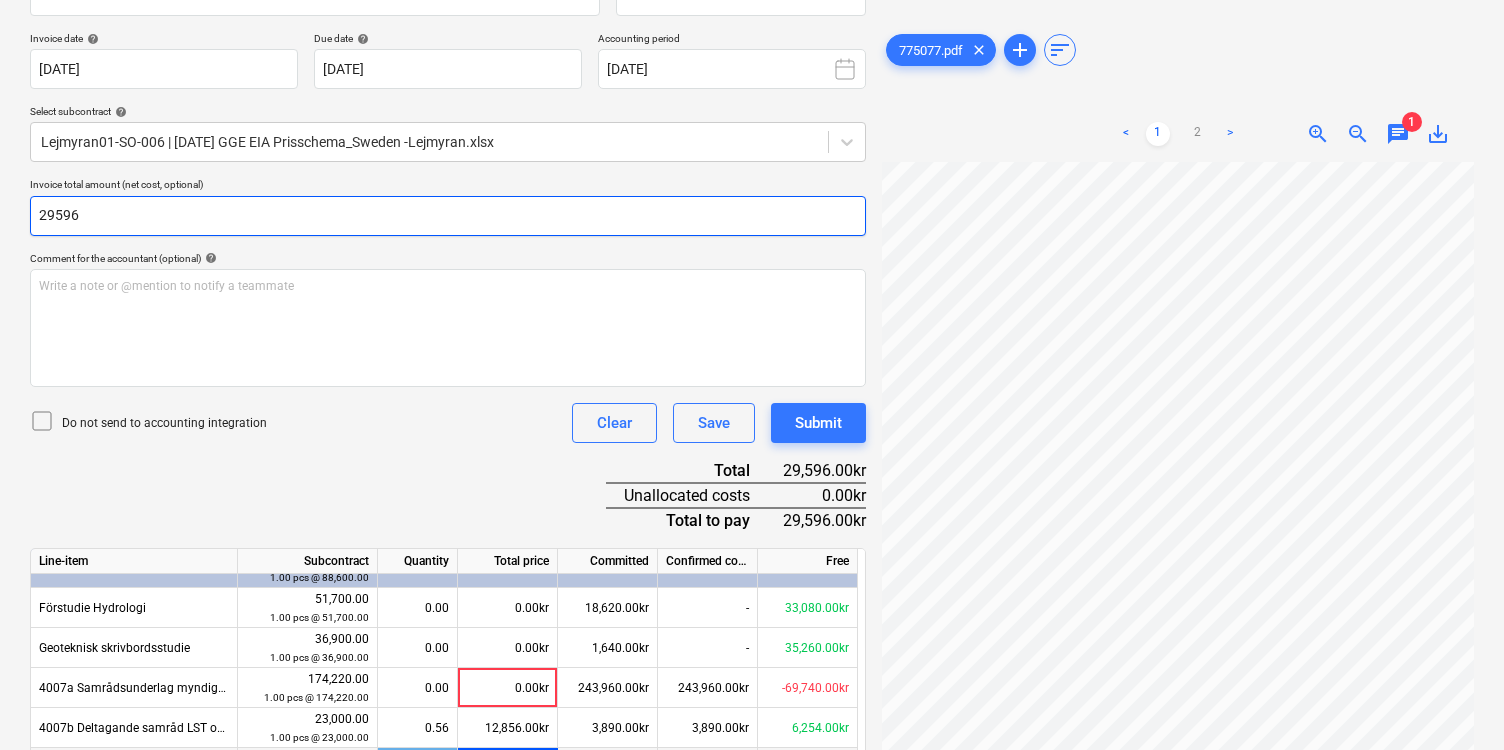 scroll, scrollTop: 342, scrollLeft: 0, axis: vertical 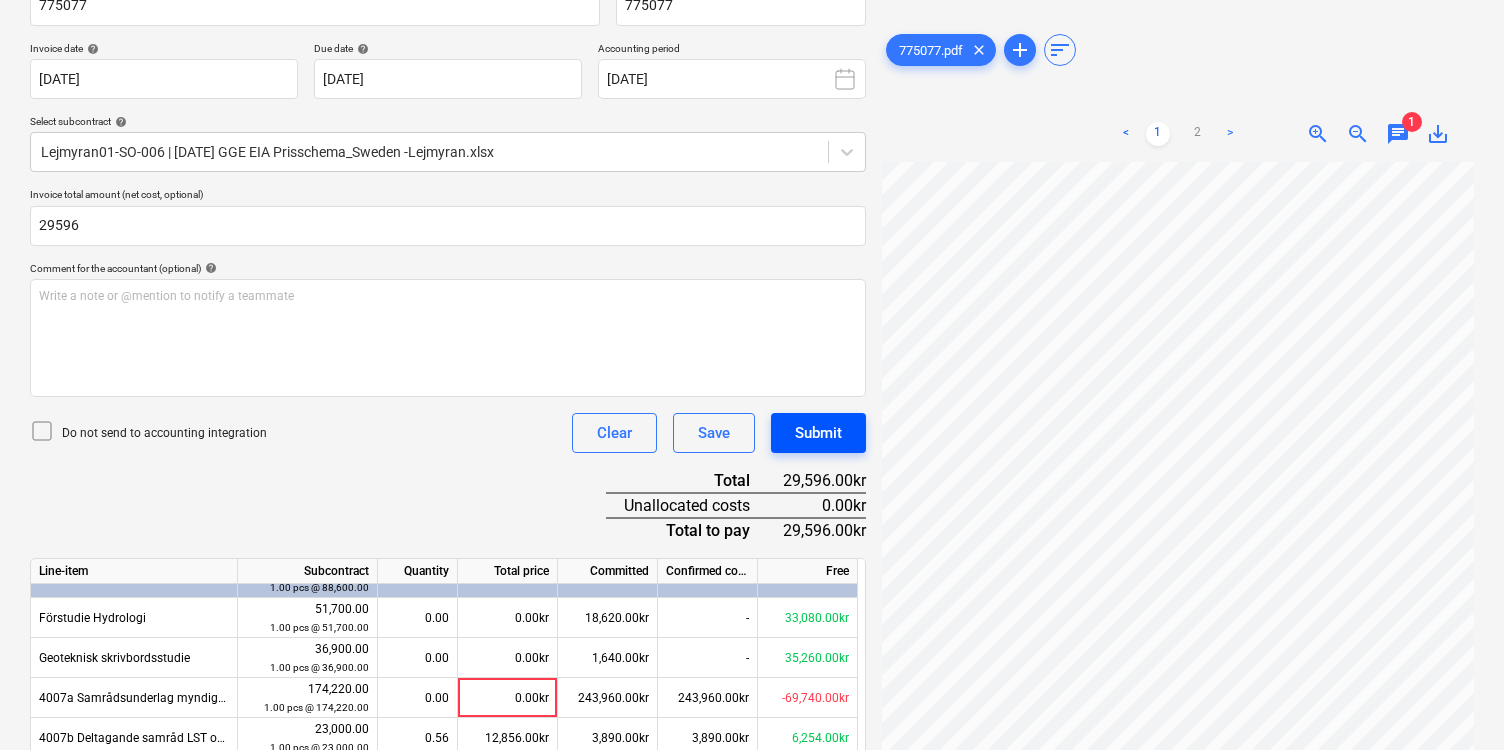 click on "Submit" at bounding box center (818, 433) 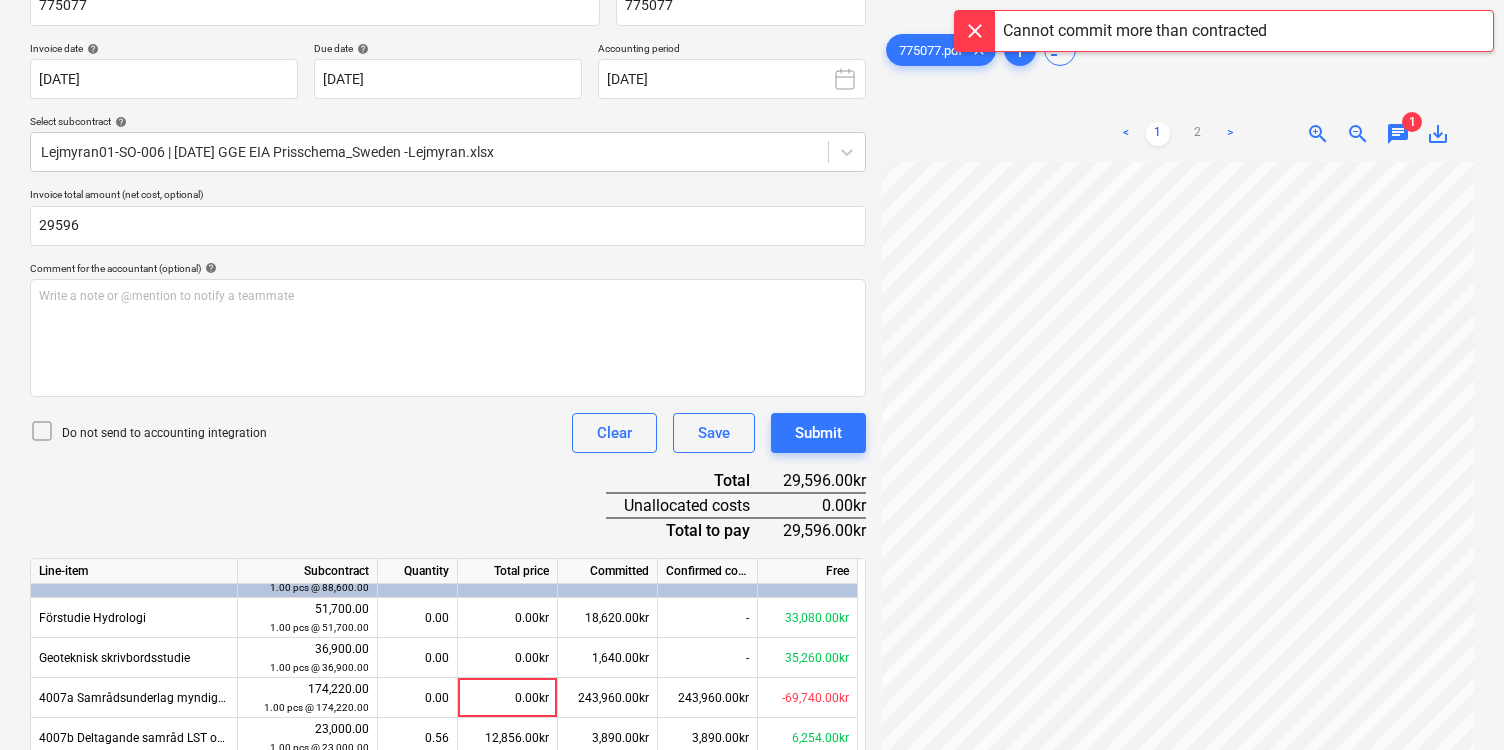 drag, startPoint x: 1501, startPoint y: 384, endPoint x: 1506, endPoint y: 514, distance: 130.09612 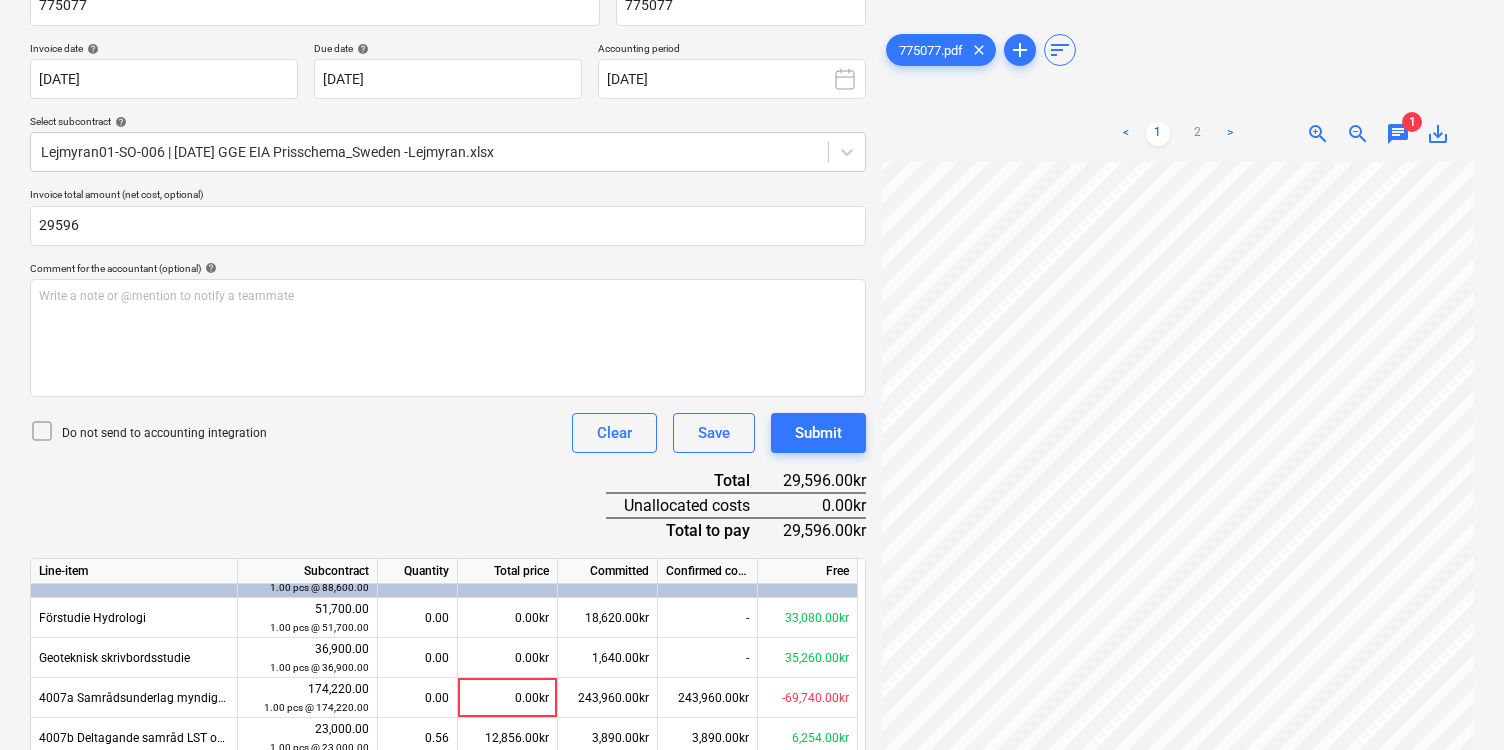 scroll, scrollTop: 644, scrollLeft: 0, axis: vertical 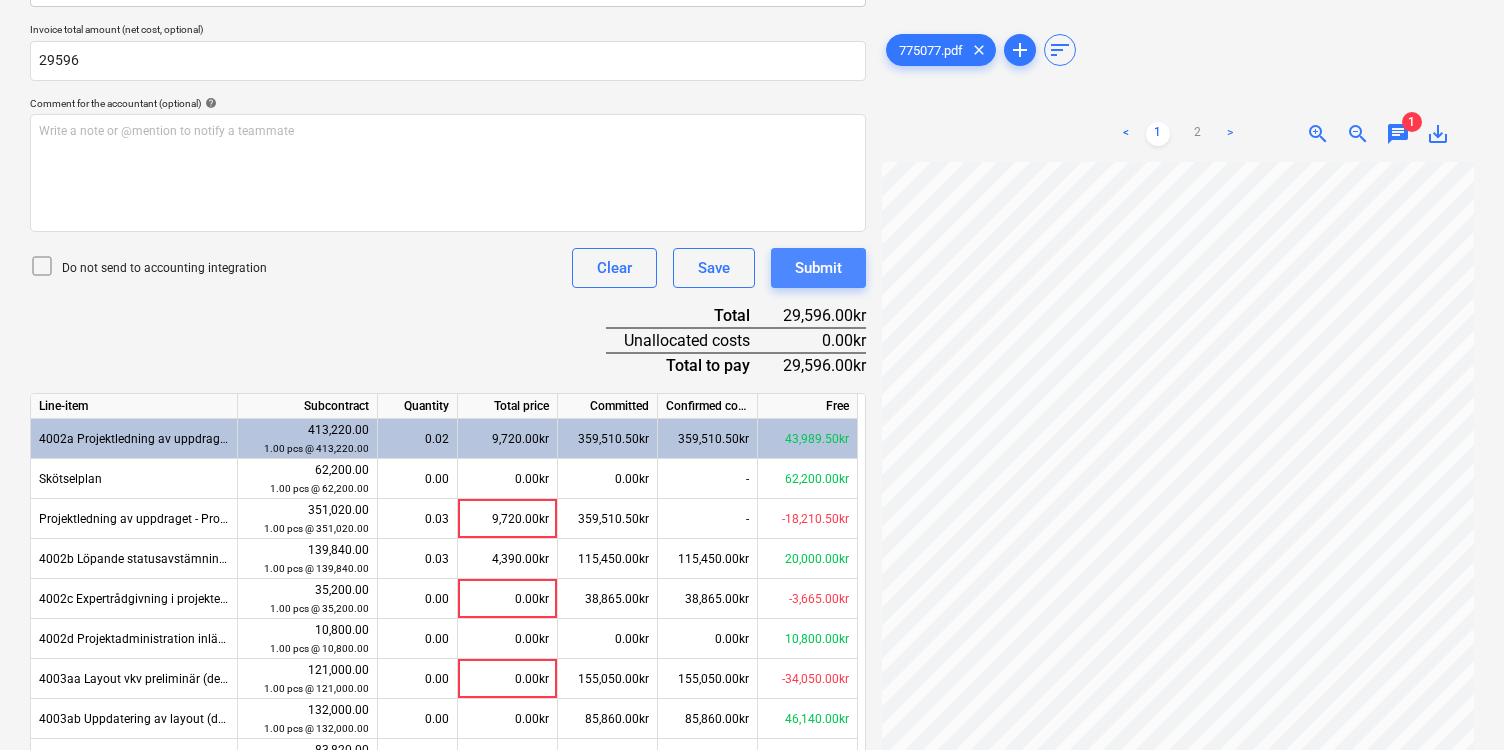 click on "Submit" at bounding box center (818, 268) 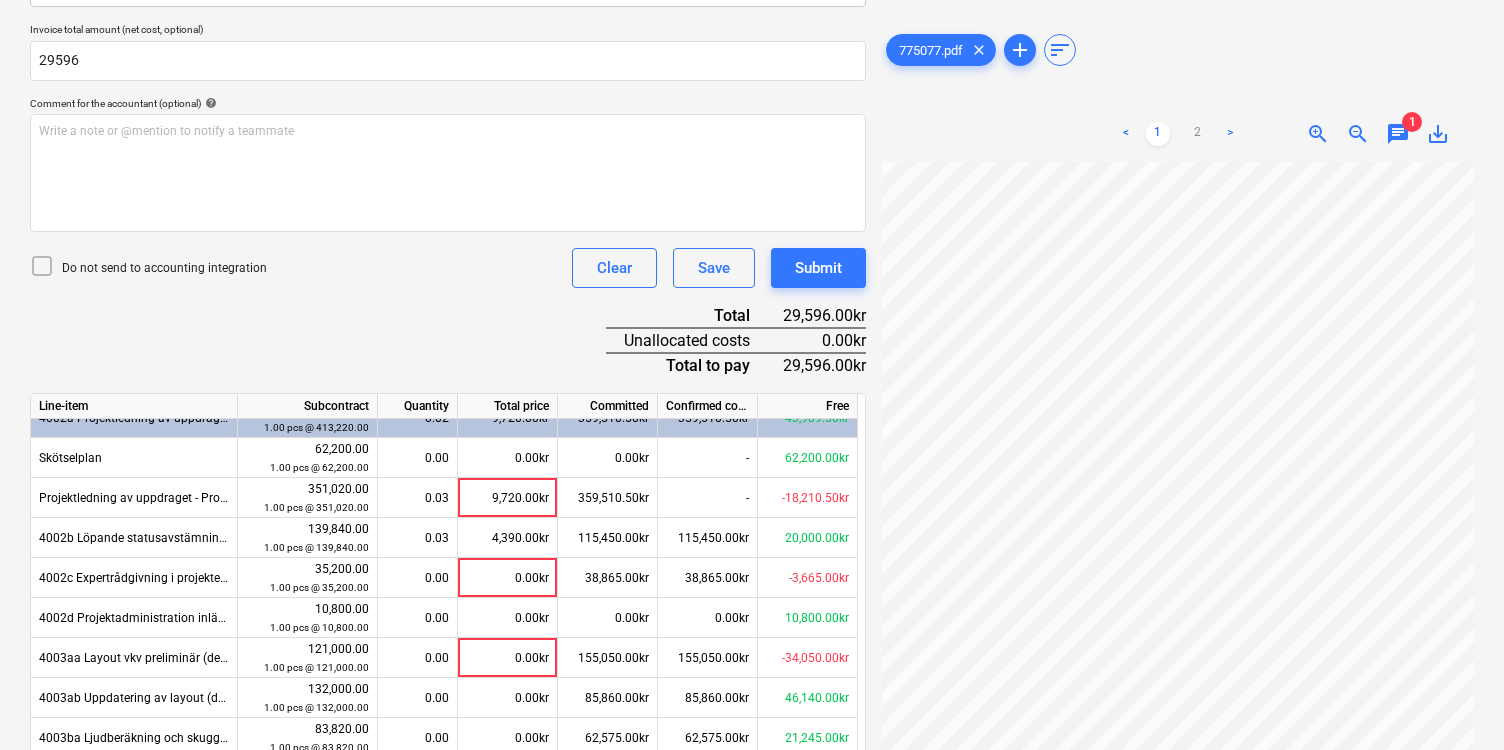 scroll, scrollTop: 0, scrollLeft: 0, axis: both 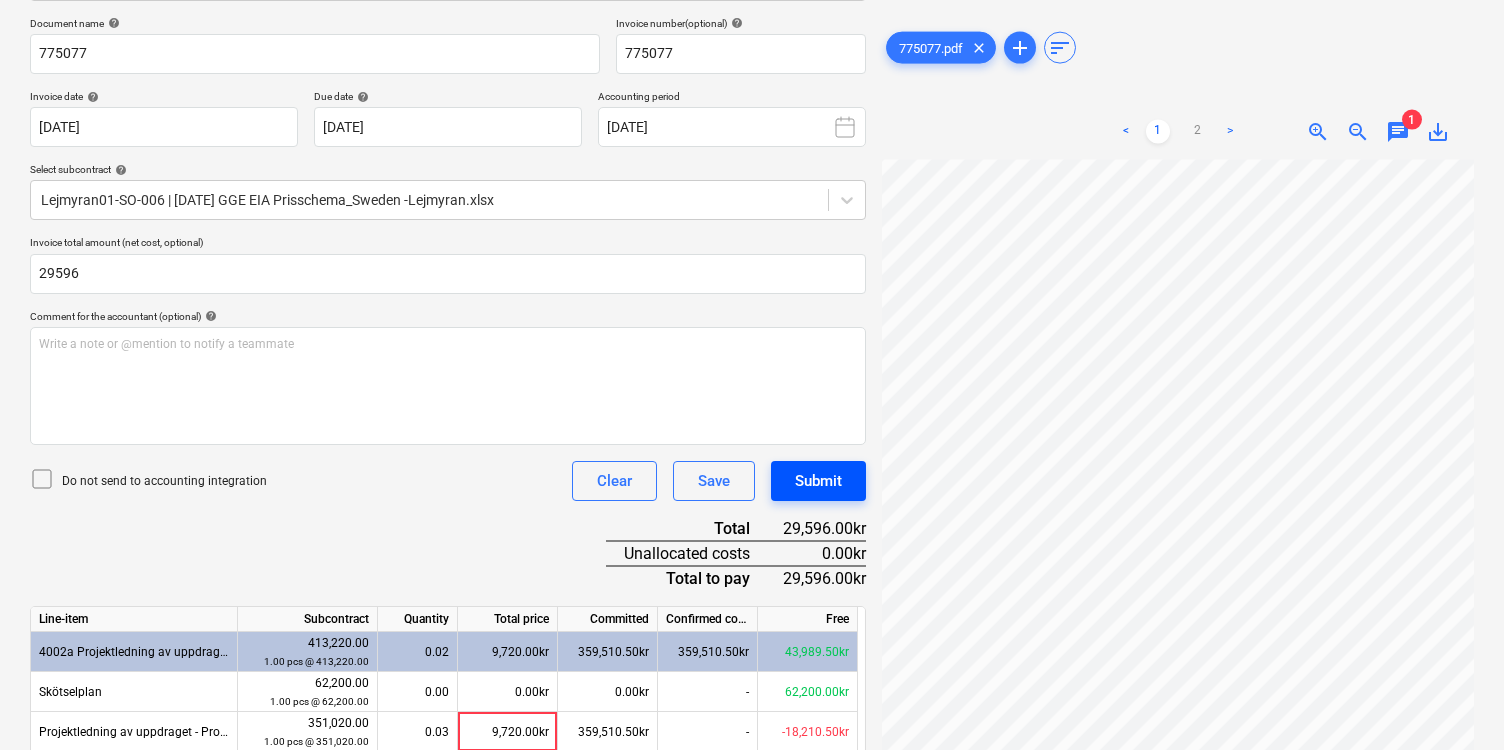 click on "Submit" at bounding box center [818, 481] 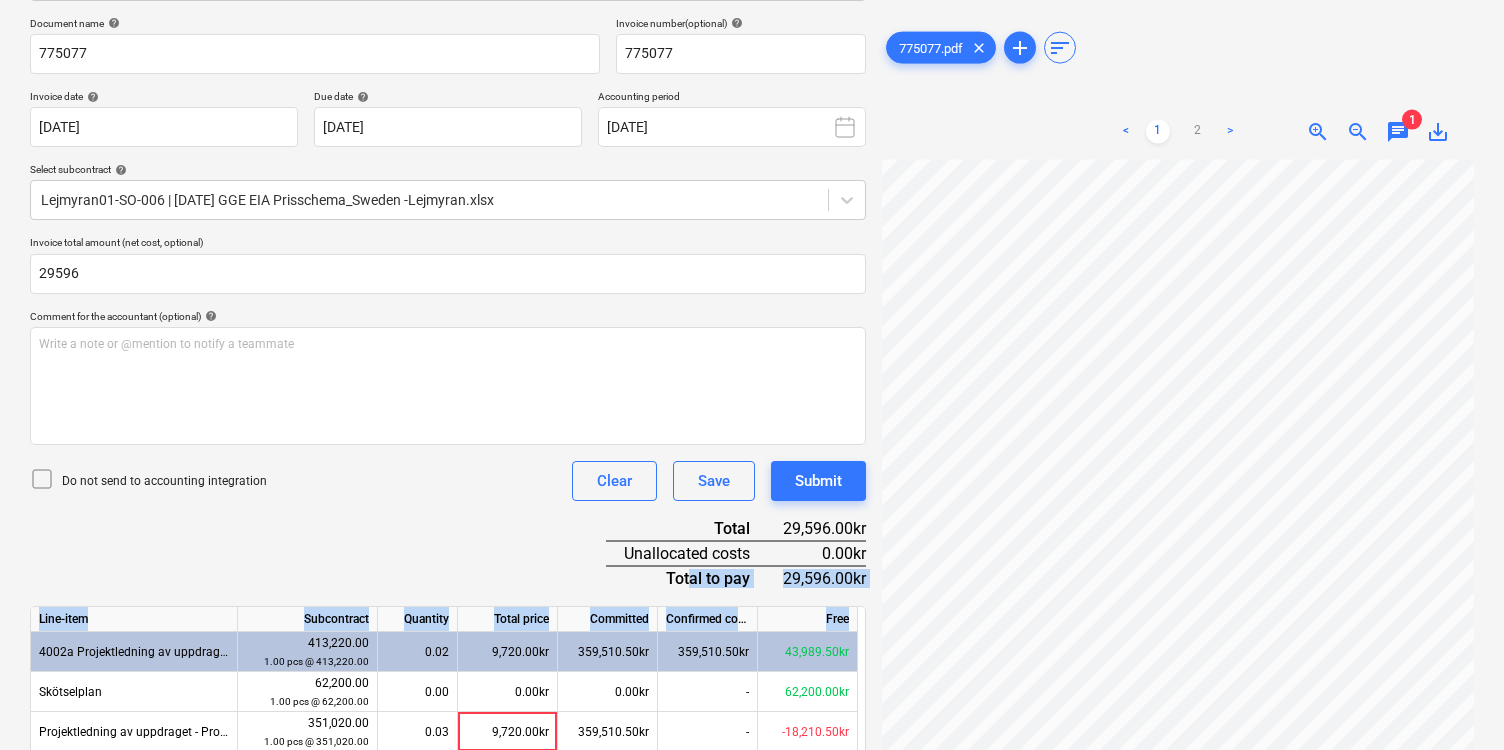 drag, startPoint x: 857, startPoint y: 617, endPoint x: 693, endPoint y: 587, distance: 166.72133 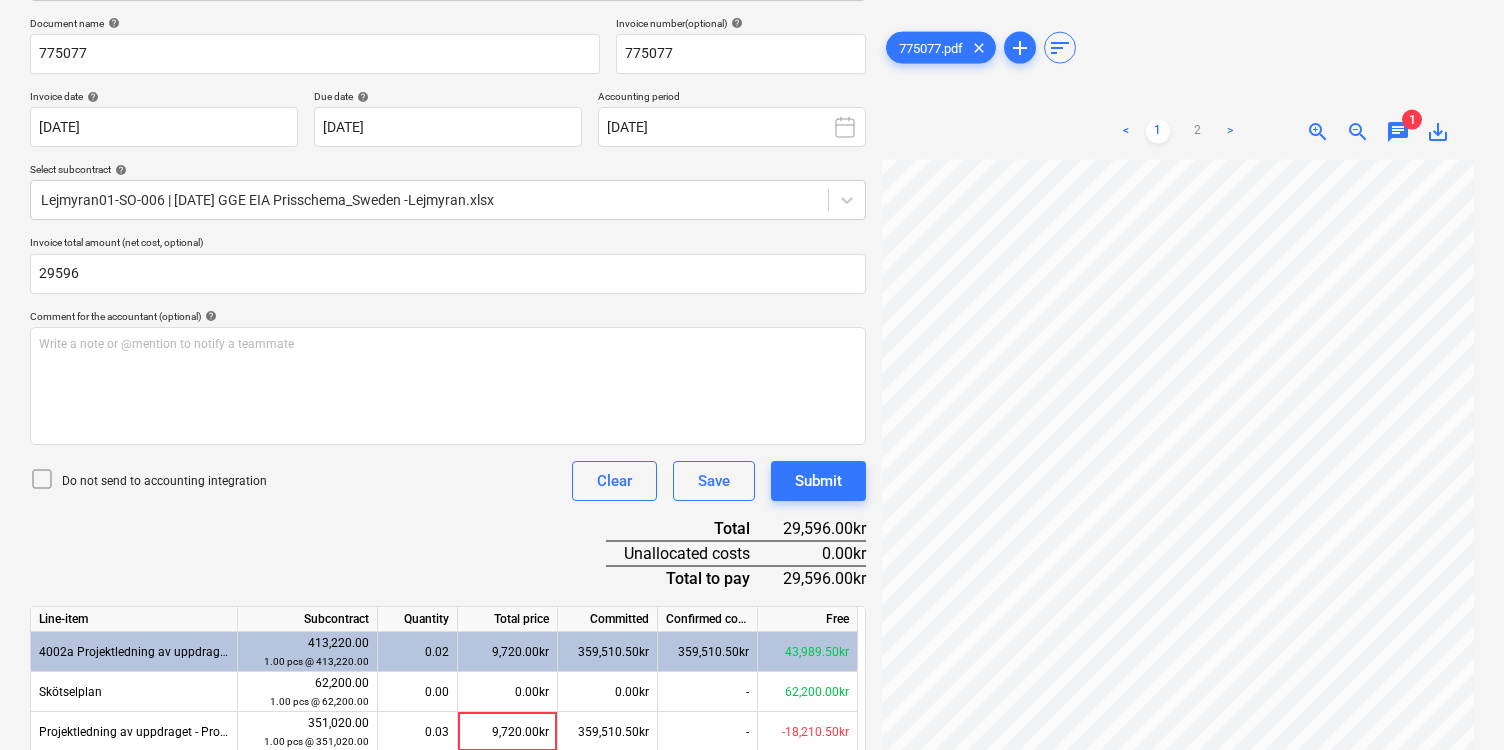 drag, startPoint x: 693, startPoint y: 587, endPoint x: 463, endPoint y: 543, distance: 234.17088 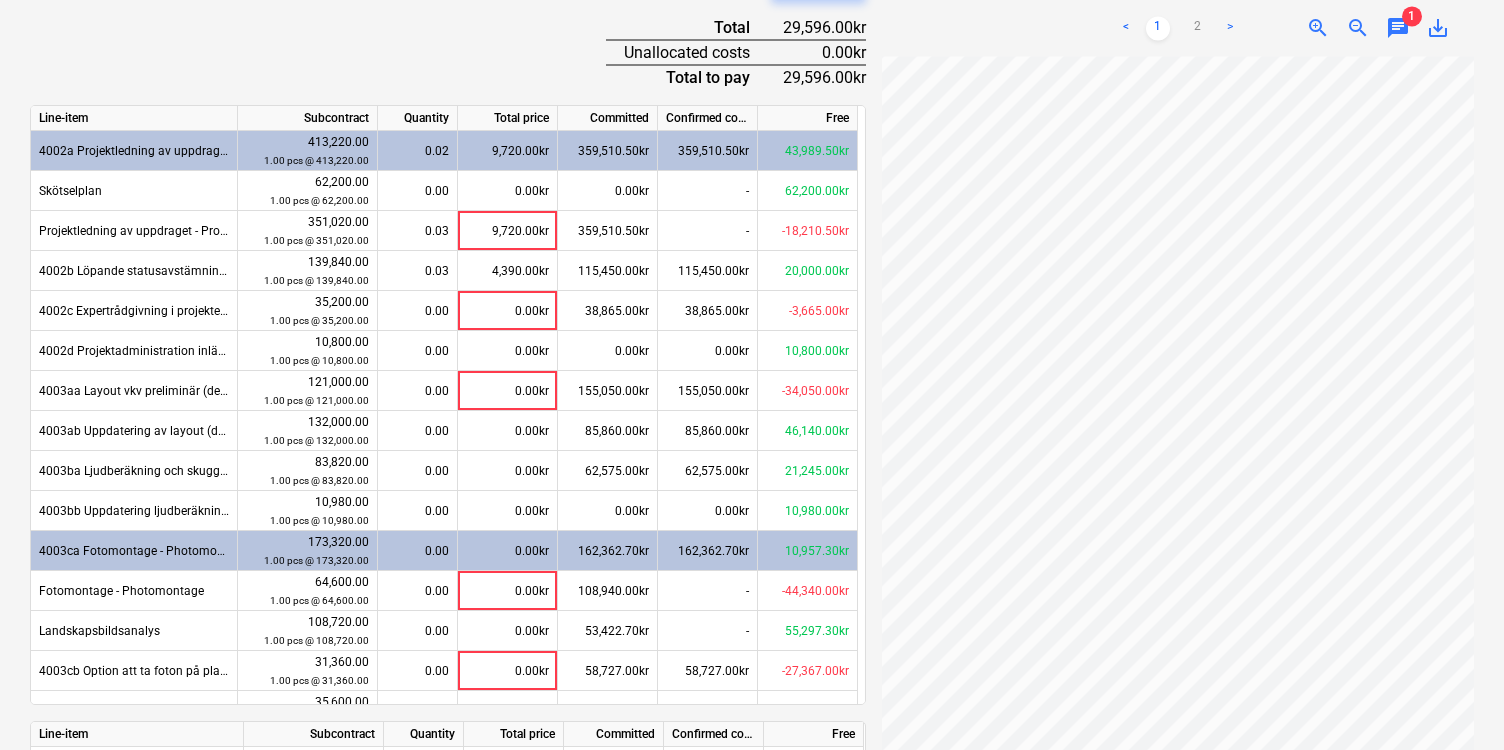 scroll, scrollTop: 912, scrollLeft: 0, axis: vertical 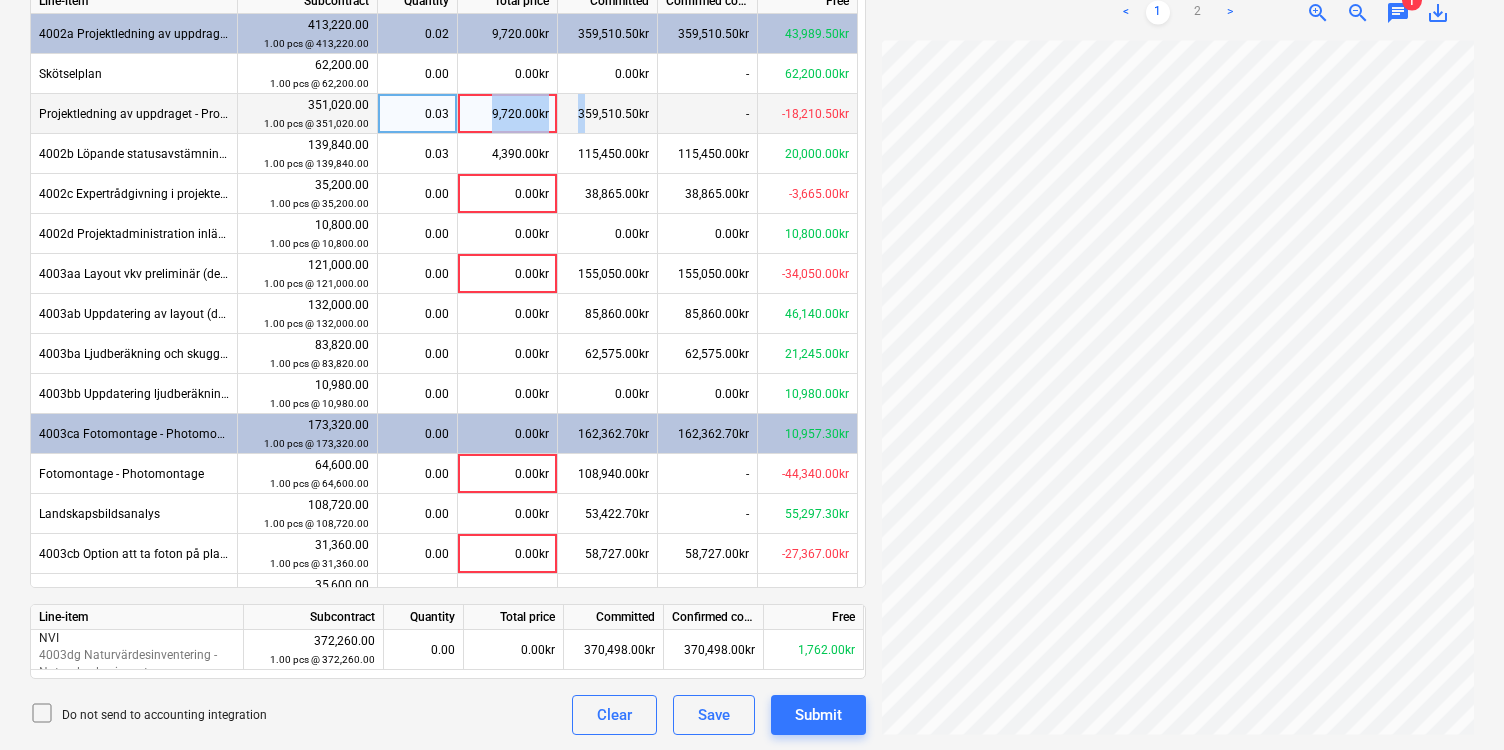 drag, startPoint x: 482, startPoint y: 108, endPoint x: 584, endPoint y: 100, distance: 102.31325 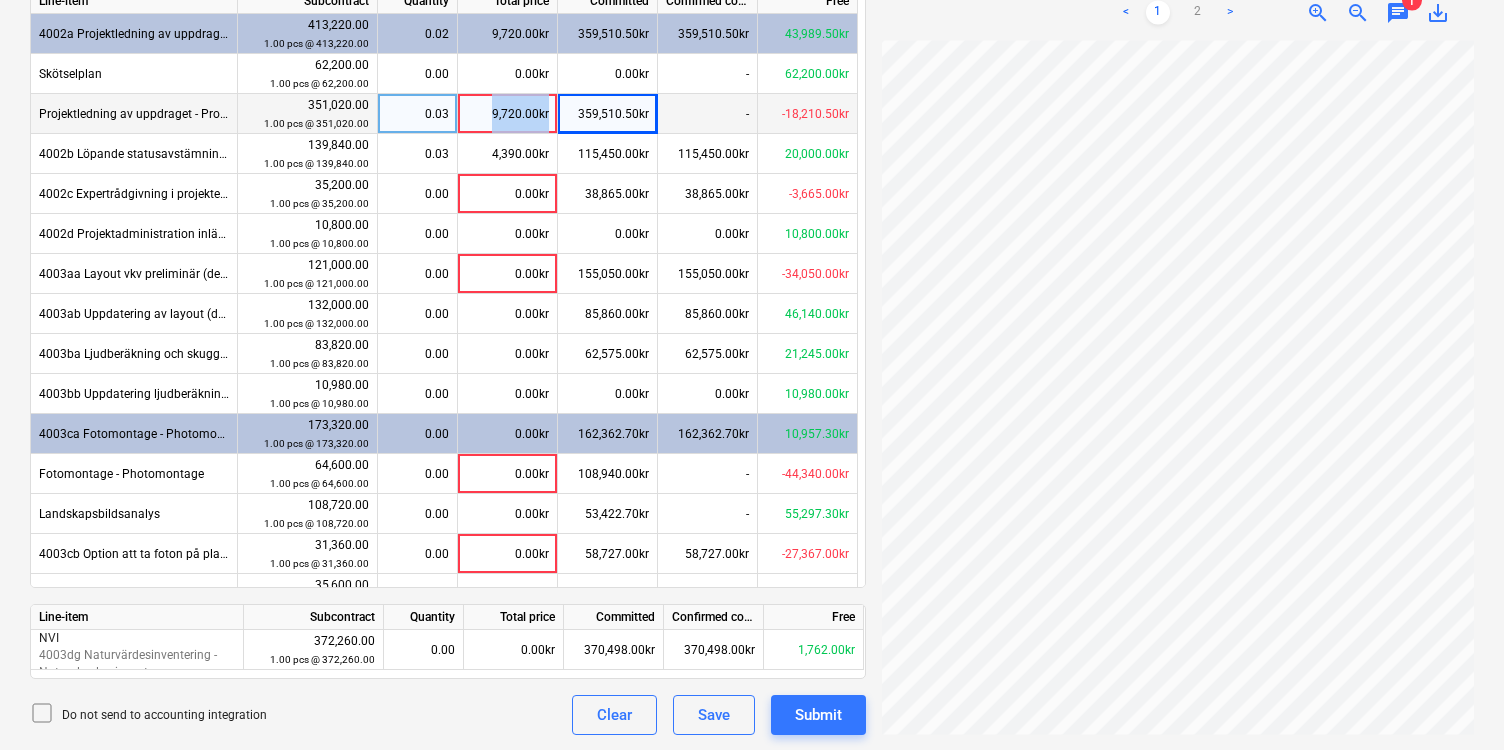drag, startPoint x: 480, startPoint y: 111, endPoint x: 560, endPoint y: 116, distance: 80.1561 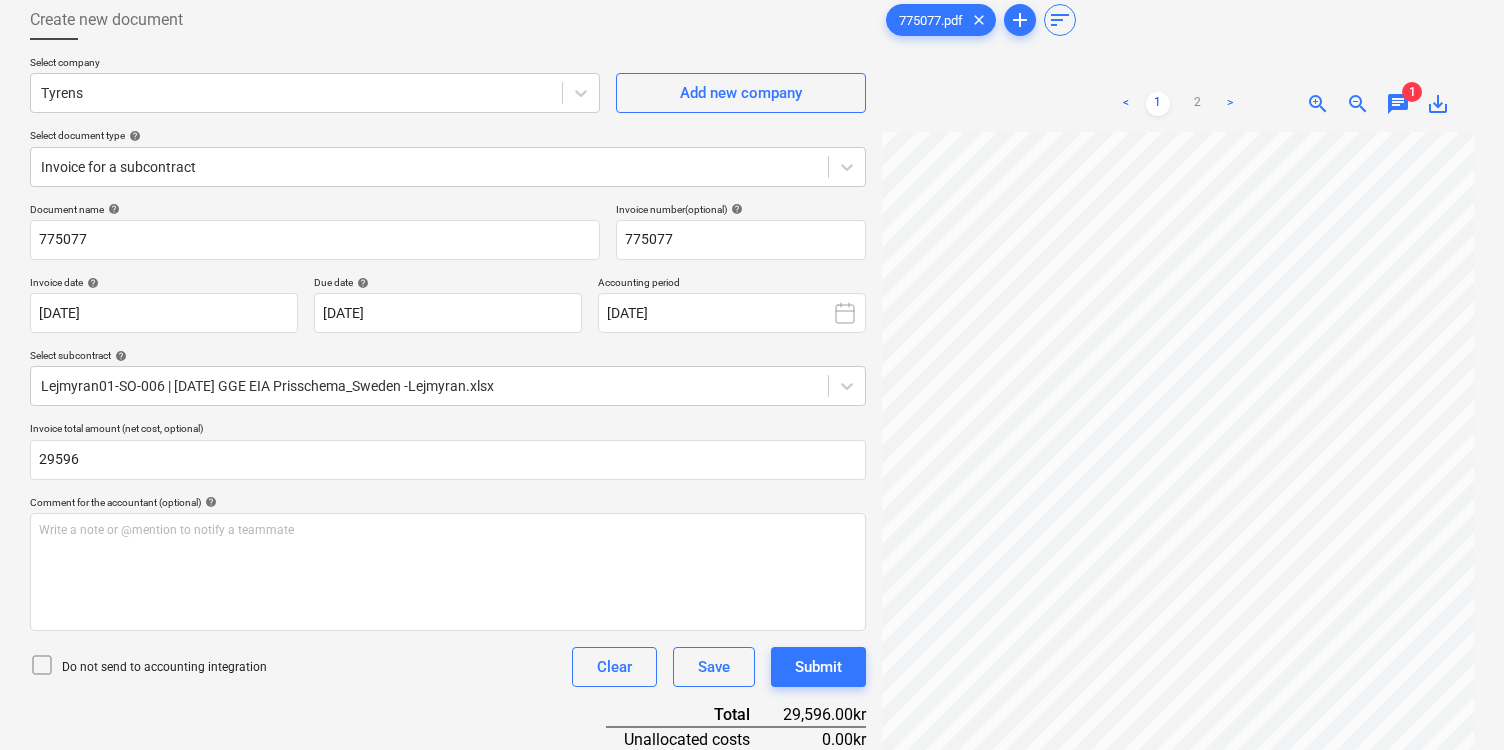 scroll, scrollTop: 0, scrollLeft: 0, axis: both 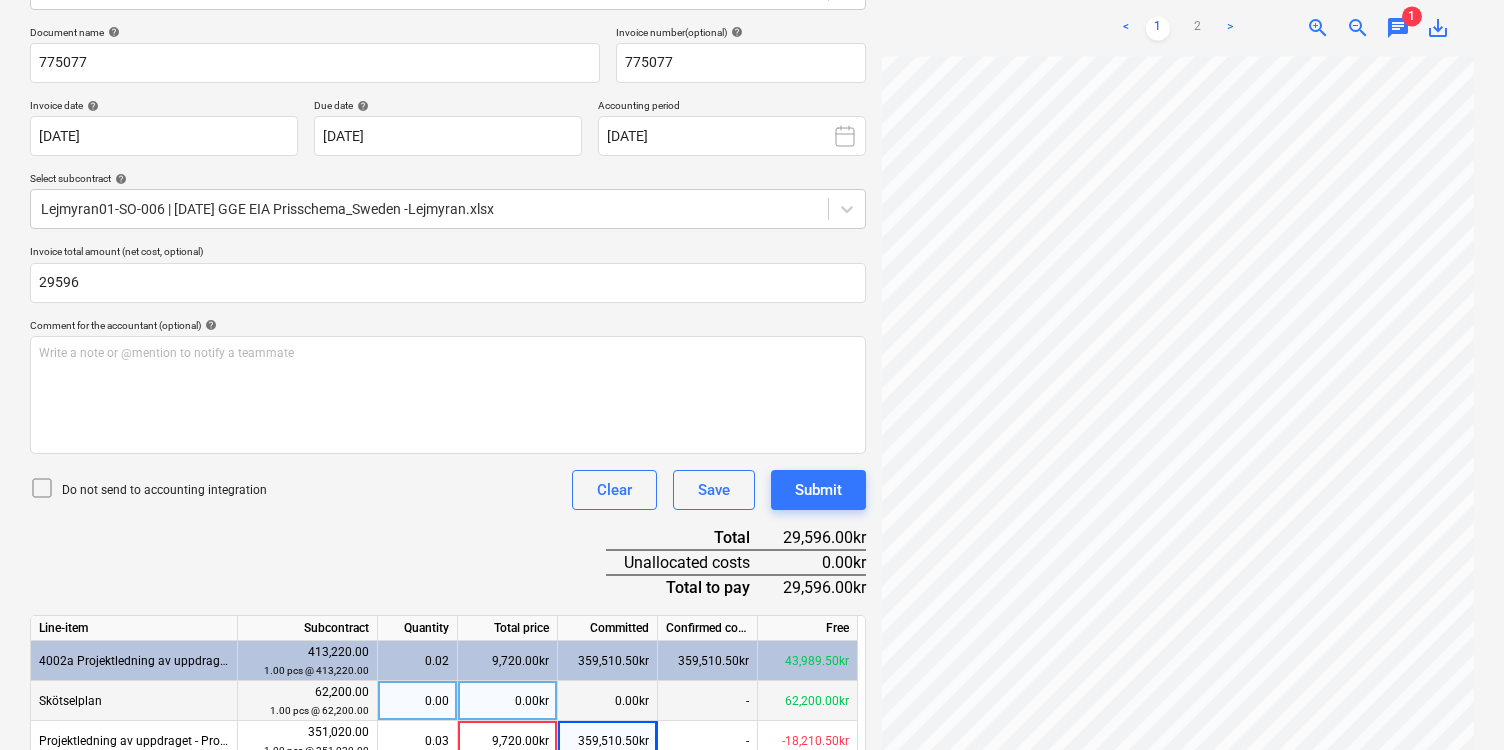 click on "0.00kr" at bounding box center (508, 701) 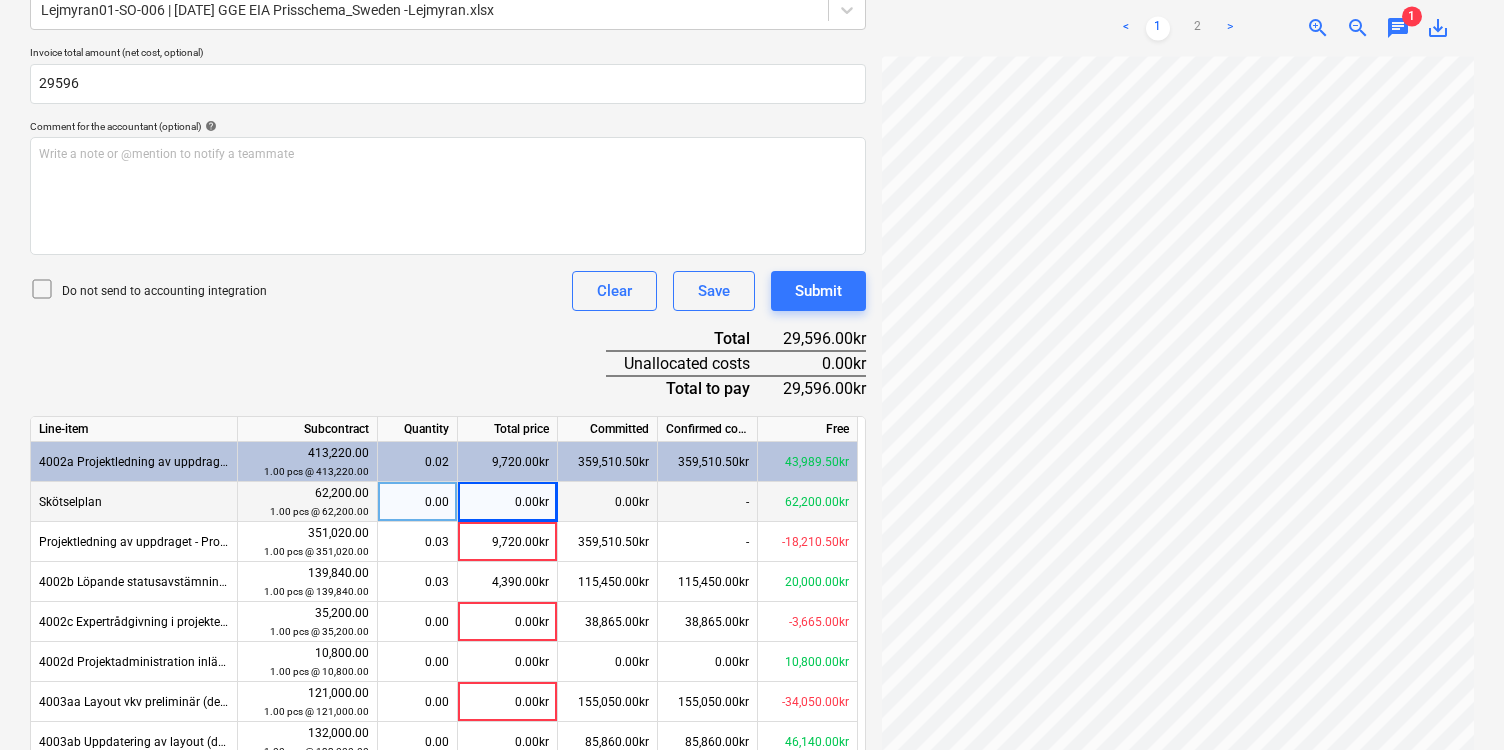 scroll, scrollTop: 500, scrollLeft: 0, axis: vertical 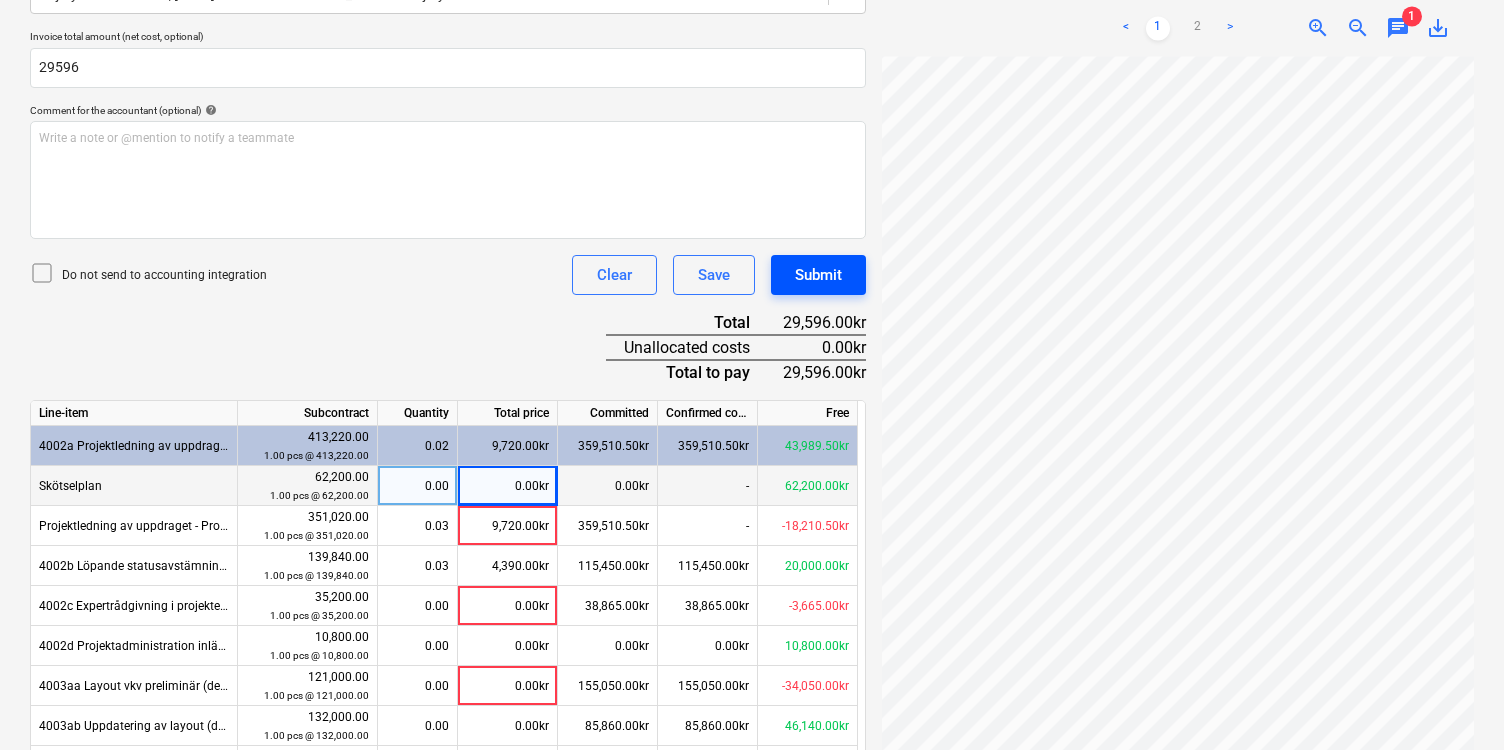 click on "Submit" at bounding box center (818, 275) 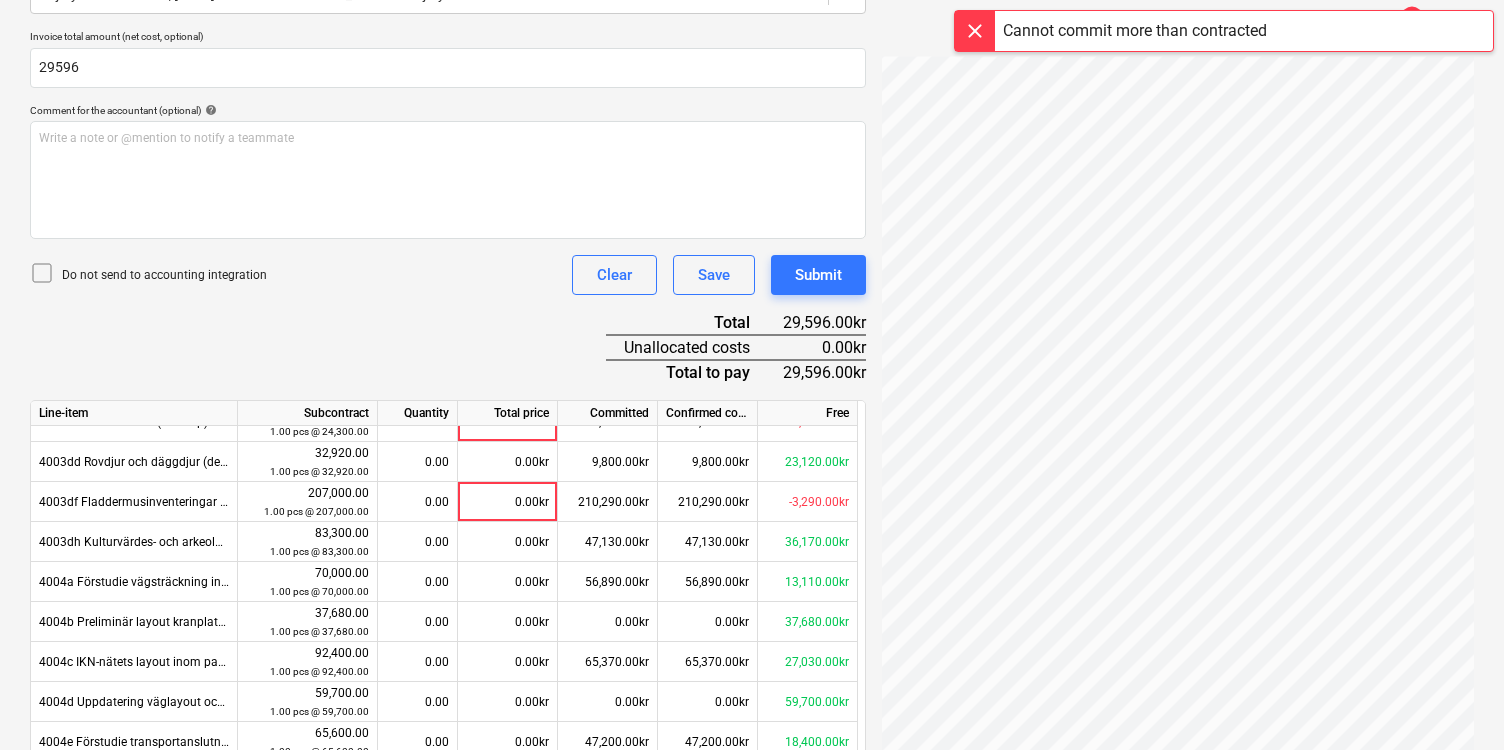 scroll, scrollTop: 1104, scrollLeft: 0, axis: vertical 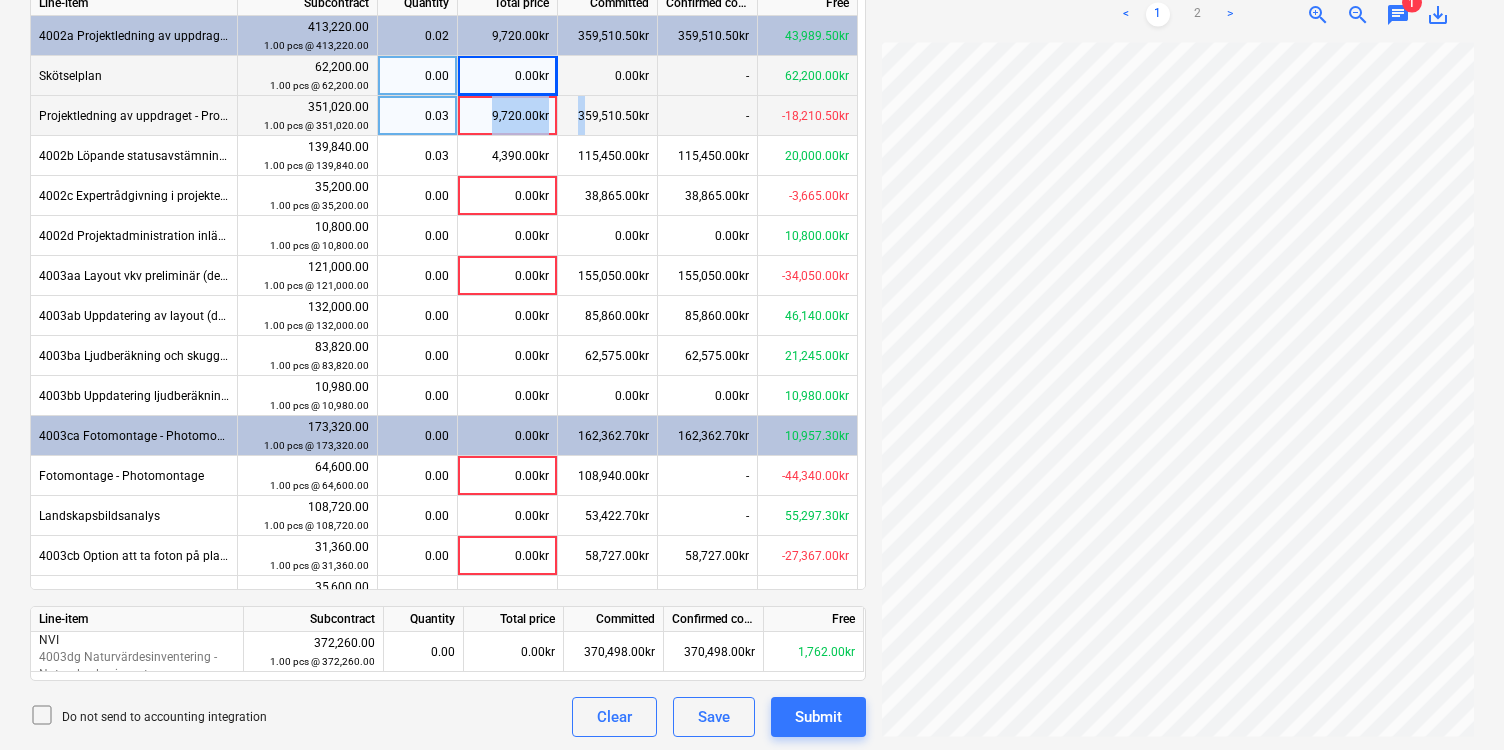 drag, startPoint x: 480, startPoint y: 115, endPoint x: 587, endPoint y: 123, distance: 107.298645 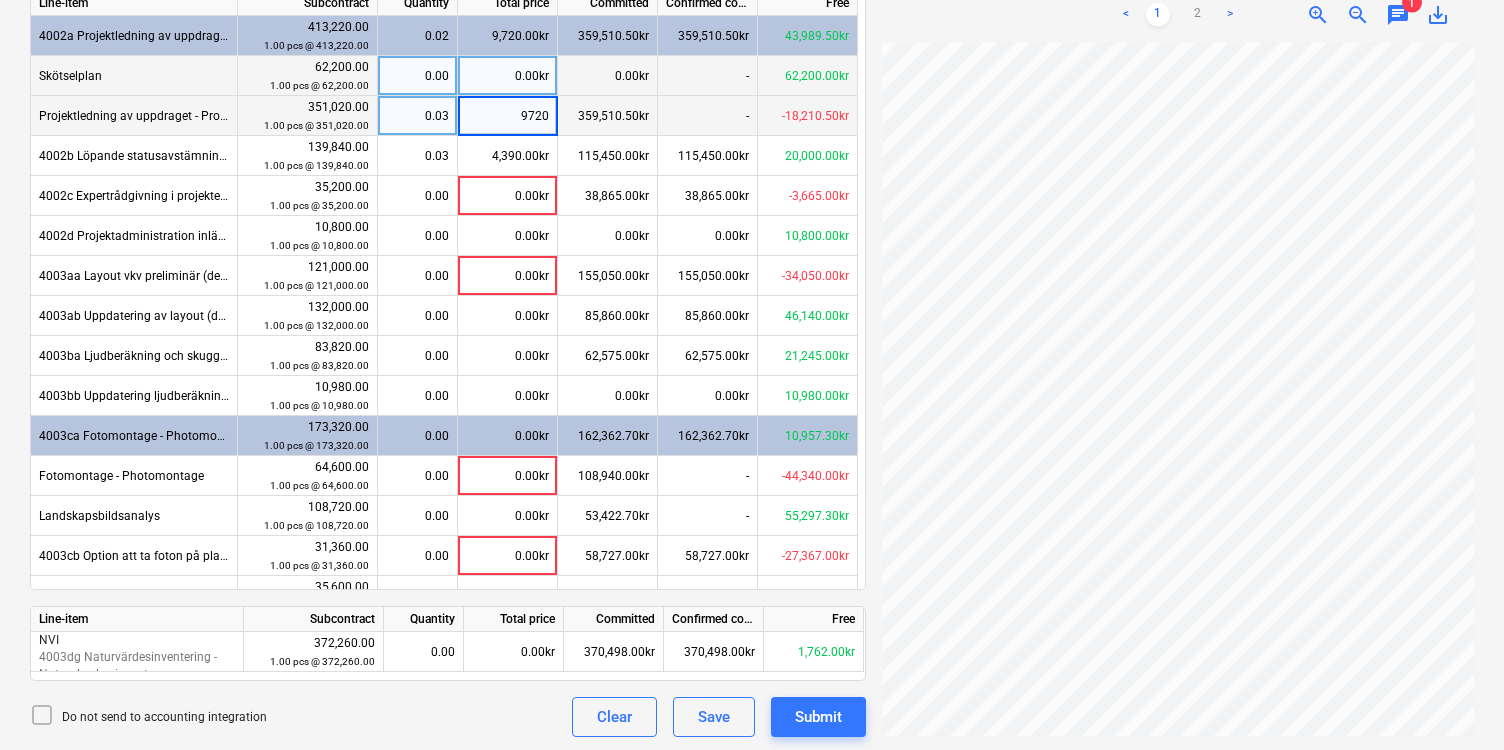 type 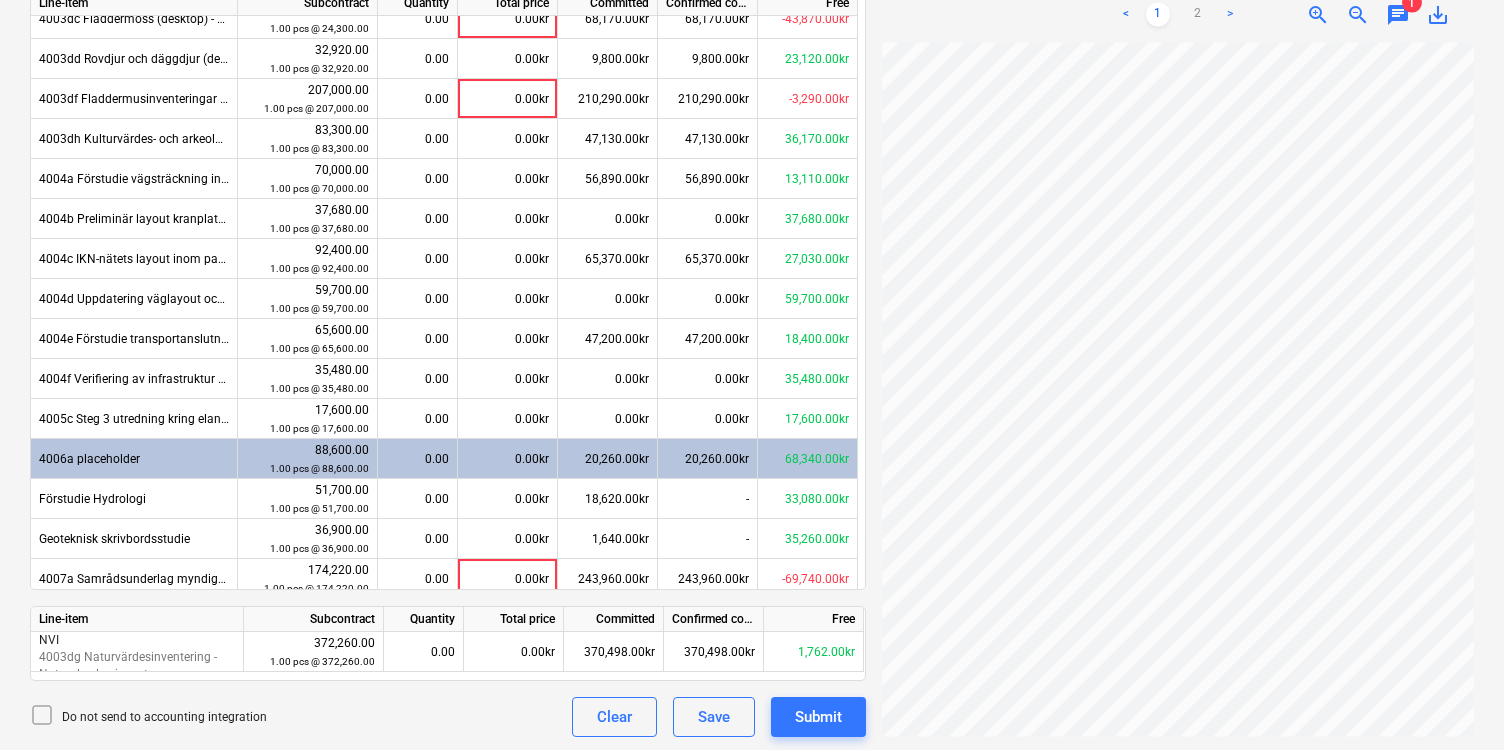scroll, scrollTop: 1426, scrollLeft: 0, axis: vertical 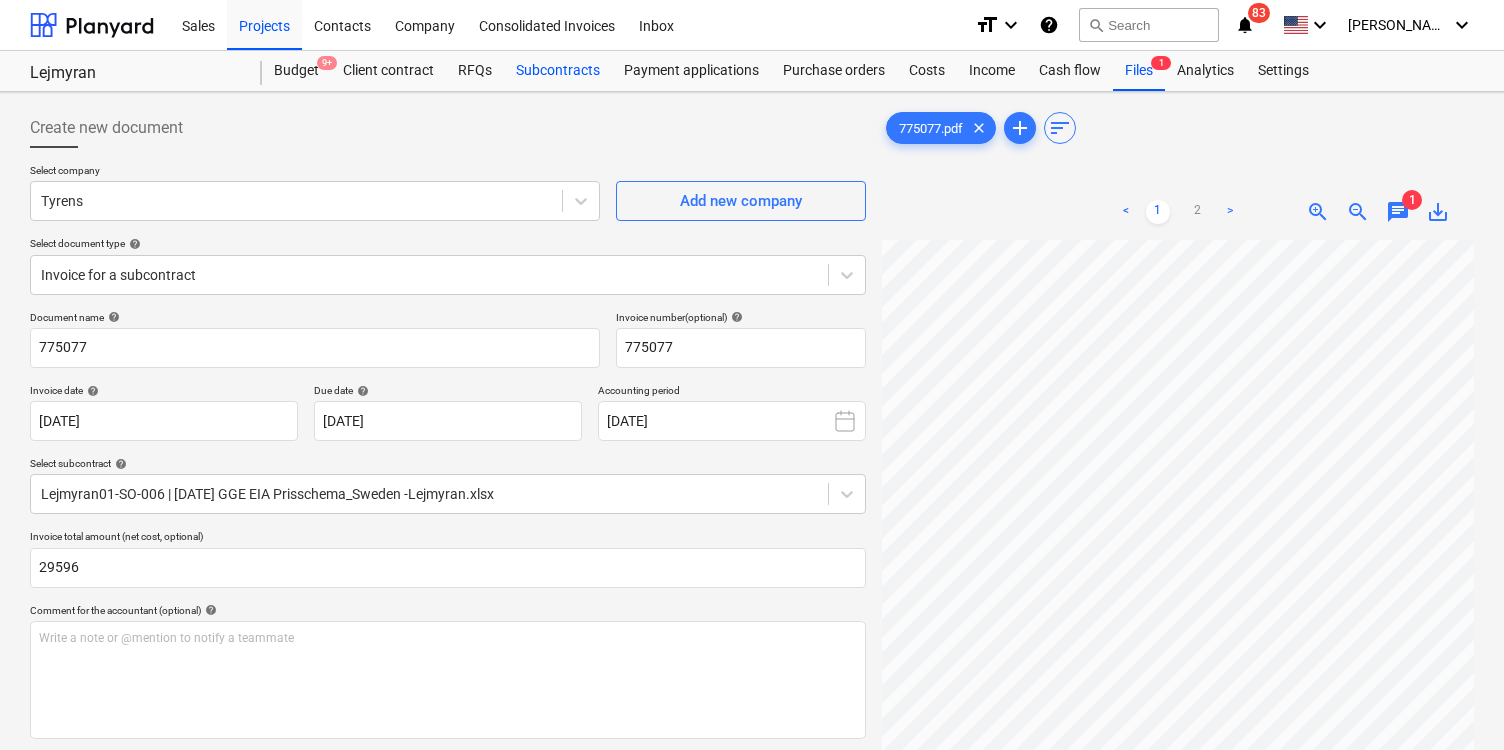 click on "Subcontracts" at bounding box center (558, 71) 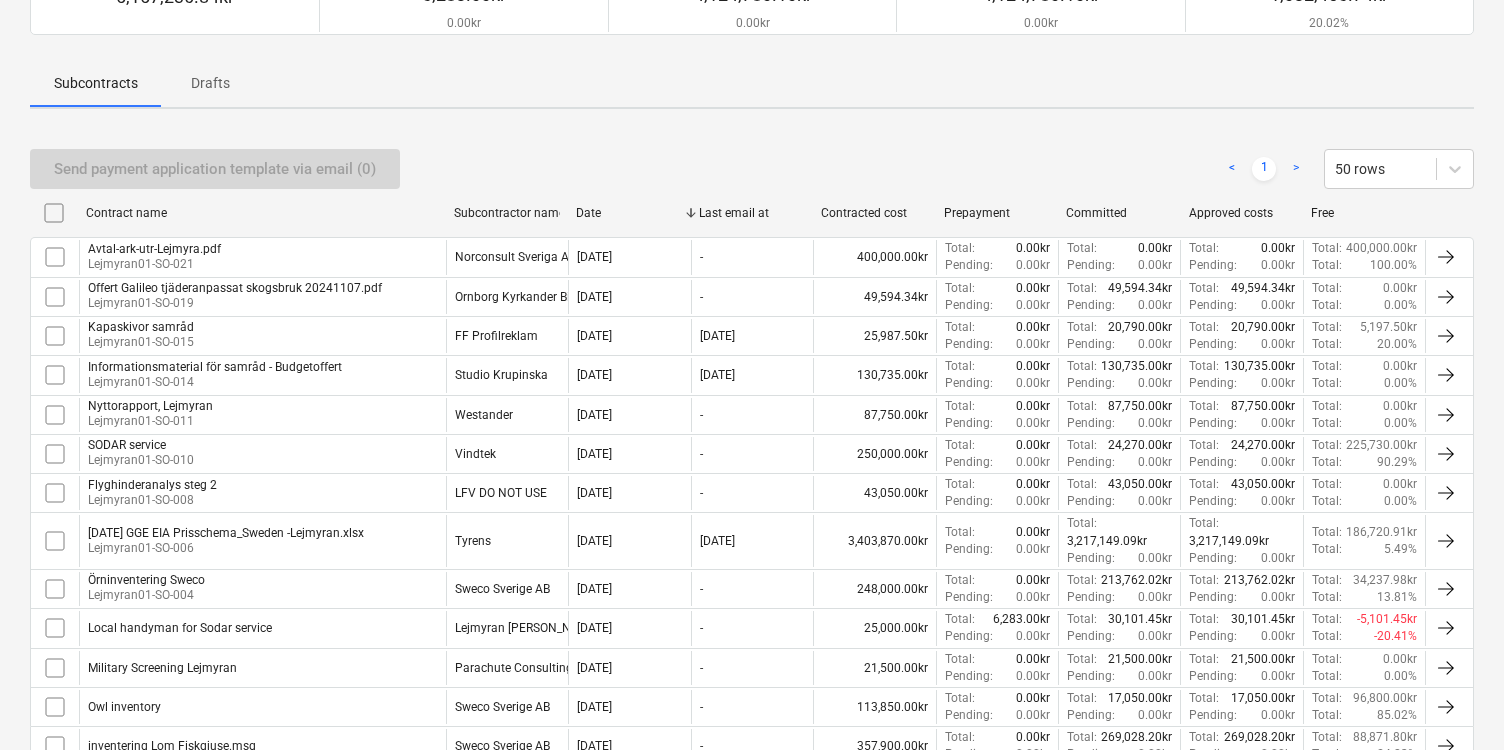 scroll, scrollTop: 357, scrollLeft: 0, axis: vertical 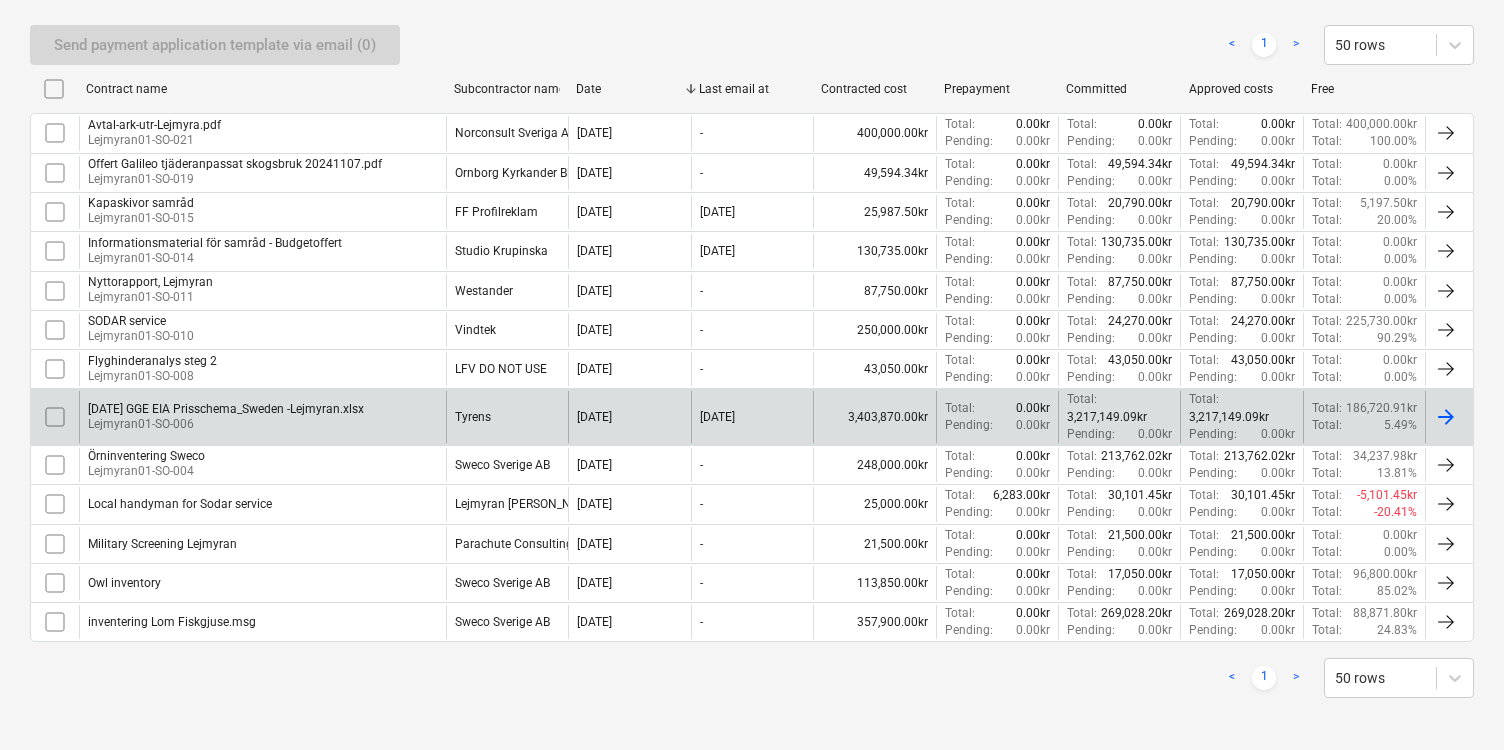 click on "[DATE] GGE EIA Prisschema_Sweden -Lejmyran.xlsx" at bounding box center (226, 409) 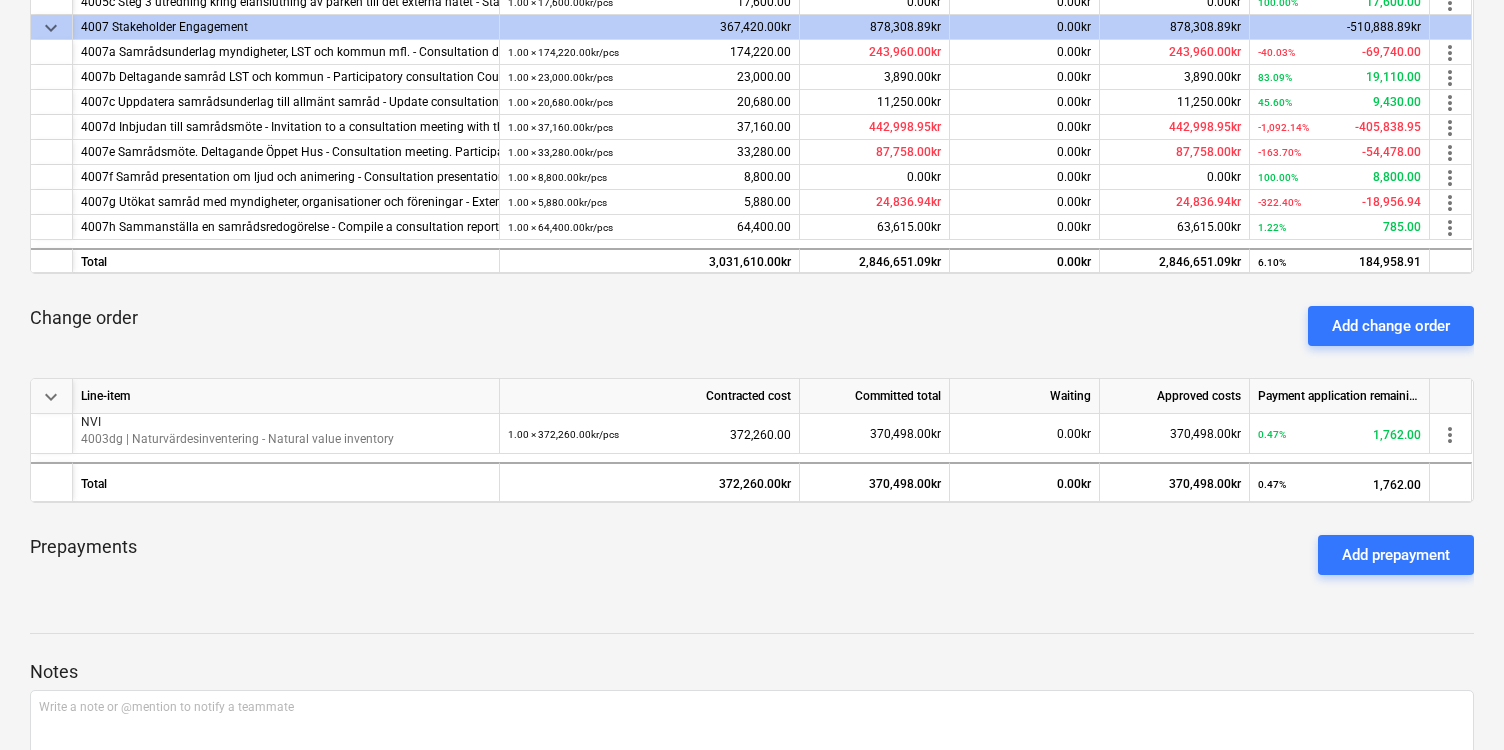 scroll, scrollTop: 497, scrollLeft: 0, axis: vertical 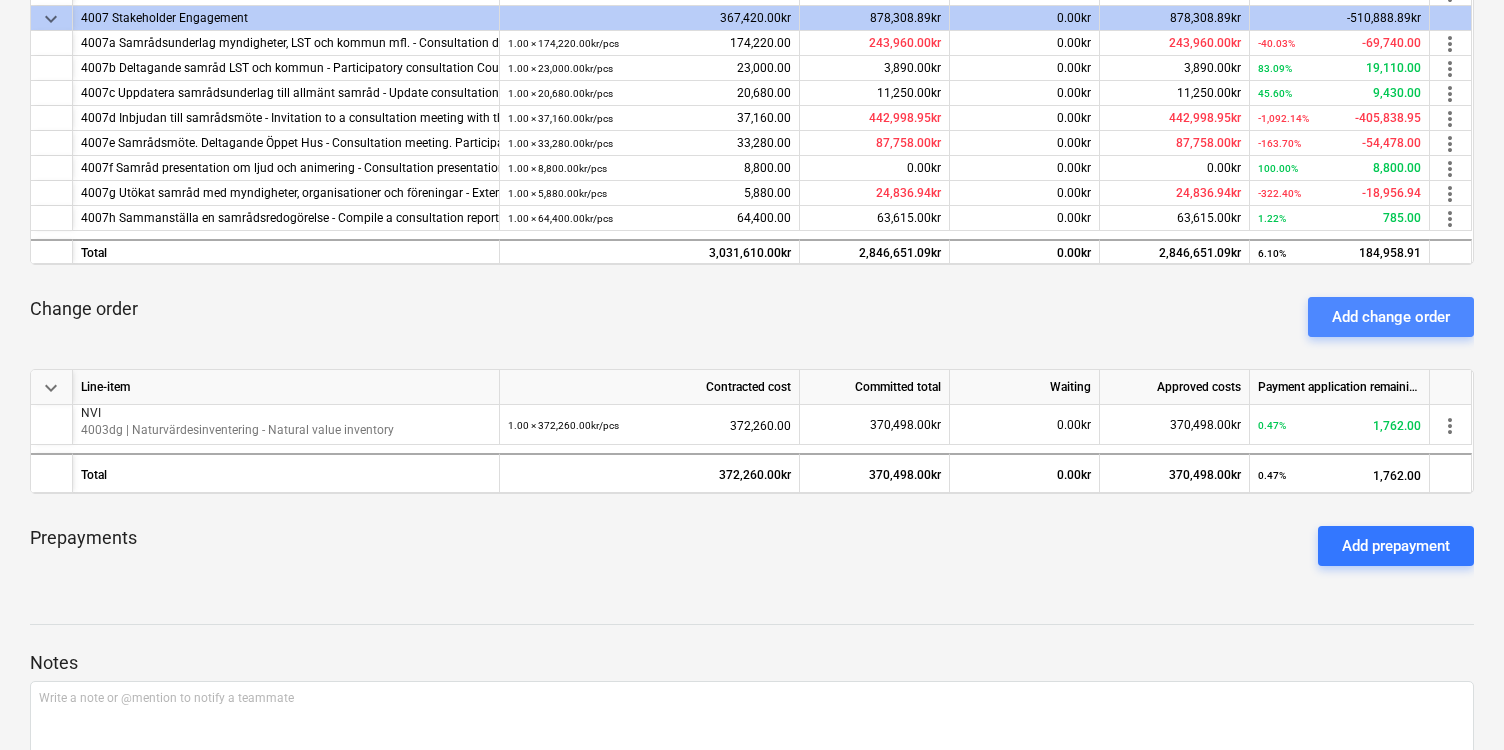 click on "Add change order" at bounding box center (1391, 317) 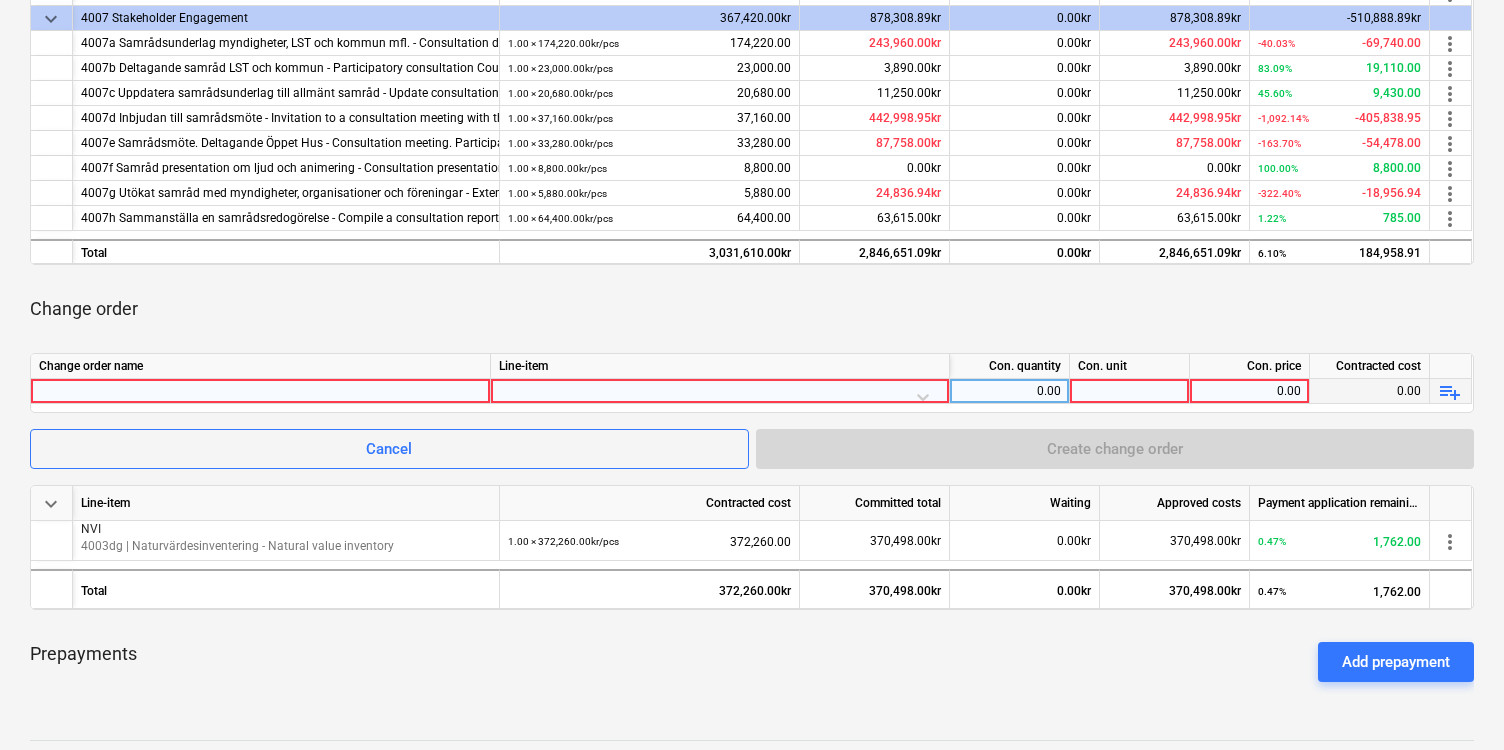 click at bounding box center (260, 391) 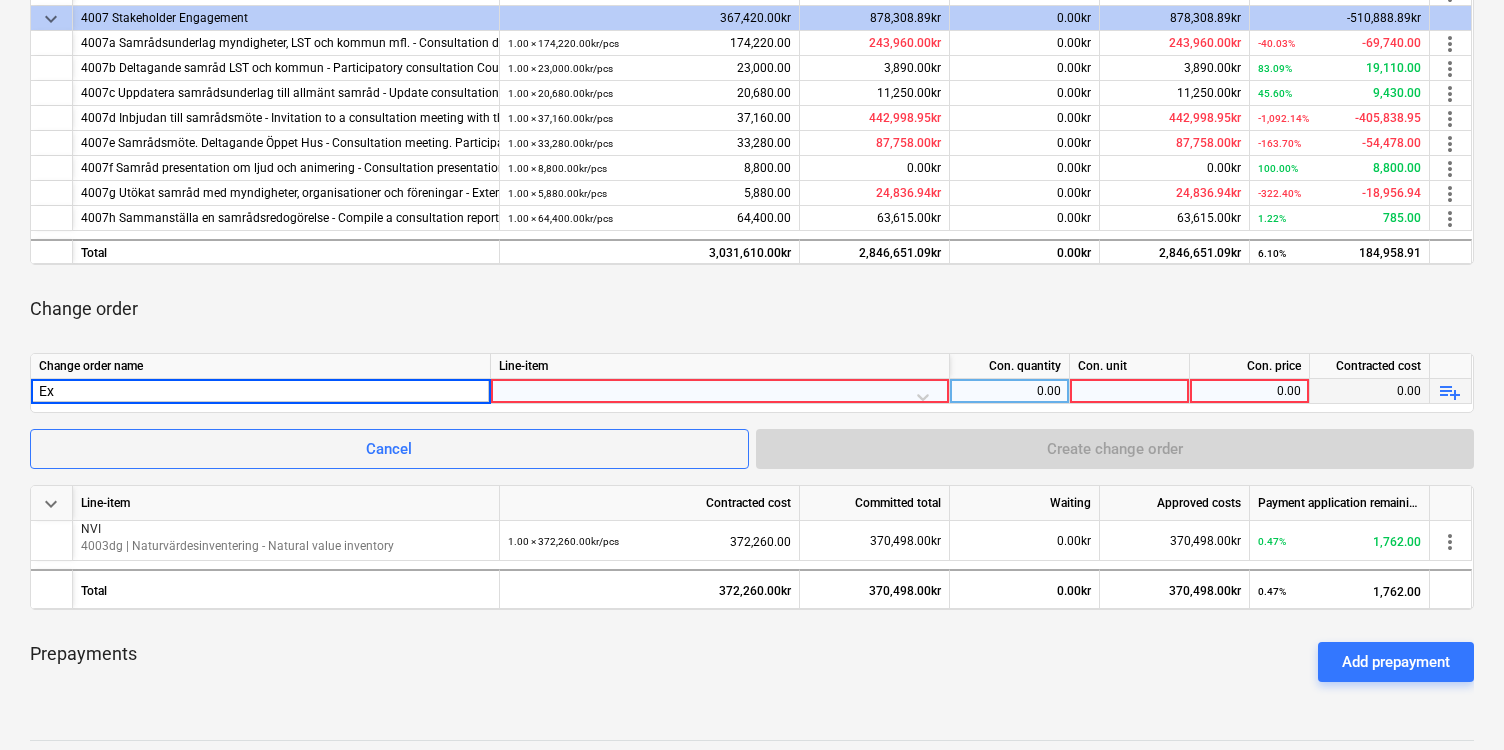 type on "E" 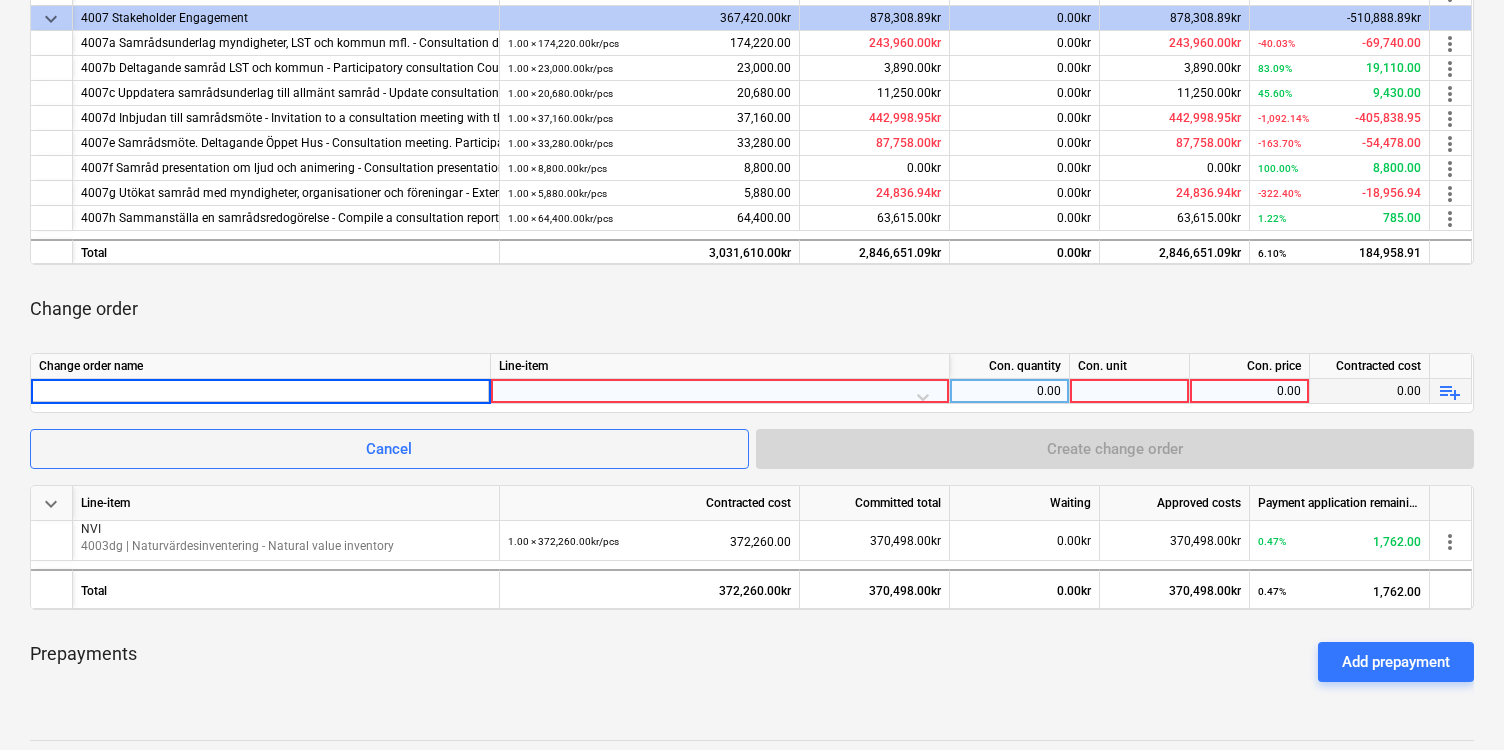 click at bounding box center (260, 391) 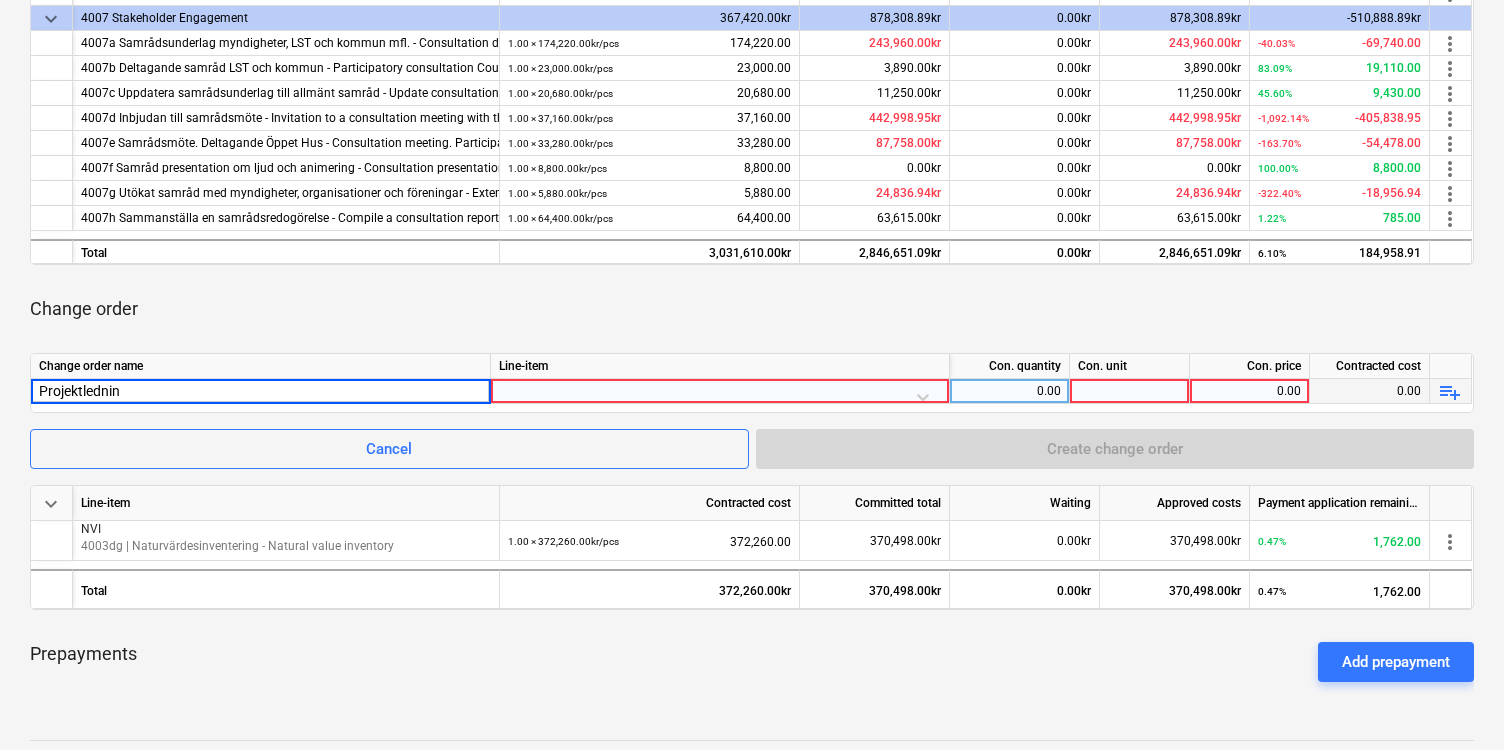 type on "Projektledning" 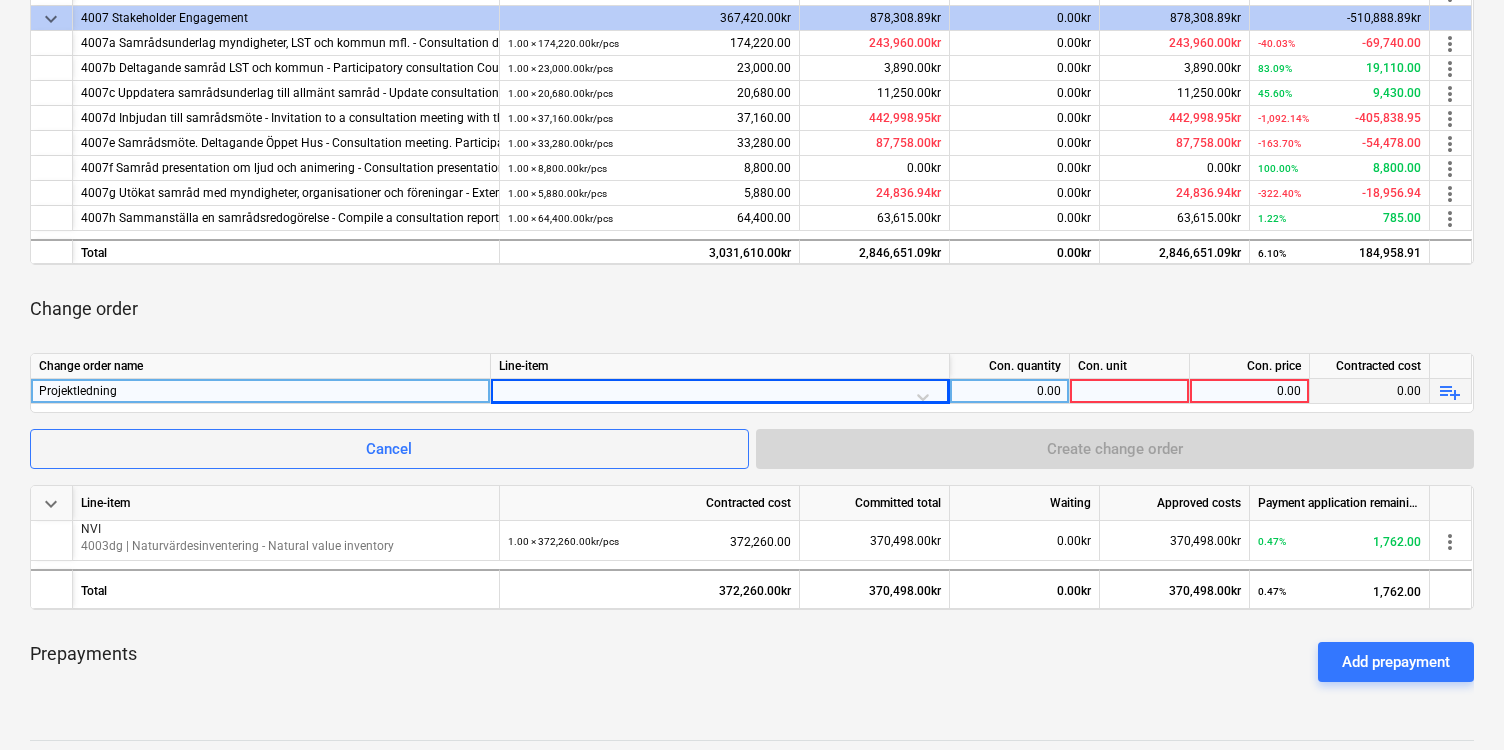 click at bounding box center (720, 396) 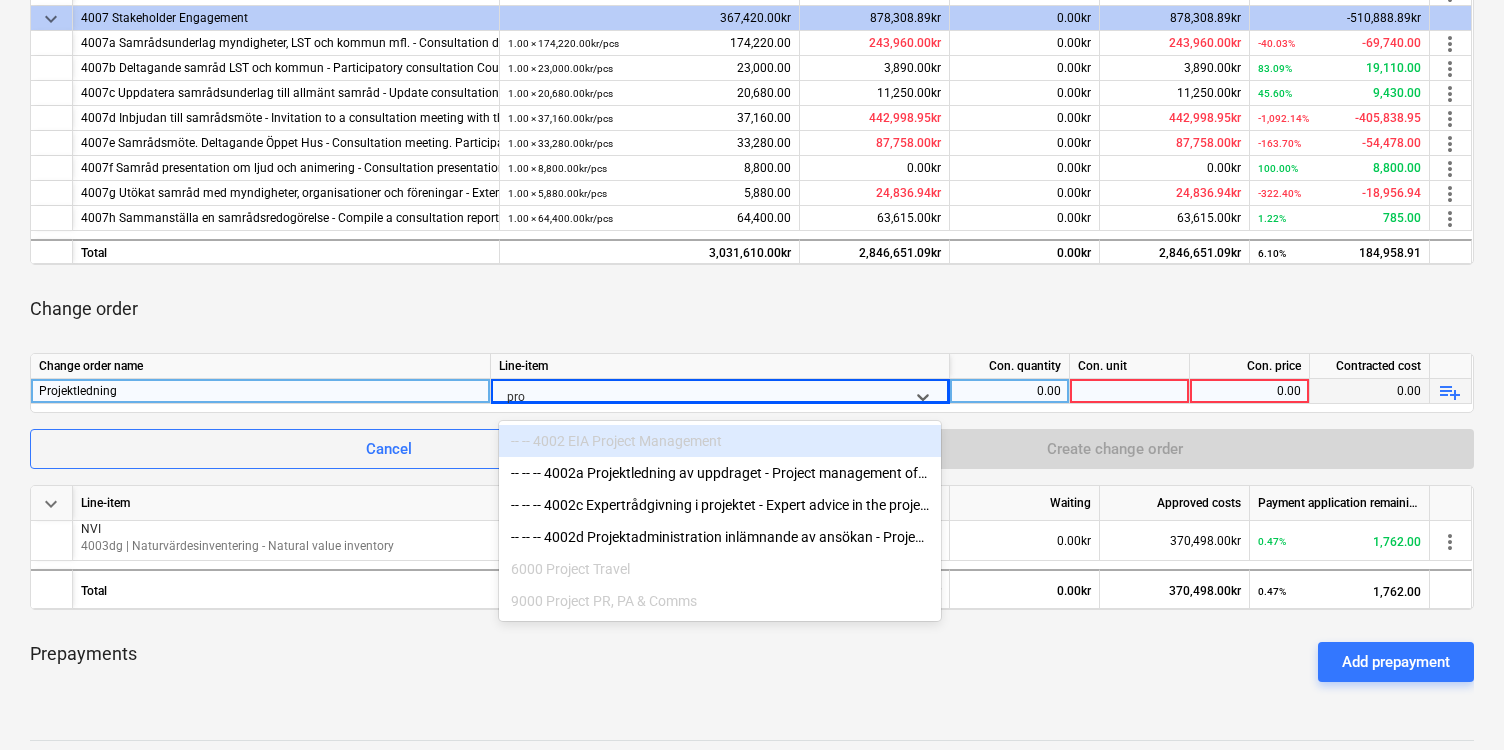 type on "pro" 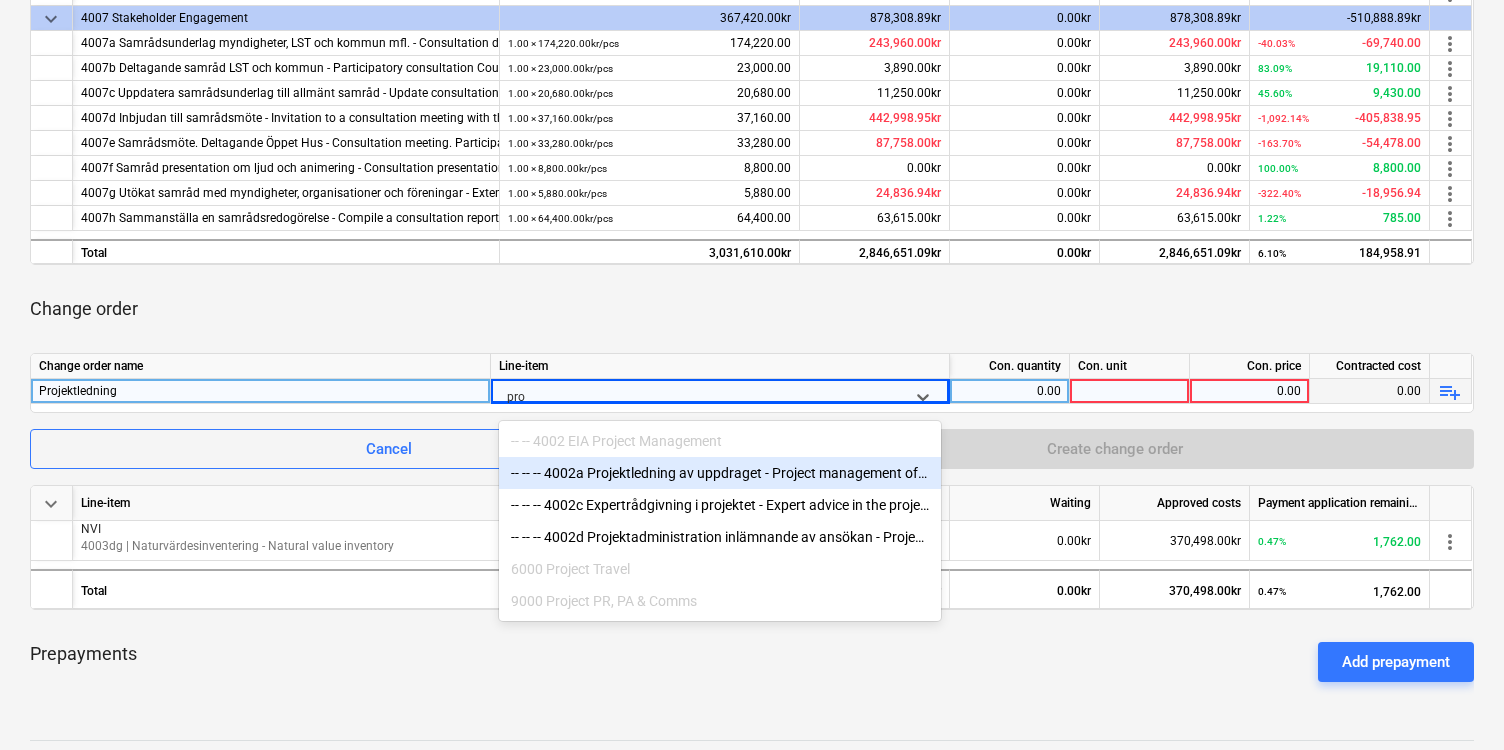 click on "-- -- --  4002a Projektledning av uppdraget - Project management of the assignment" at bounding box center (720, 473) 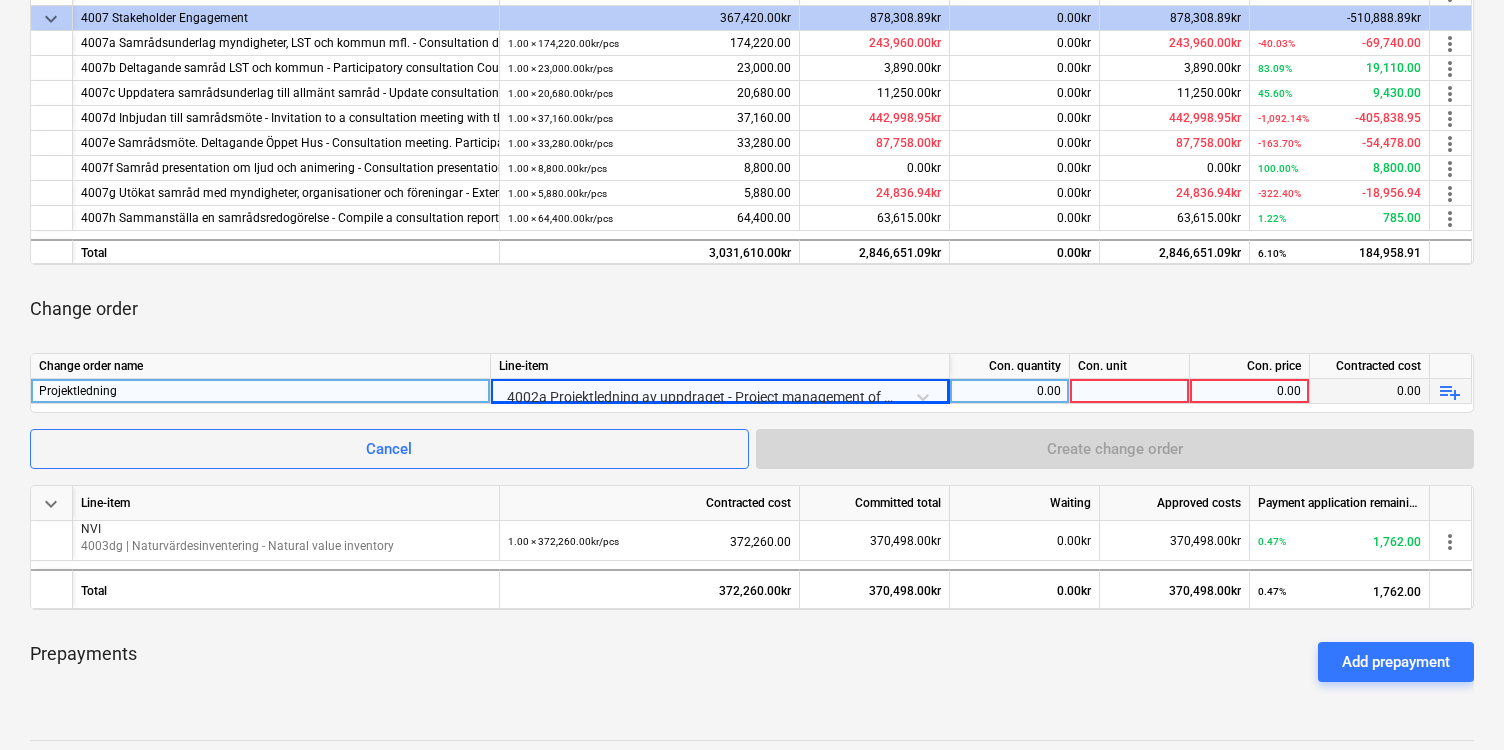 click on "0.00" at bounding box center (1009, 391) 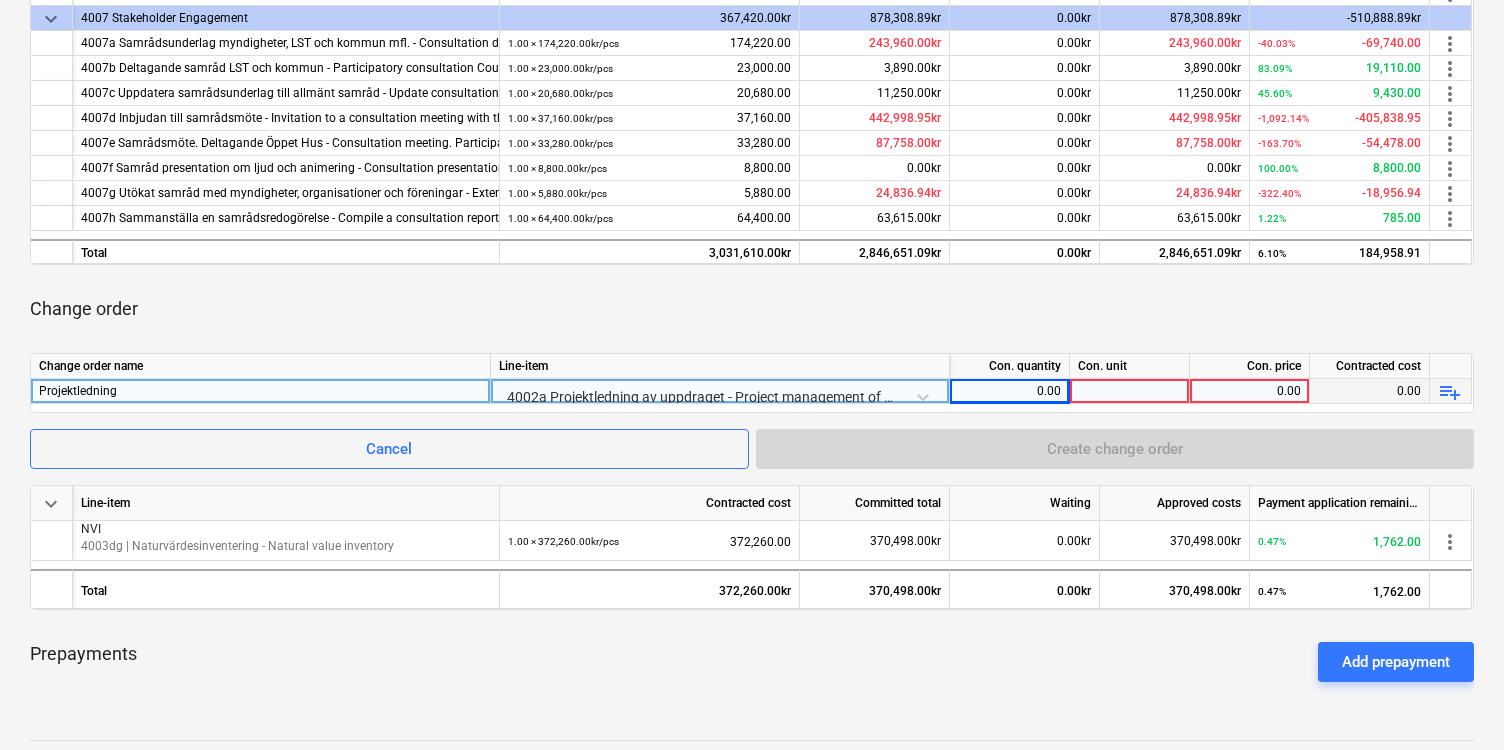click at bounding box center [1130, 391] 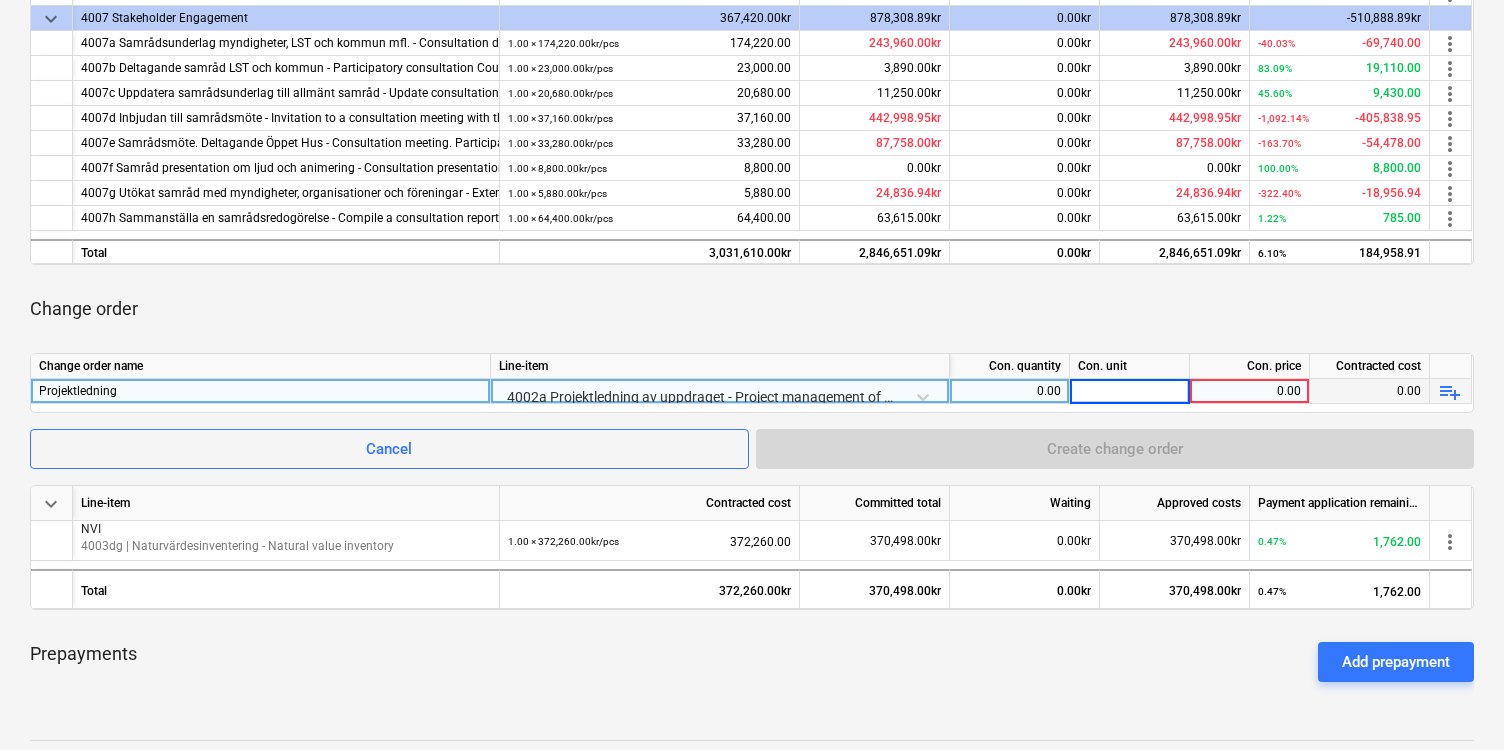 click on "0.00" at bounding box center [1009, 391] 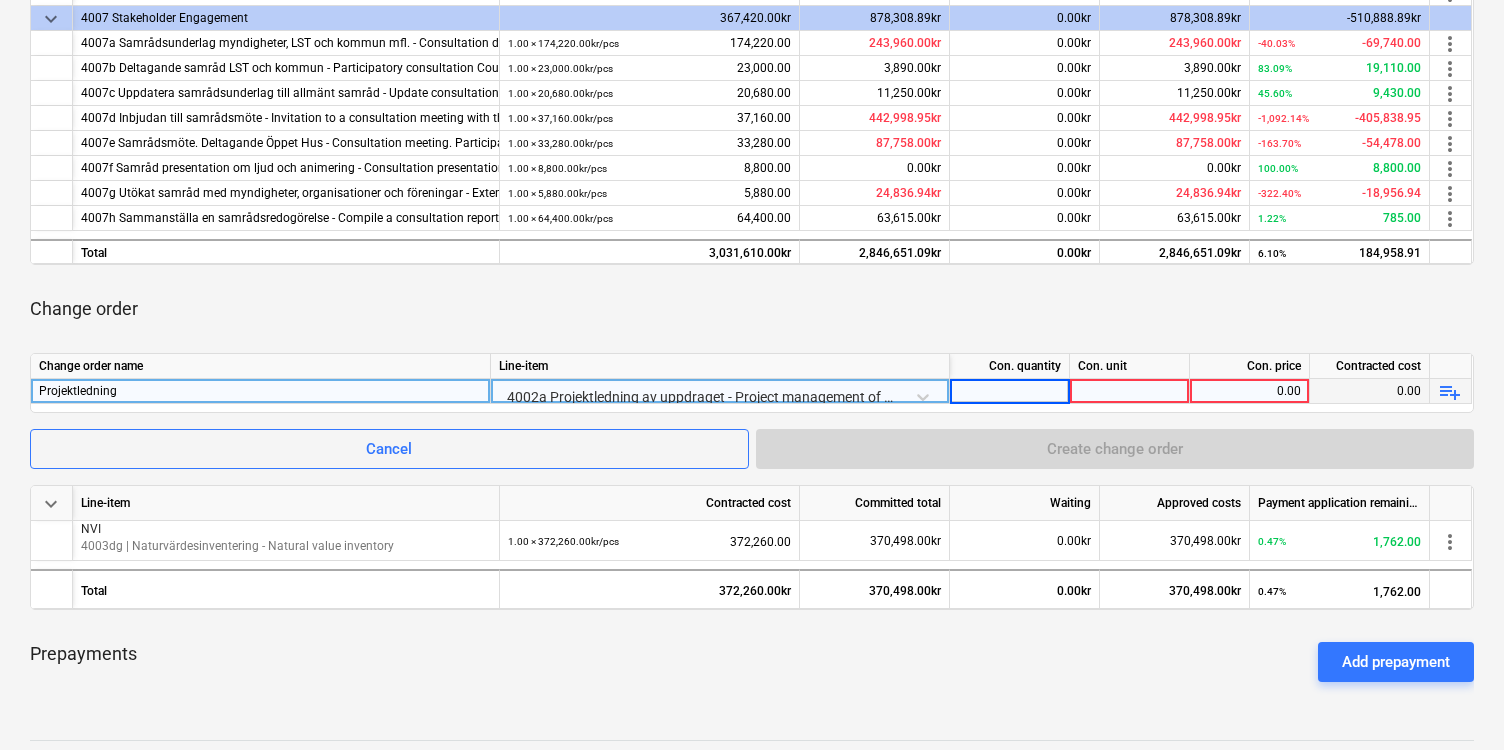 type on "1" 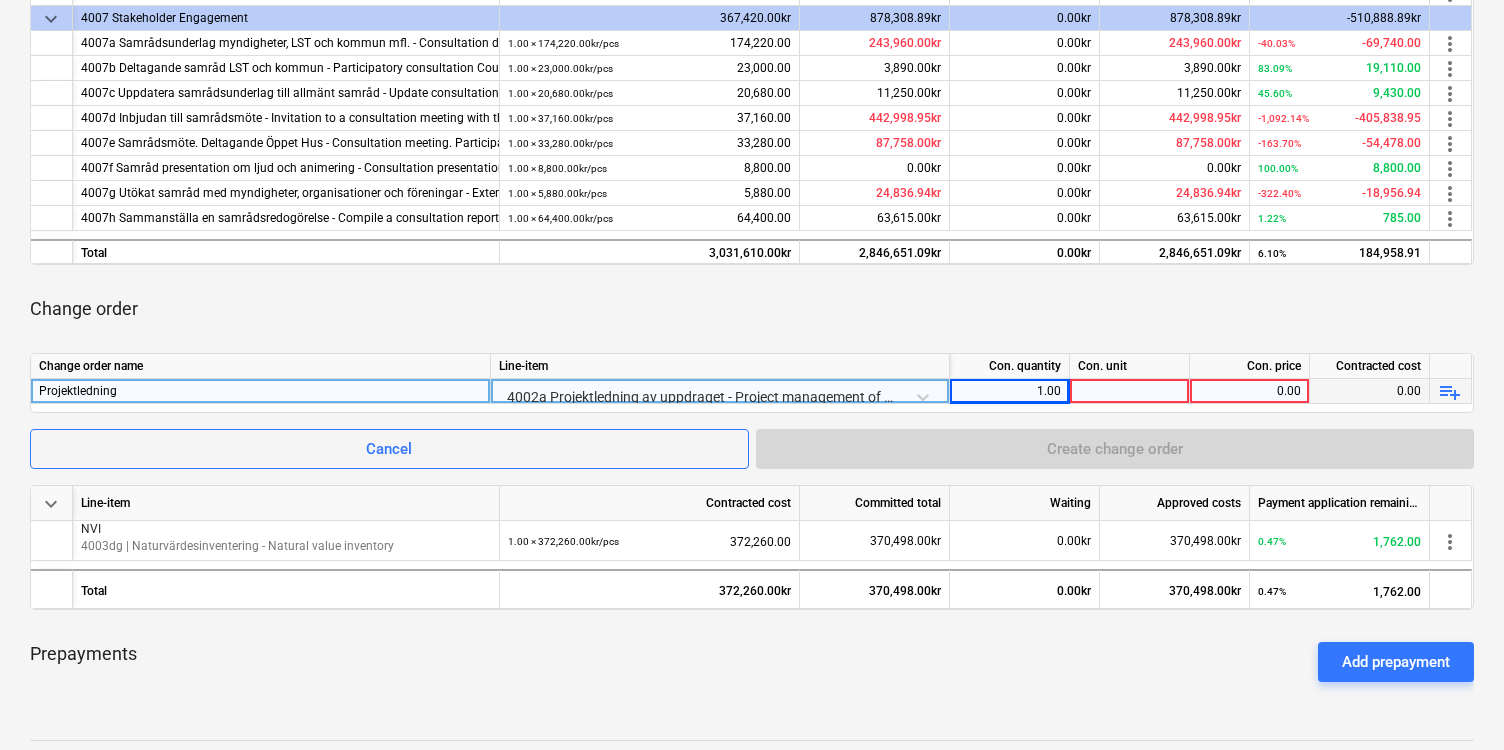 click at bounding box center (1130, 391) 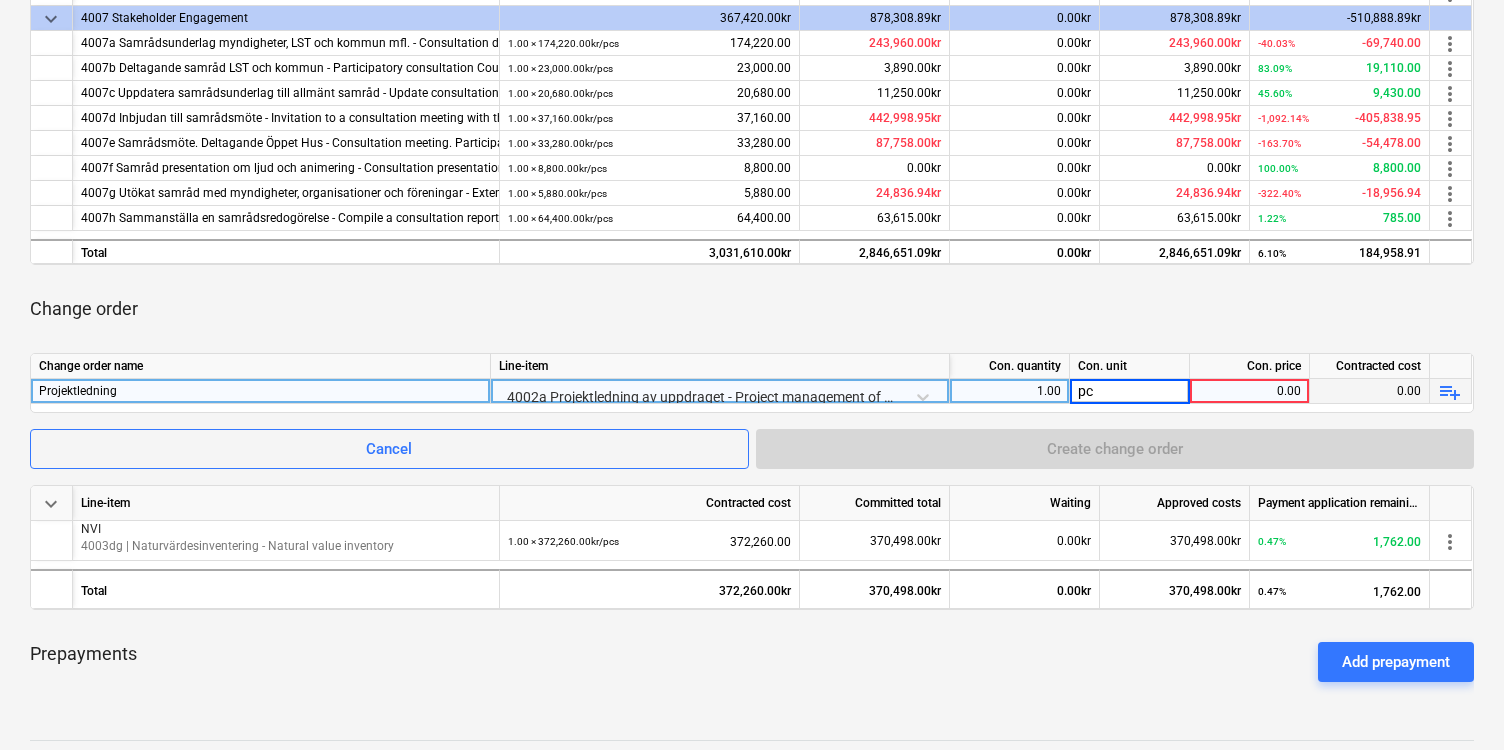 type on "pcs" 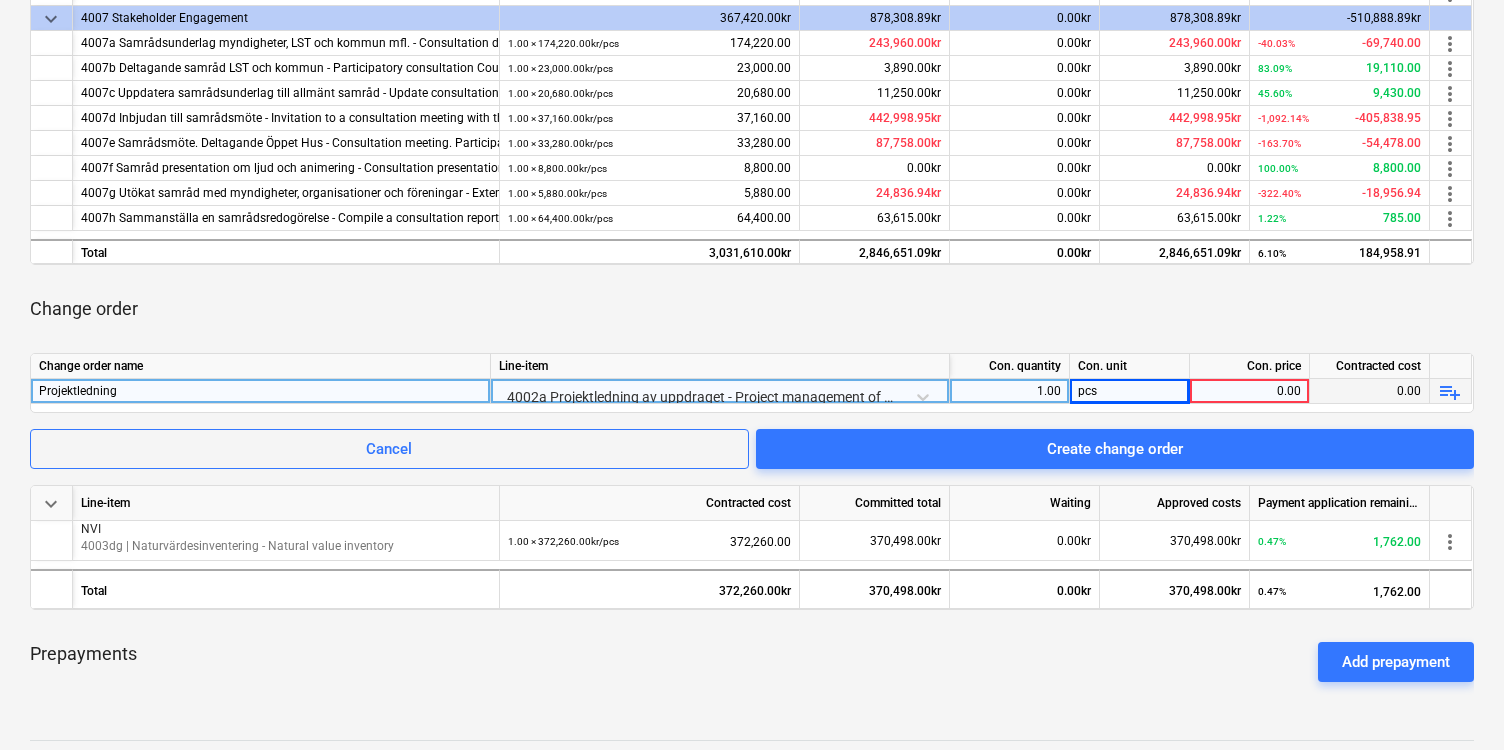 click on "0.00" at bounding box center (1249, 391) 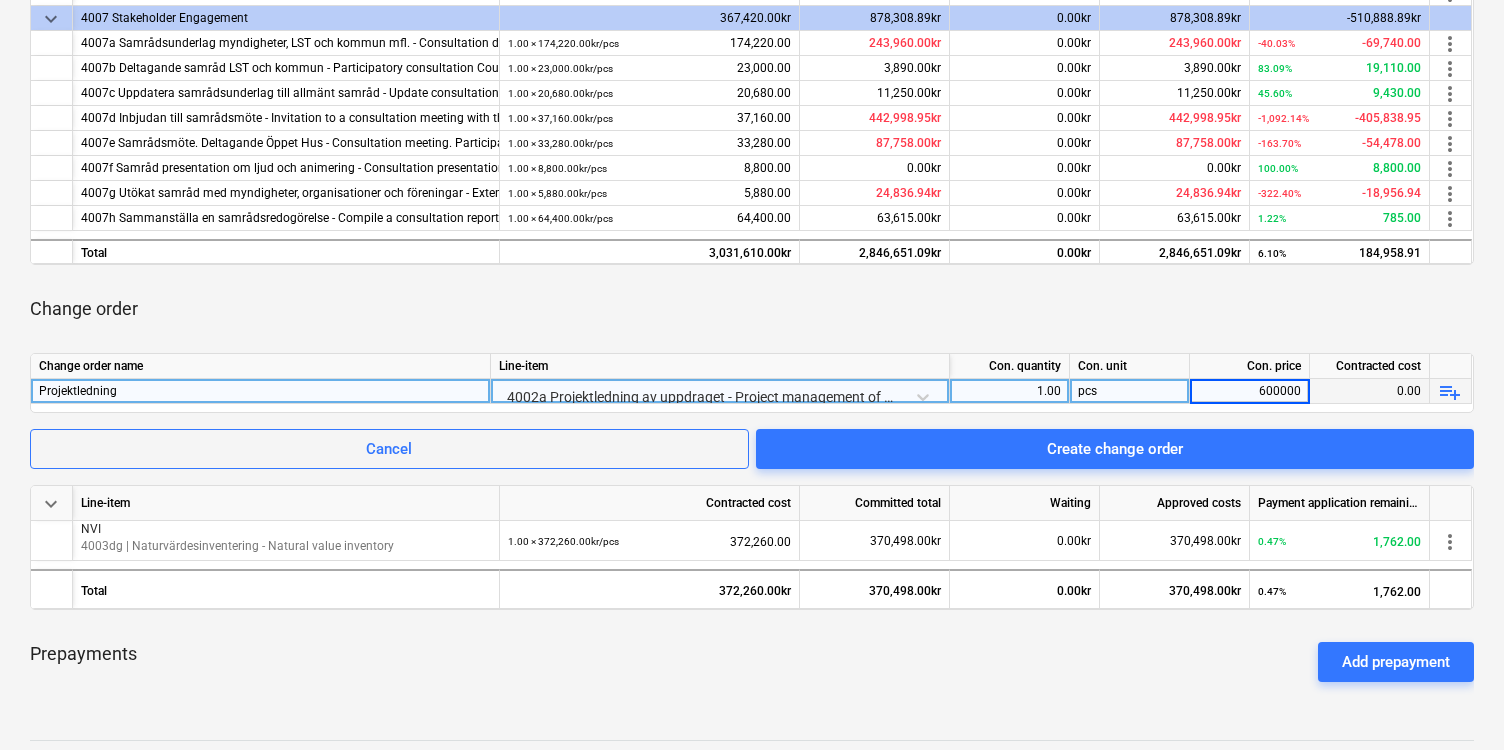 type on "60000" 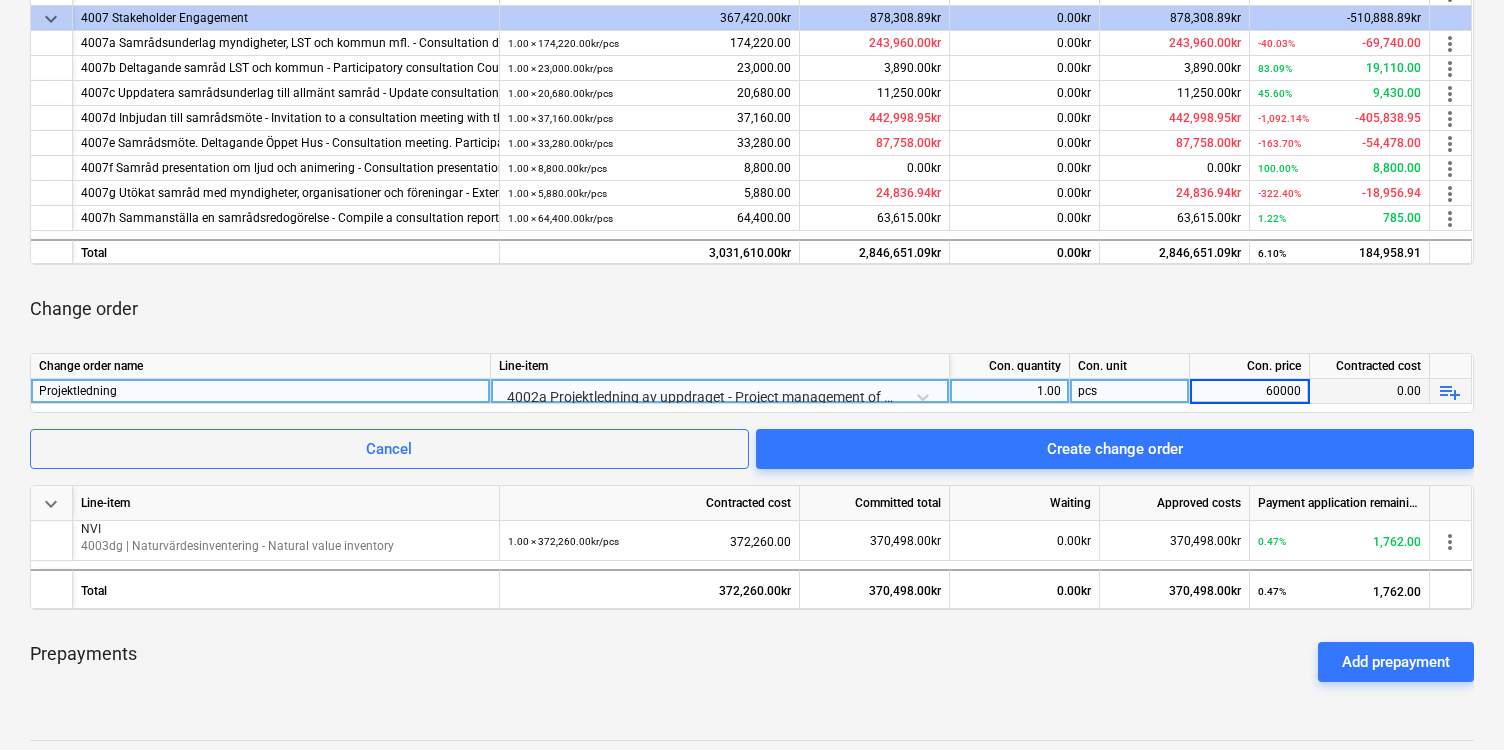 click on "pcs" at bounding box center (1130, 391) 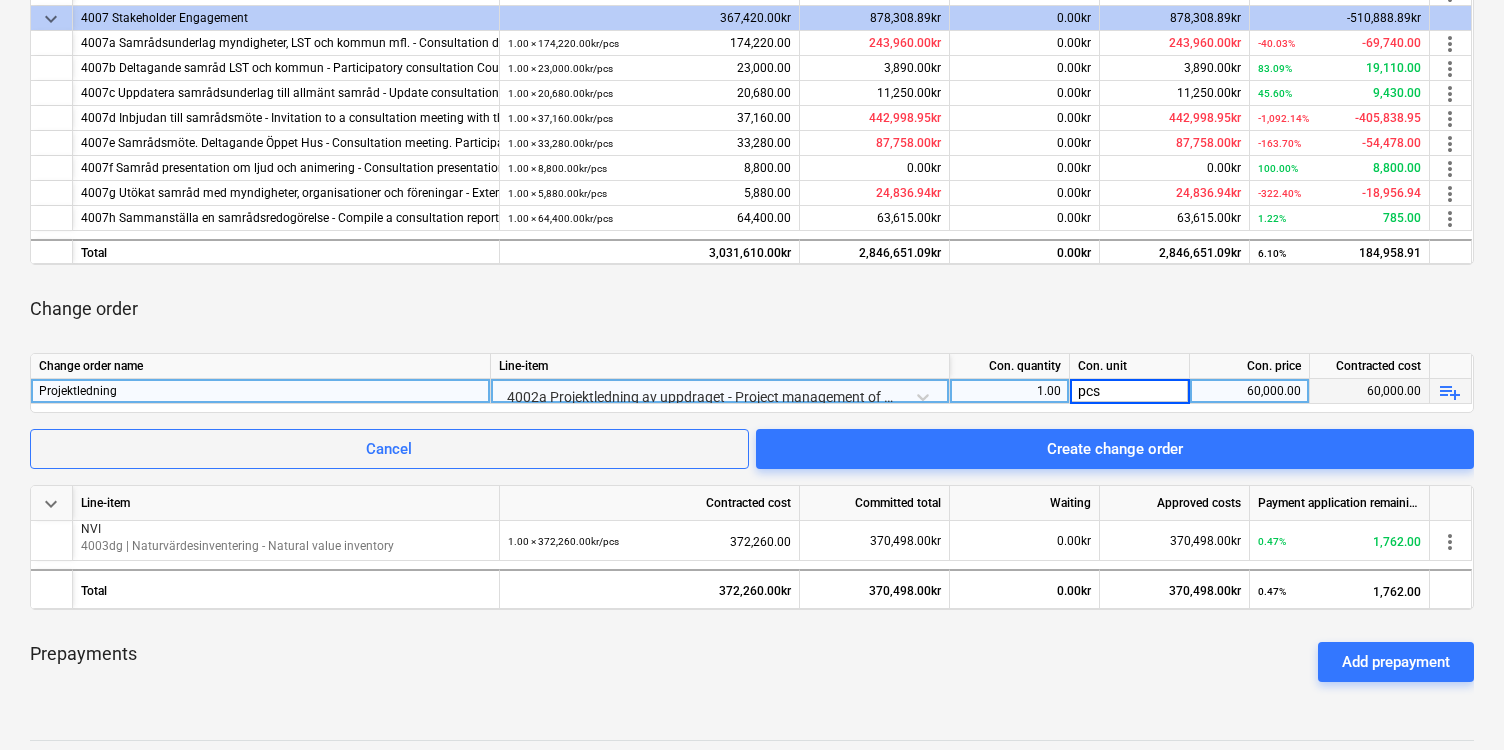 click on "playlist_add" at bounding box center [1450, 392] 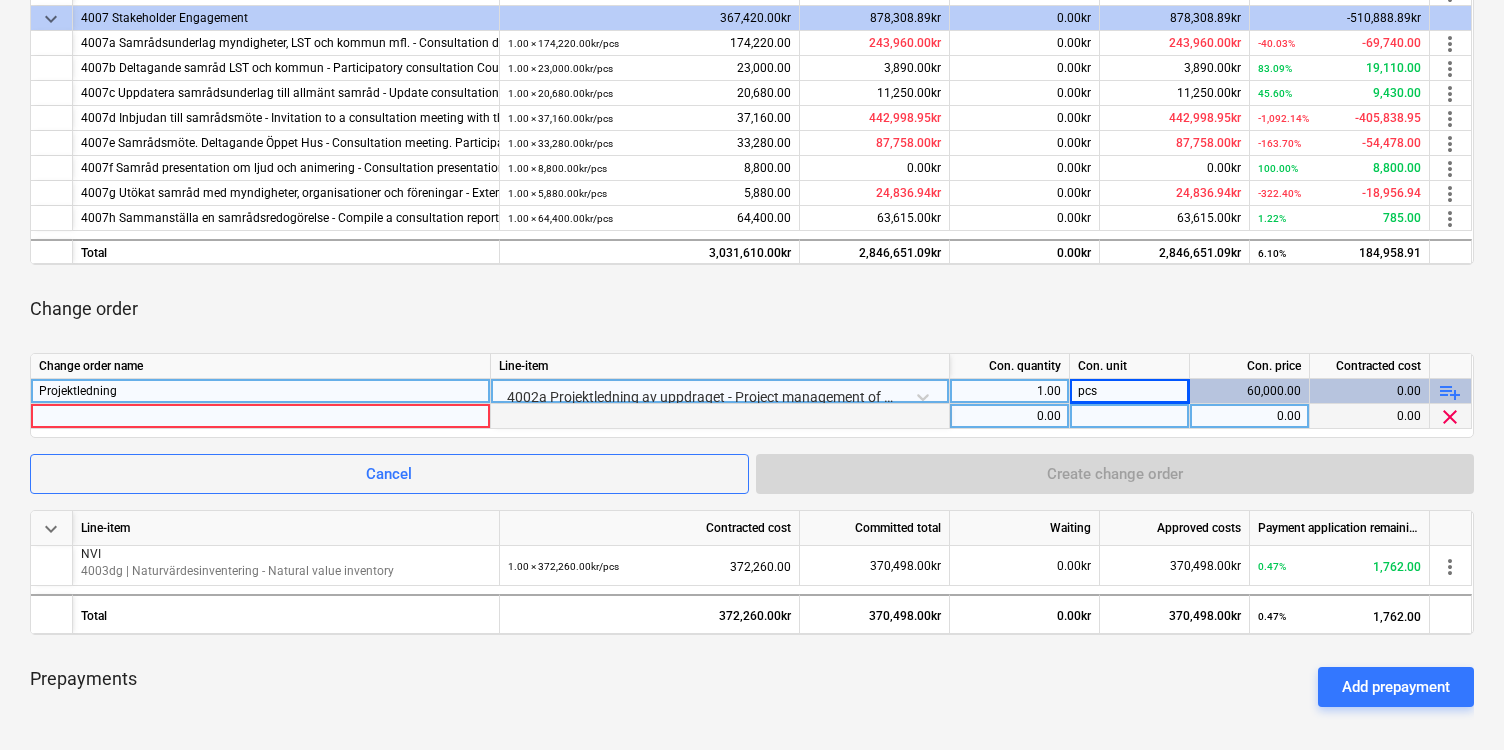 click at bounding box center (260, 416) 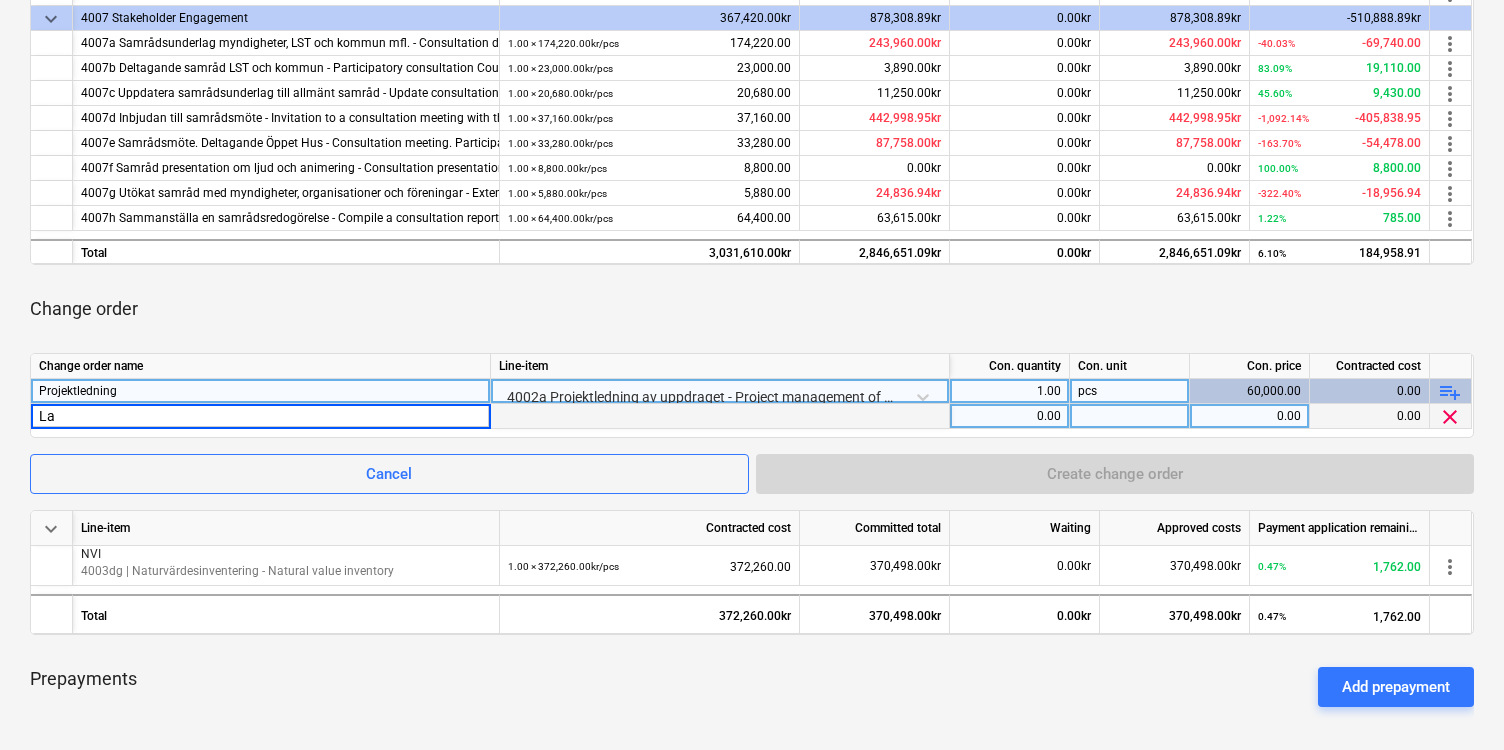 type on "L" 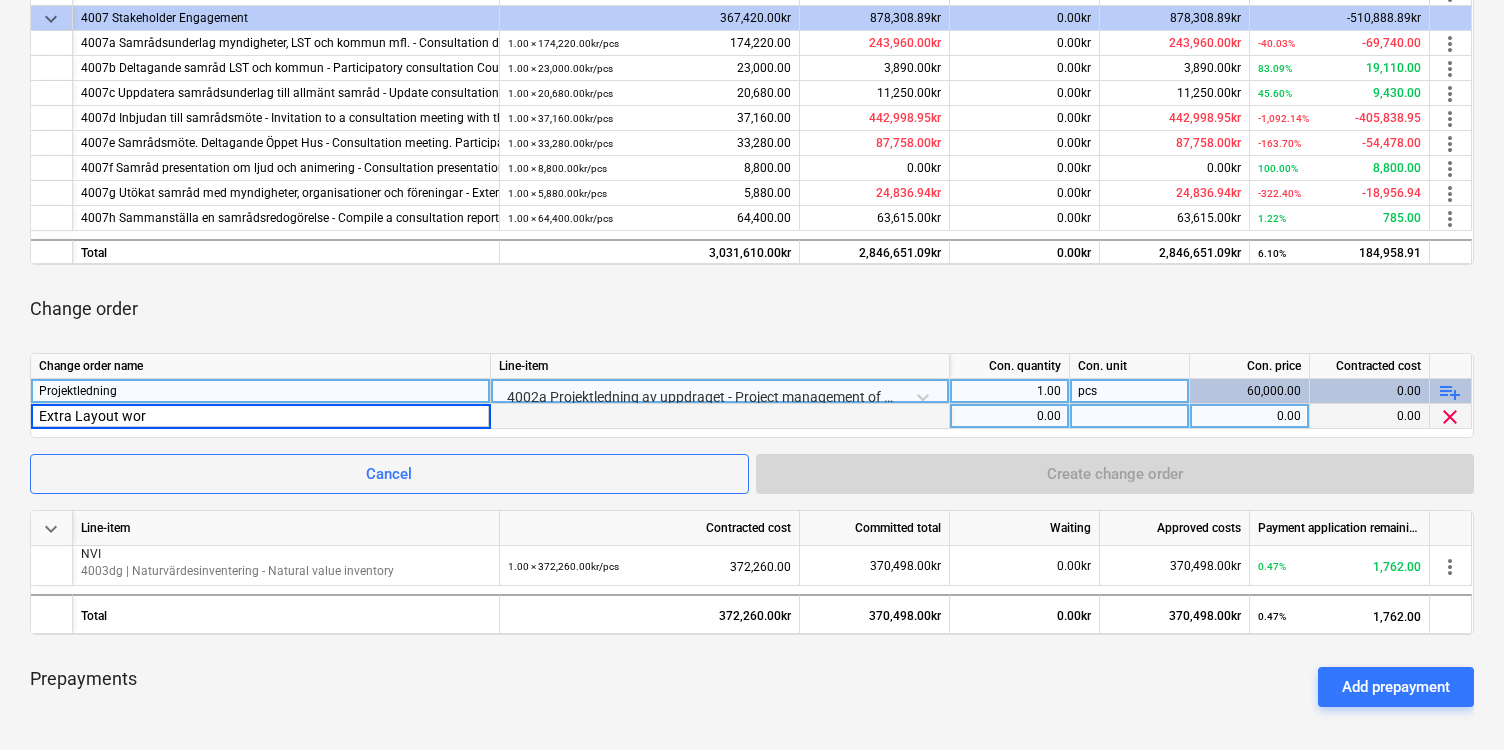 type on "Extra Layout work" 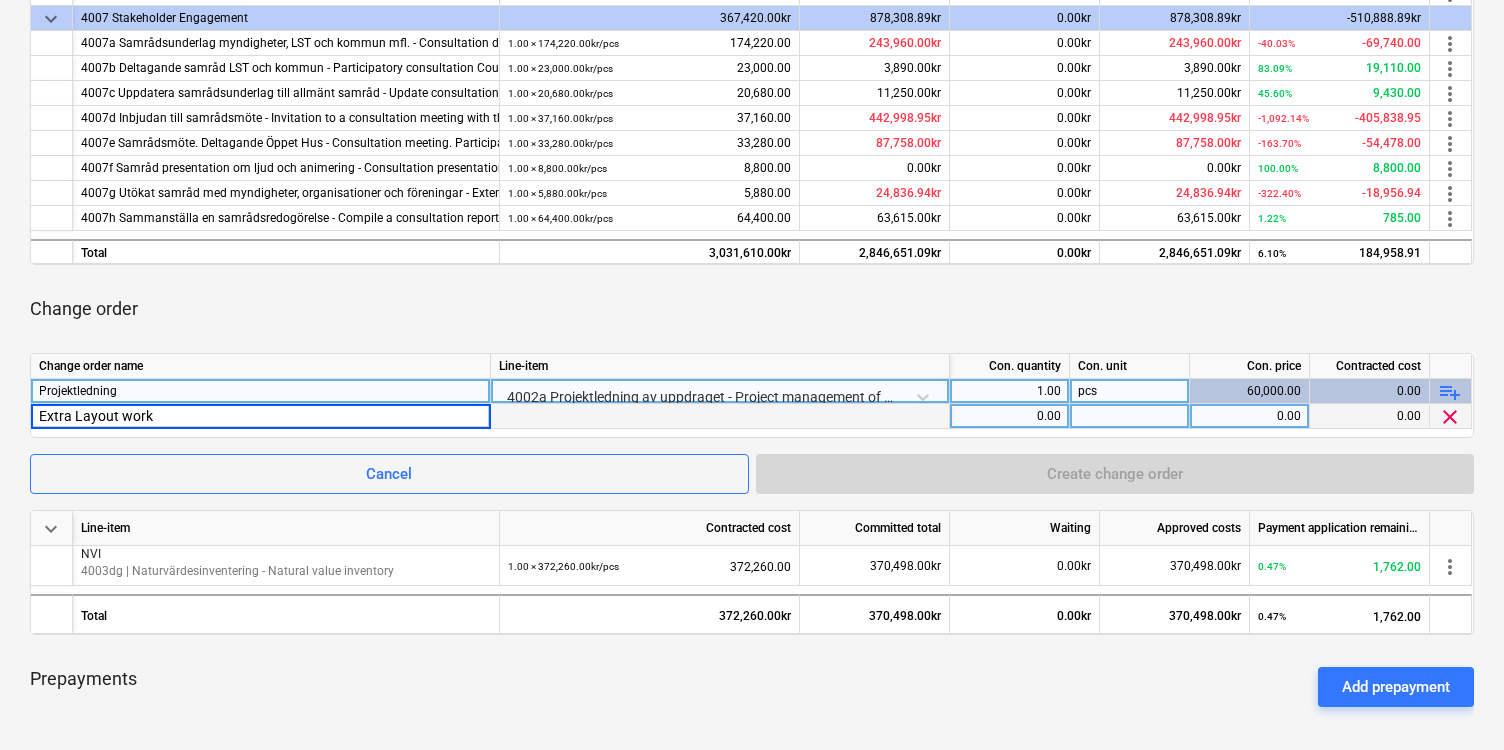 click on "0.00" at bounding box center (1009, 416) 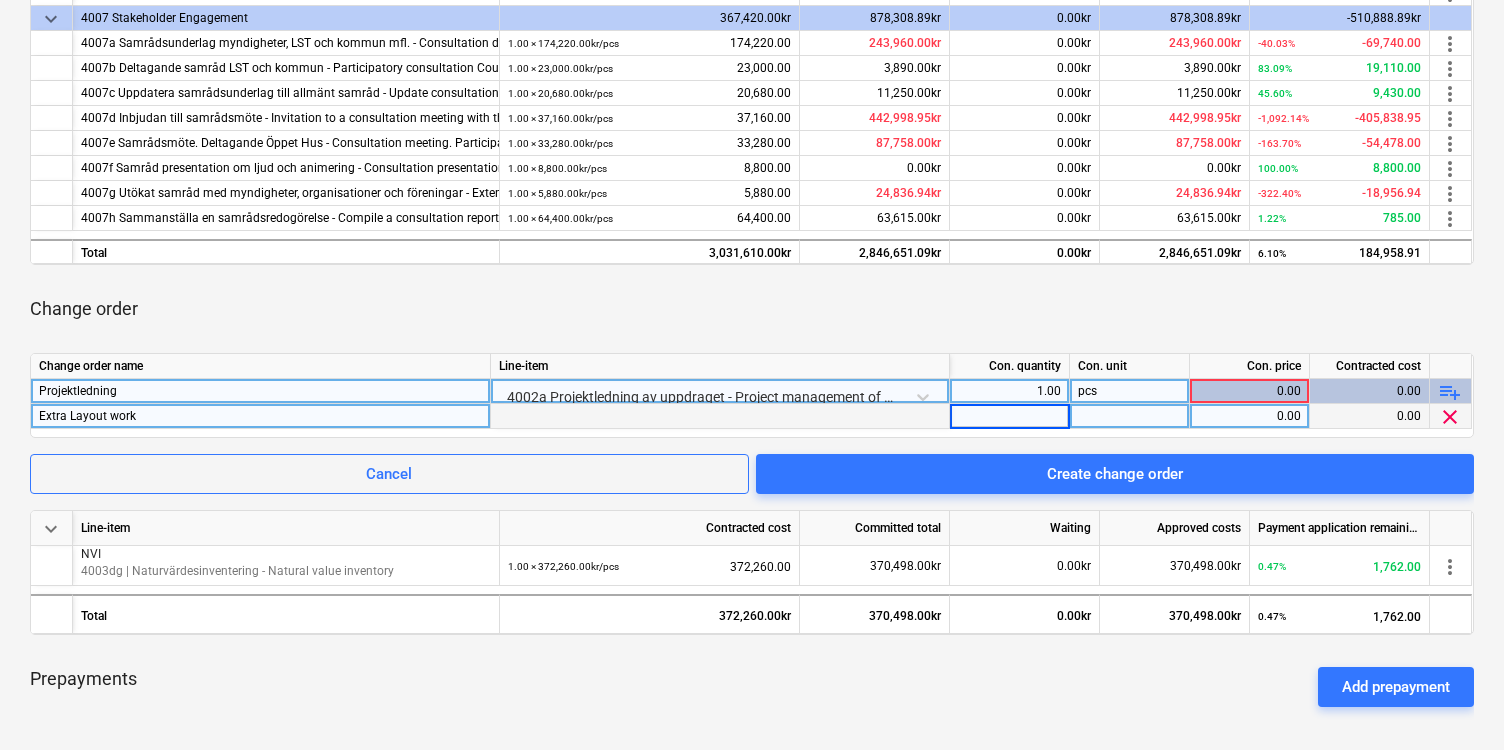 type on "1" 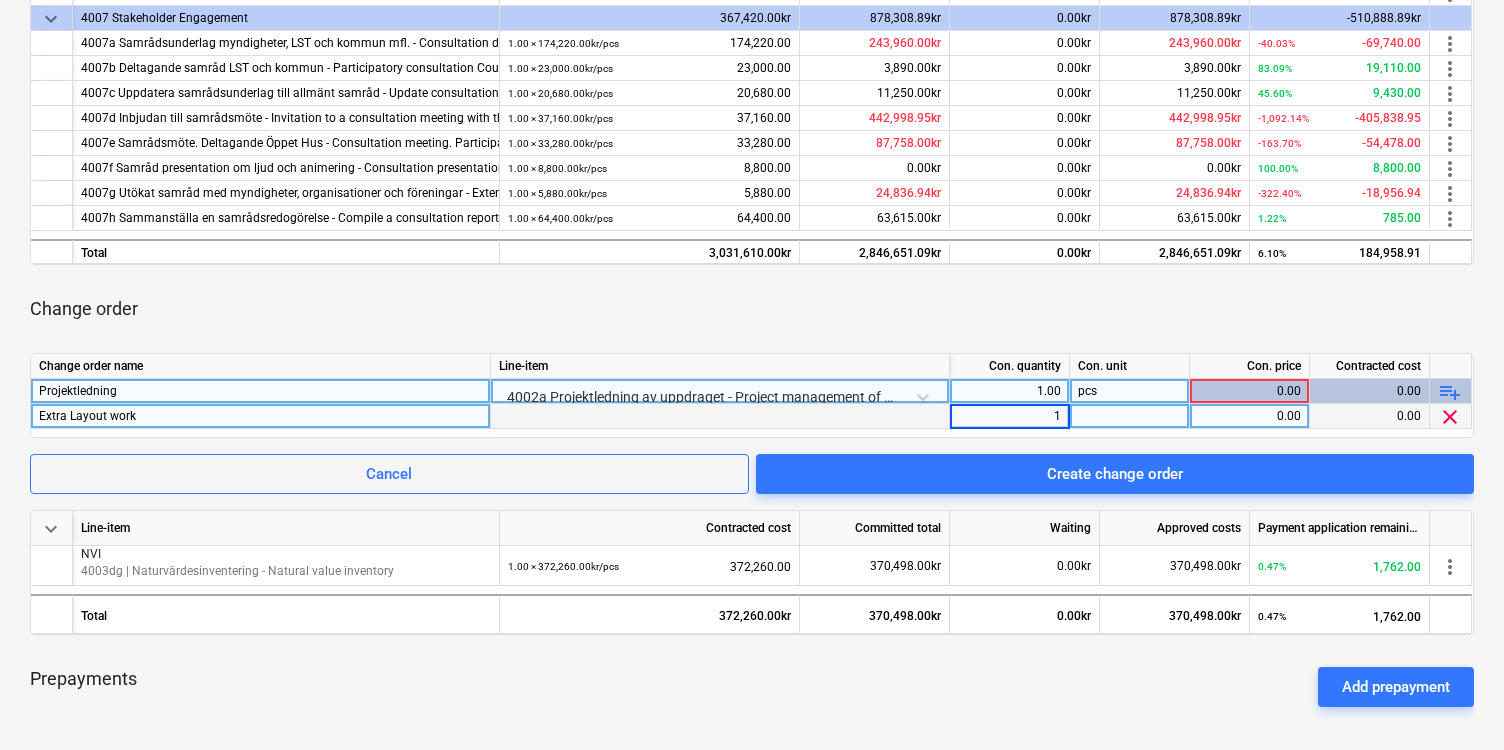 click at bounding box center (1130, 416) 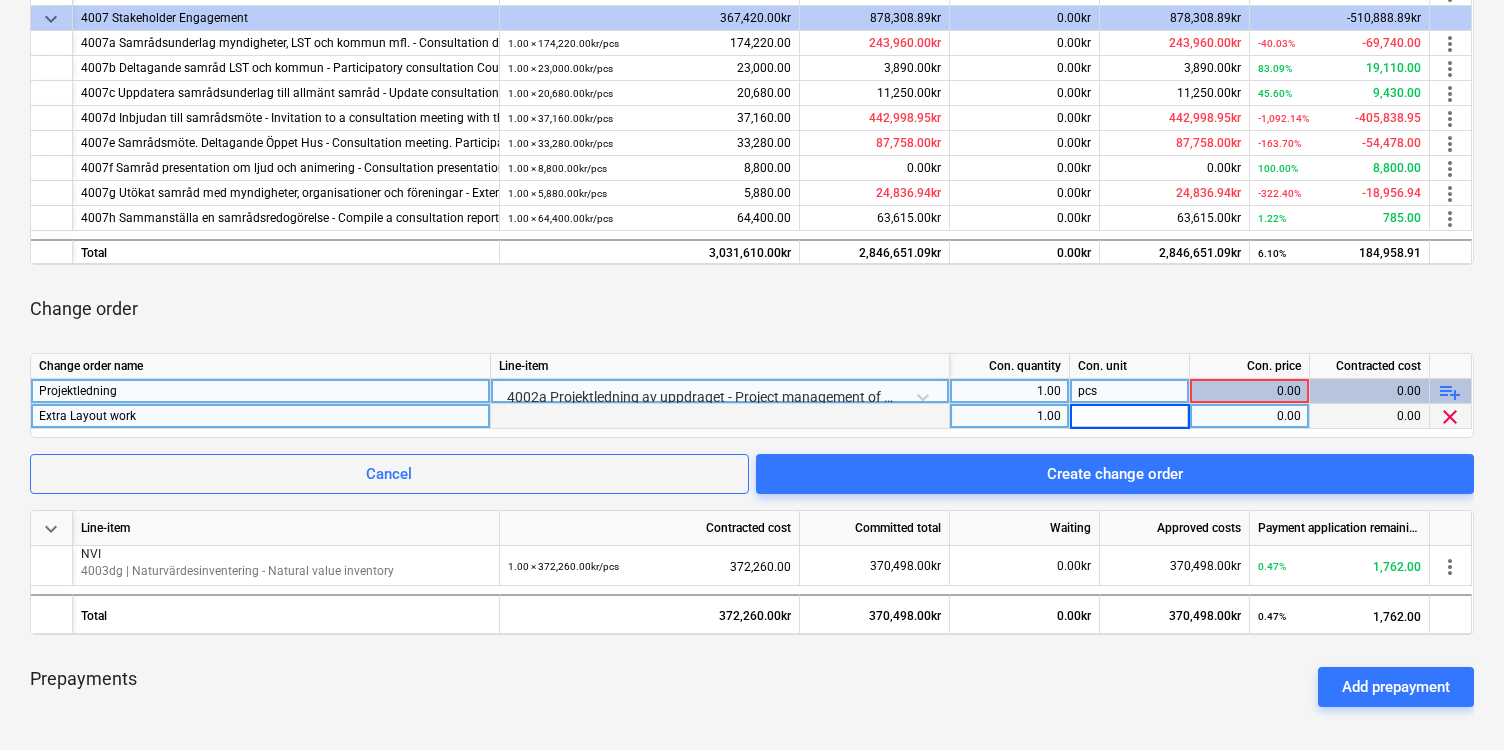 type on "c" 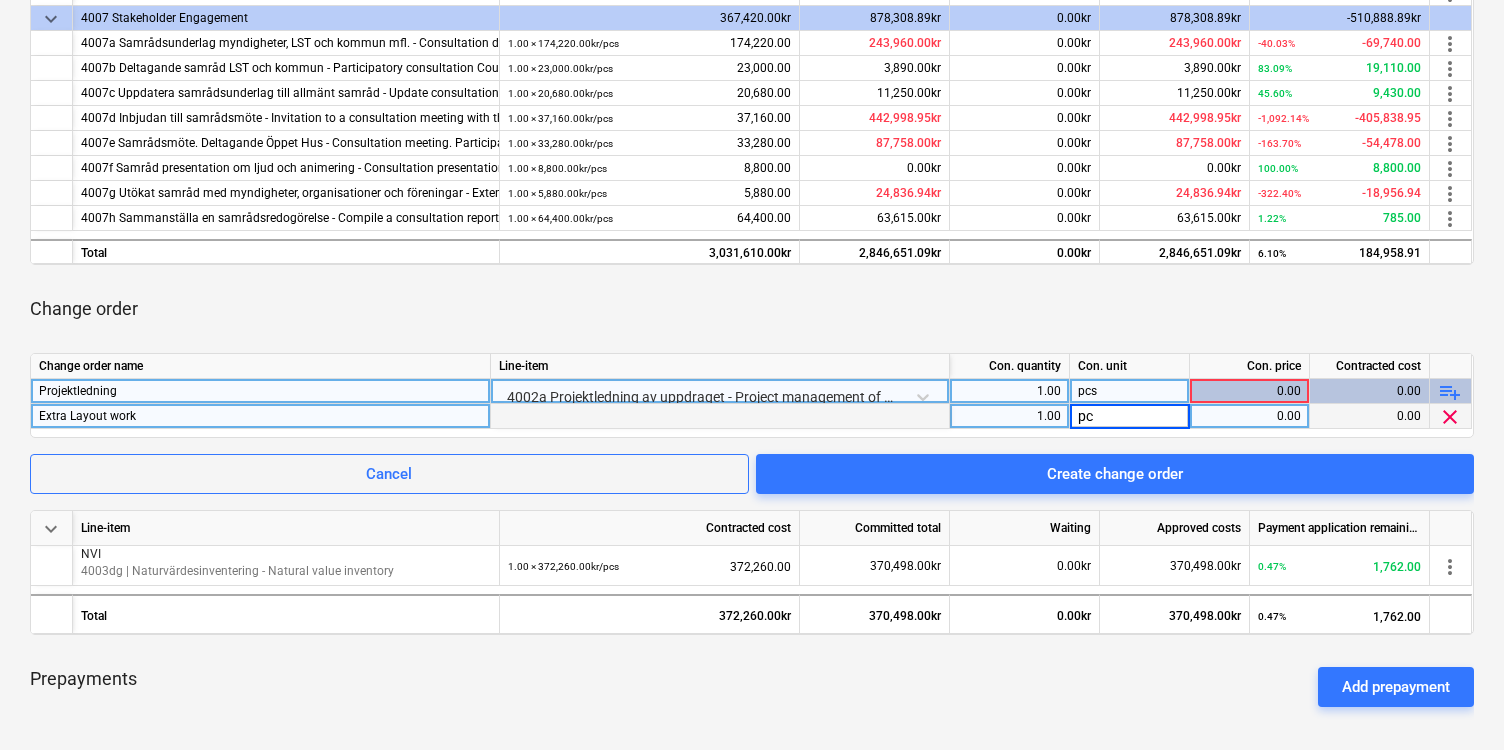 type on "pcs" 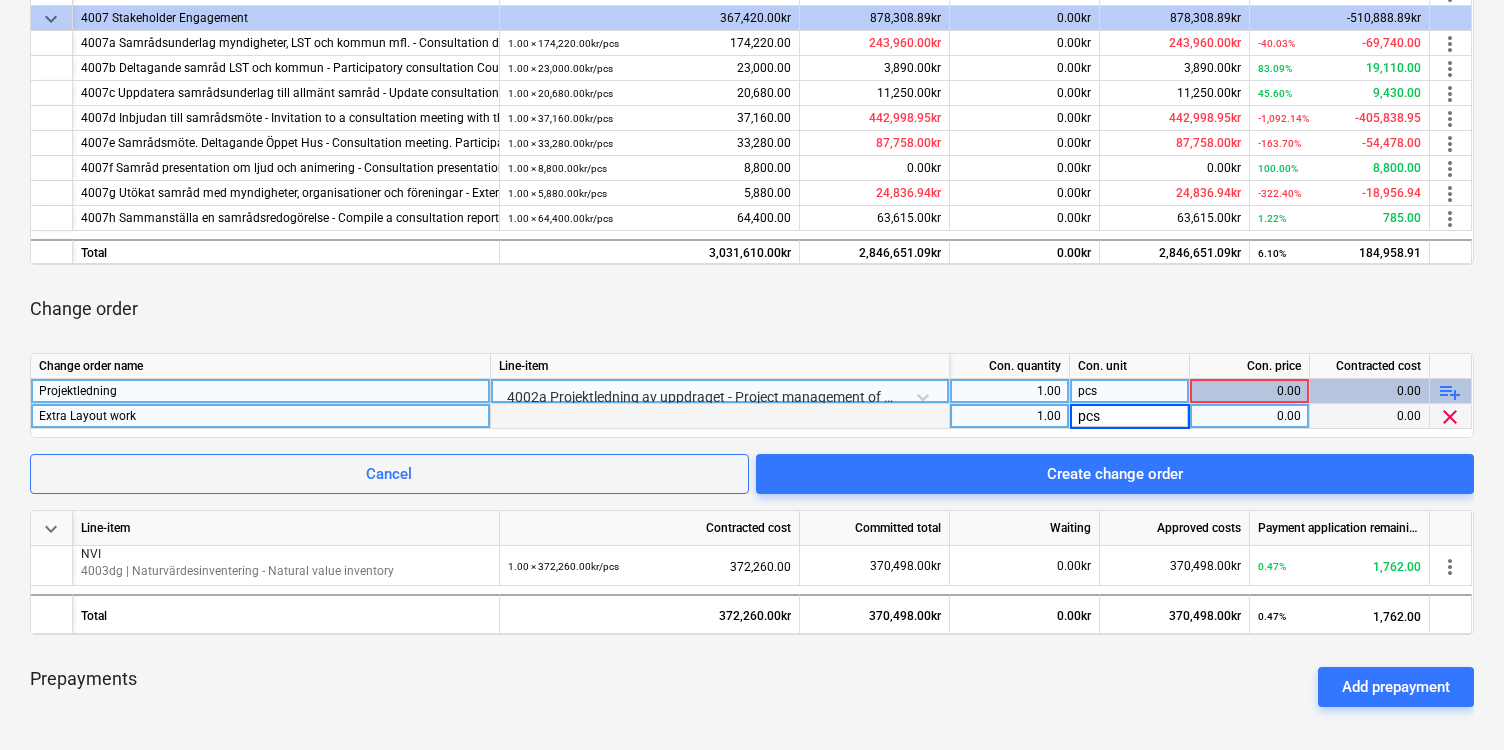 click on "0.00" at bounding box center [1249, 391] 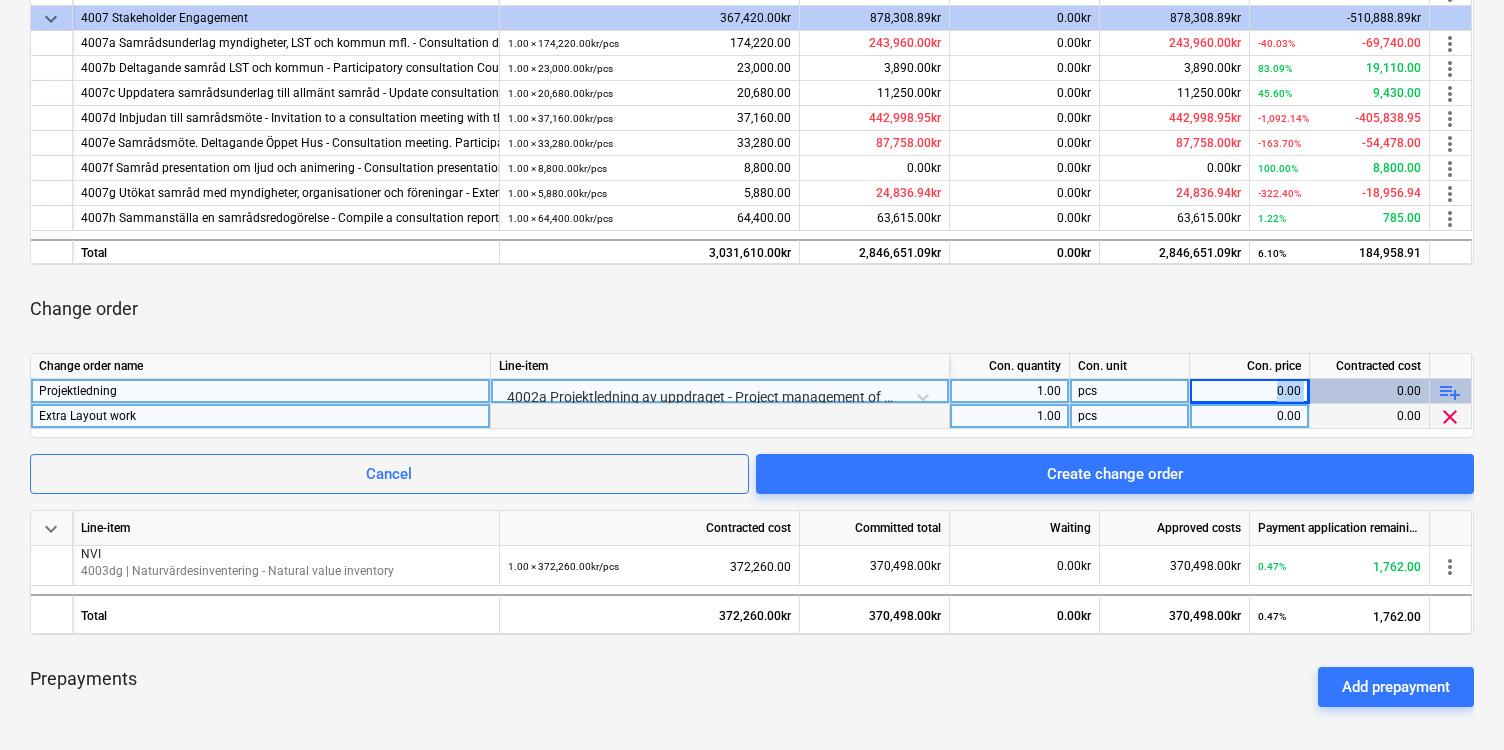 drag, startPoint x: 1279, startPoint y: 389, endPoint x: 1329, endPoint y: 388, distance: 50.01 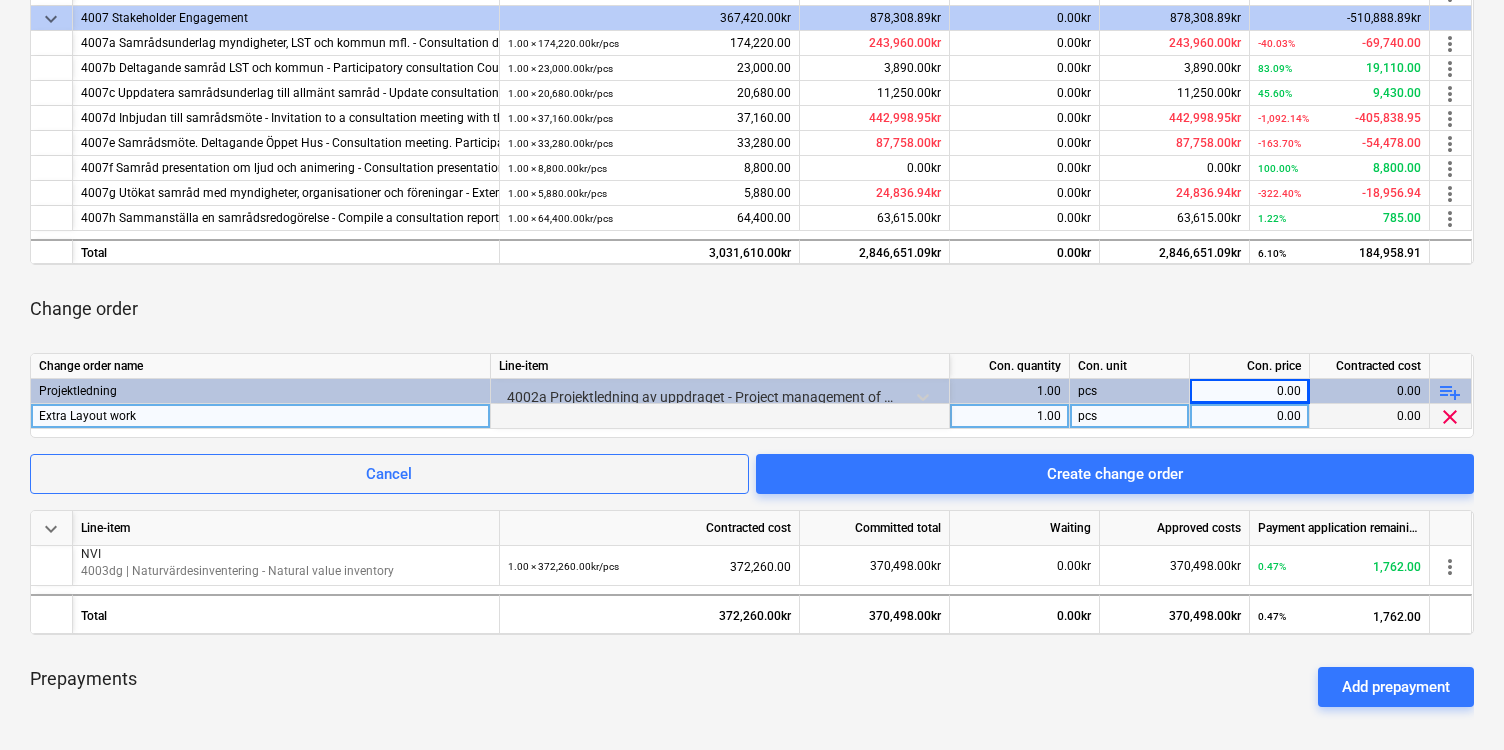 drag, startPoint x: 1329, startPoint y: 388, endPoint x: 1268, endPoint y: 404, distance: 63.06346 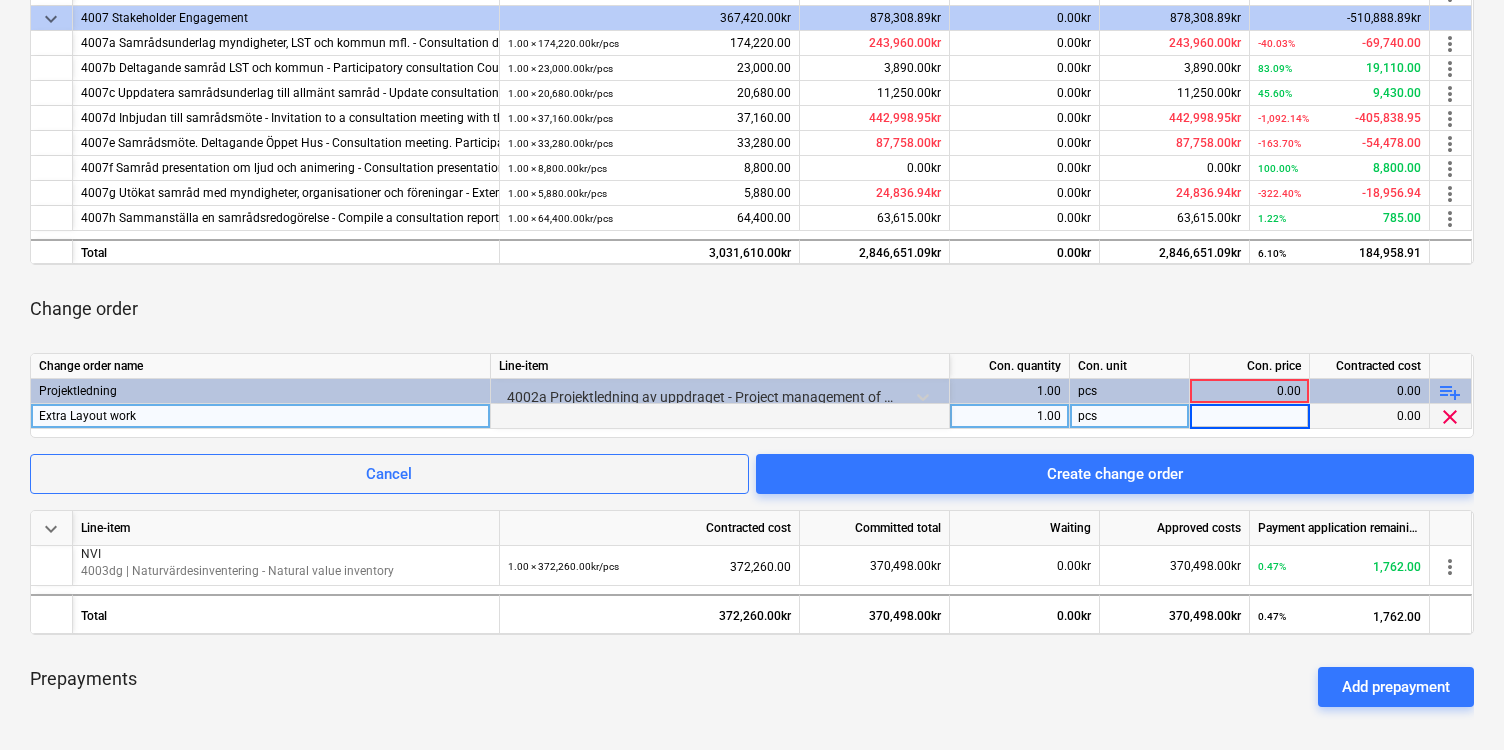 click at bounding box center (1249, 416) 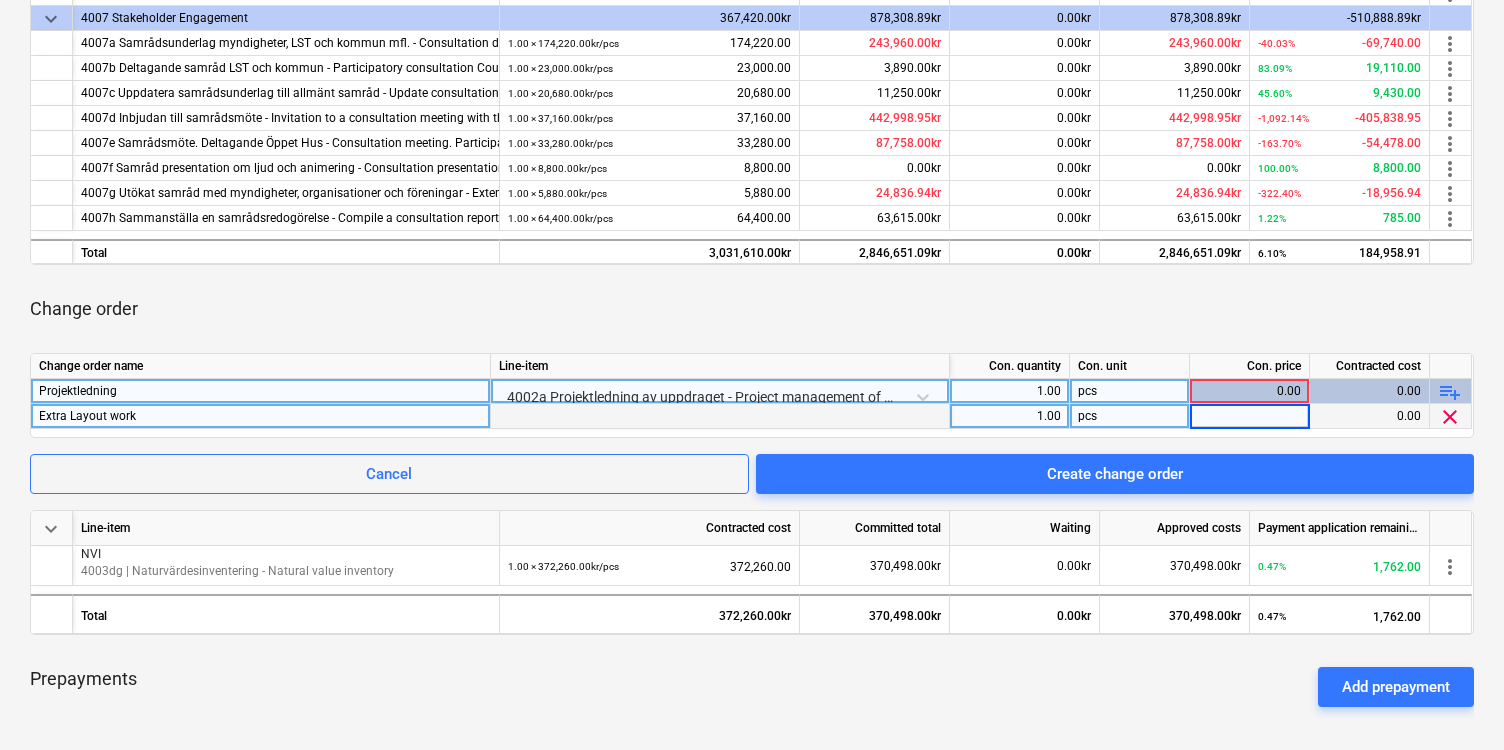 click on "0.00" at bounding box center [1249, 391] 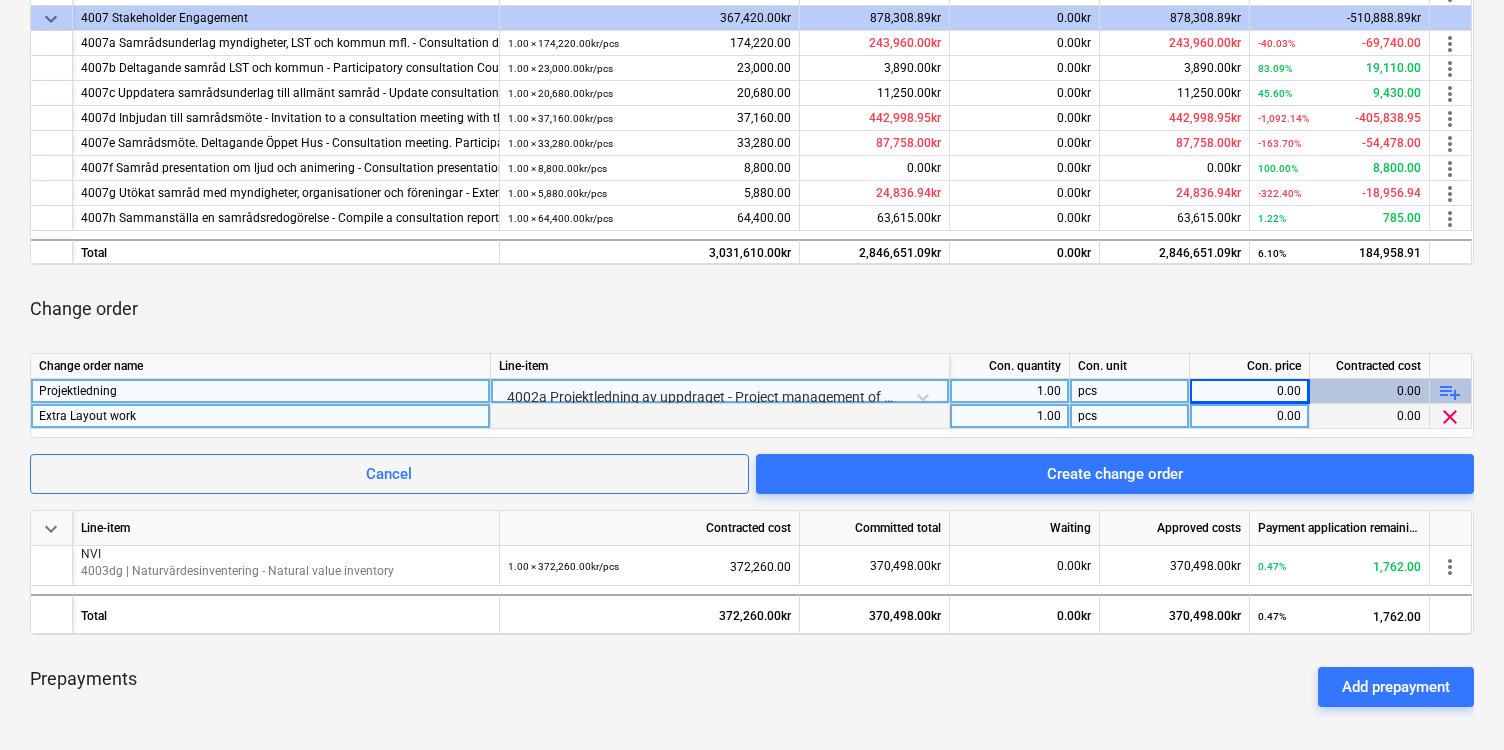 click on "0.00" at bounding box center [1370, 391] 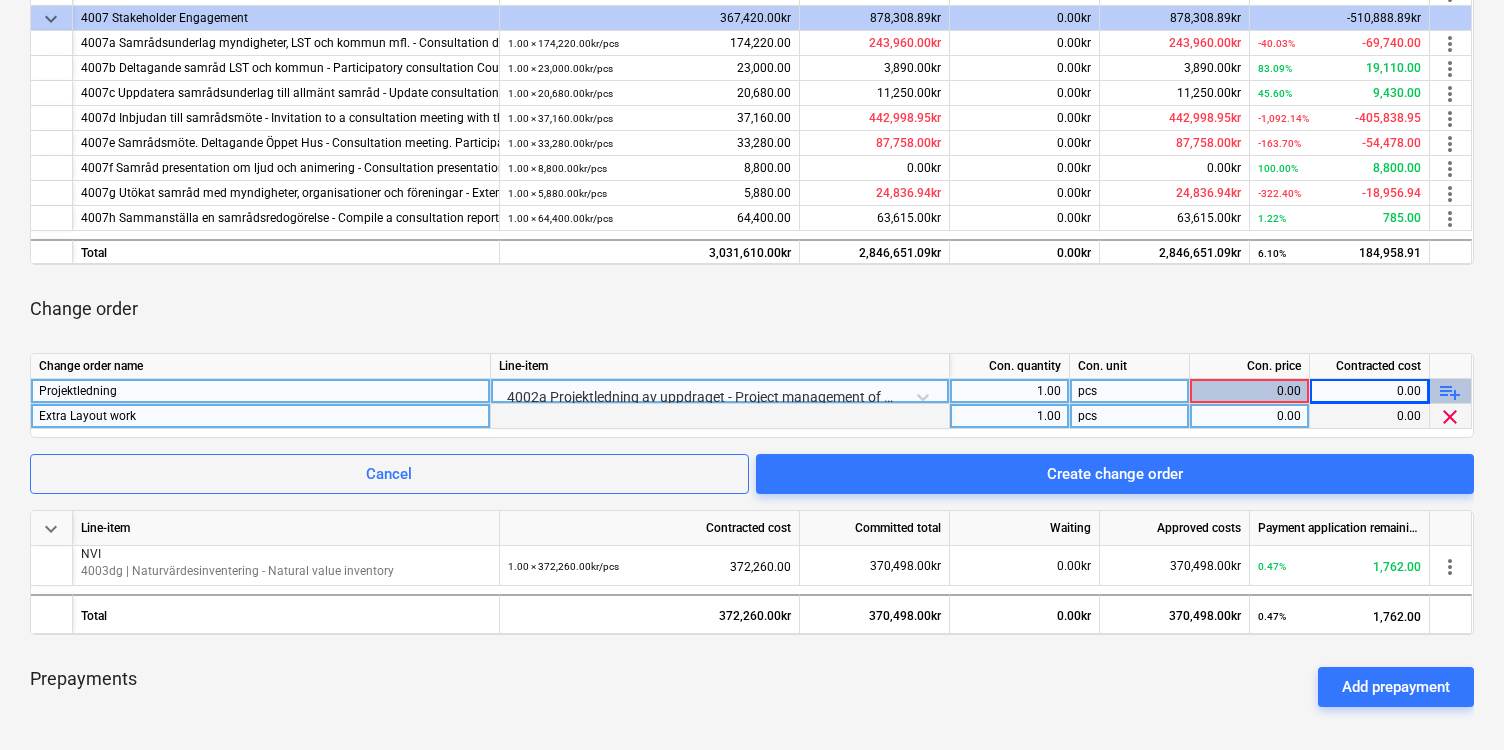 click on "0.00" at bounding box center [1370, 391] 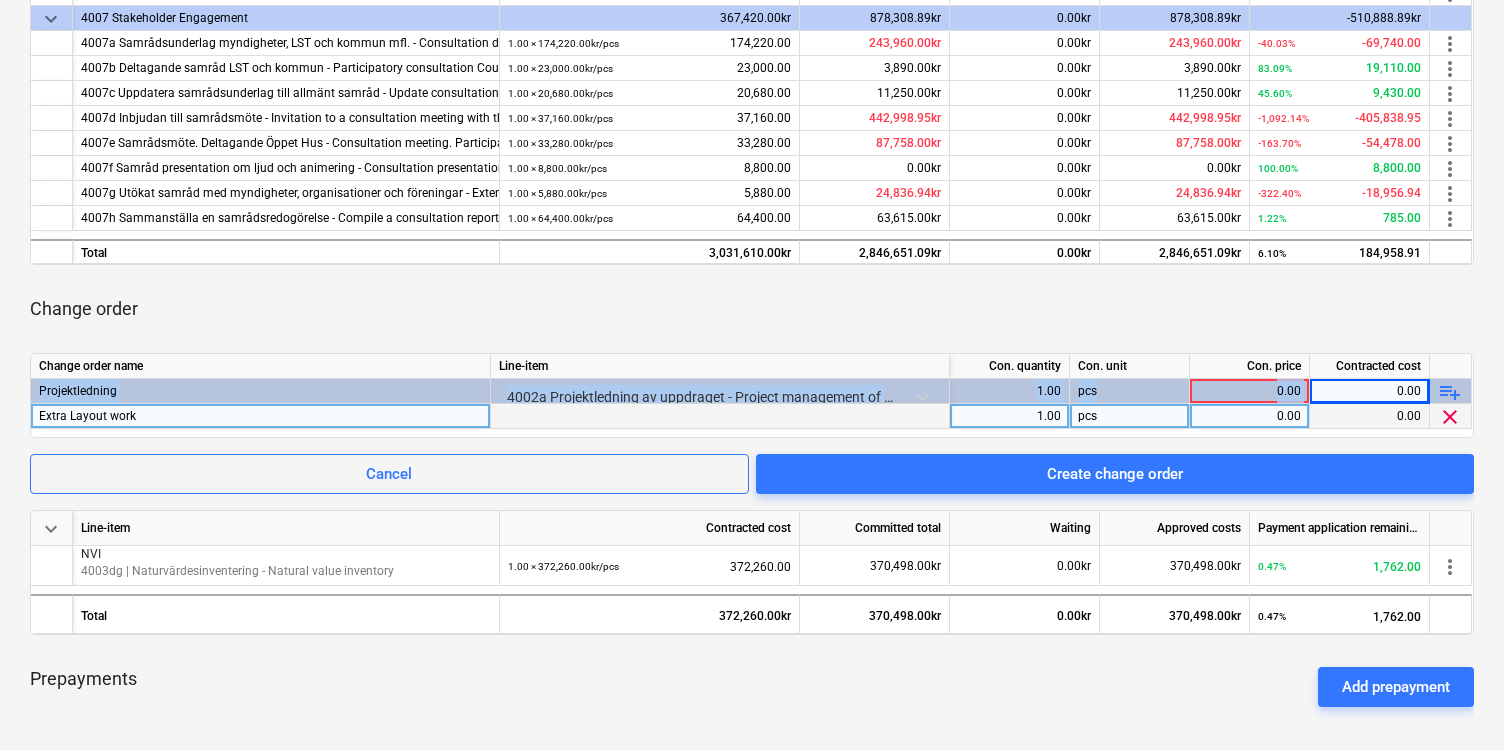drag, startPoint x: 1391, startPoint y: 385, endPoint x: 1438, endPoint y: 376, distance: 47.853943 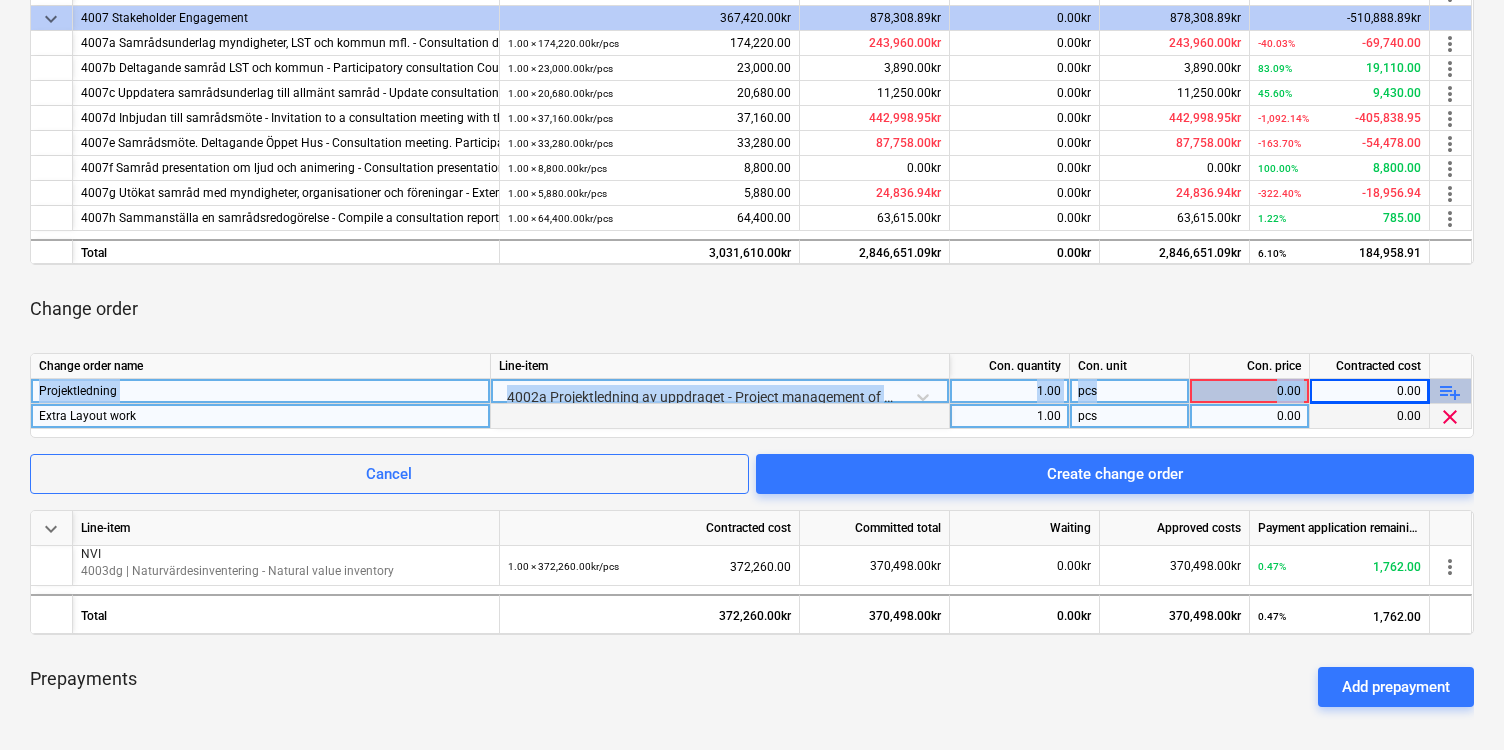 drag, startPoint x: 1438, startPoint y: 376, endPoint x: 1351, endPoint y: 383, distance: 87.28116 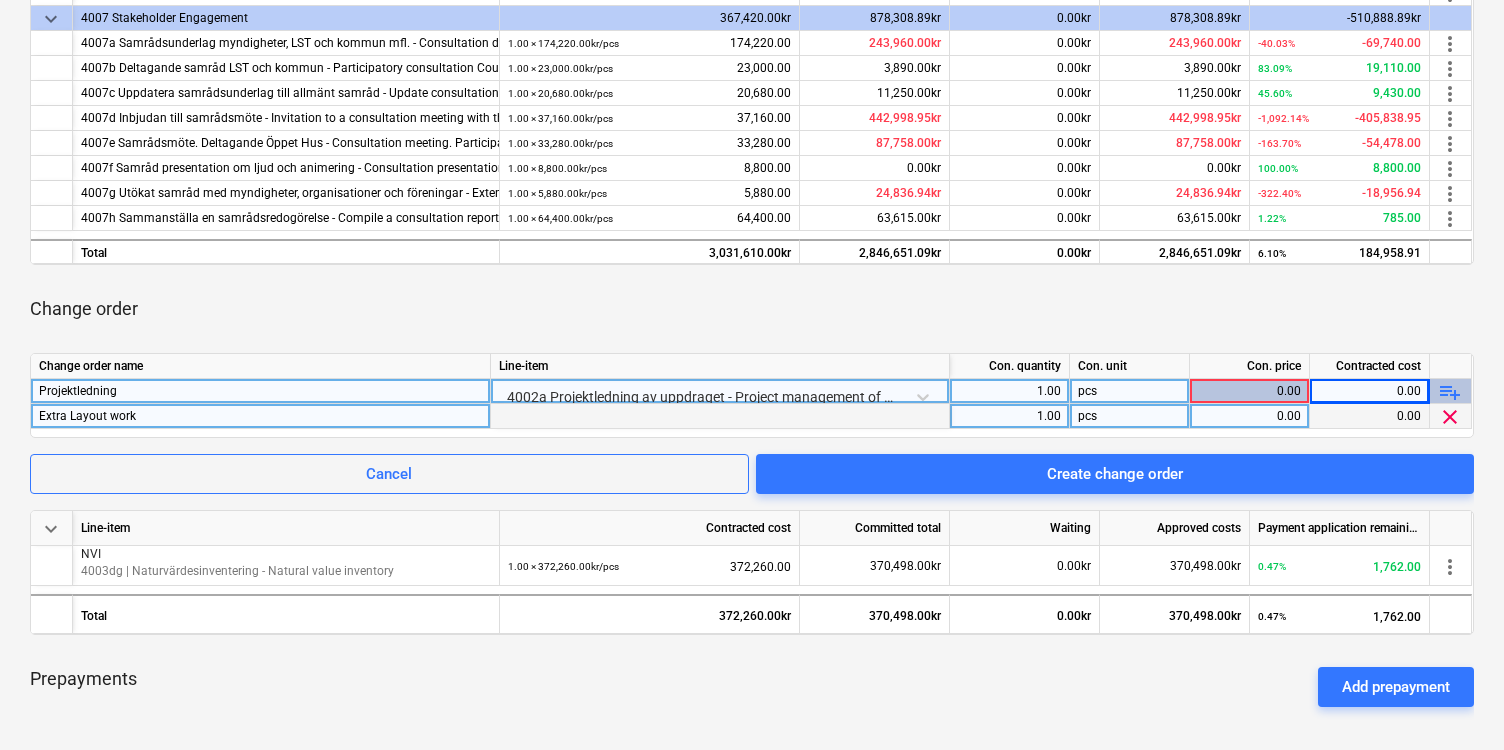click on "0.00" at bounding box center [1249, 391] 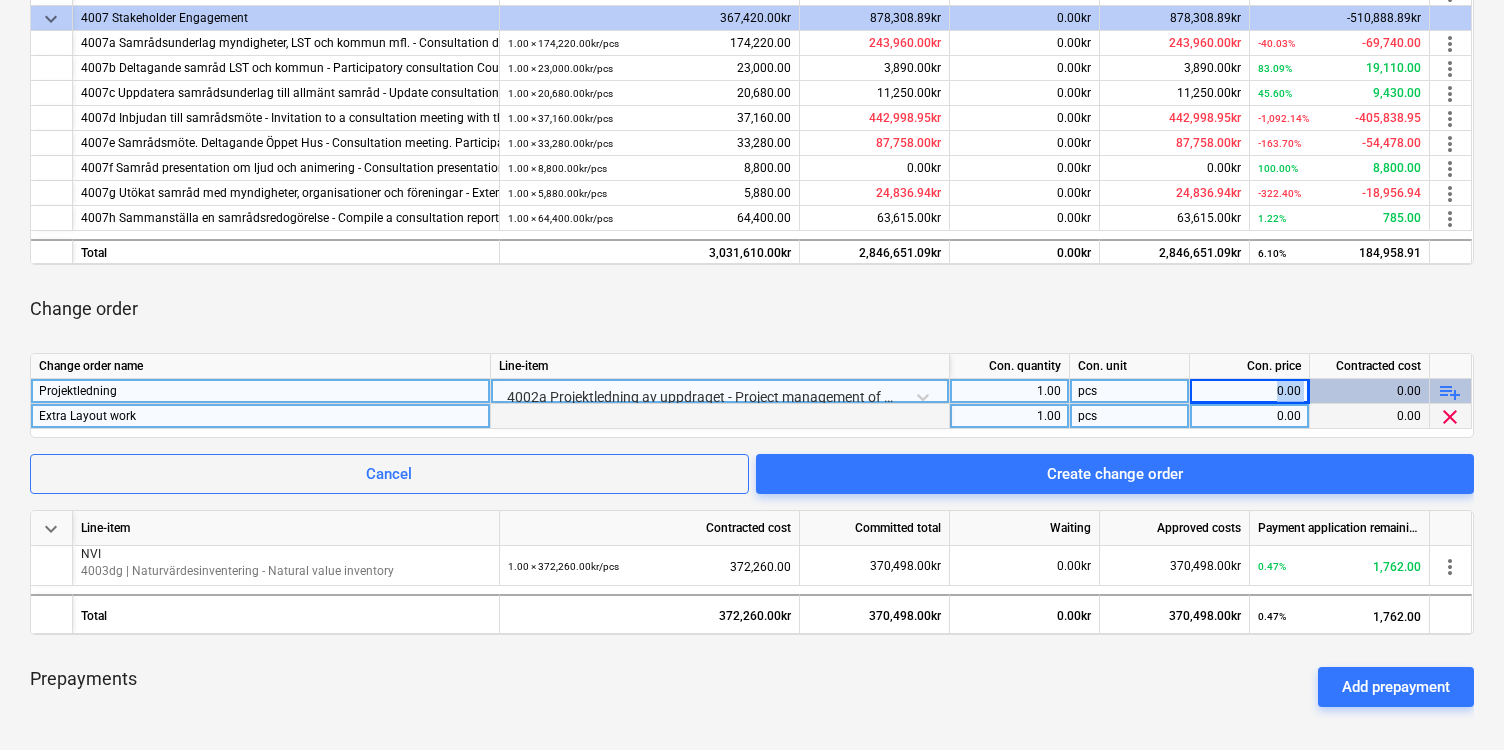 drag, startPoint x: 1252, startPoint y: 390, endPoint x: 1310, endPoint y: 380, distance: 58.855755 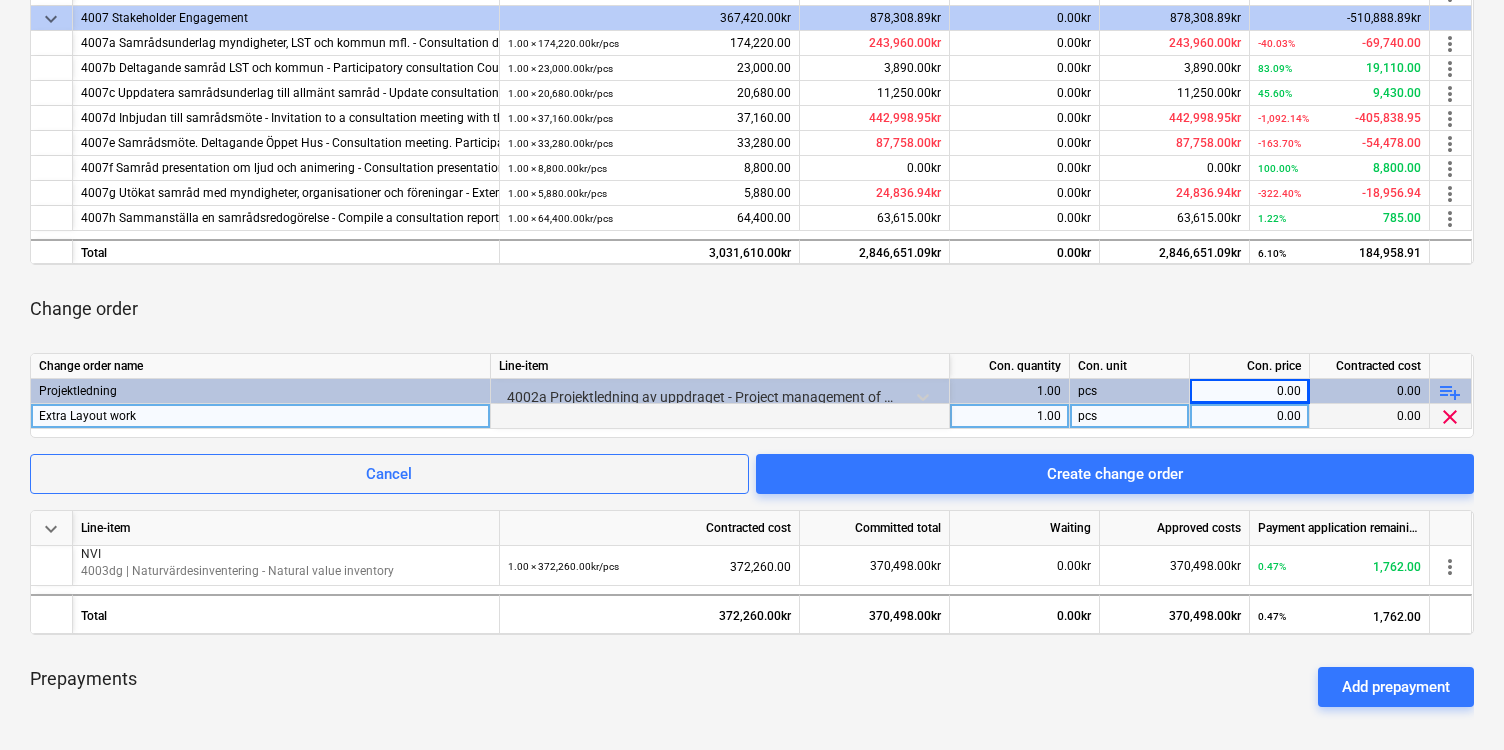 drag, startPoint x: 1310, startPoint y: 380, endPoint x: 1355, endPoint y: 405, distance: 51.47815 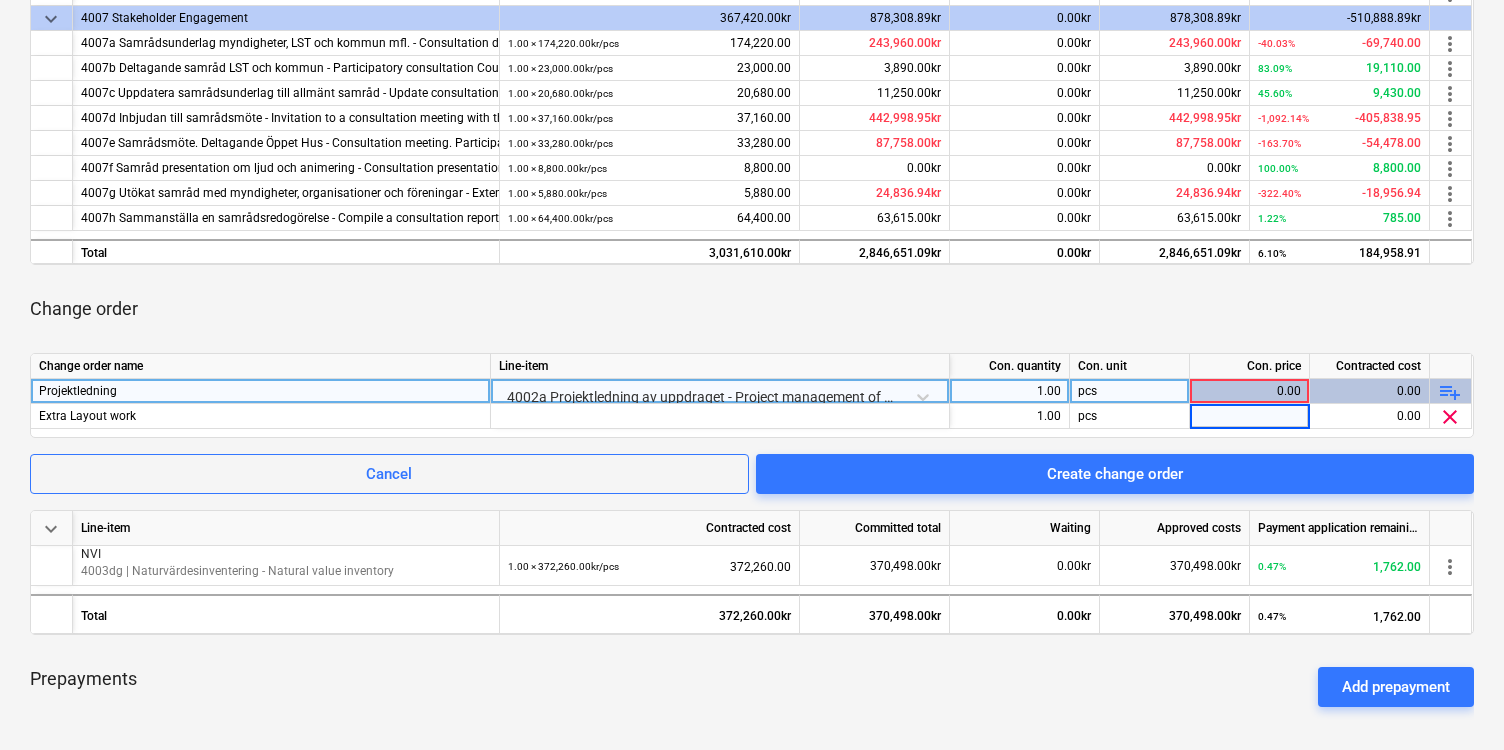 click on "0.00" at bounding box center (1370, 391) 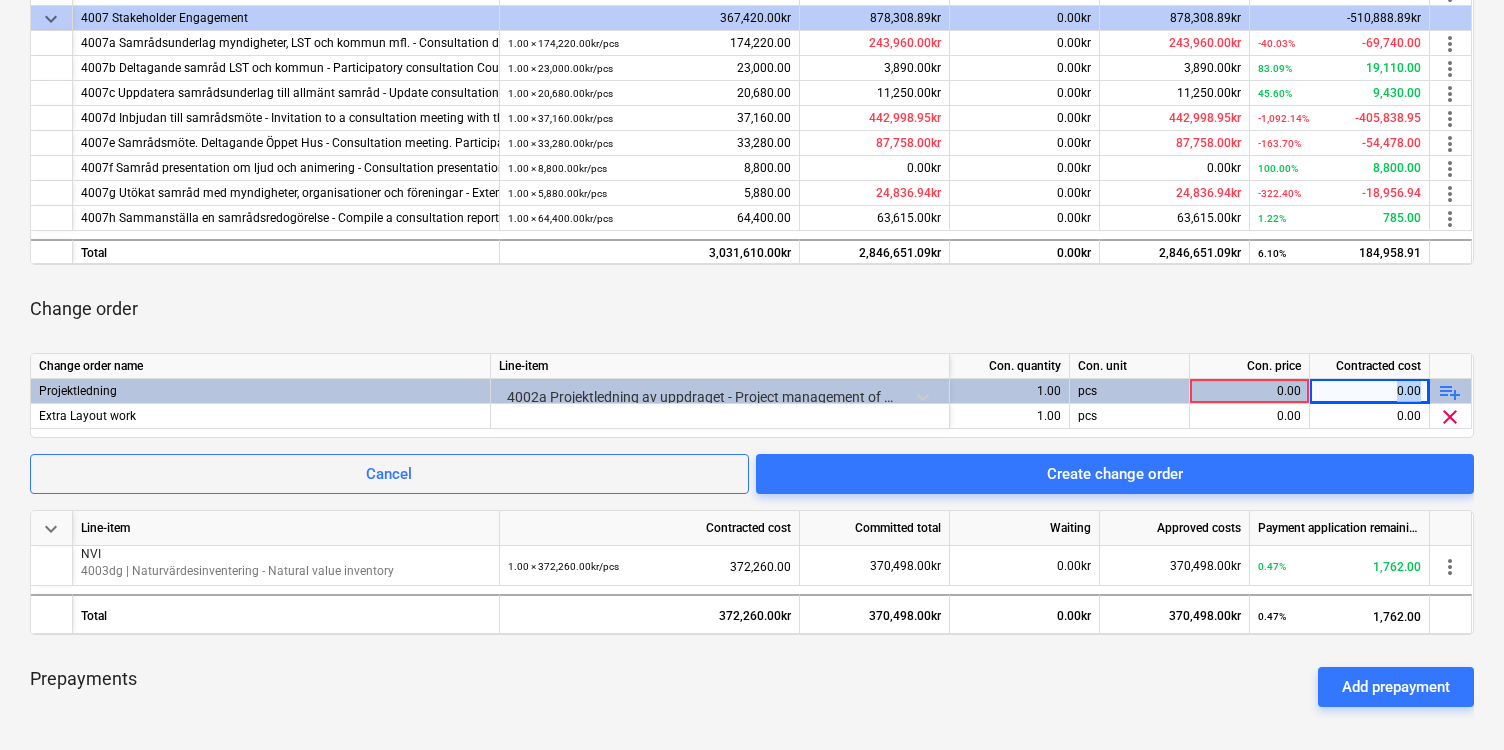 drag, startPoint x: 1393, startPoint y: 387, endPoint x: 1431, endPoint y: 383, distance: 38.209946 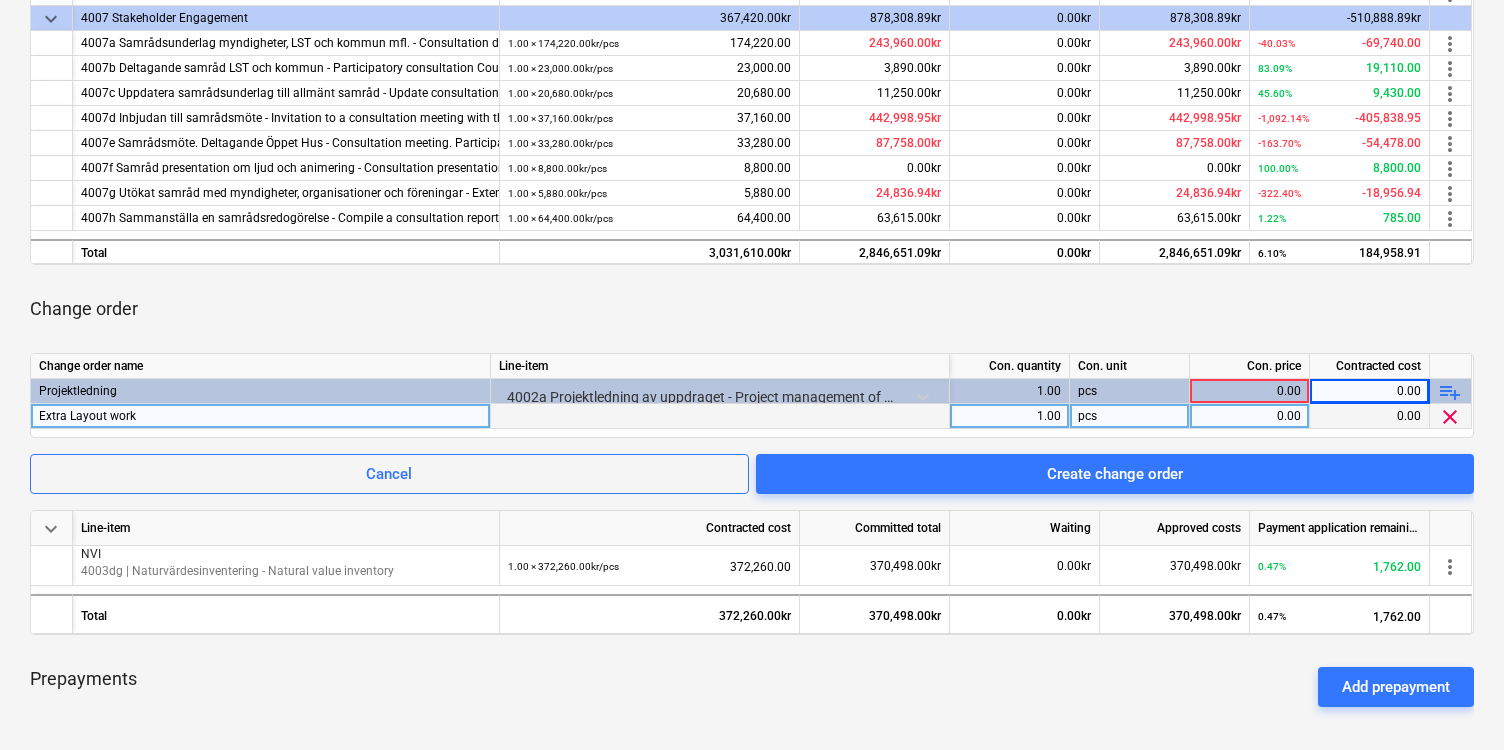 click on "pcs" at bounding box center (1130, 416) 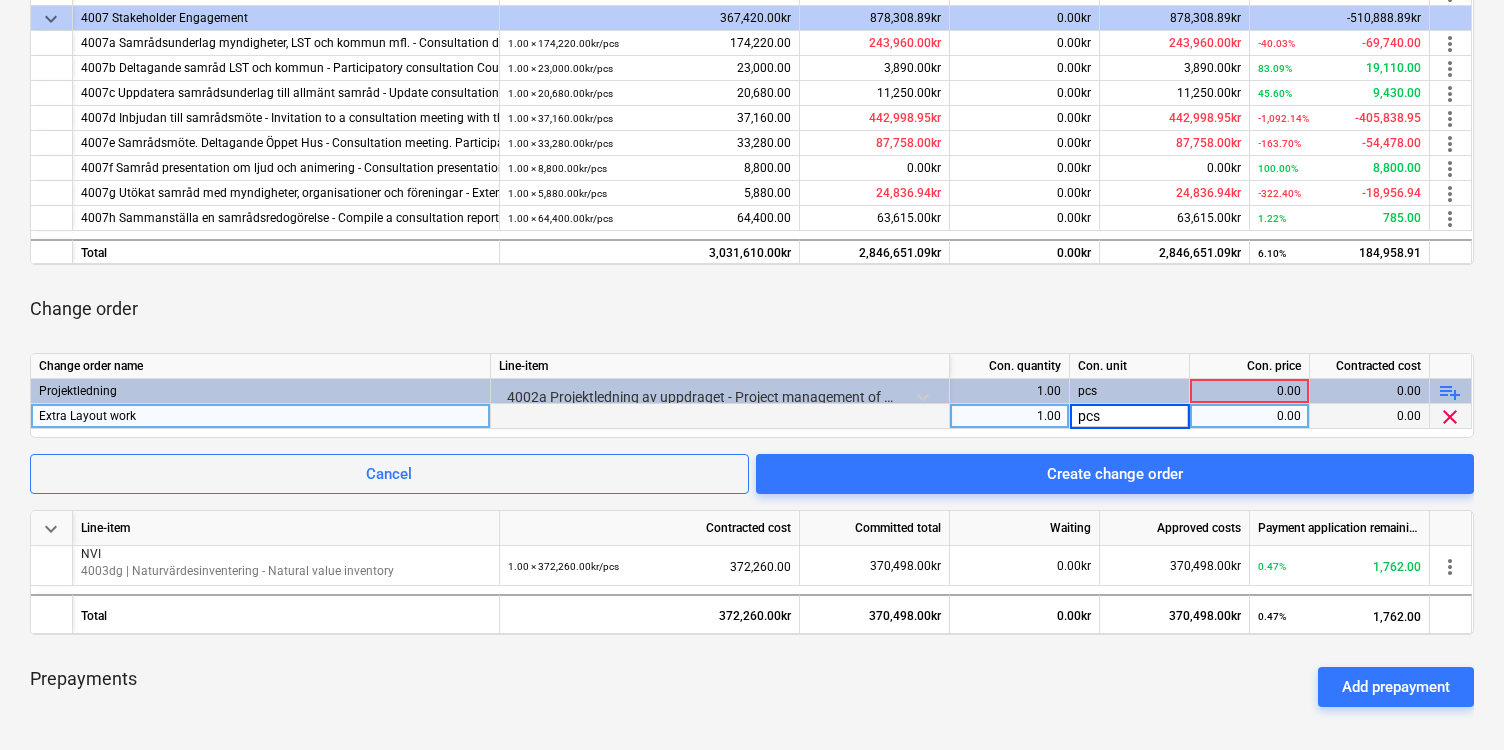 click on "Change order name Line-item Con. quantity Con. unit Con. price Contracted cost Projektledning 4002a Projektledning av uppdraget - Project management of the assignment 1.00 pcs 0.00 0.00 playlist_add Extra Layout work 1.00 pcs 0.00 0.00 clear" at bounding box center (752, 395) 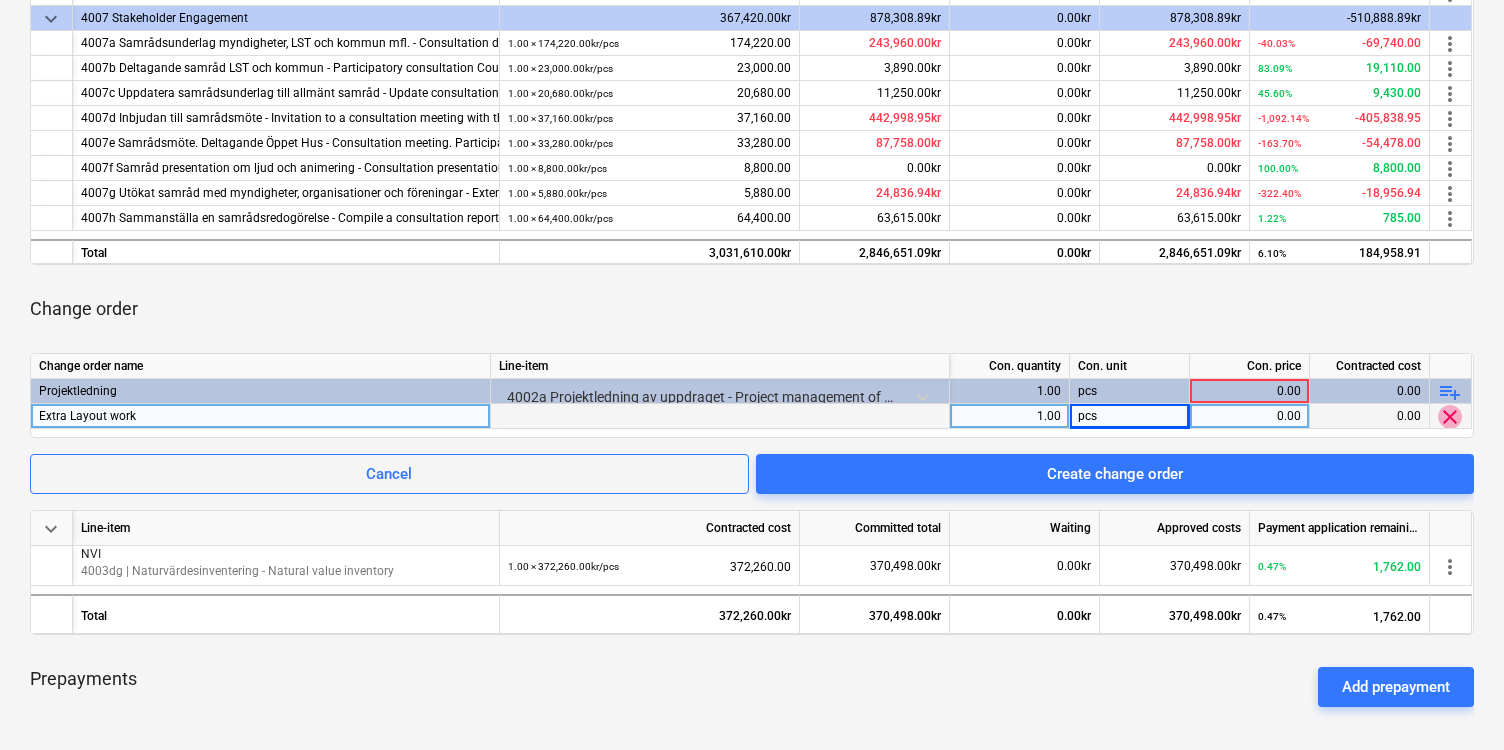 click on "clear" at bounding box center [1450, 417] 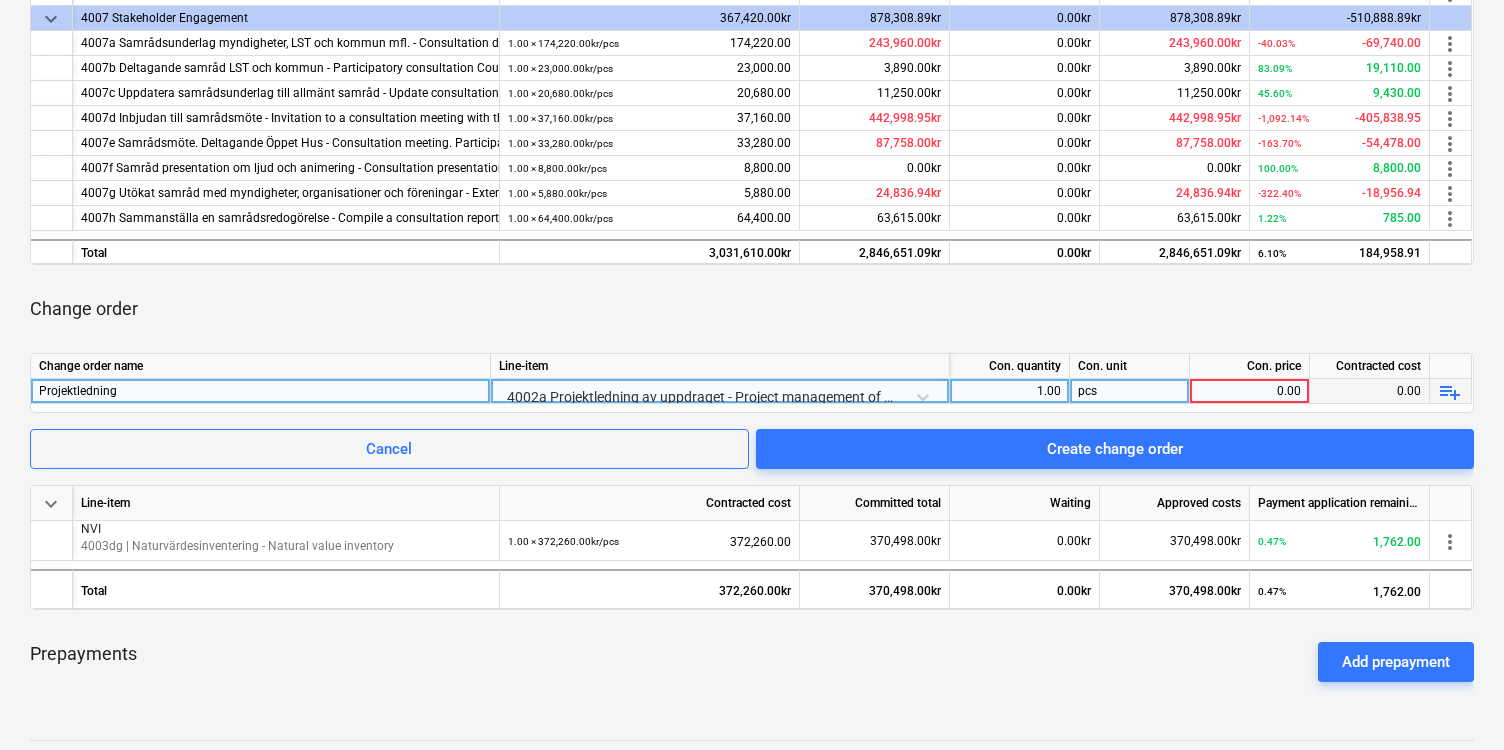 click on "0.00" at bounding box center [1249, 391] 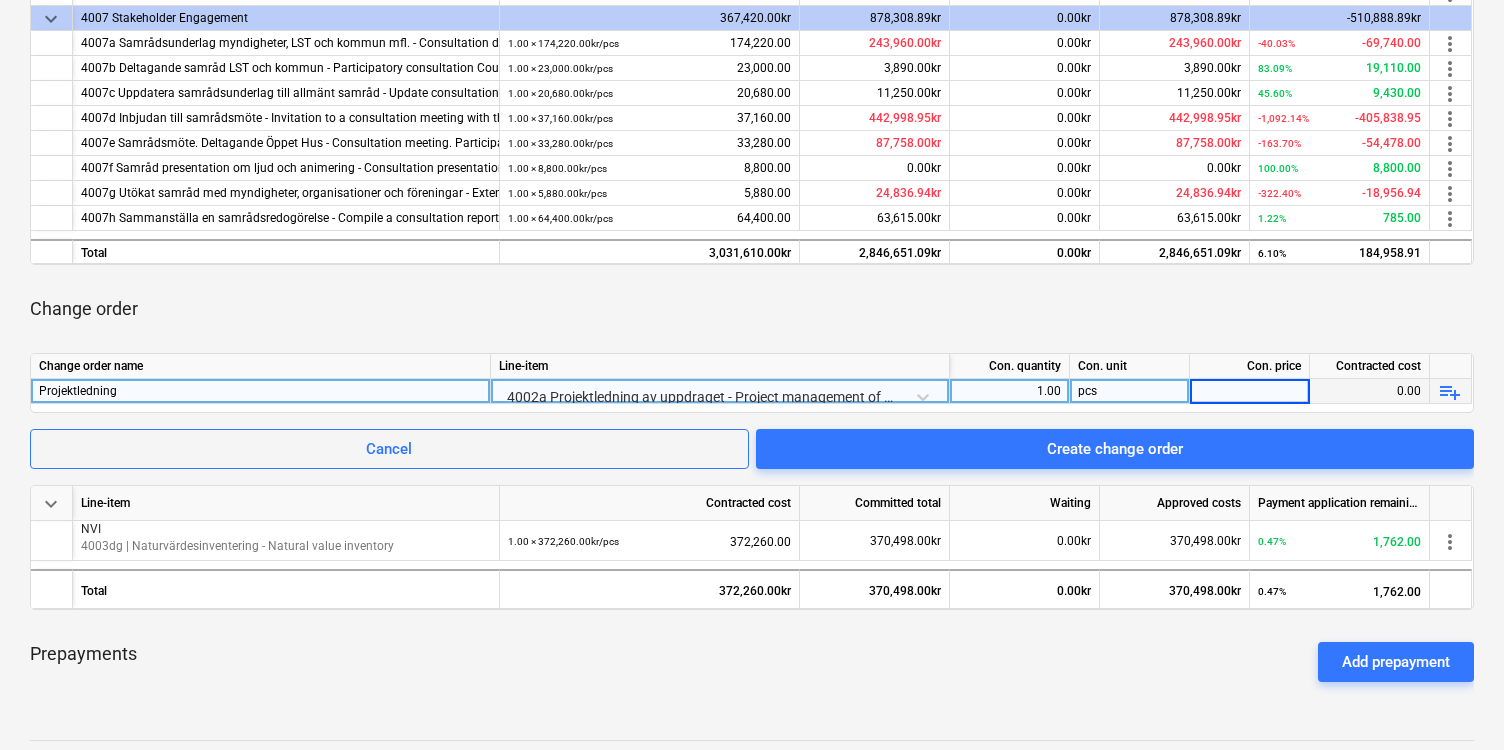 click on "0.00" at bounding box center (1370, 391) 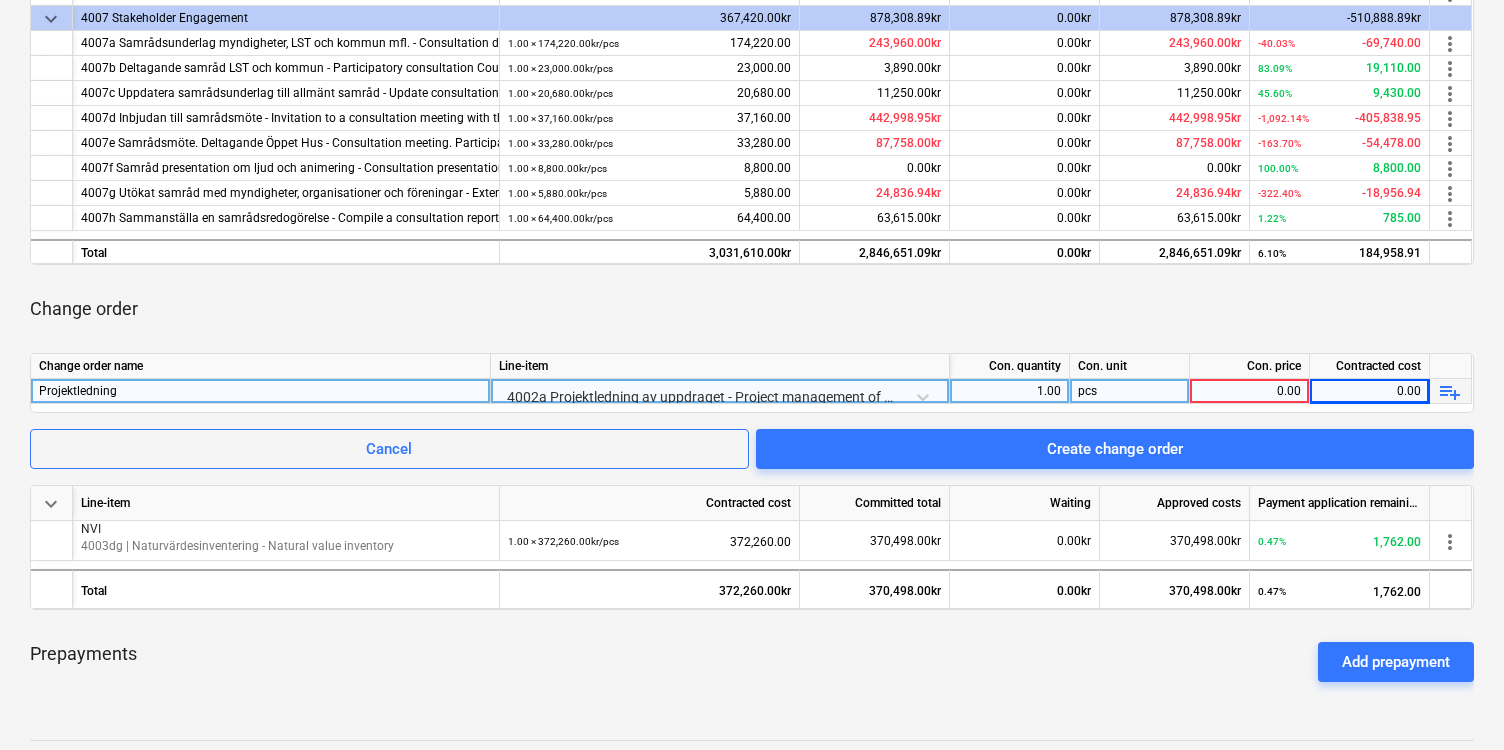 click on "0.00" at bounding box center (1370, 391) 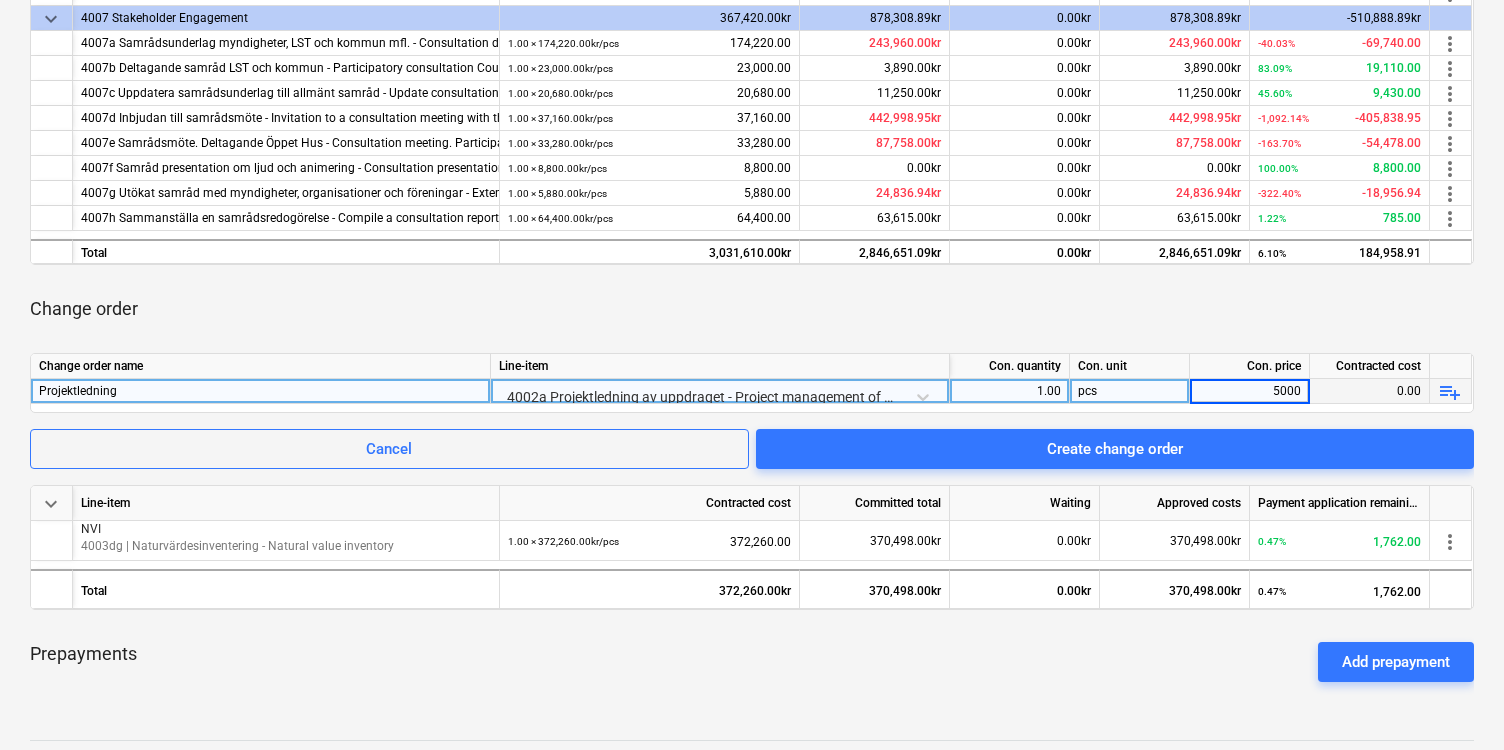 type on "50000" 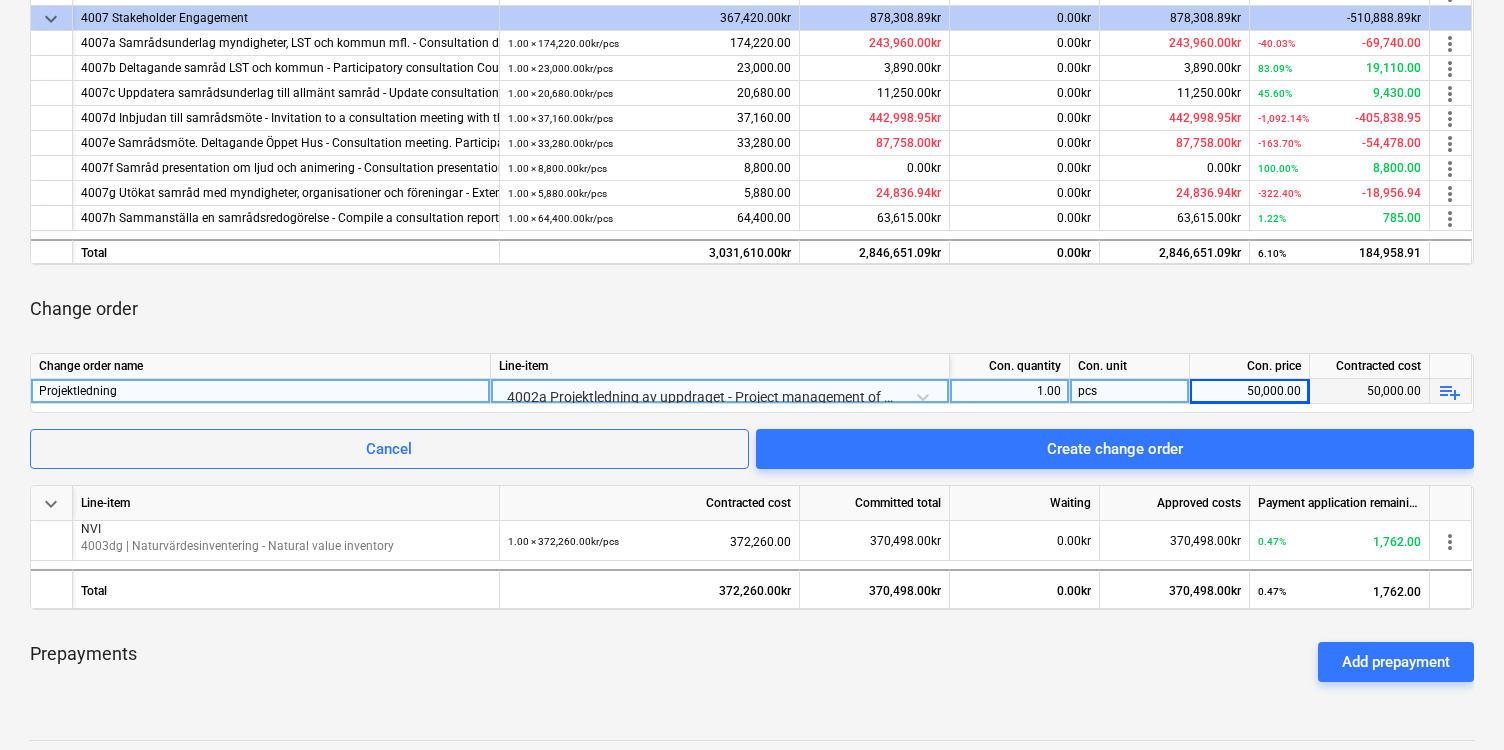 click on "50,000.00" at bounding box center [1370, 391] 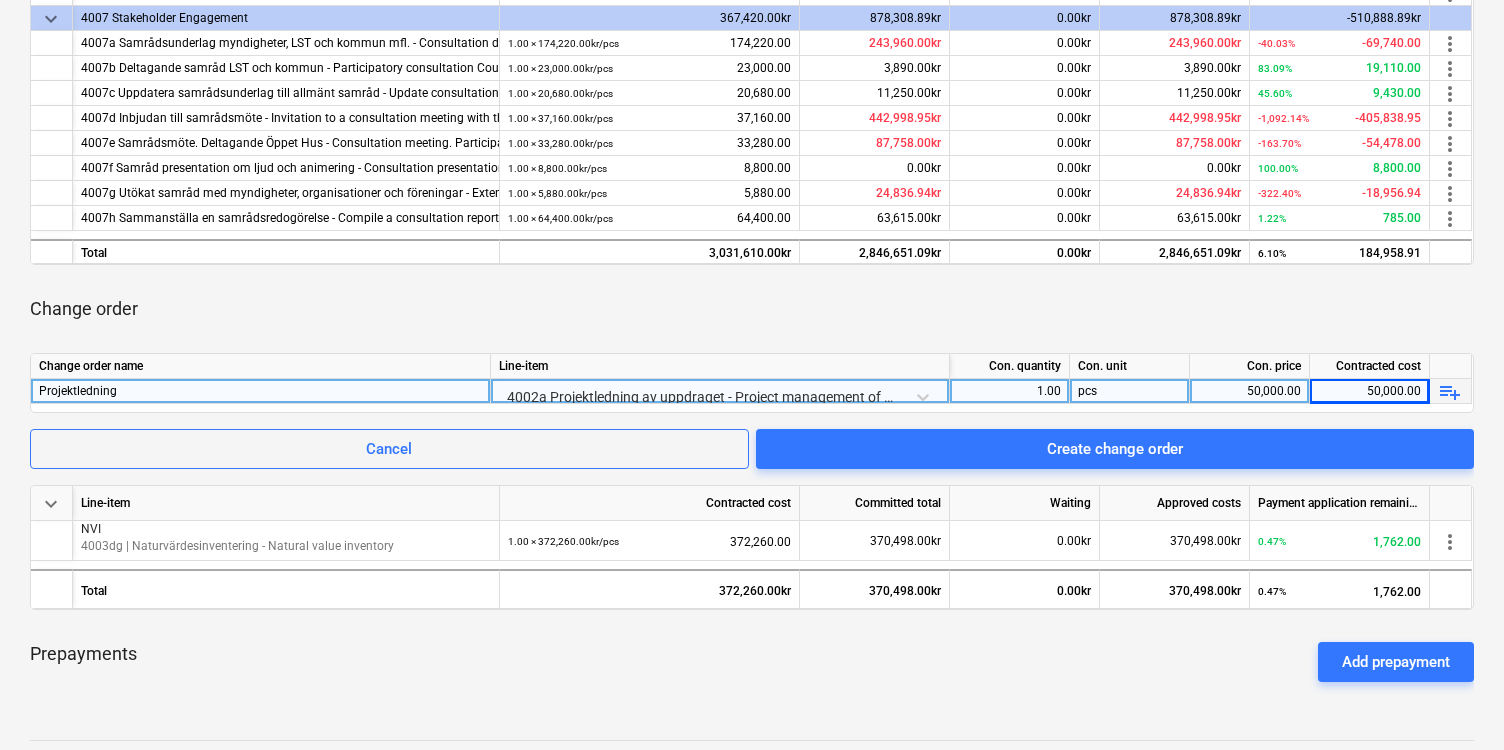 click on "50,000.00" at bounding box center (1249, 391) 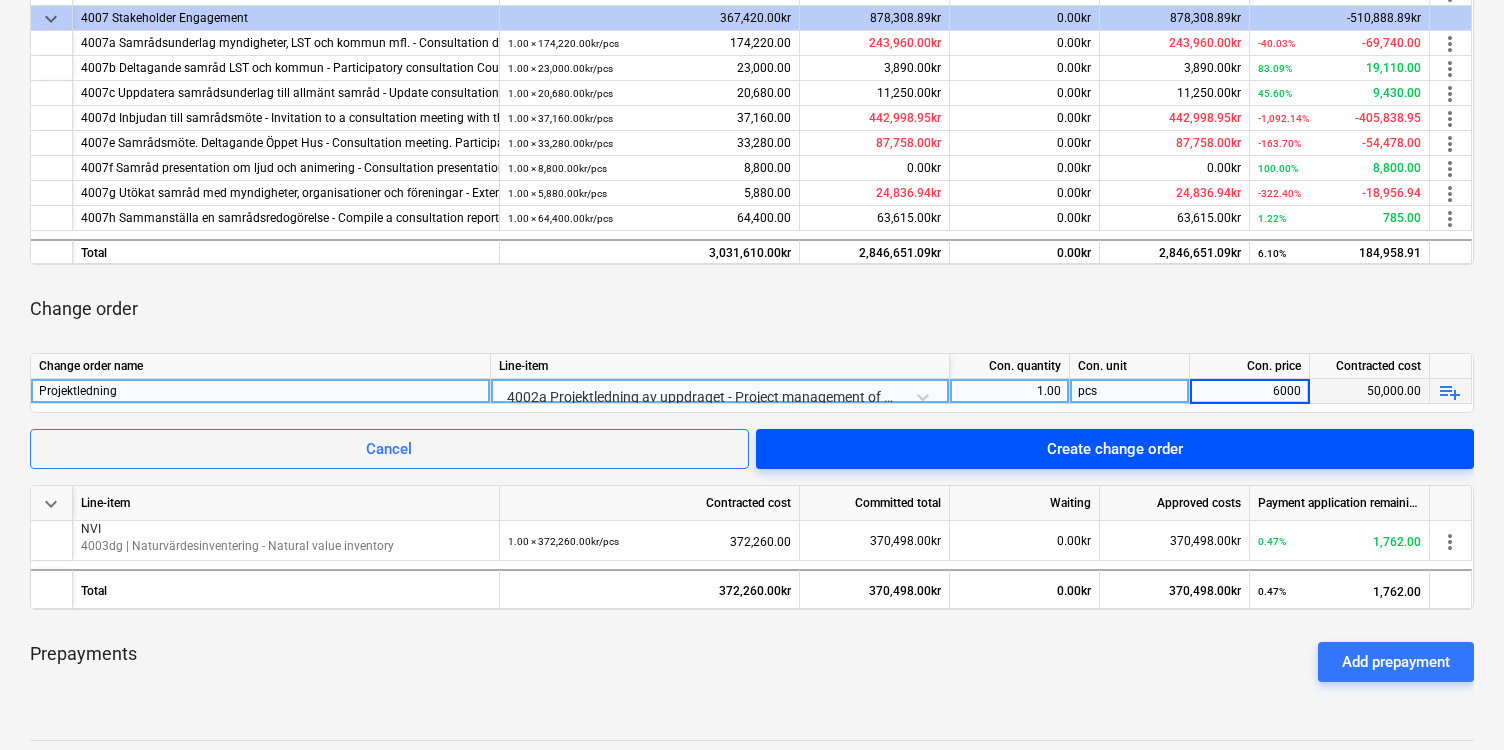 type on "60000" 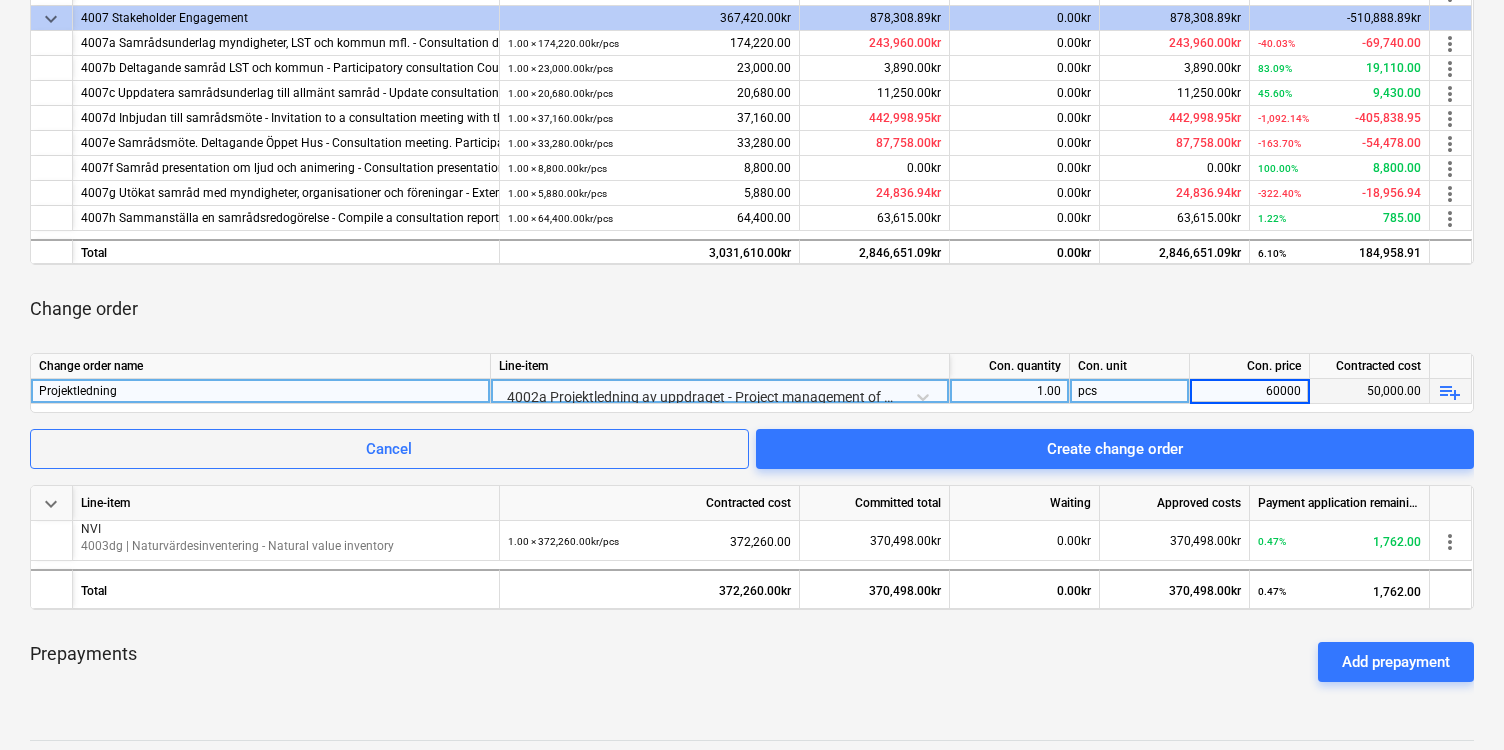 click on "playlist_add" at bounding box center (1451, 391) 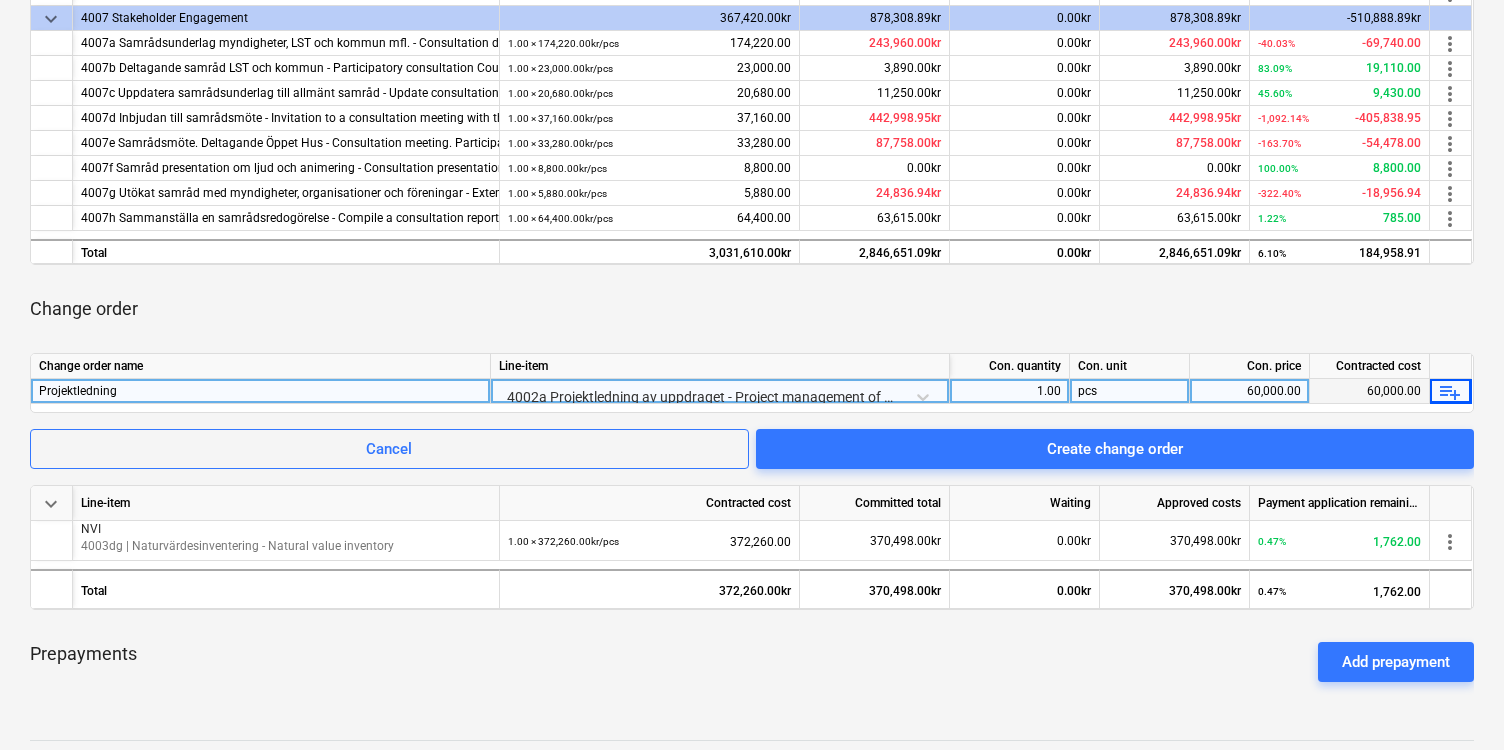 click on "playlist_add" at bounding box center (1450, 392) 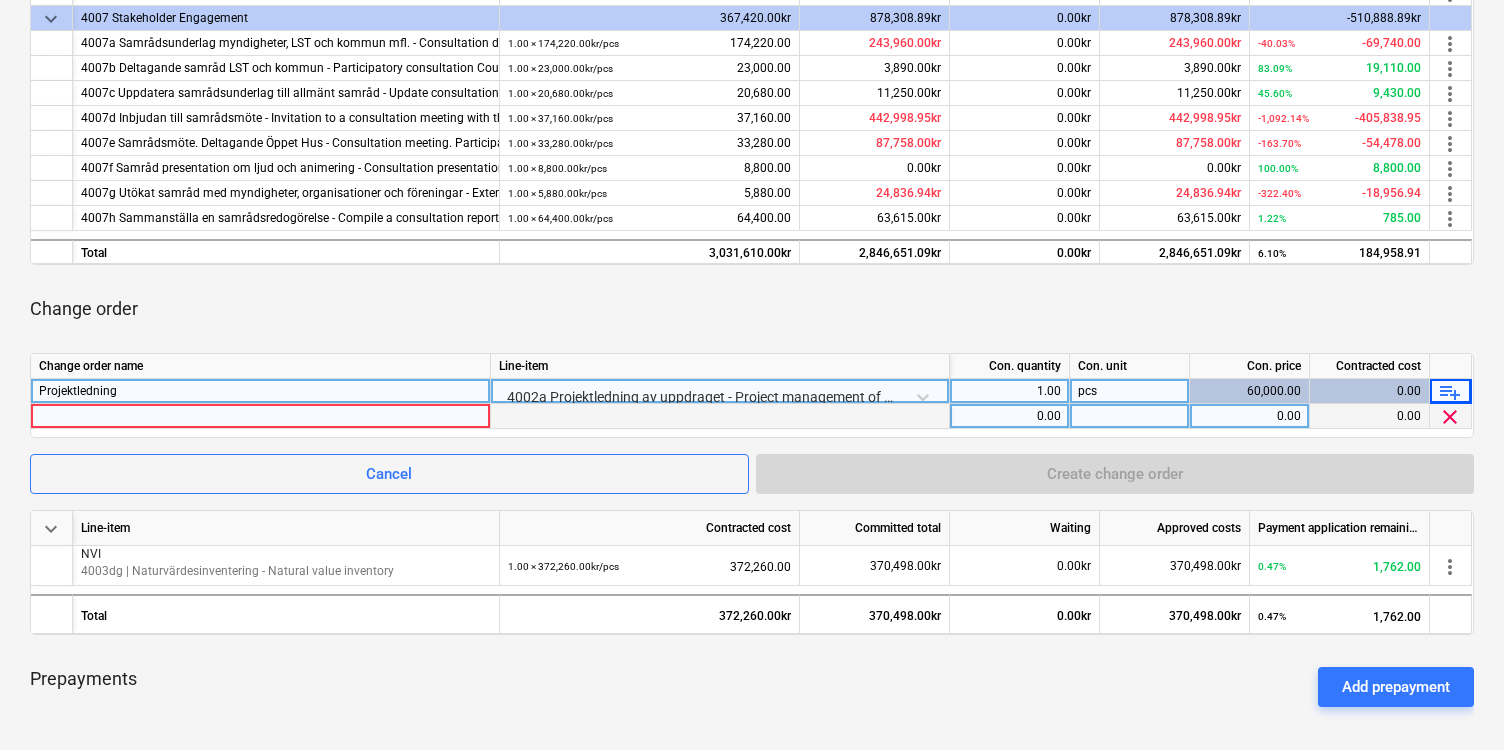 click at bounding box center (260, 416) 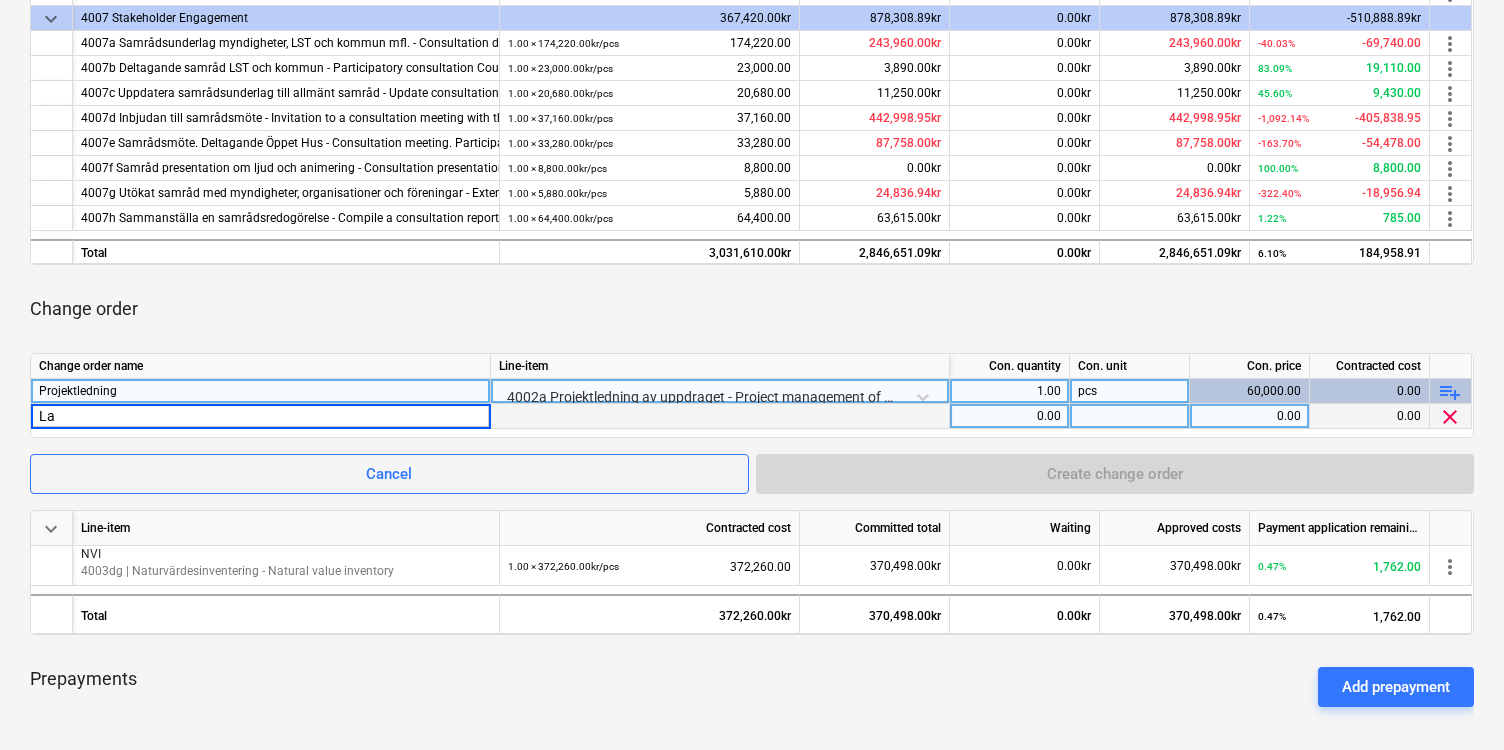 type on "L" 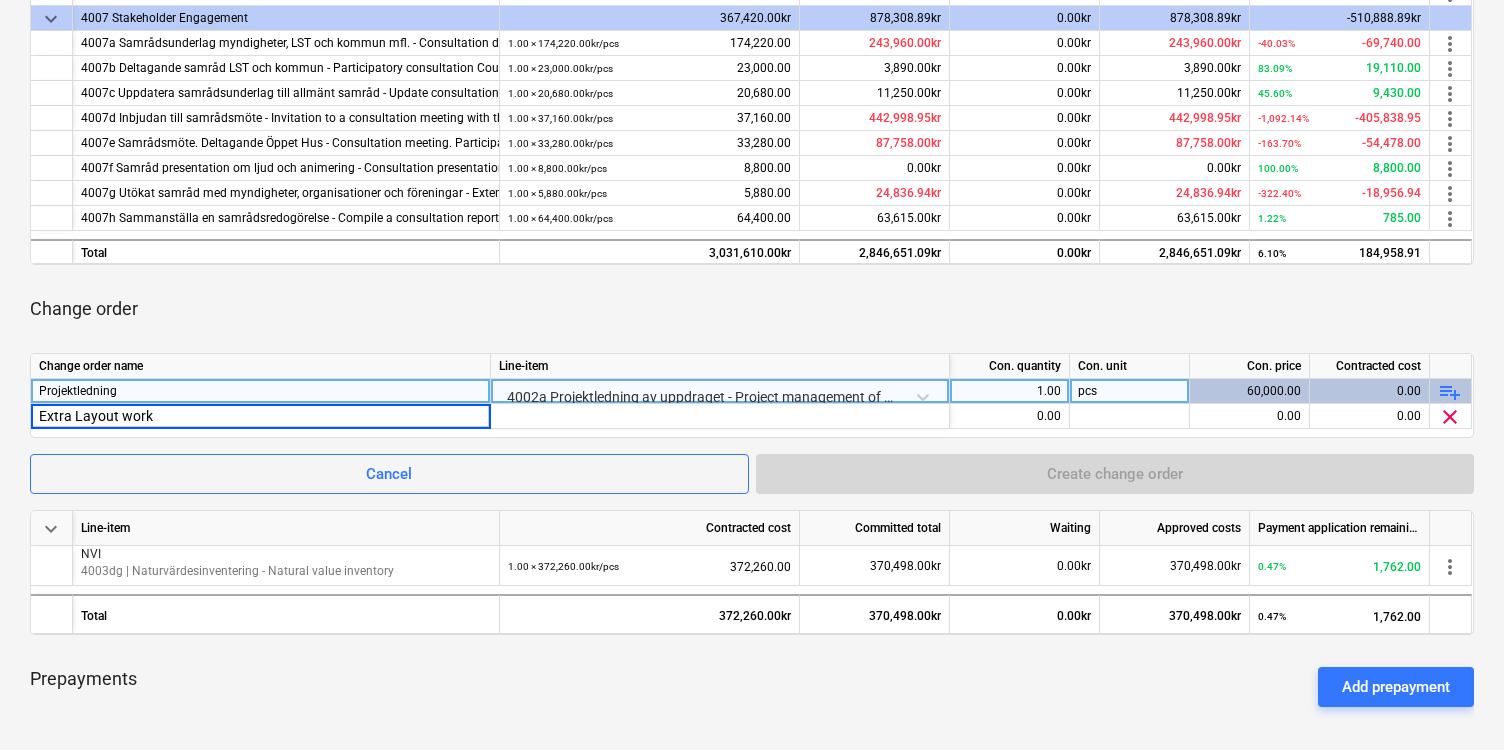 drag, startPoint x: 232, startPoint y: 416, endPoint x: 16, endPoint y: 427, distance: 216.2799 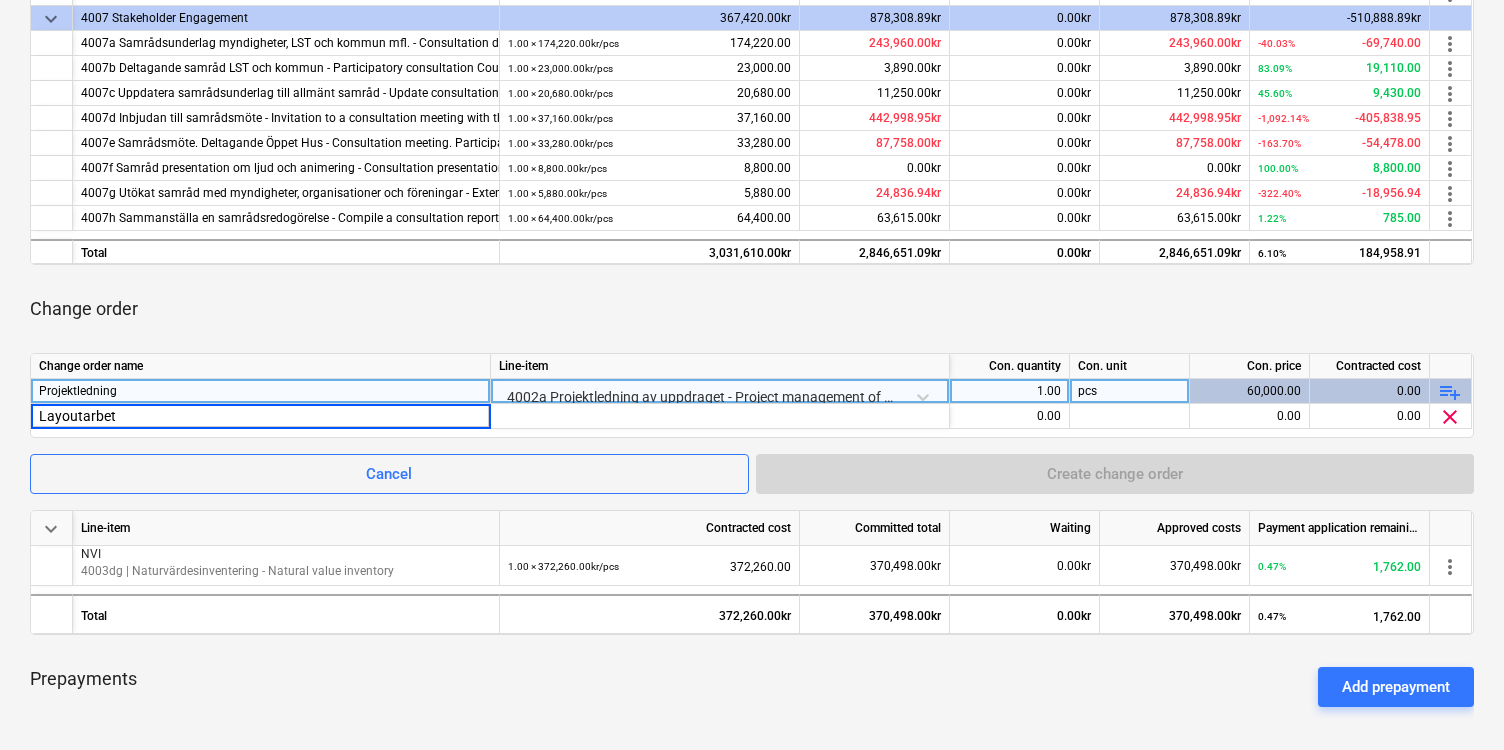 type on "Layoutarbete" 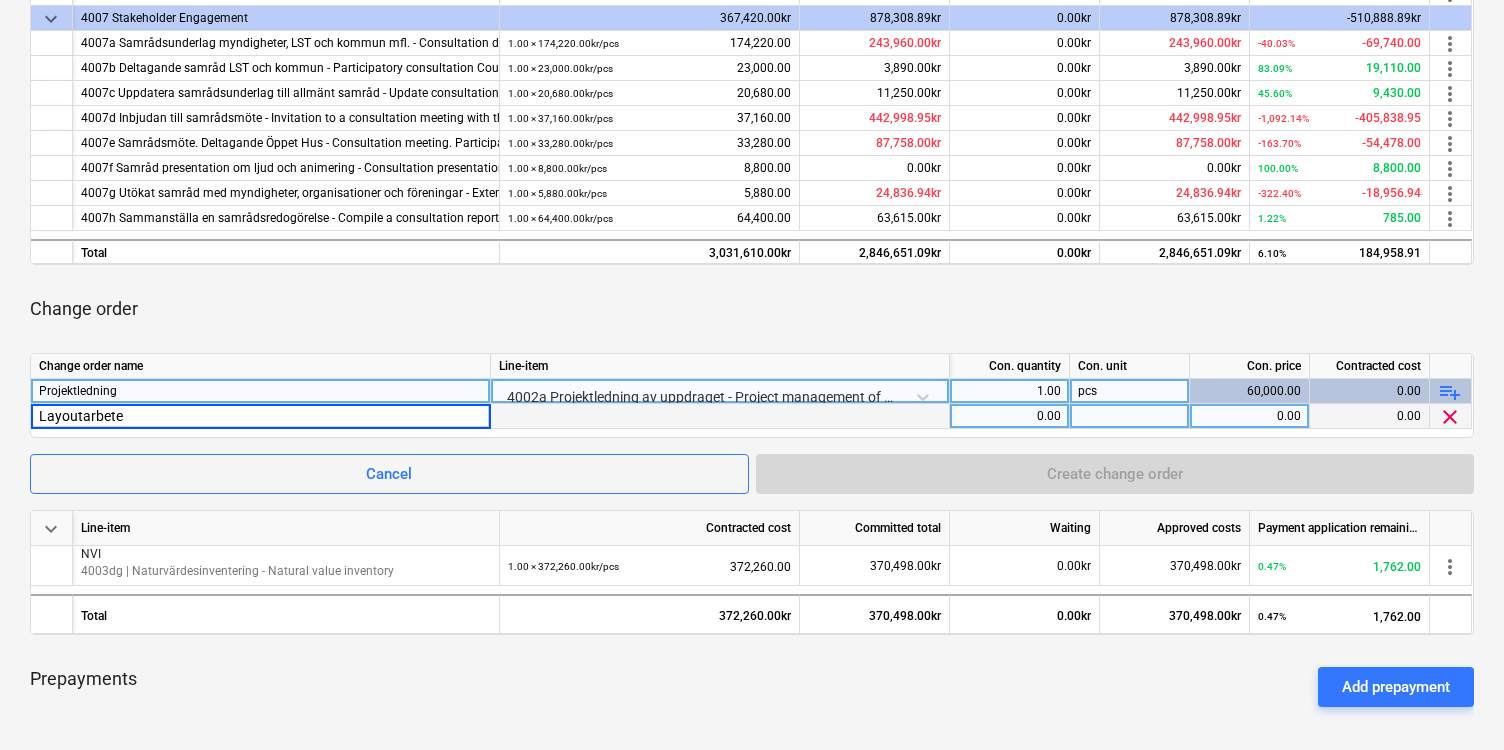 click at bounding box center (720, 416) 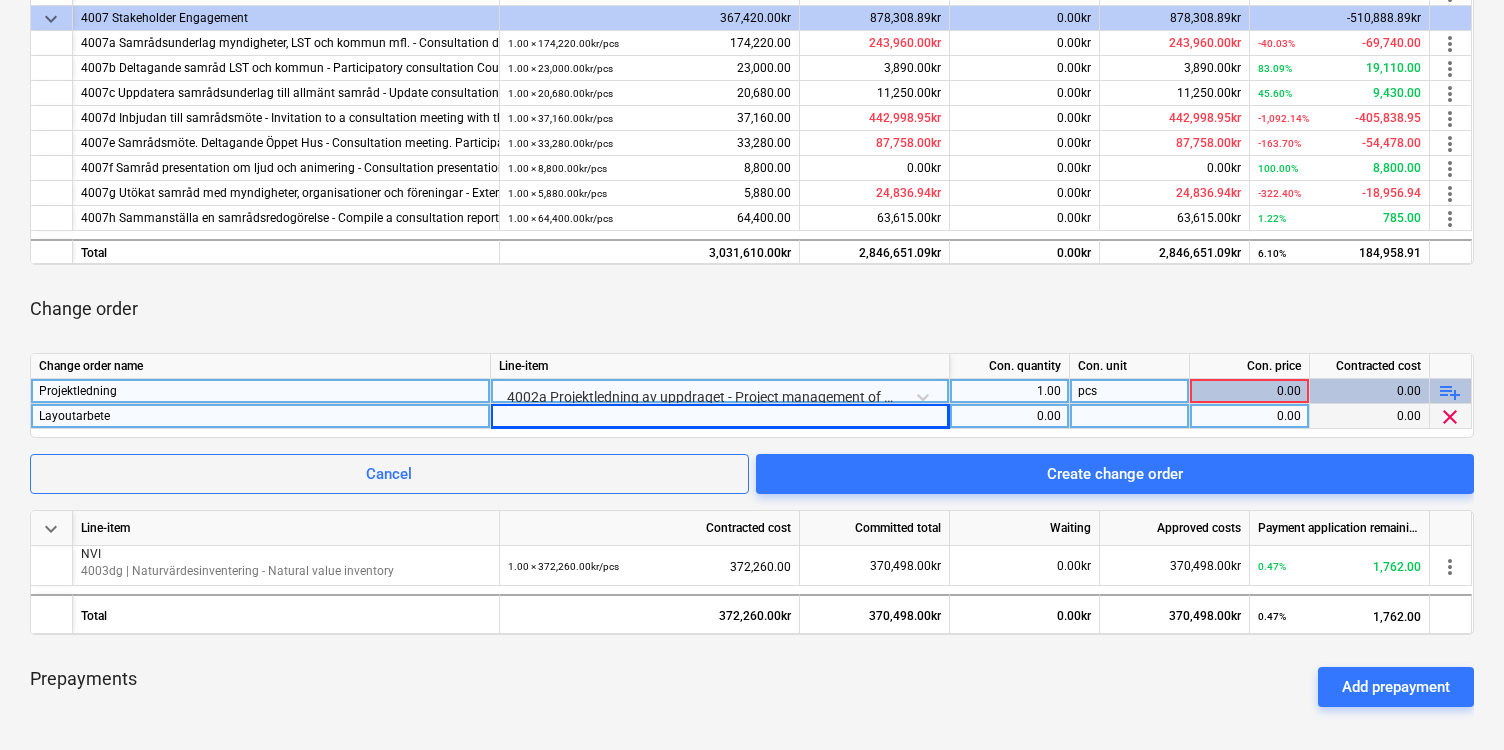 click at bounding box center (720, 416) 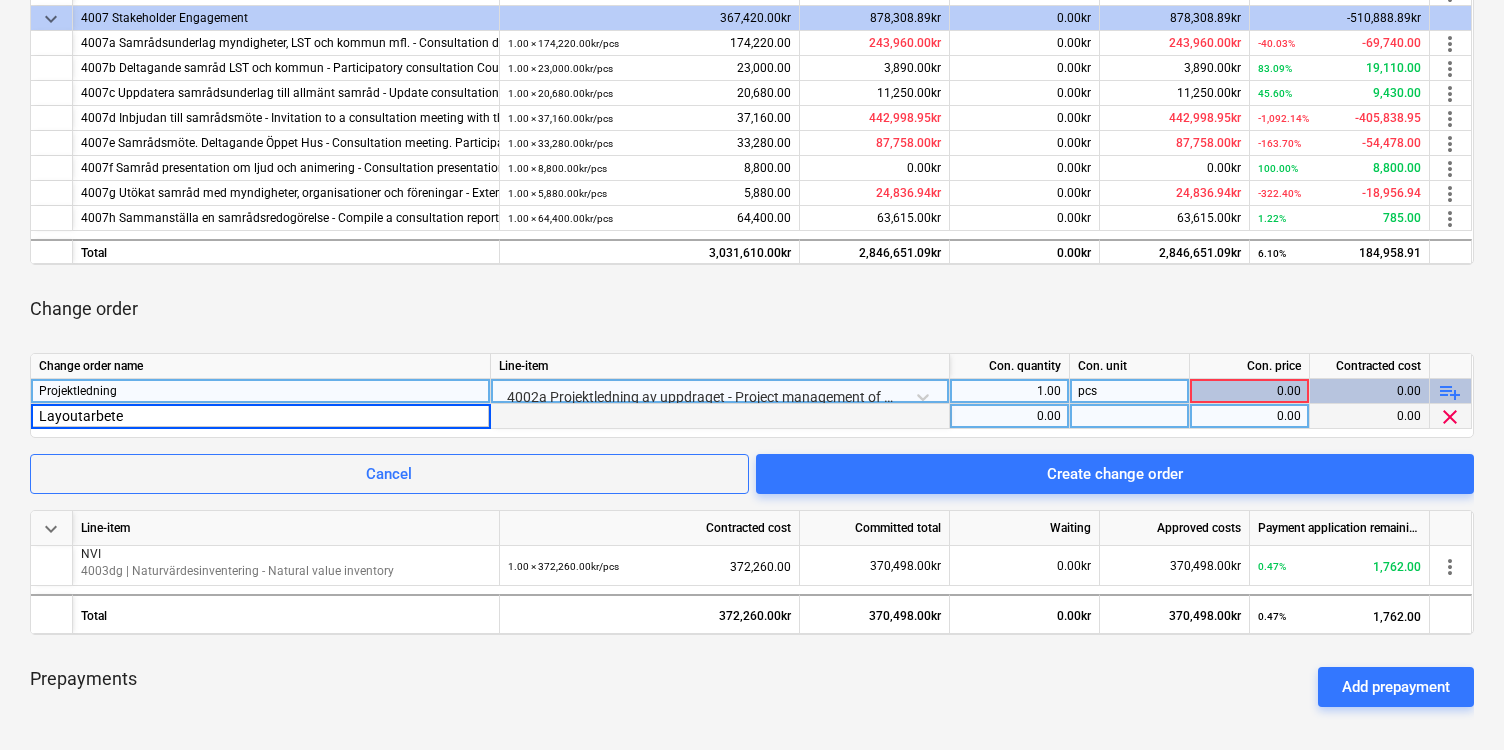 click at bounding box center [720, 416] 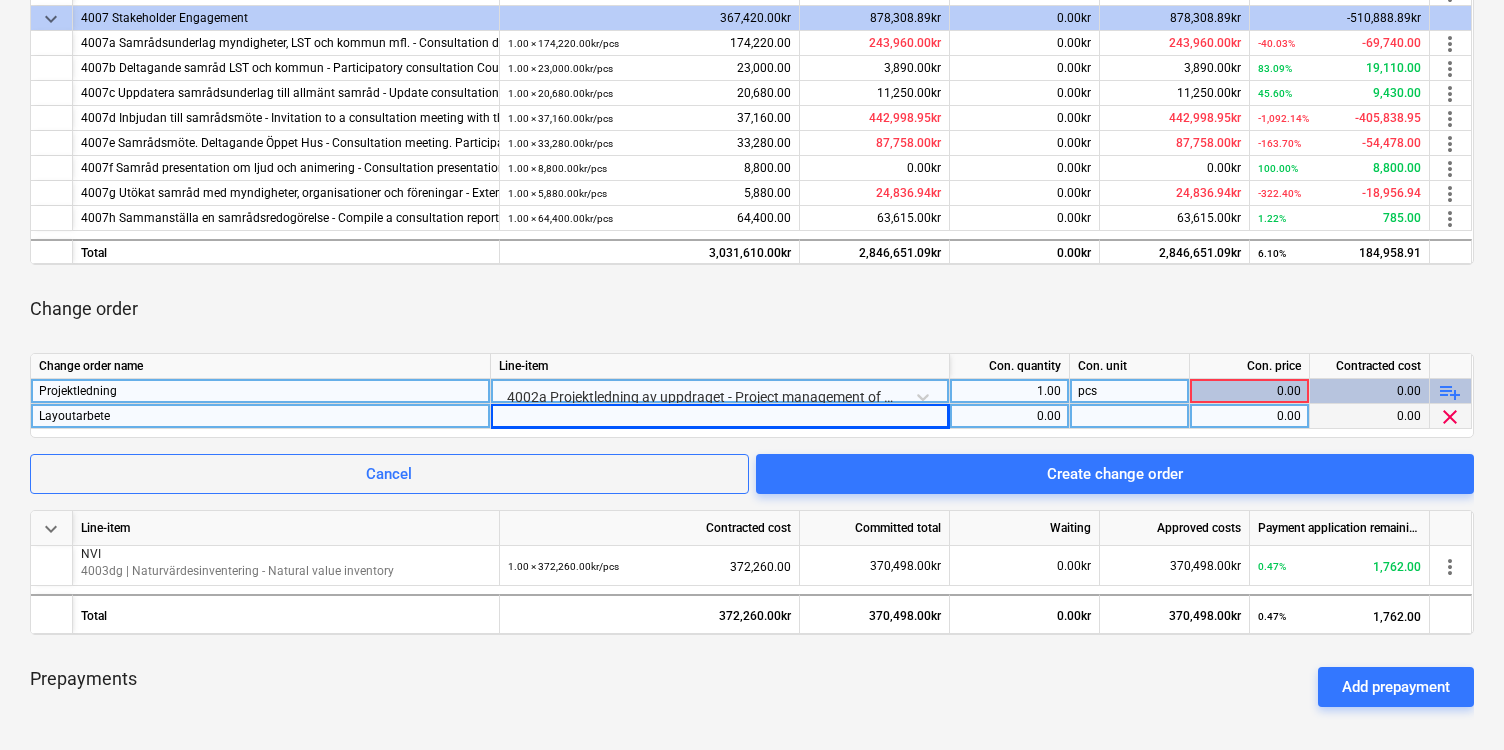 click at bounding box center (720, 416) 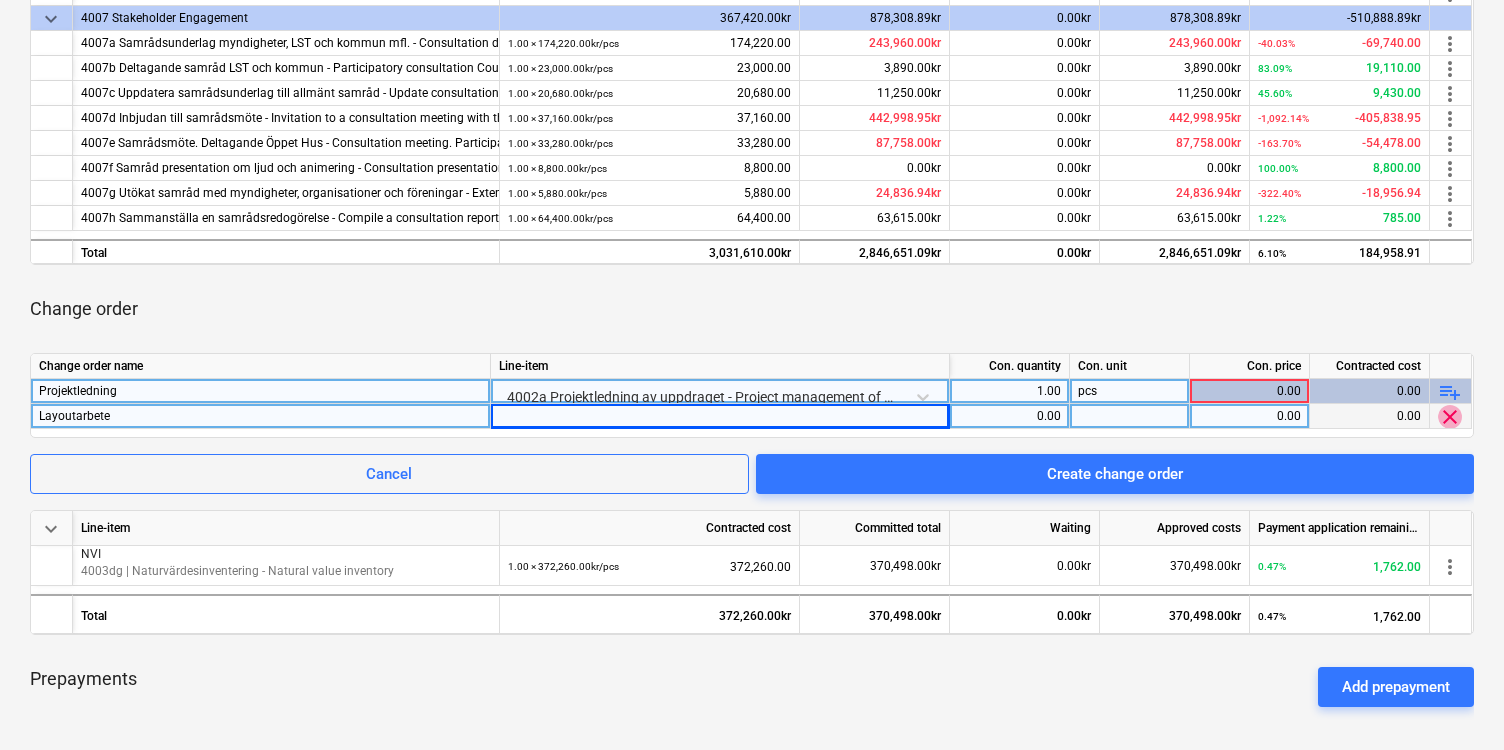 click on "clear" at bounding box center (1450, 417) 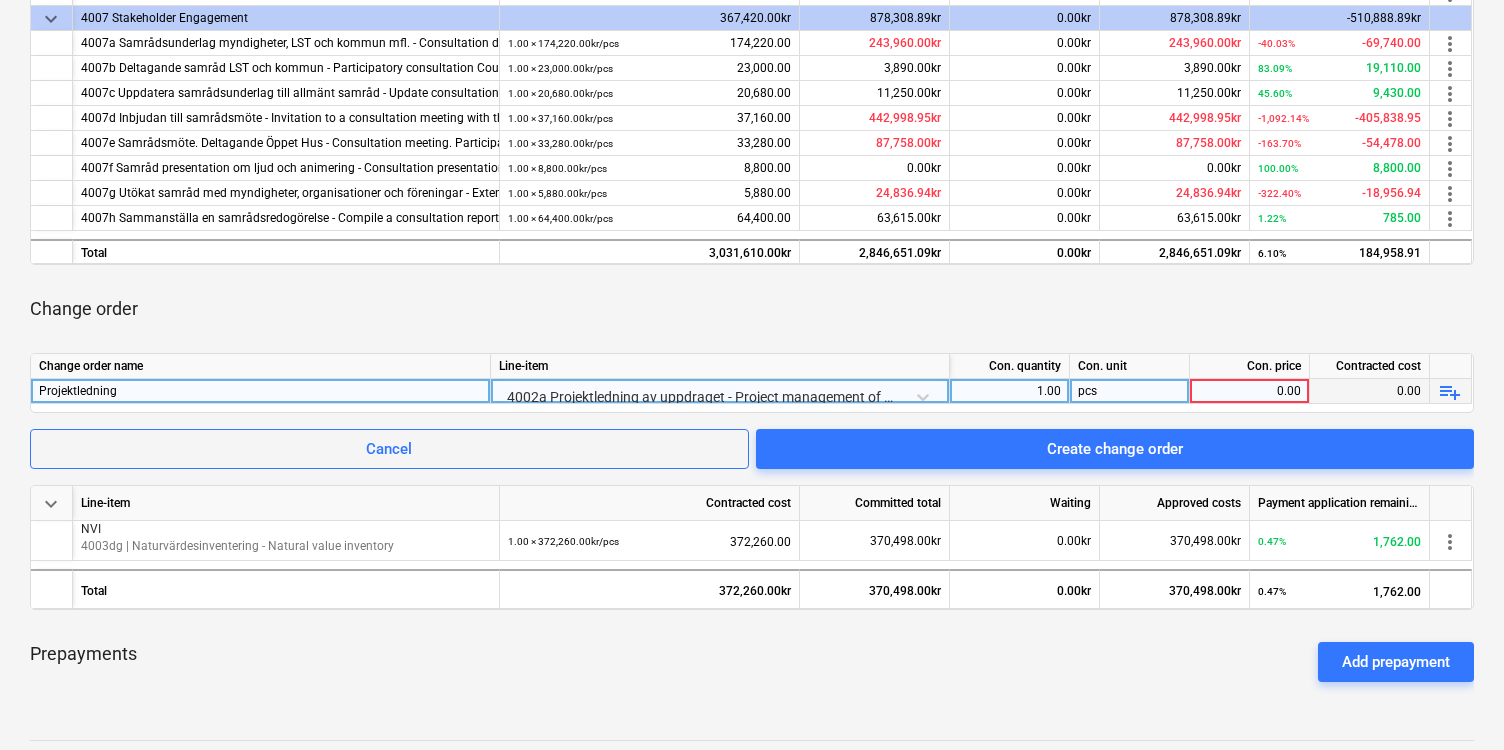 click on "0.00" at bounding box center (1249, 391) 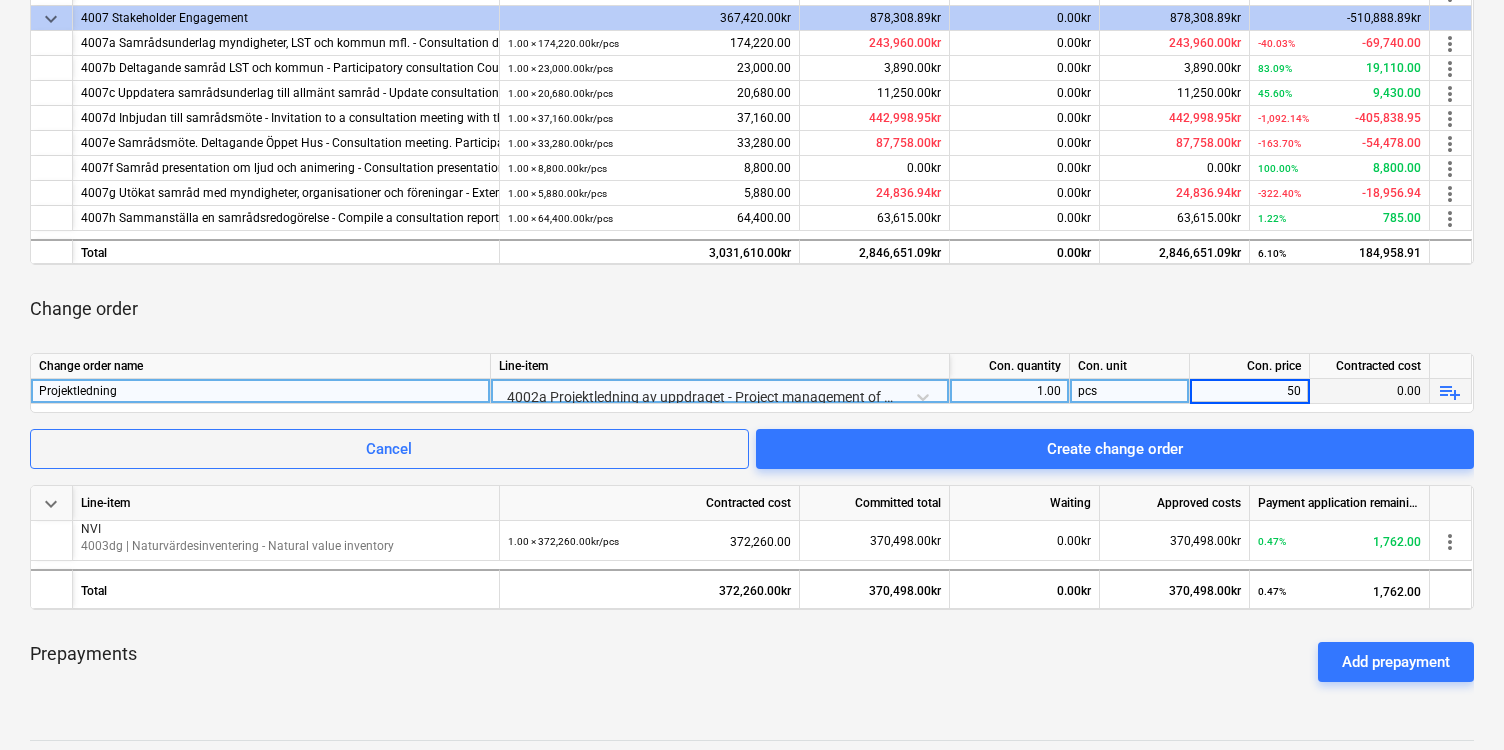 type on "5" 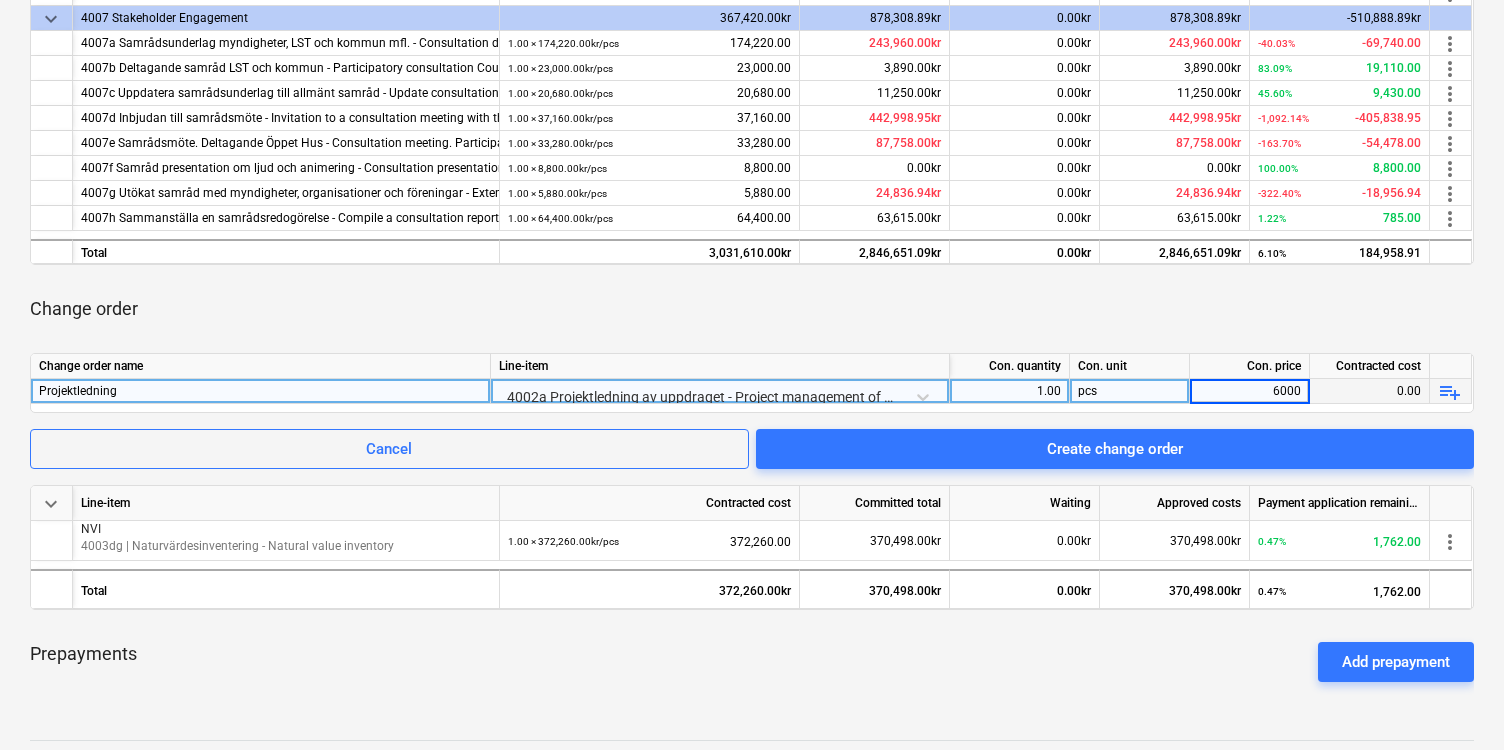type on "60000" 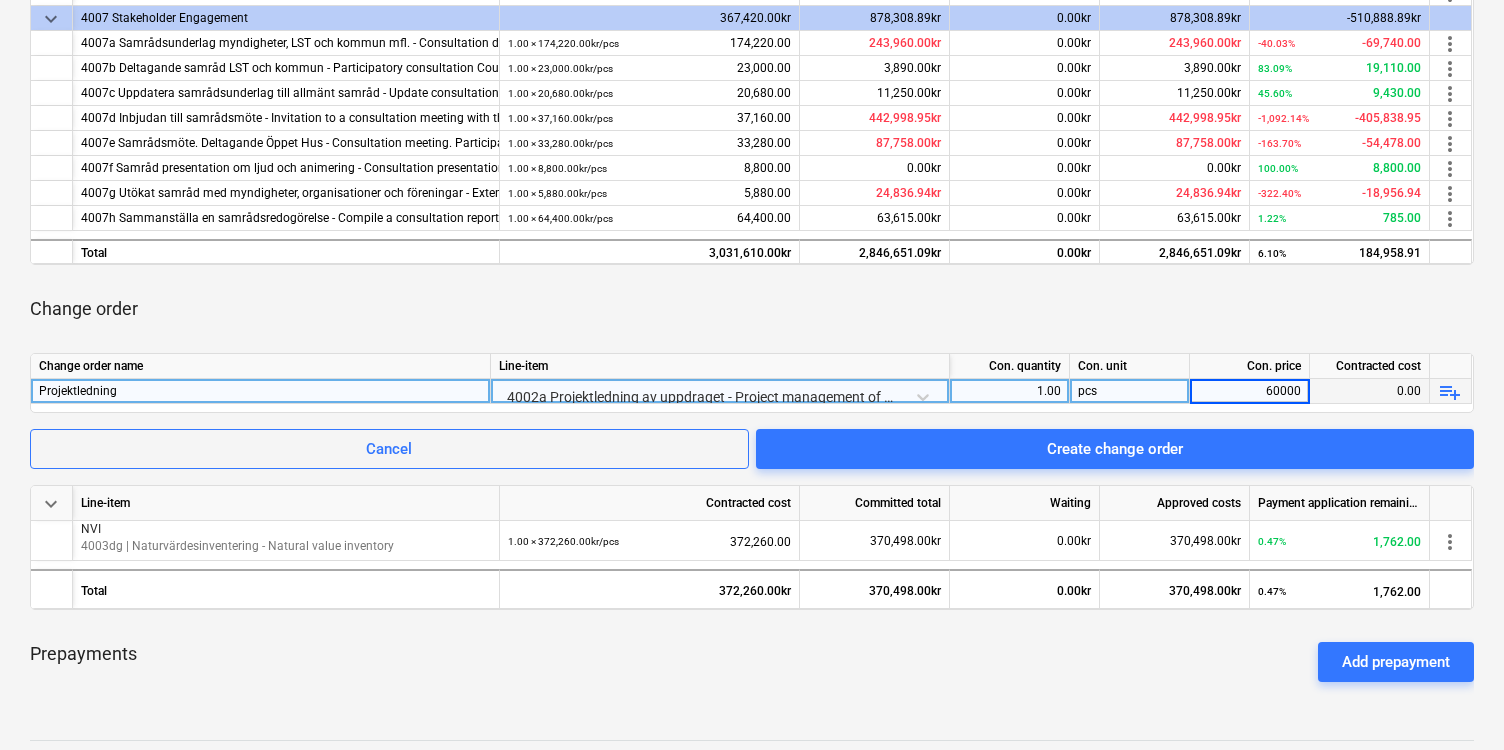 click on "0.00" at bounding box center [1370, 391] 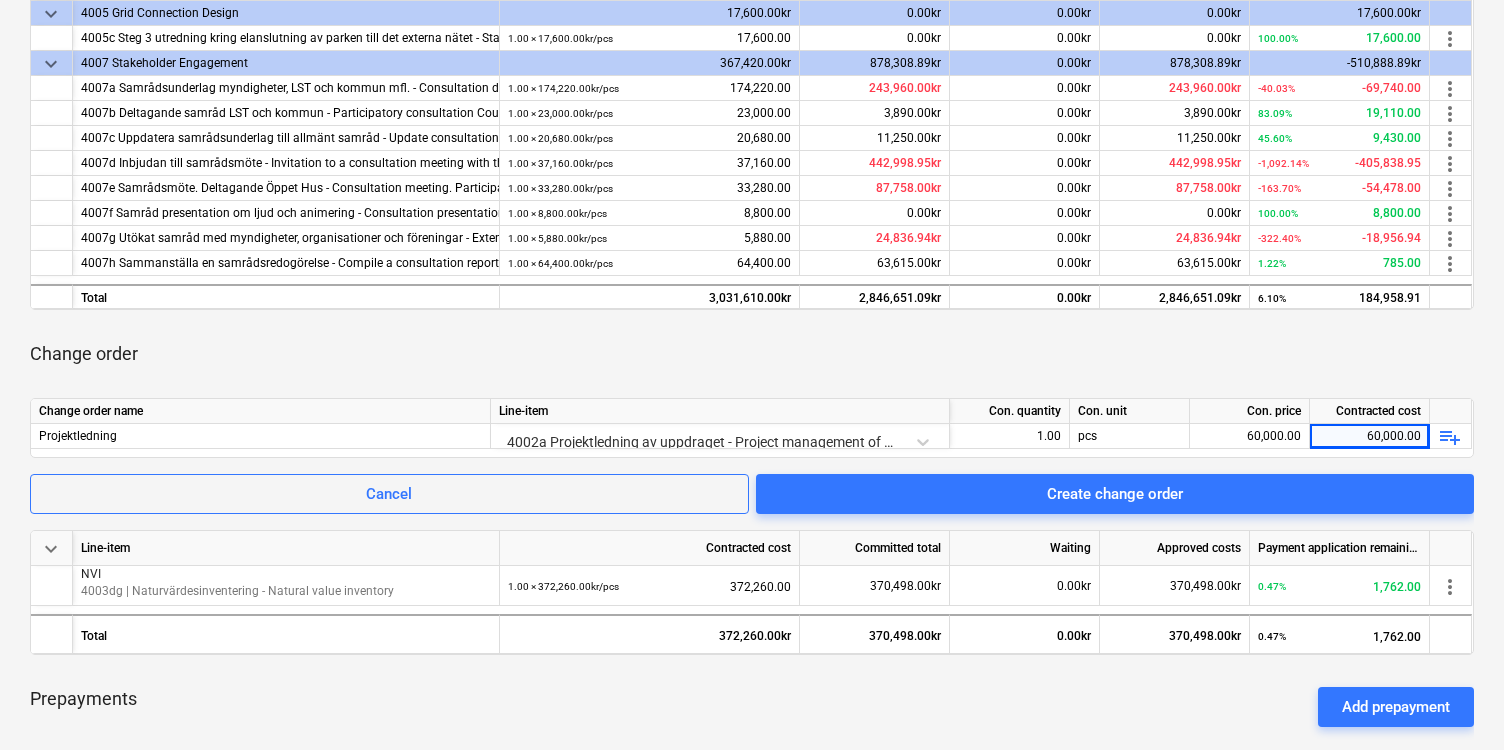 scroll, scrollTop: 388, scrollLeft: 0, axis: vertical 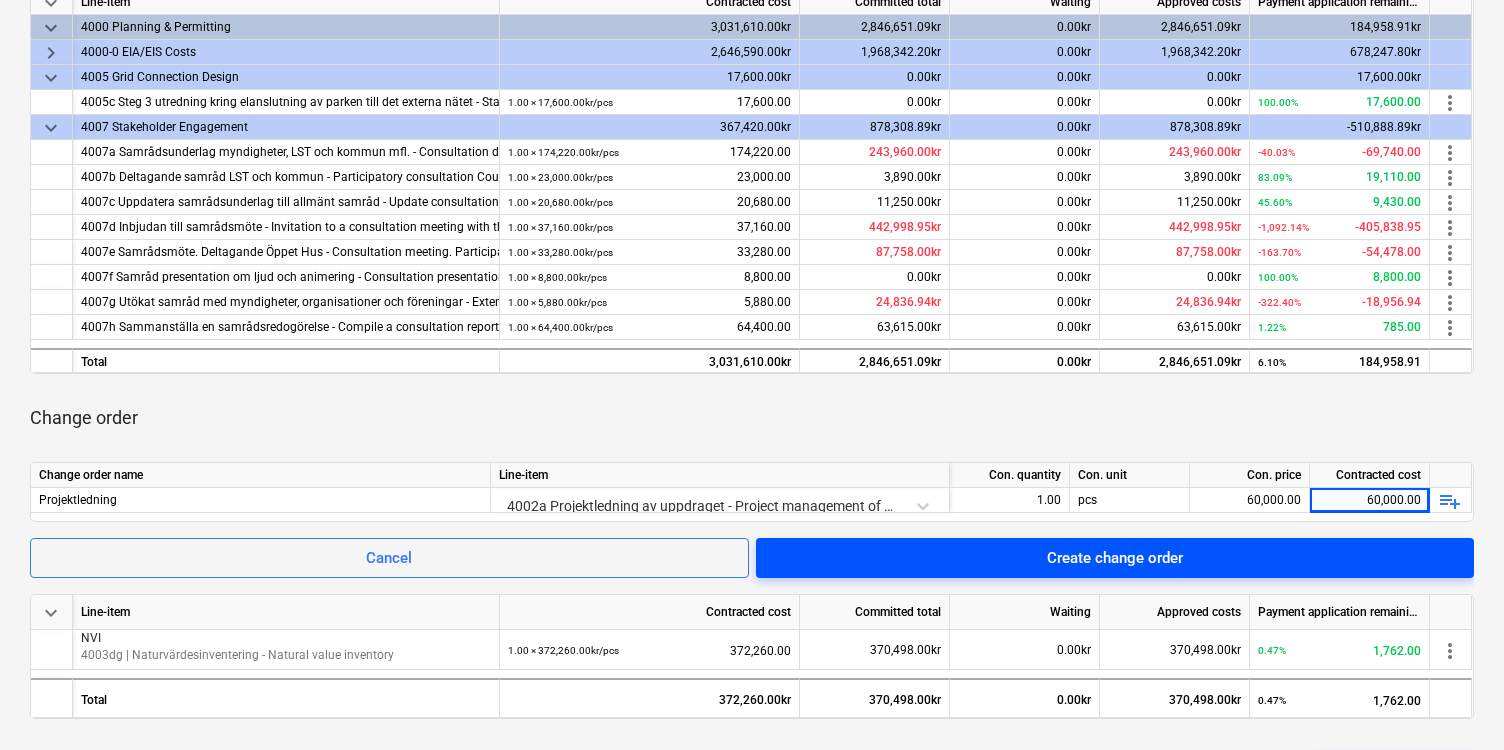 click on "Create change order" at bounding box center (1115, 558) 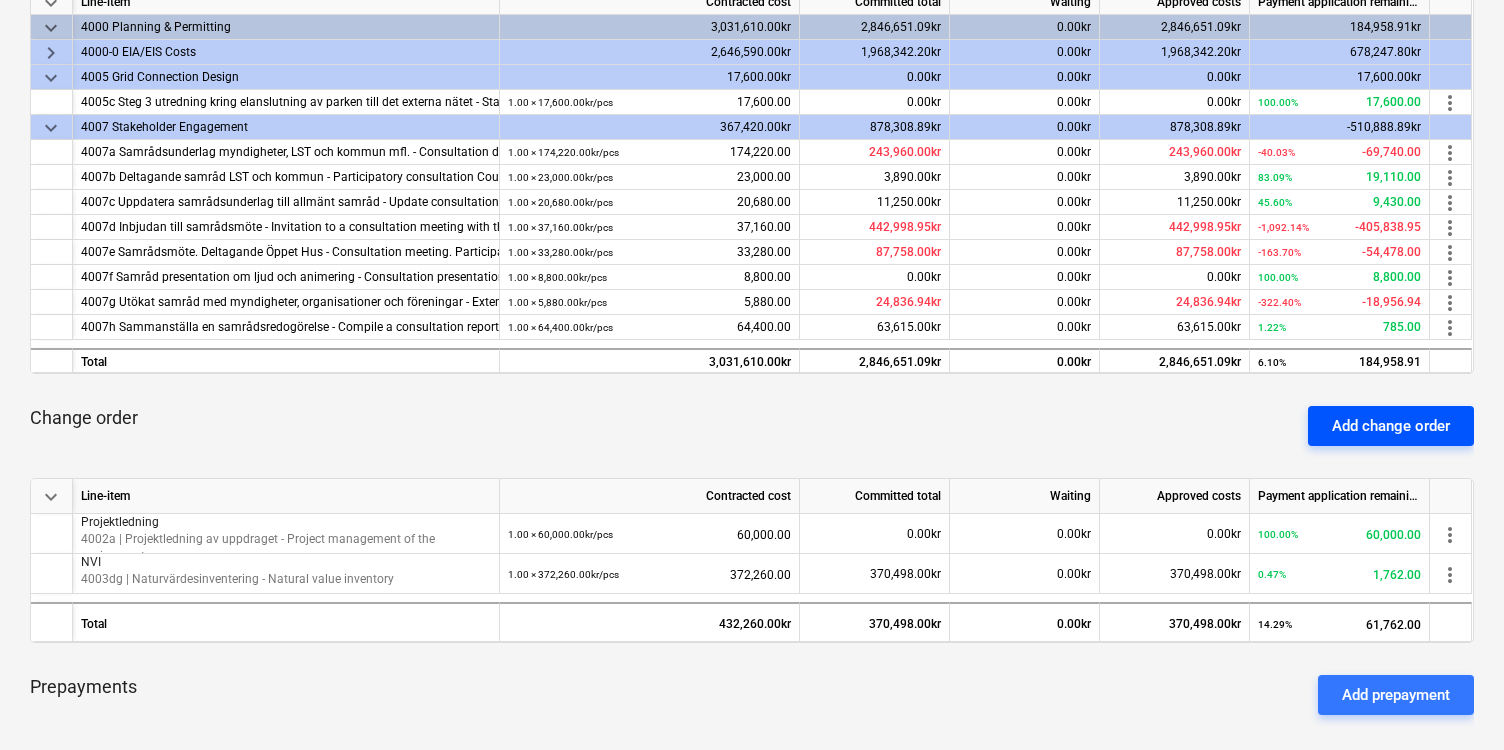 click on "Add change order" at bounding box center [1391, 426] 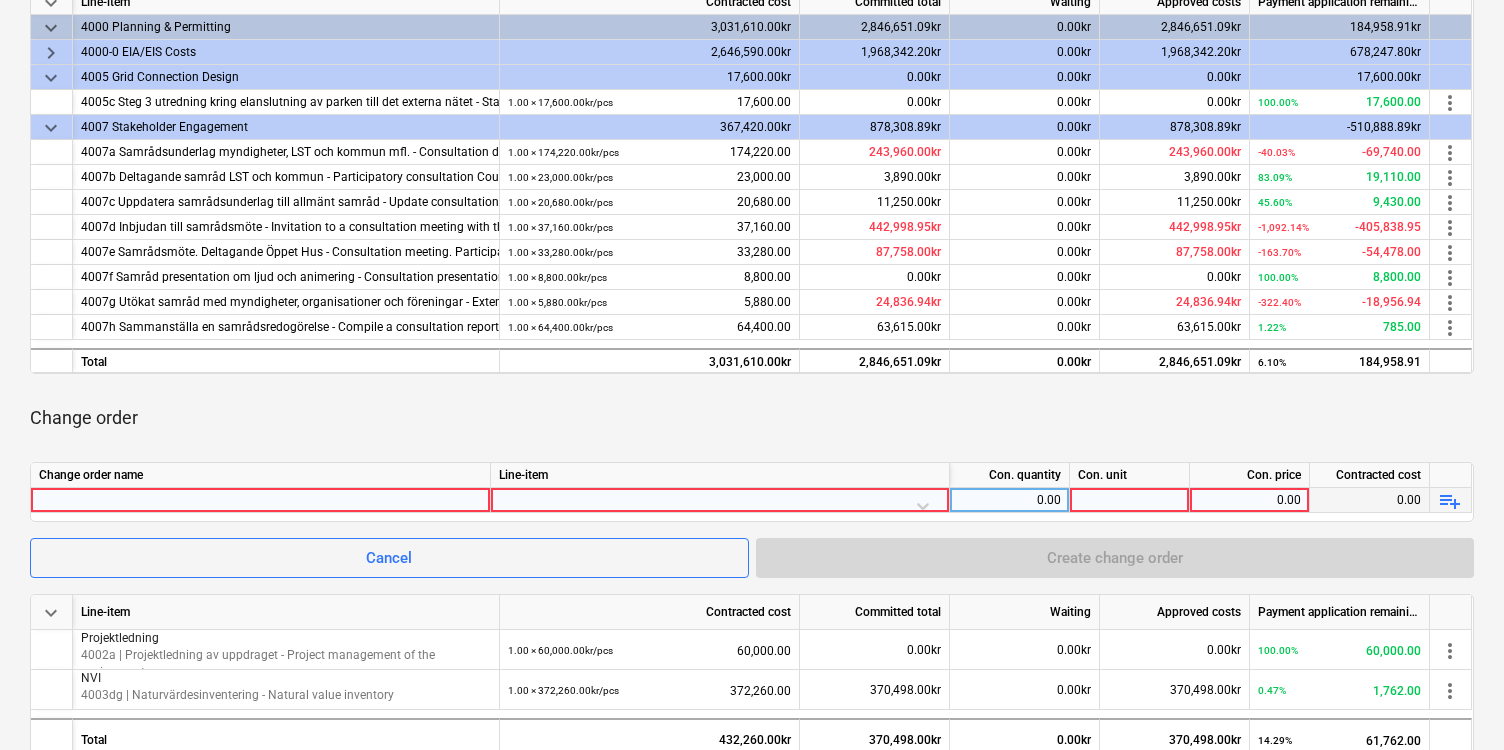 click at bounding box center [260, 500] 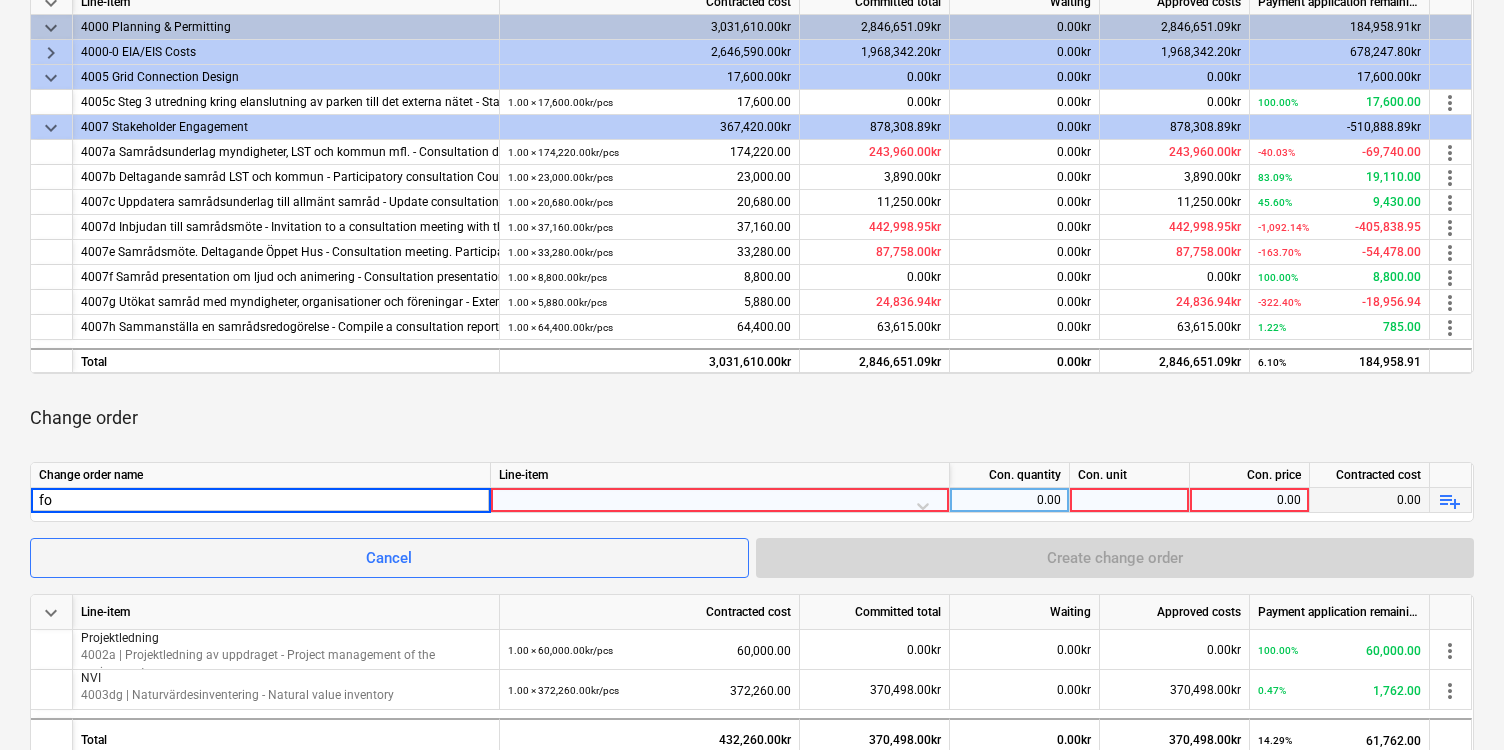 type on "f" 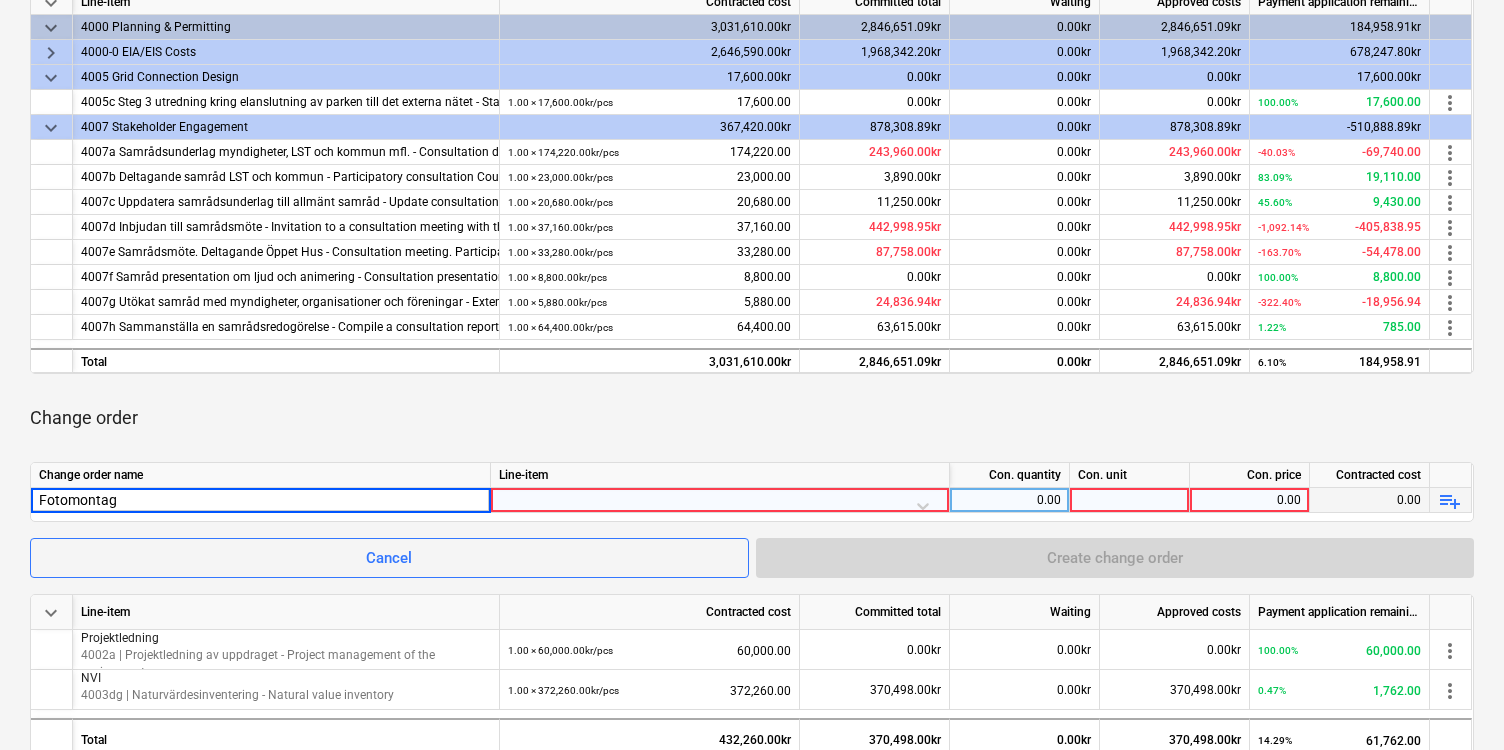 type on "Fotomontage" 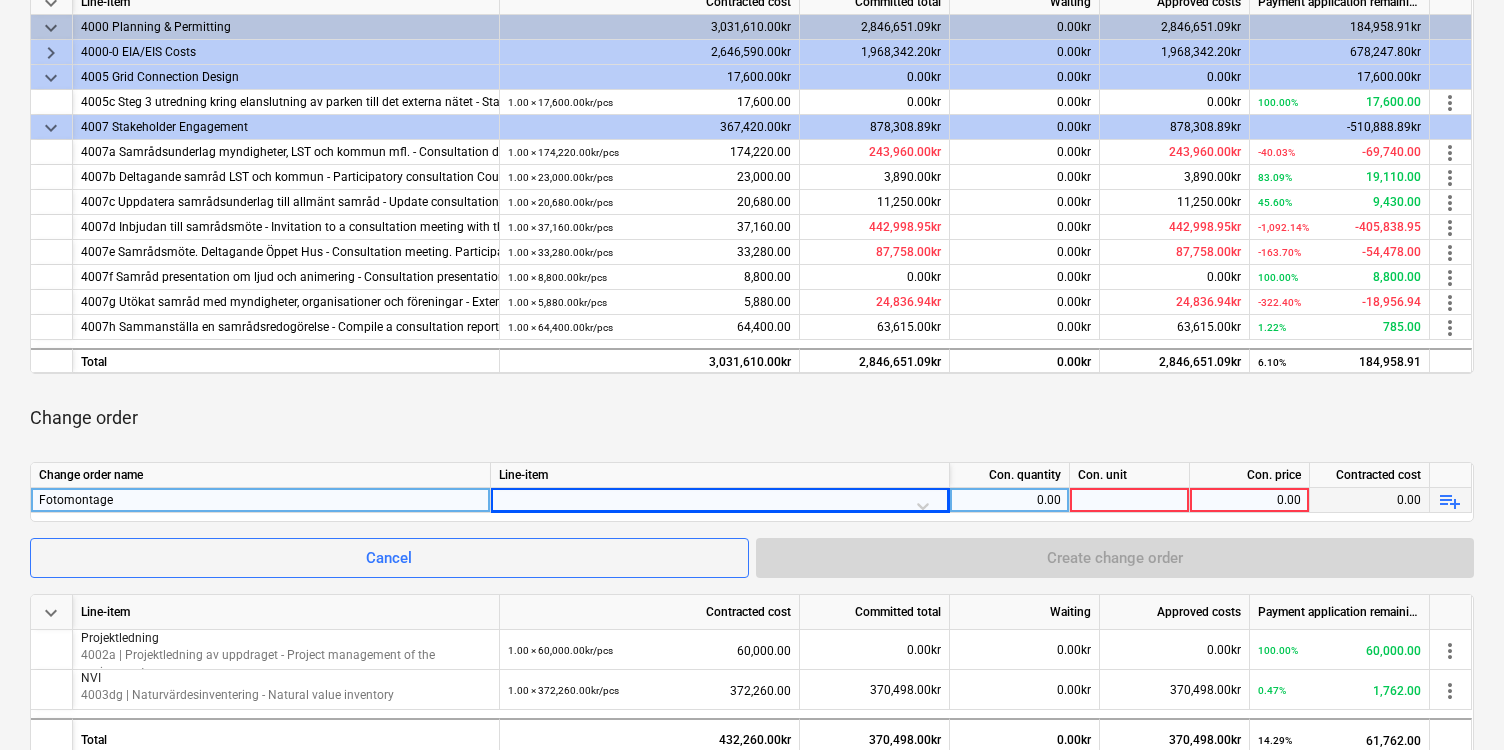 click at bounding box center (720, 505) 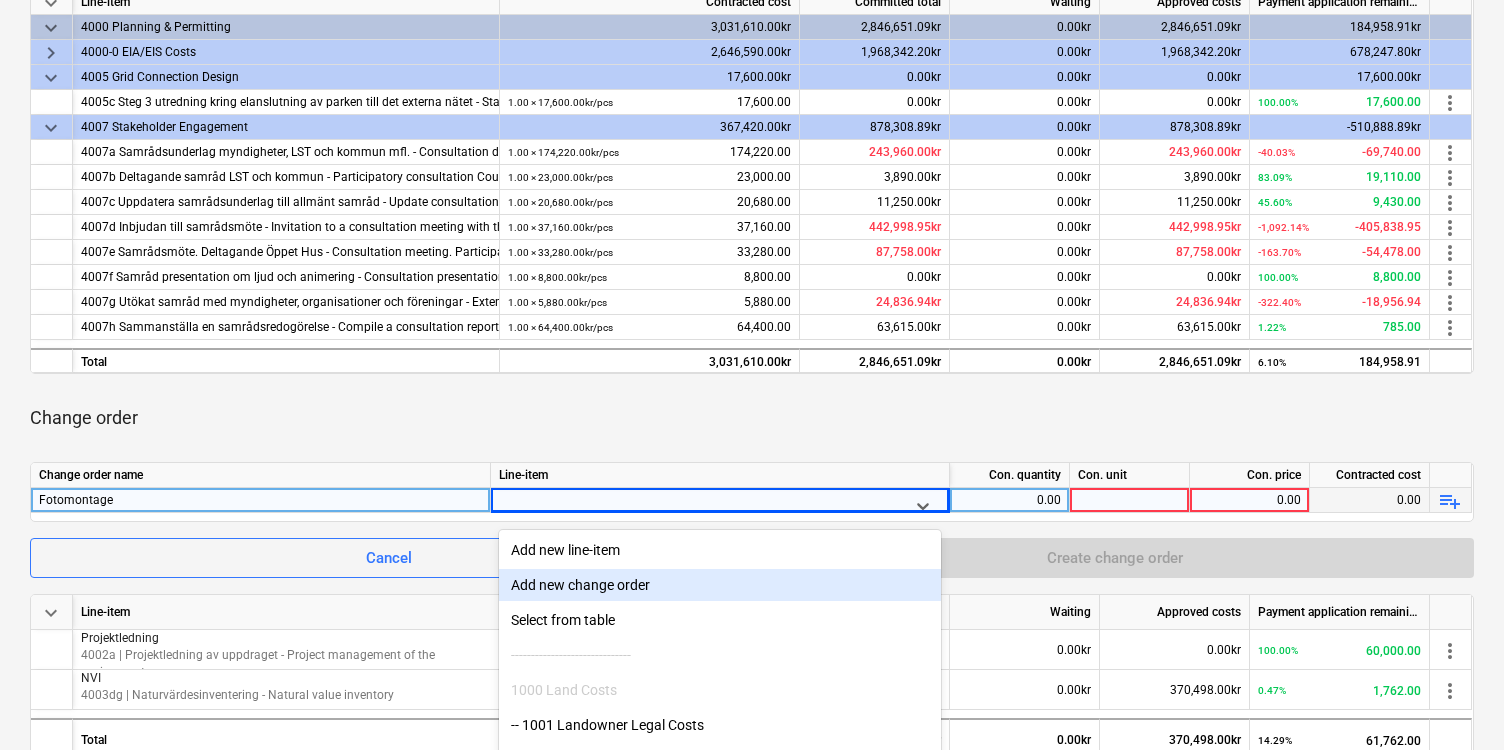 scroll, scrollTop: 480, scrollLeft: 0, axis: vertical 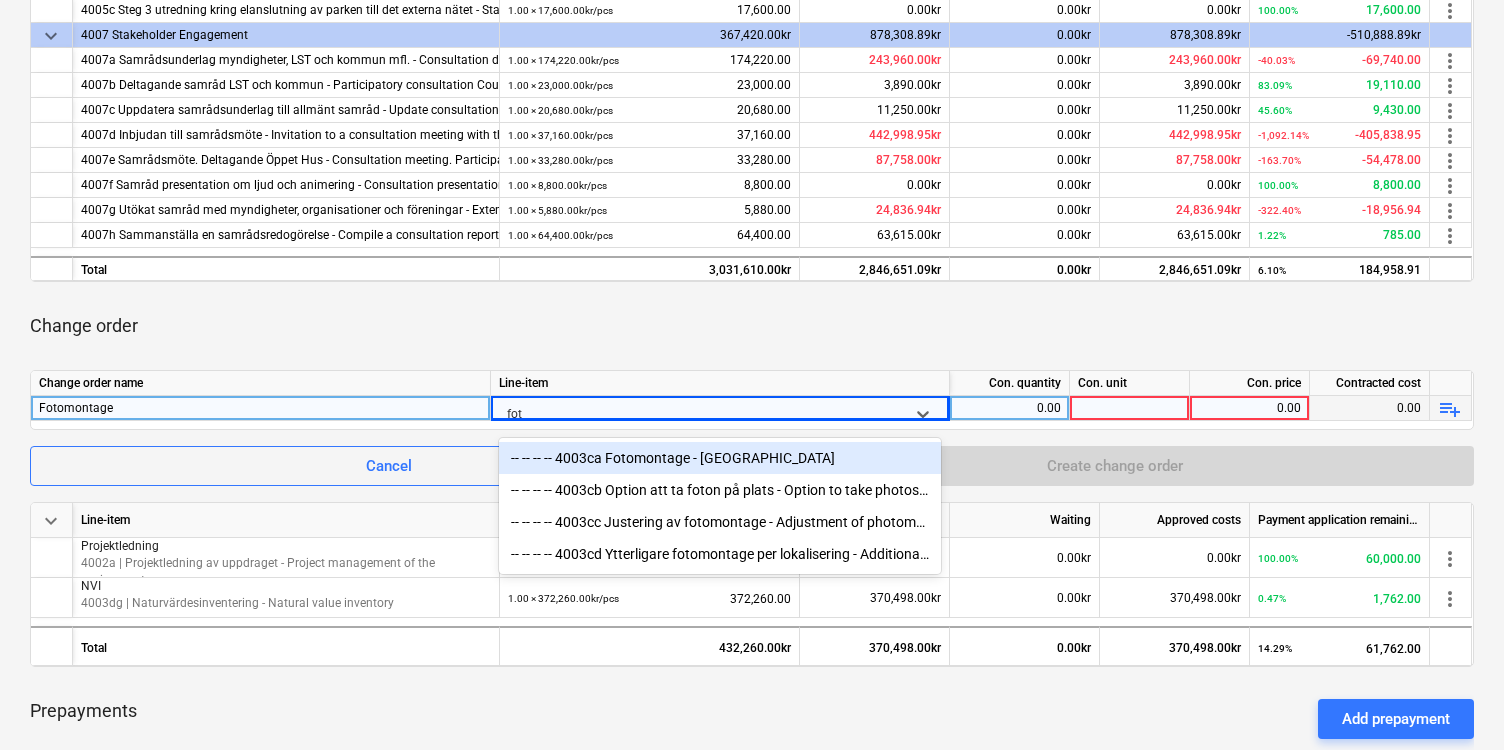 type on "foto" 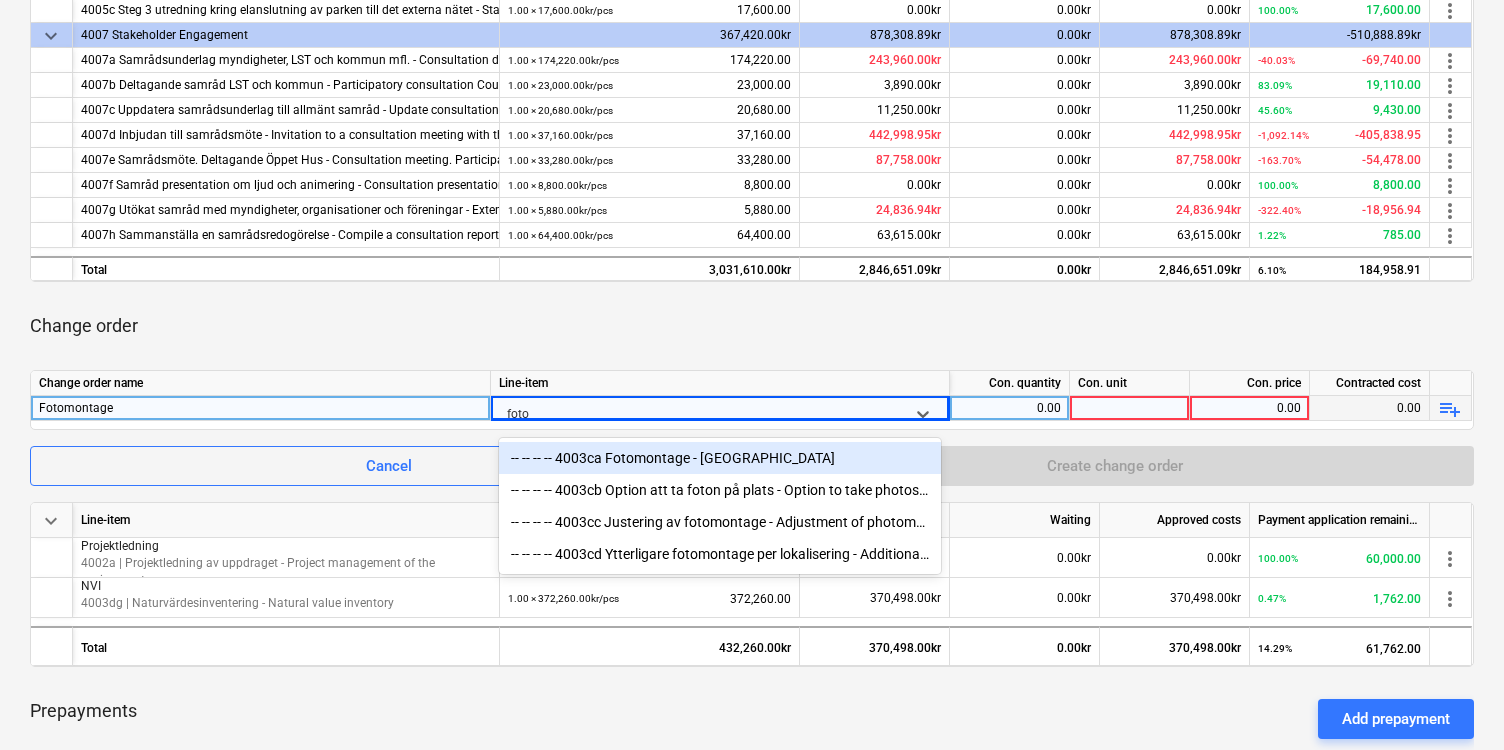 click on "-- -- -- --  4003ca Fotomontage - [GEOGRAPHIC_DATA]" at bounding box center (720, 458) 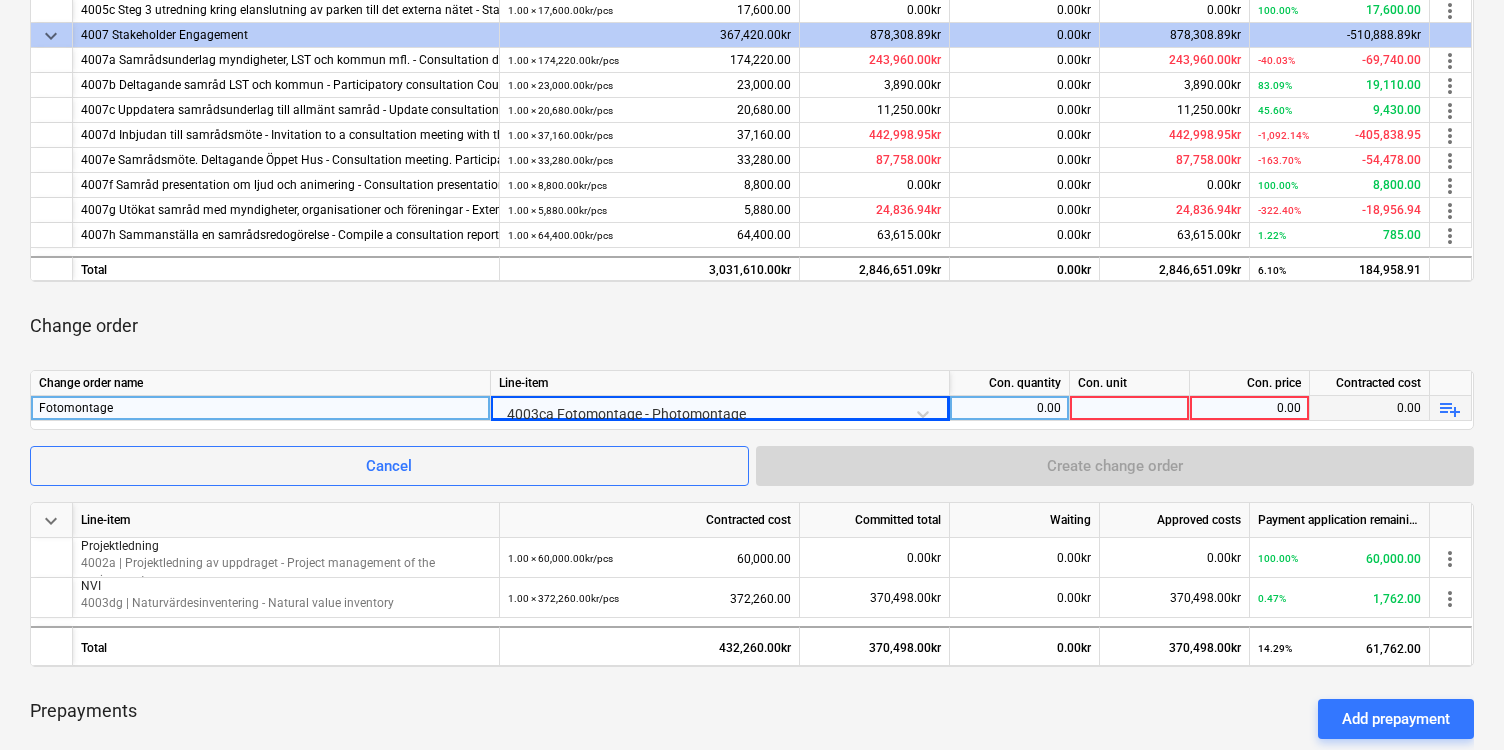click on "0.00" at bounding box center (1009, 408) 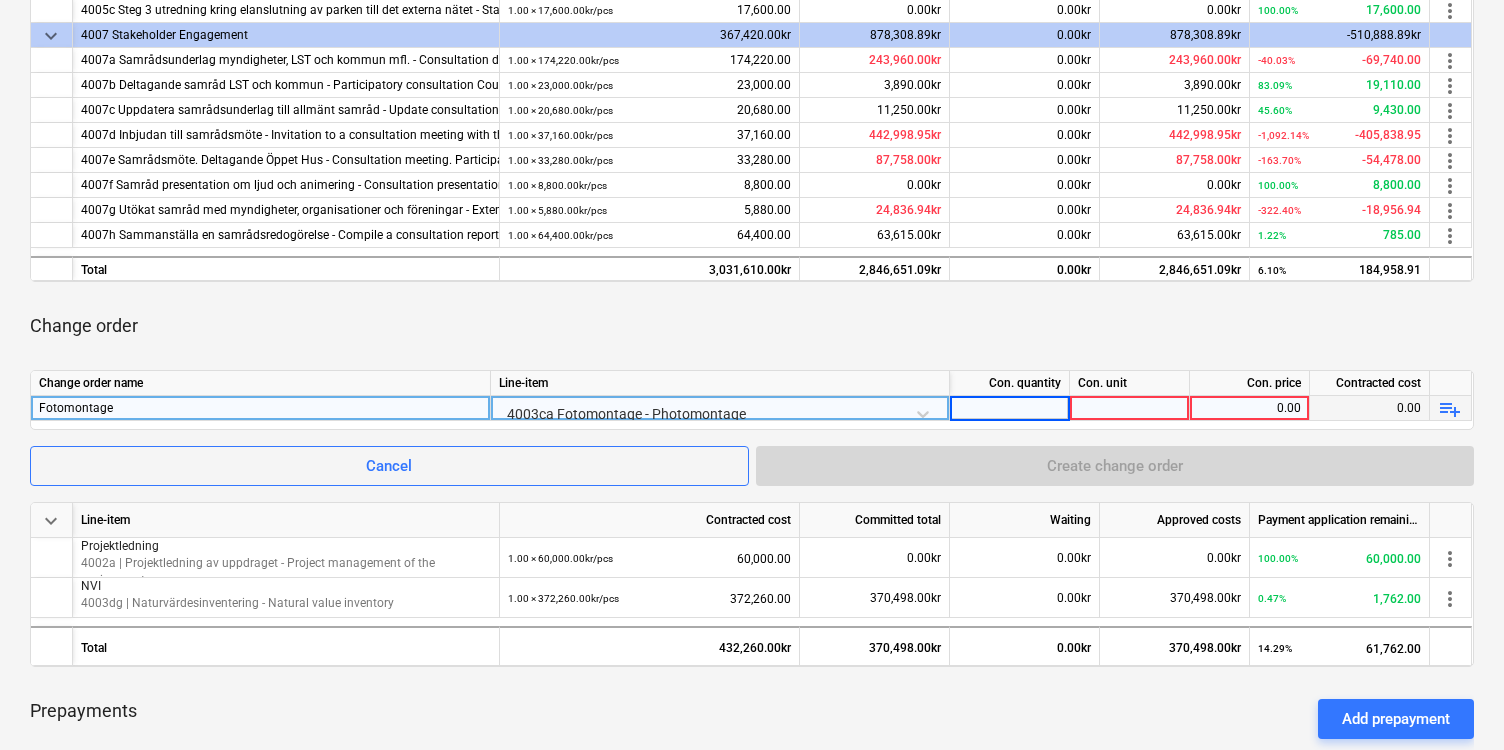 type on "1" 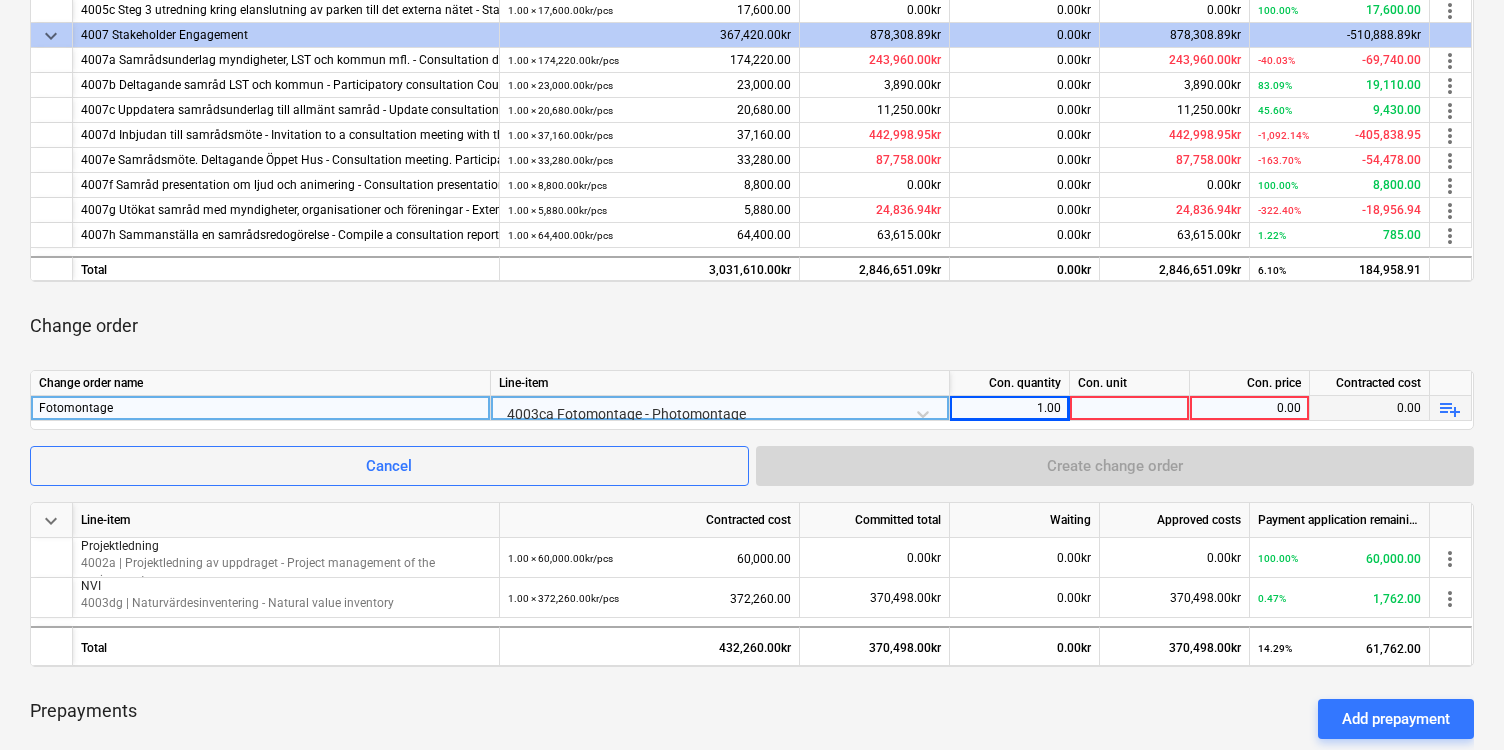 click at bounding box center (1130, 408) 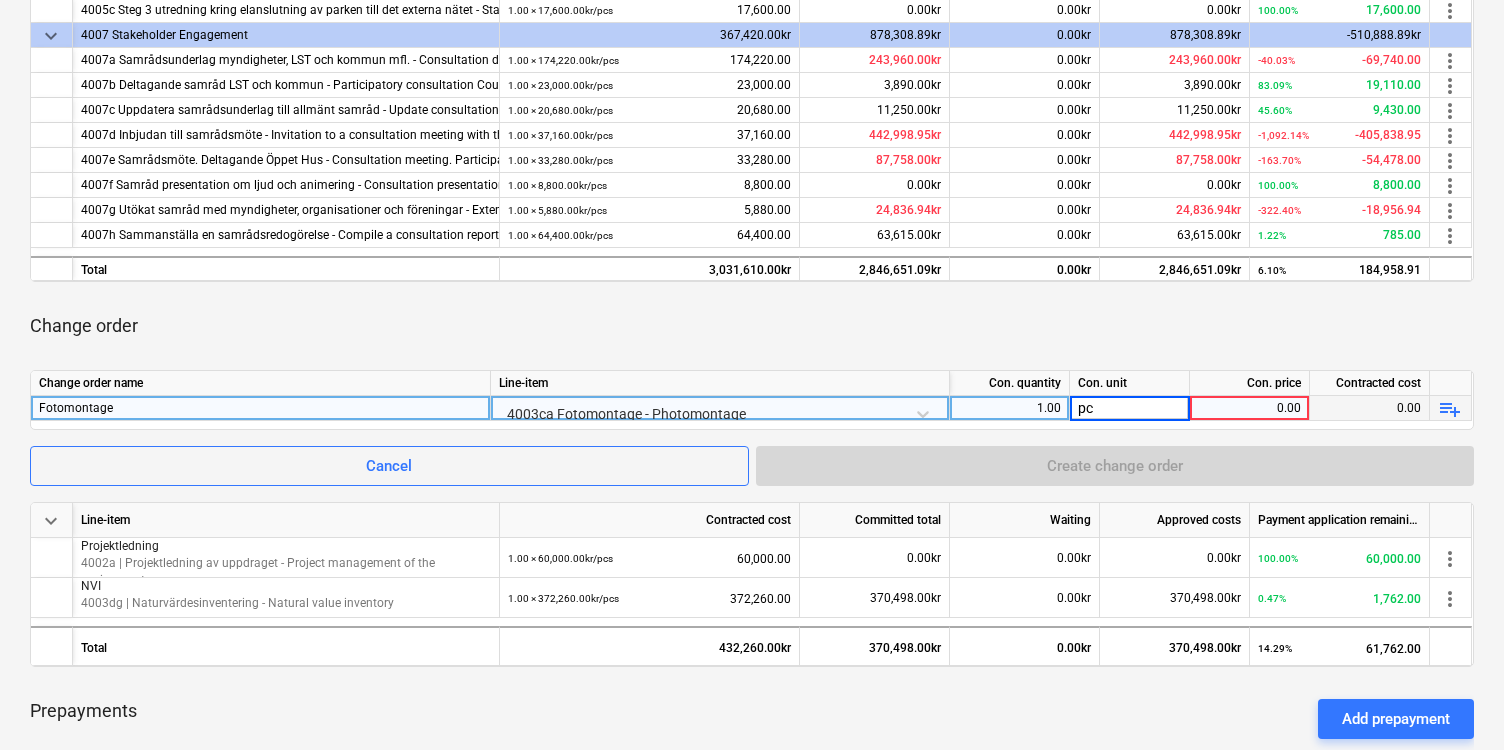 type on "pcs" 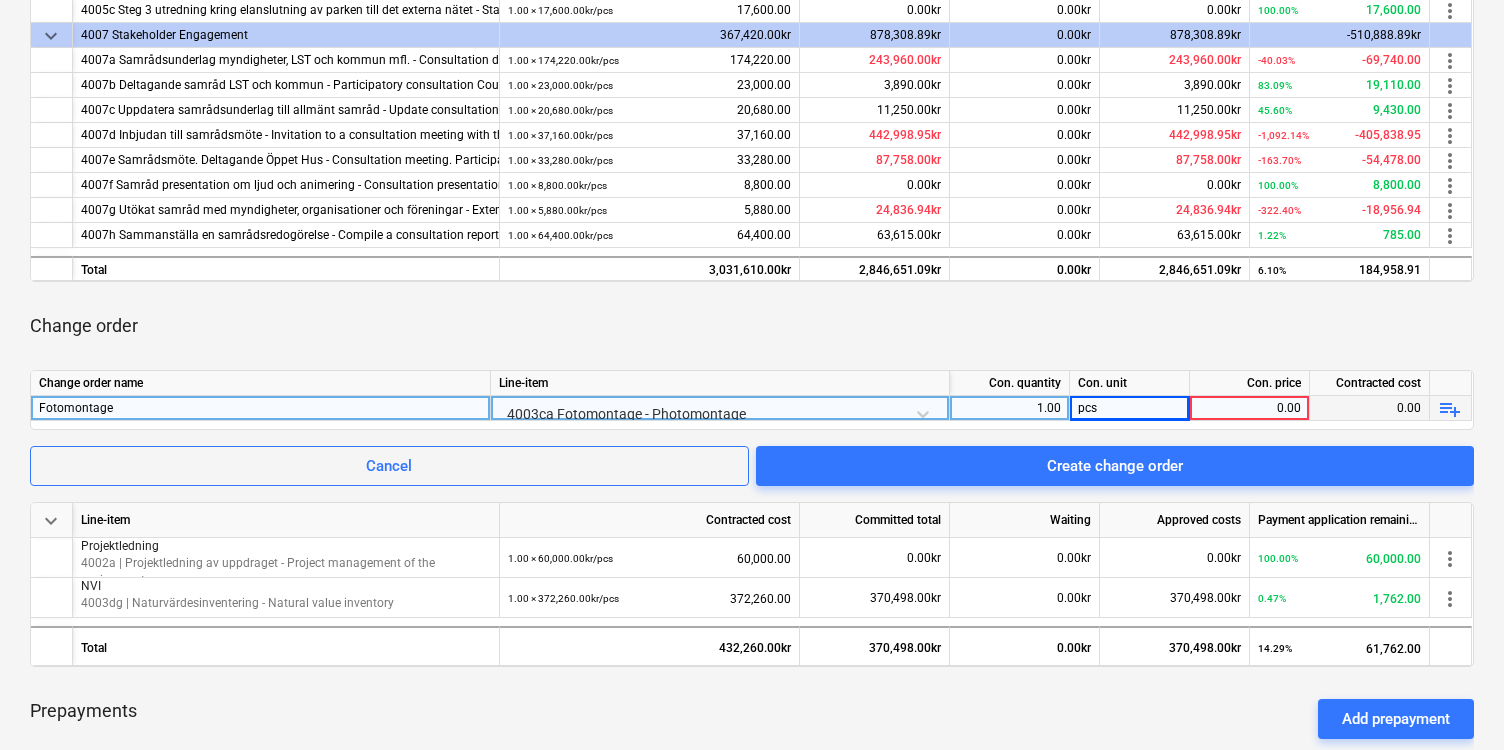 click on "0.00" at bounding box center [1249, 408] 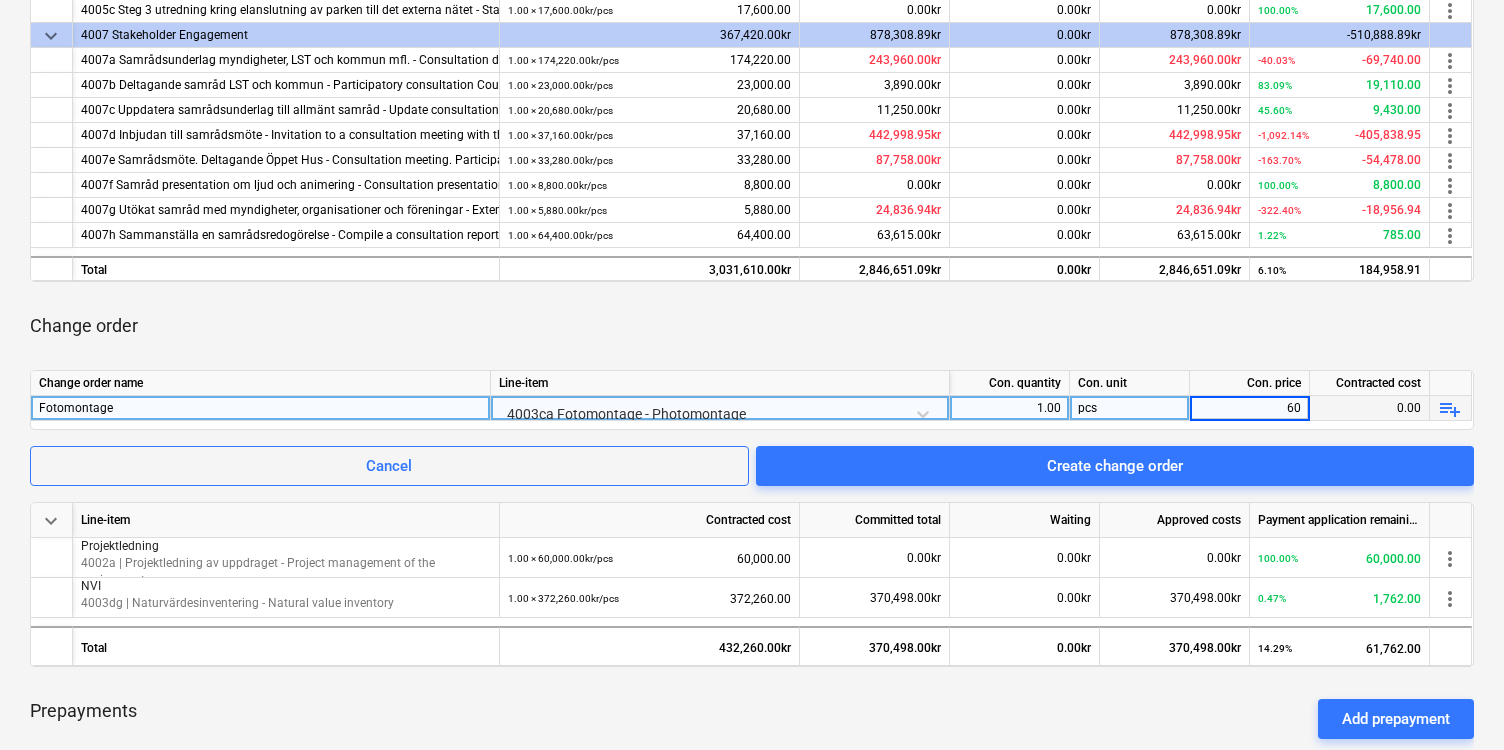 type on "600" 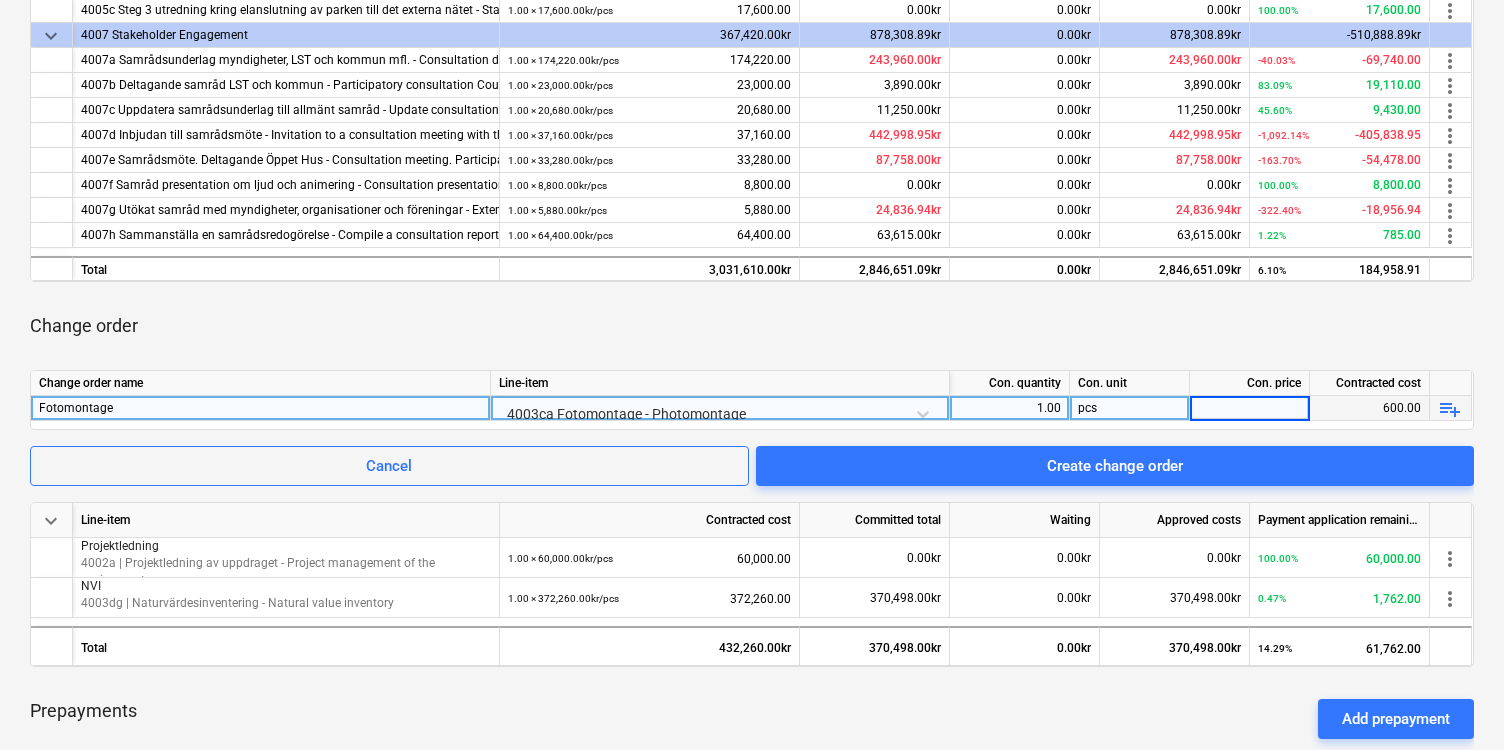 type on "6" 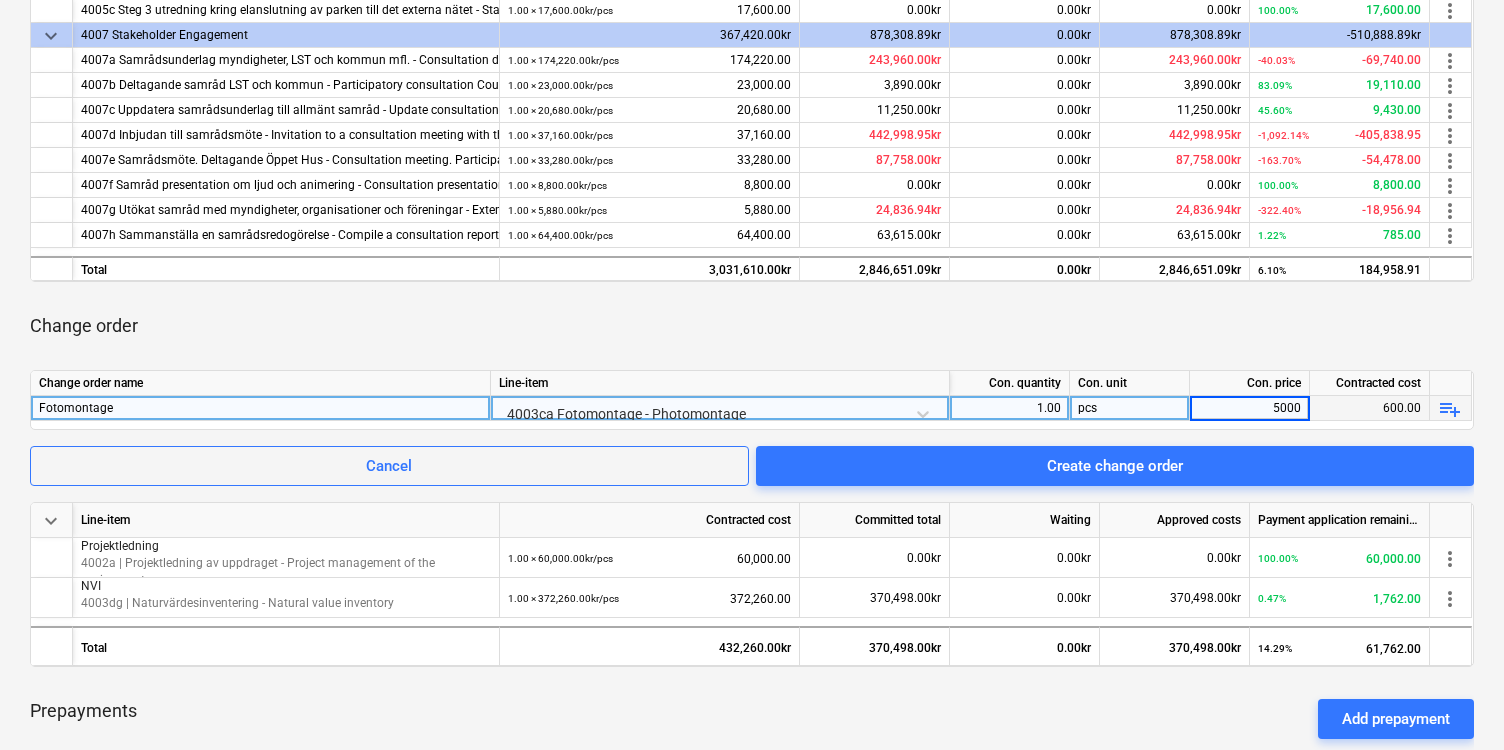 type on "50000" 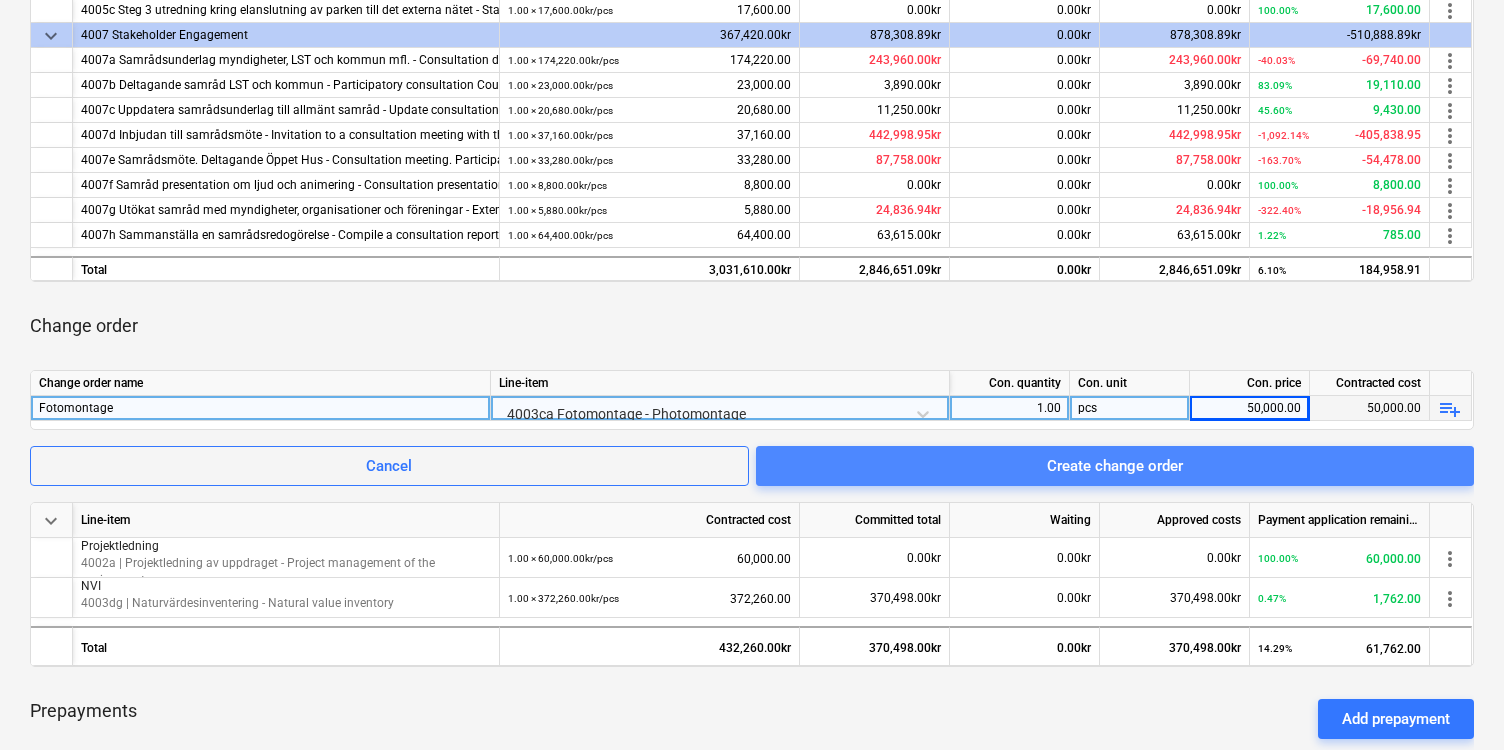 click on "Create change order" at bounding box center [1115, 466] 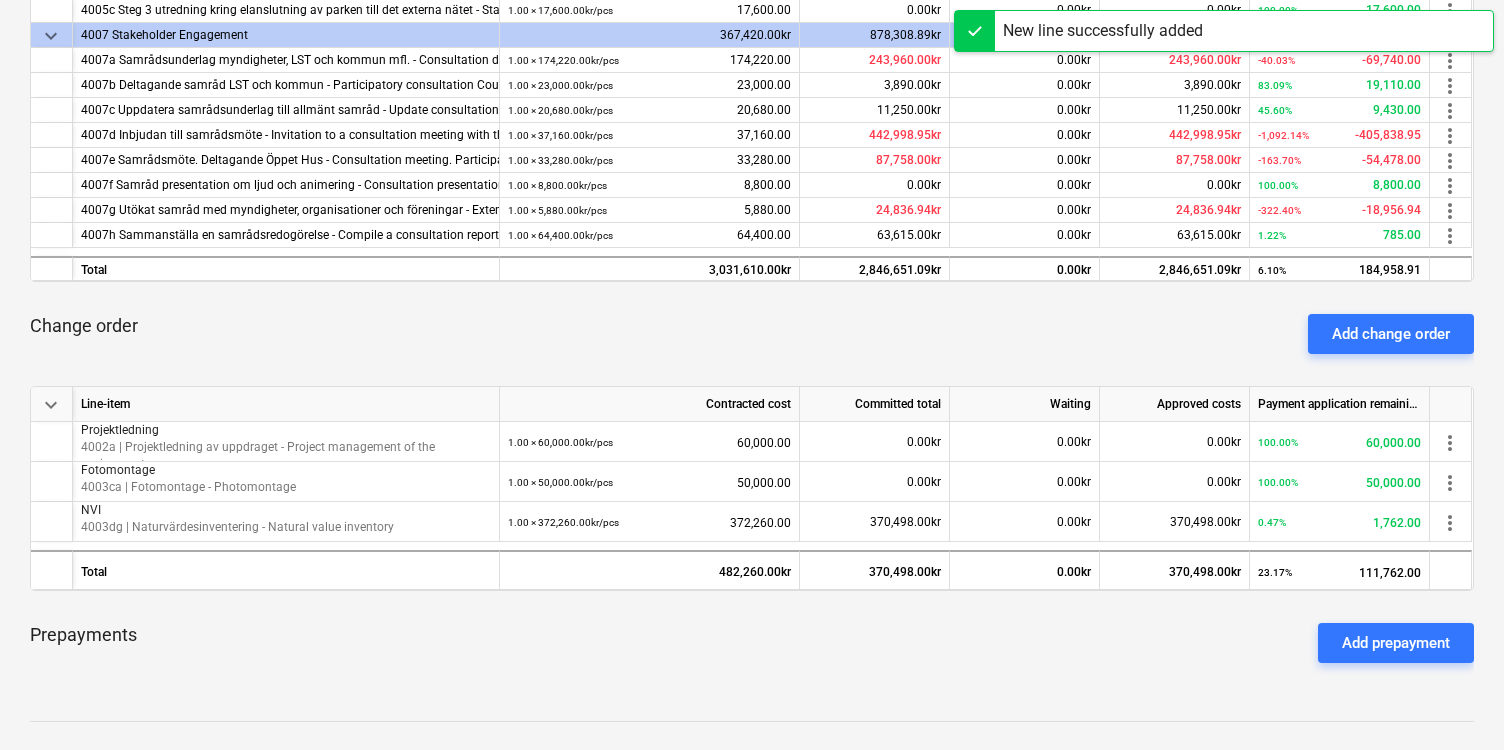 click on "Waiting" at bounding box center [1025, 404] 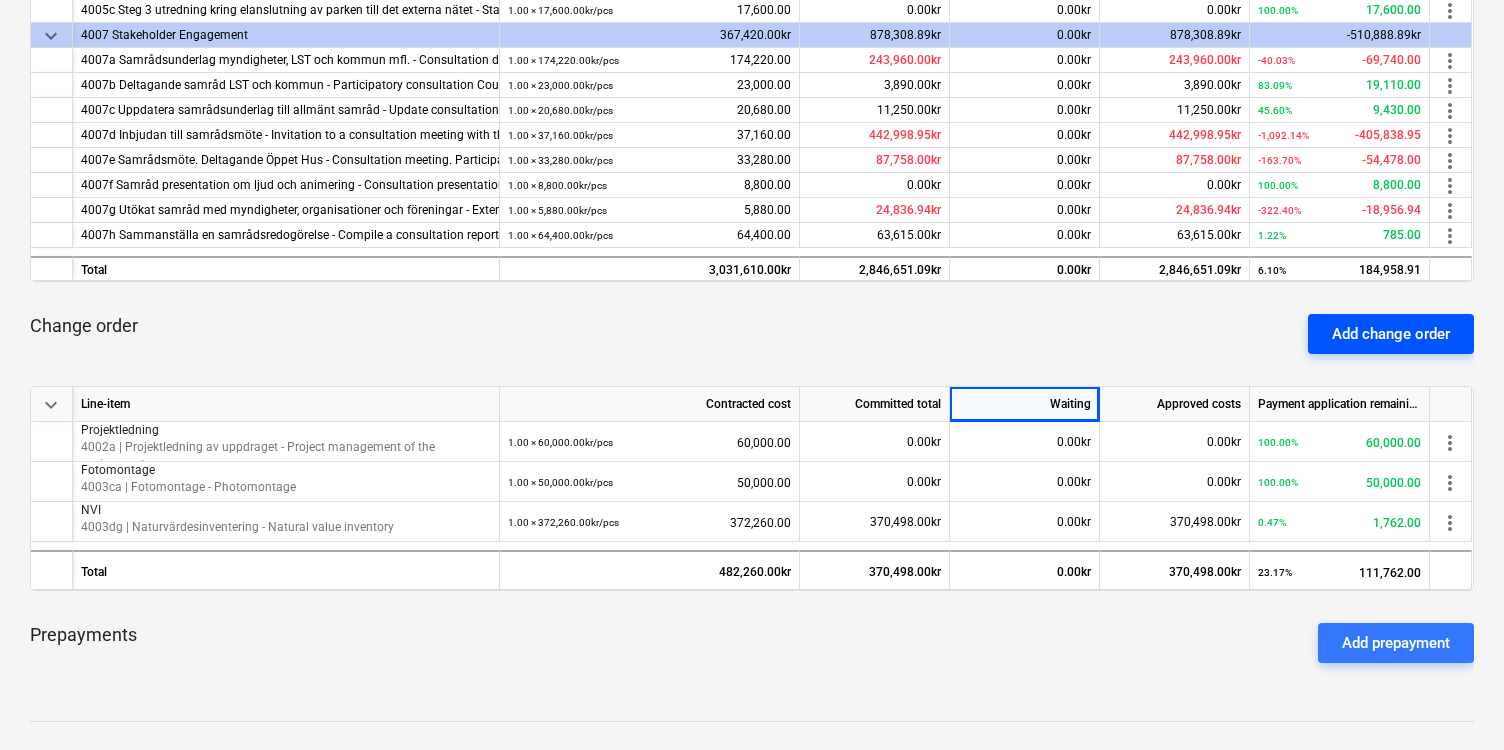 click on "Add change order" at bounding box center (1391, 334) 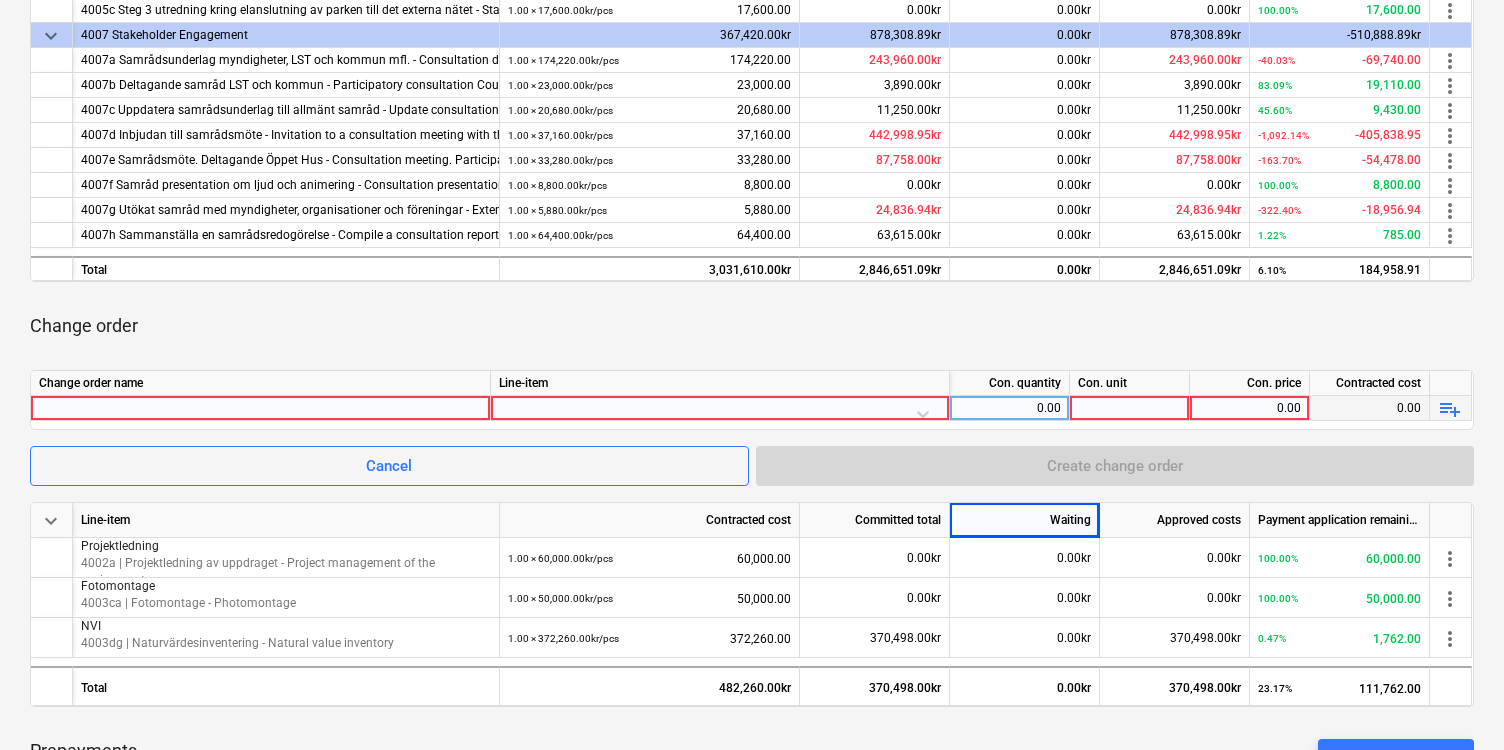 click at bounding box center [260, 408] 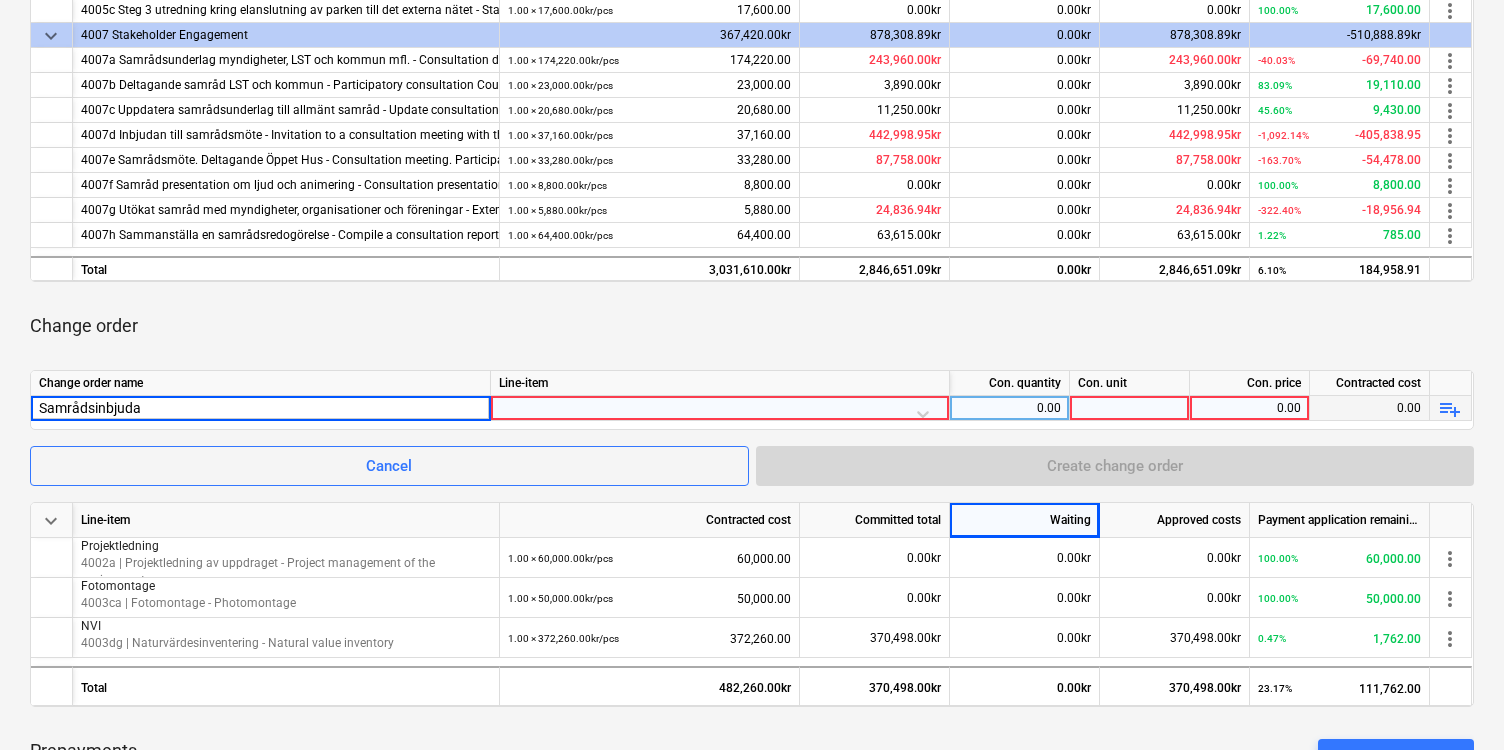 type on "Samrådsinbjudan" 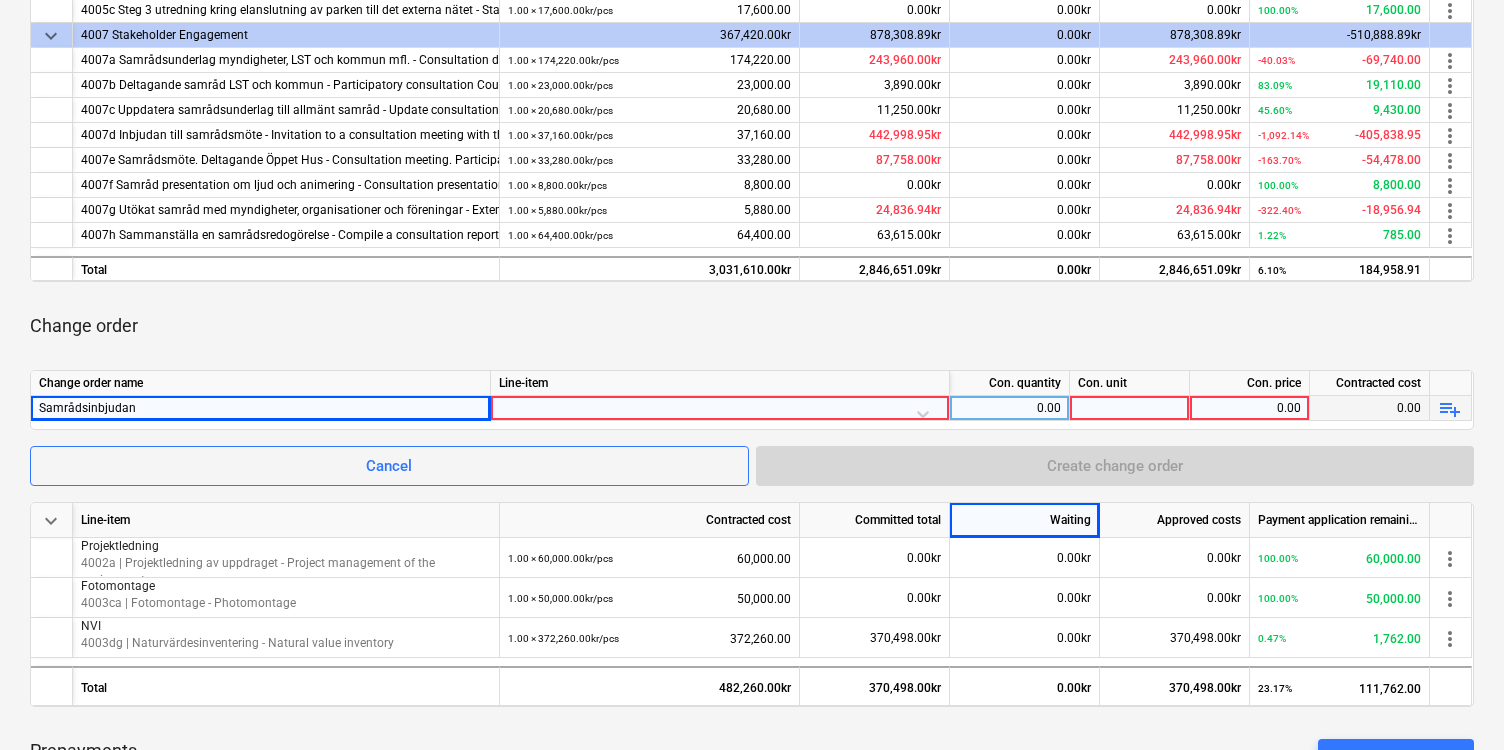 click at bounding box center [720, 413] 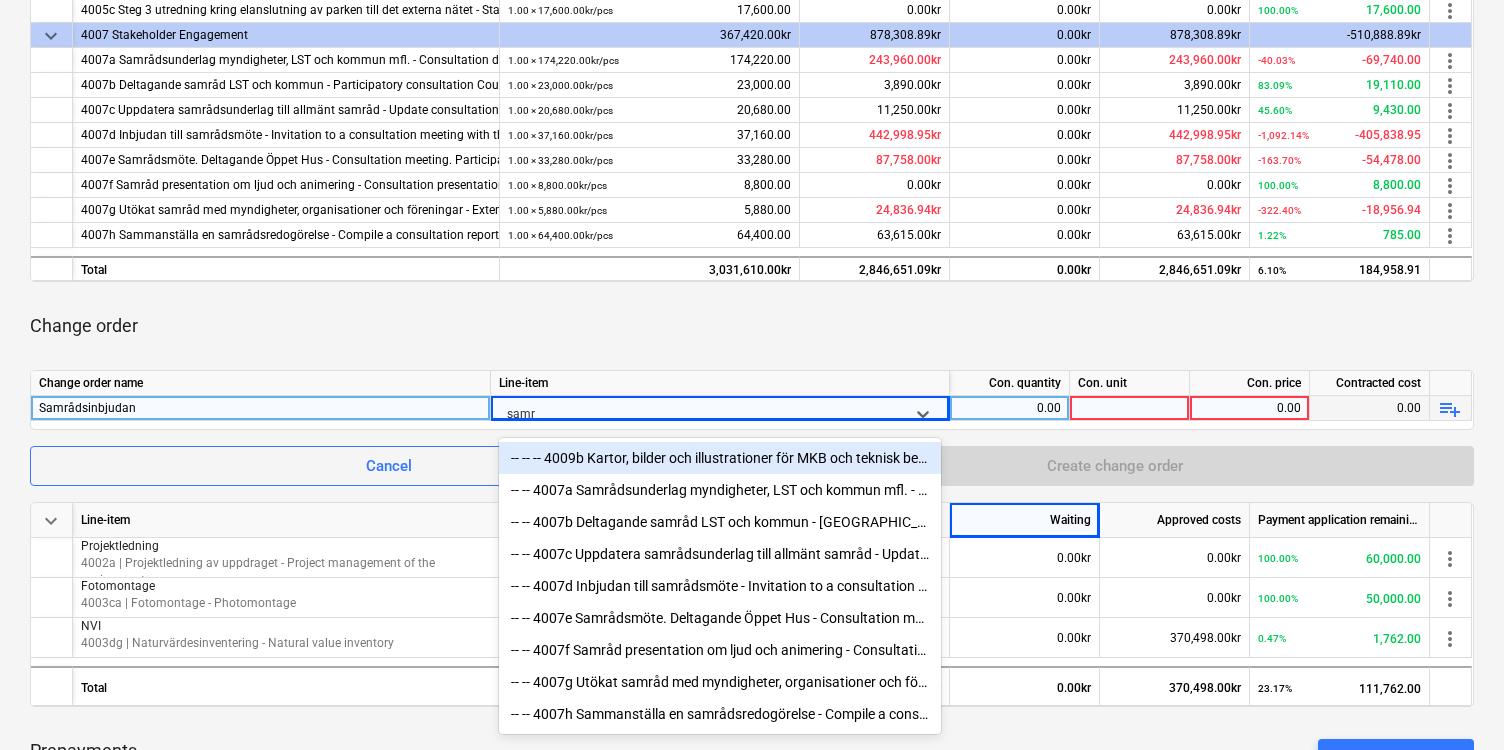 type on "samrå" 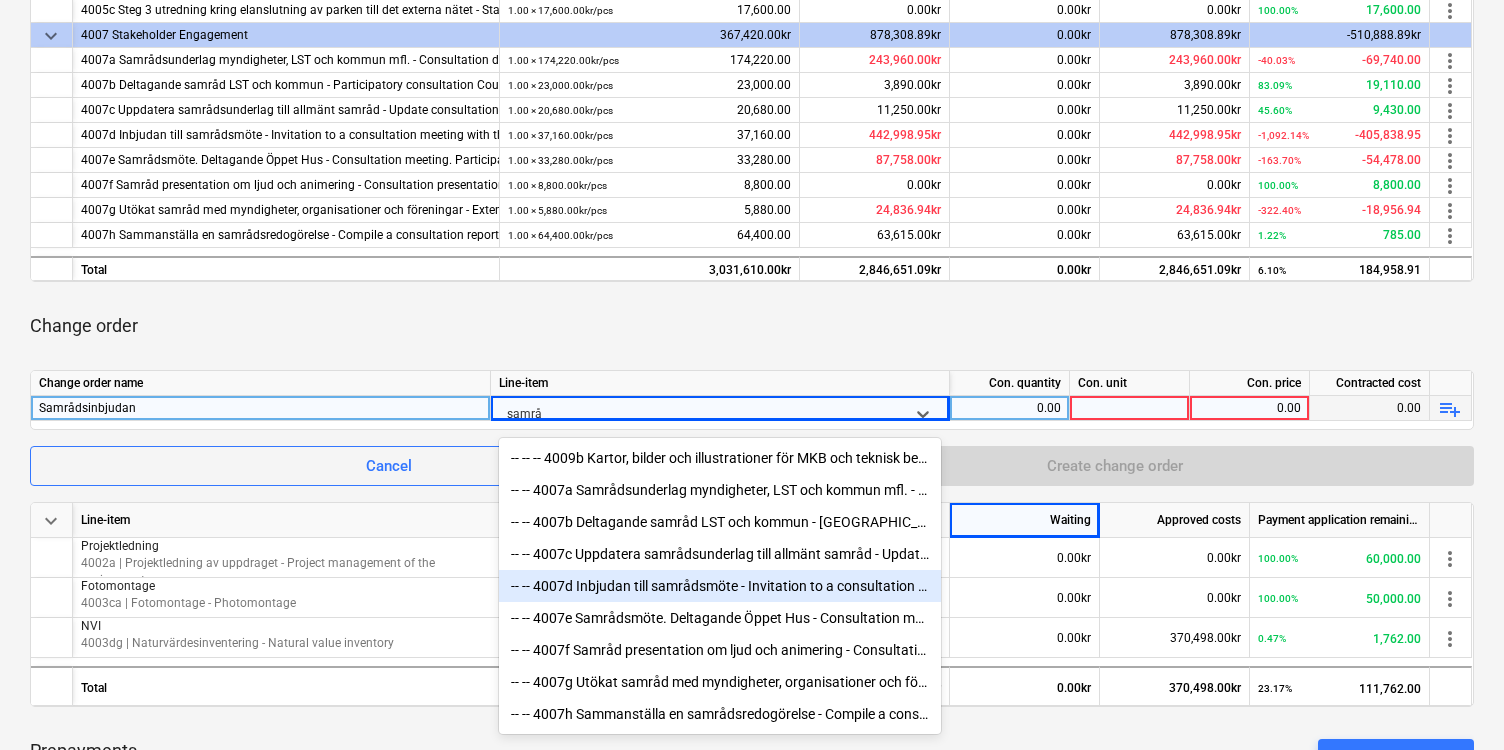 click on "-- --  4007d Inbjudan till samrådsmöte - Invitation to a consultation meeting with the public" at bounding box center [720, 586] 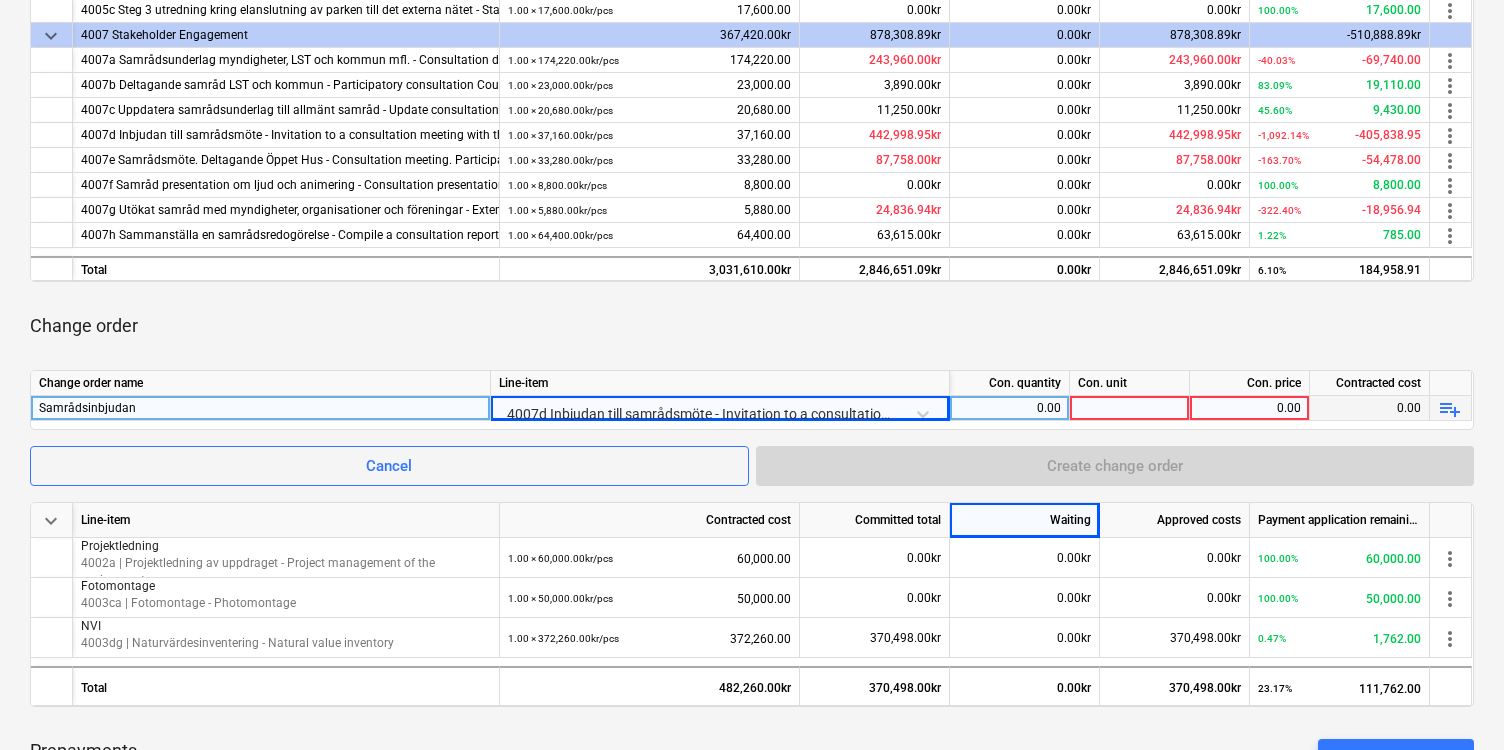 click on "0.00" at bounding box center [1009, 408] 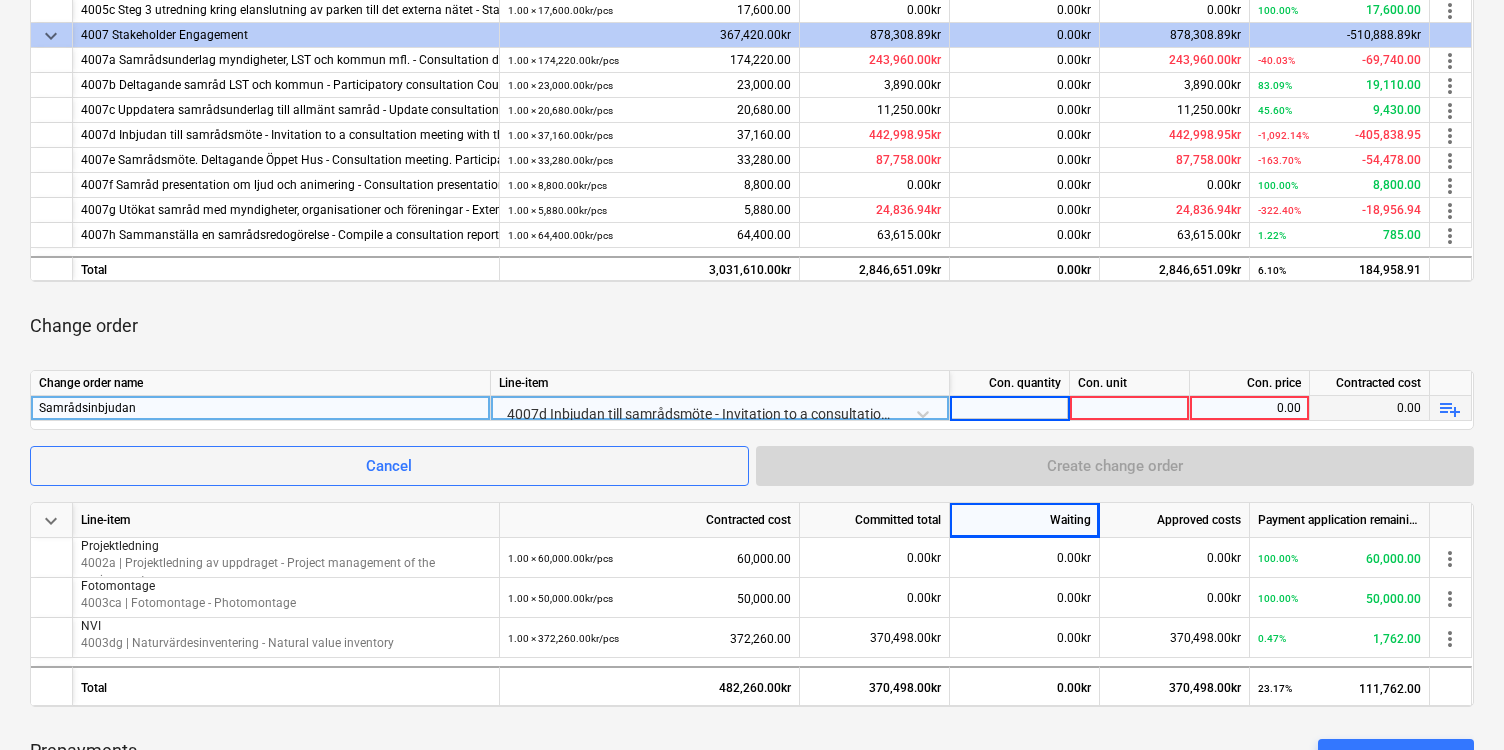 type on "1" 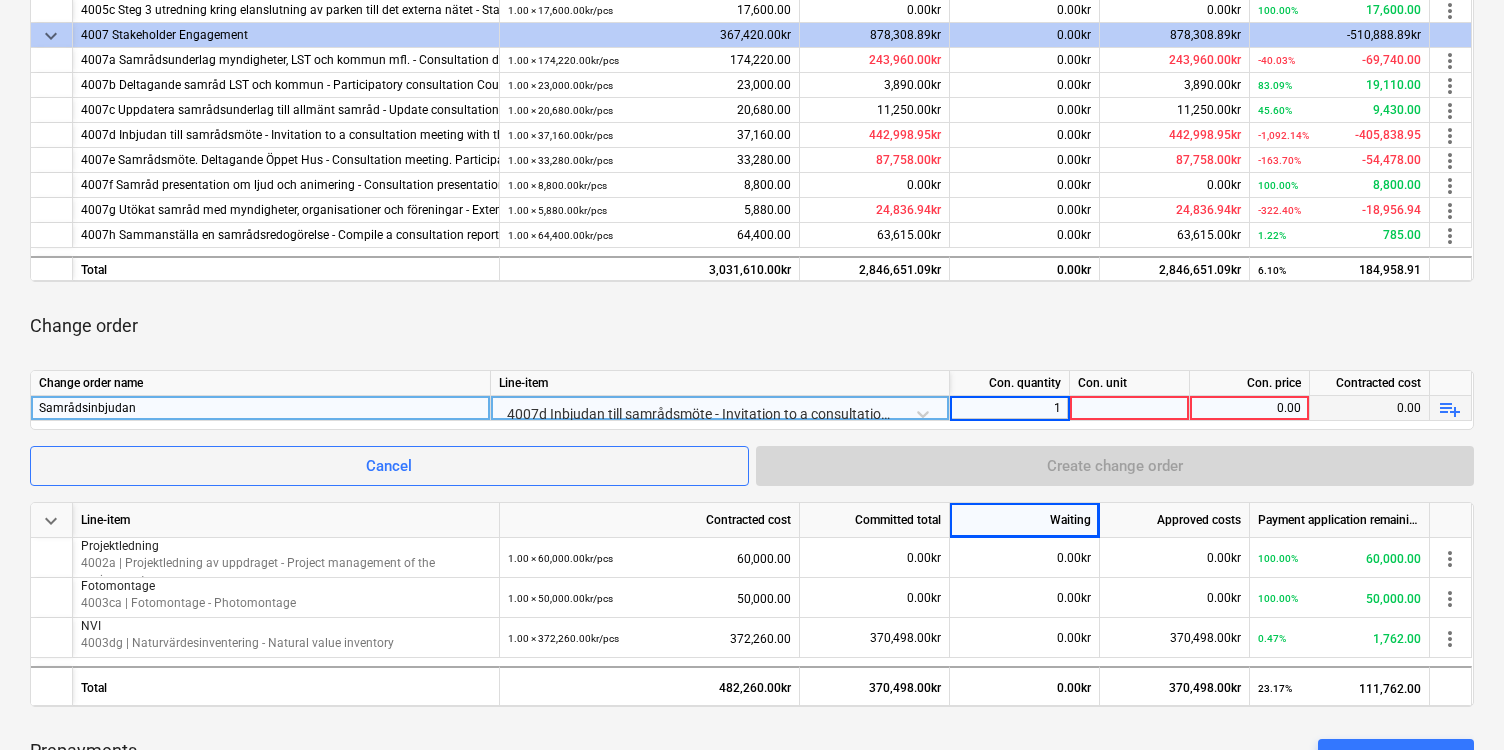 click at bounding box center (1130, 408) 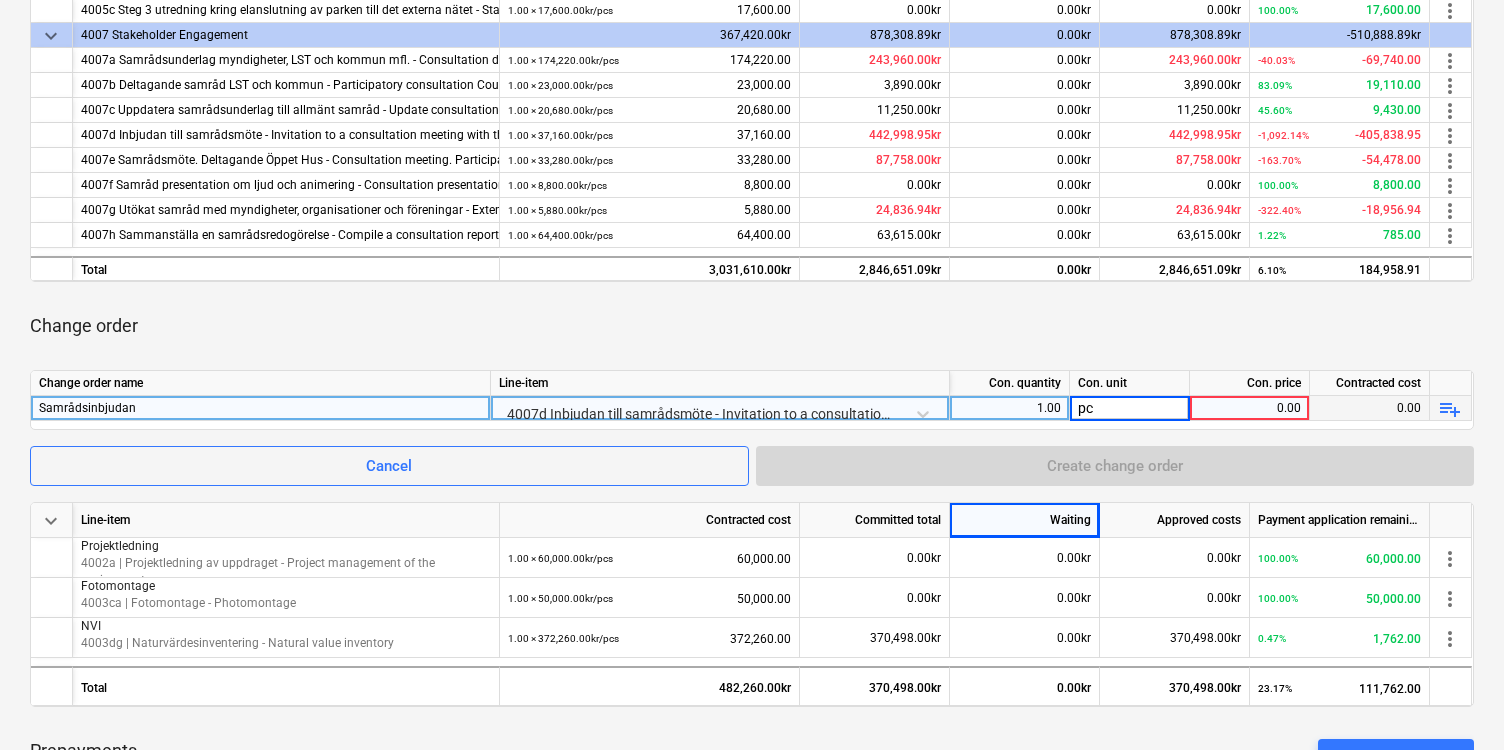 type on "pcs" 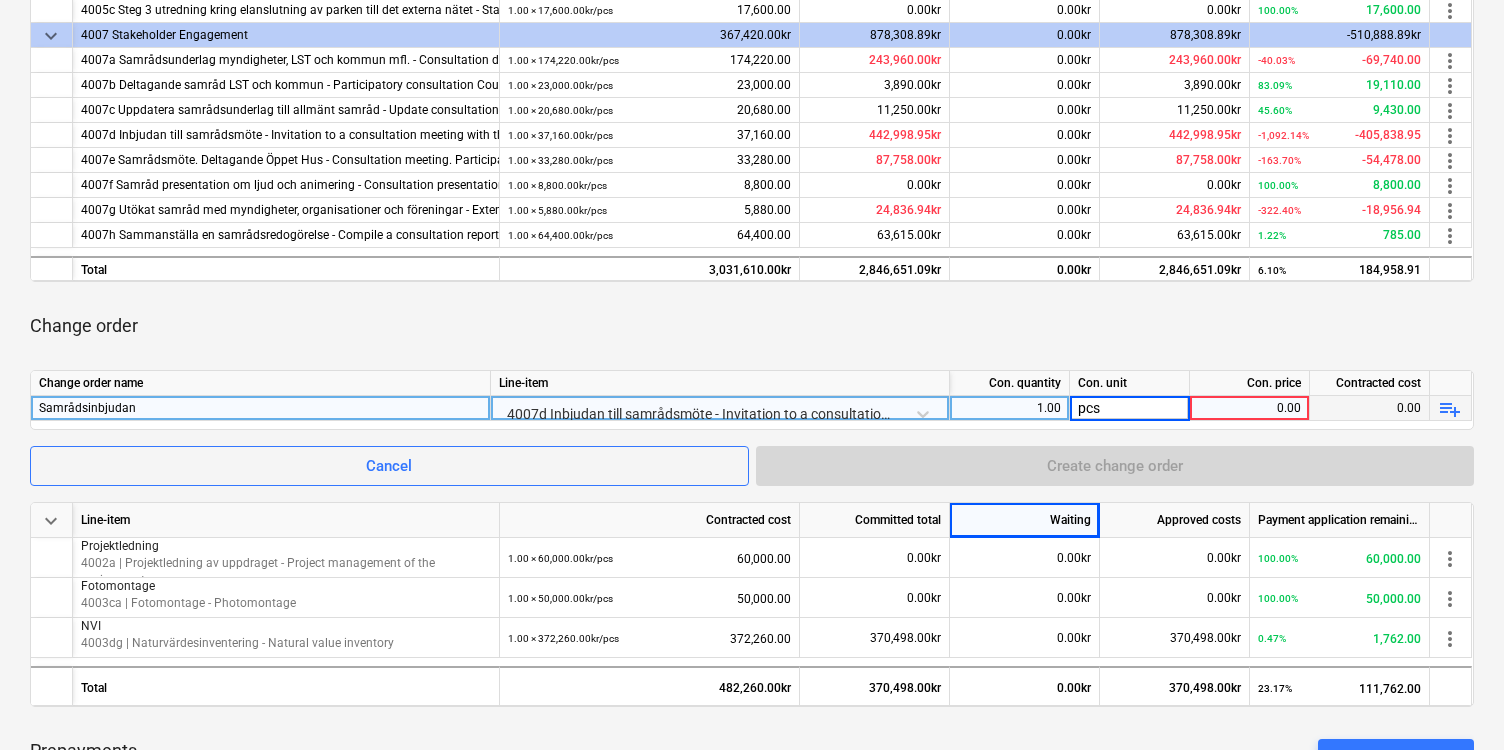click on "0.00" at bounding box center [1249, 408] 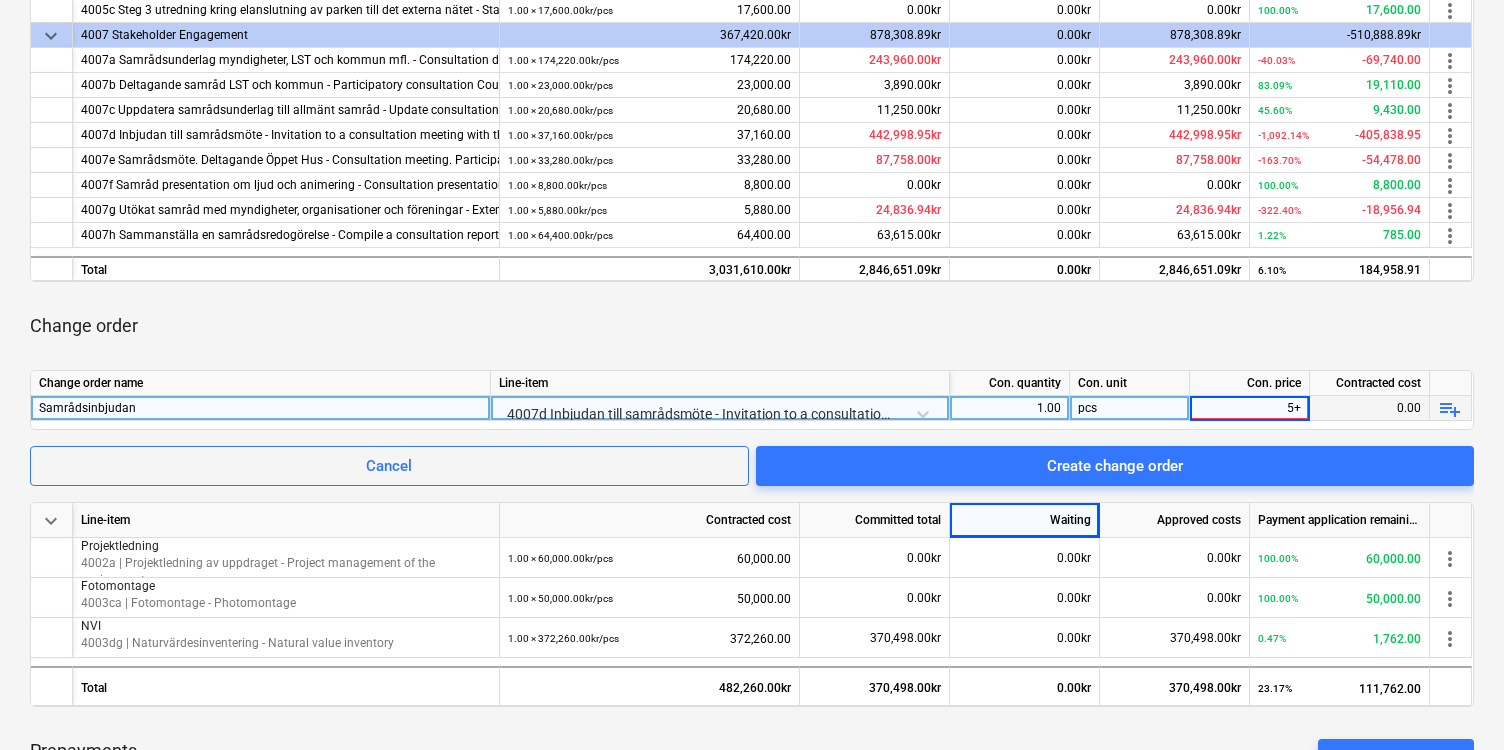 type on "5" 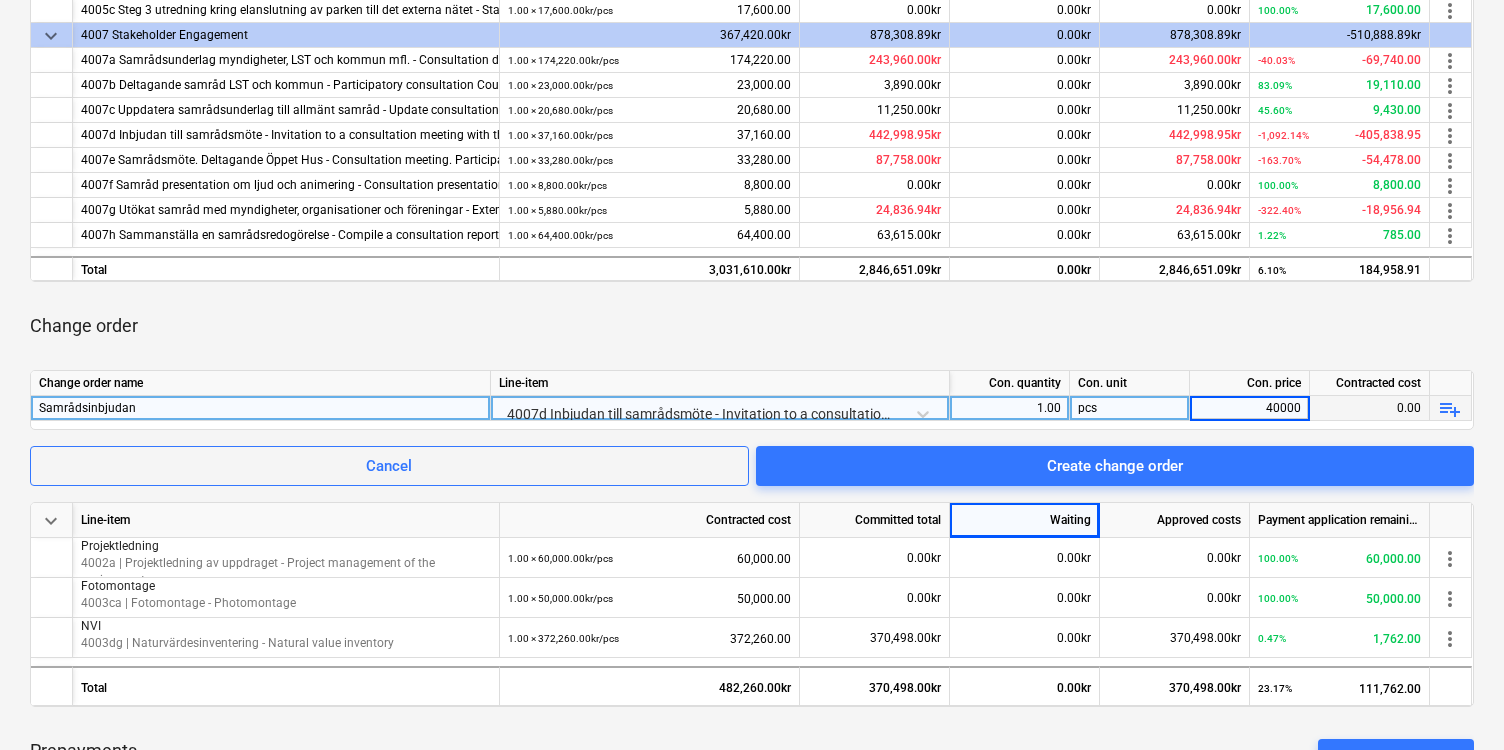 type on "400000" 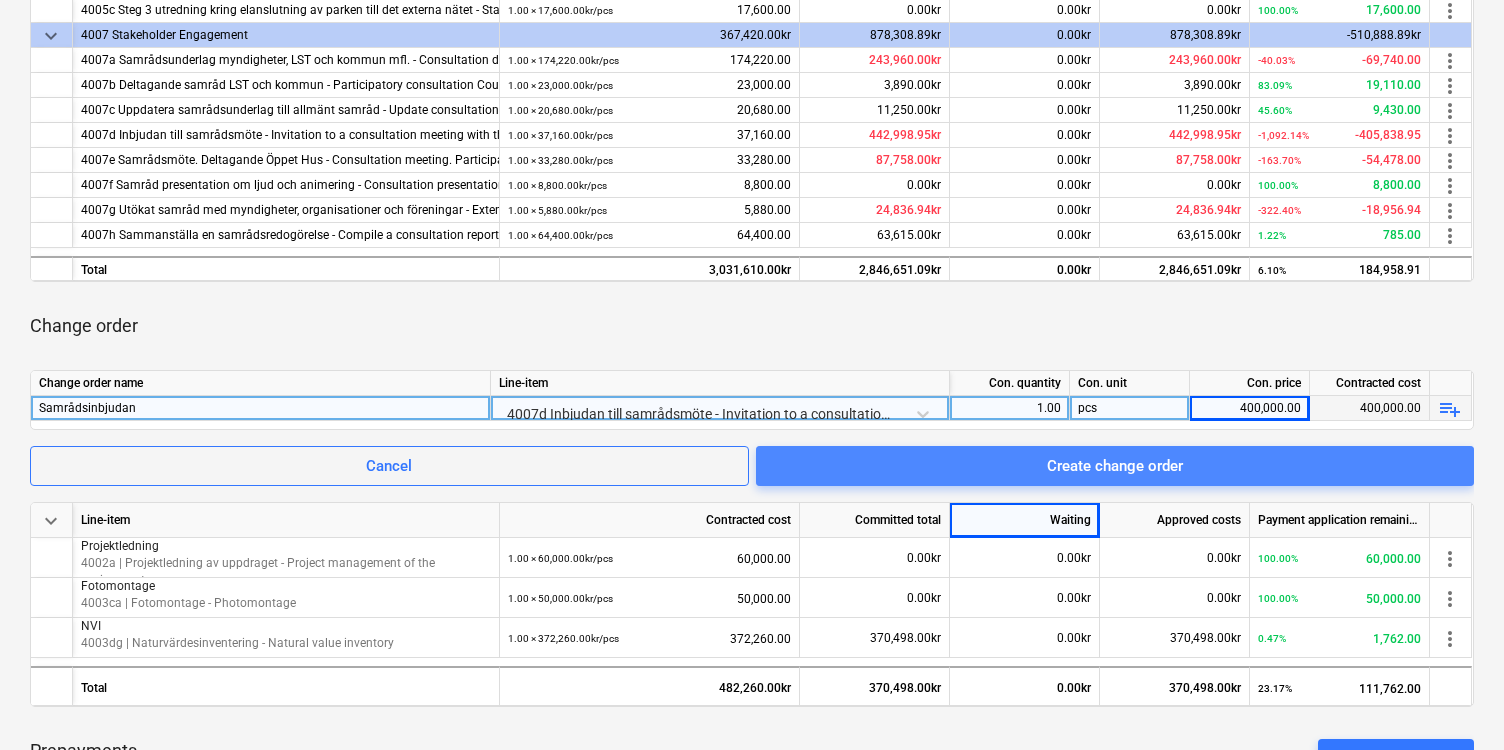 click on "Create change order" at bounding box center [1115, 466] 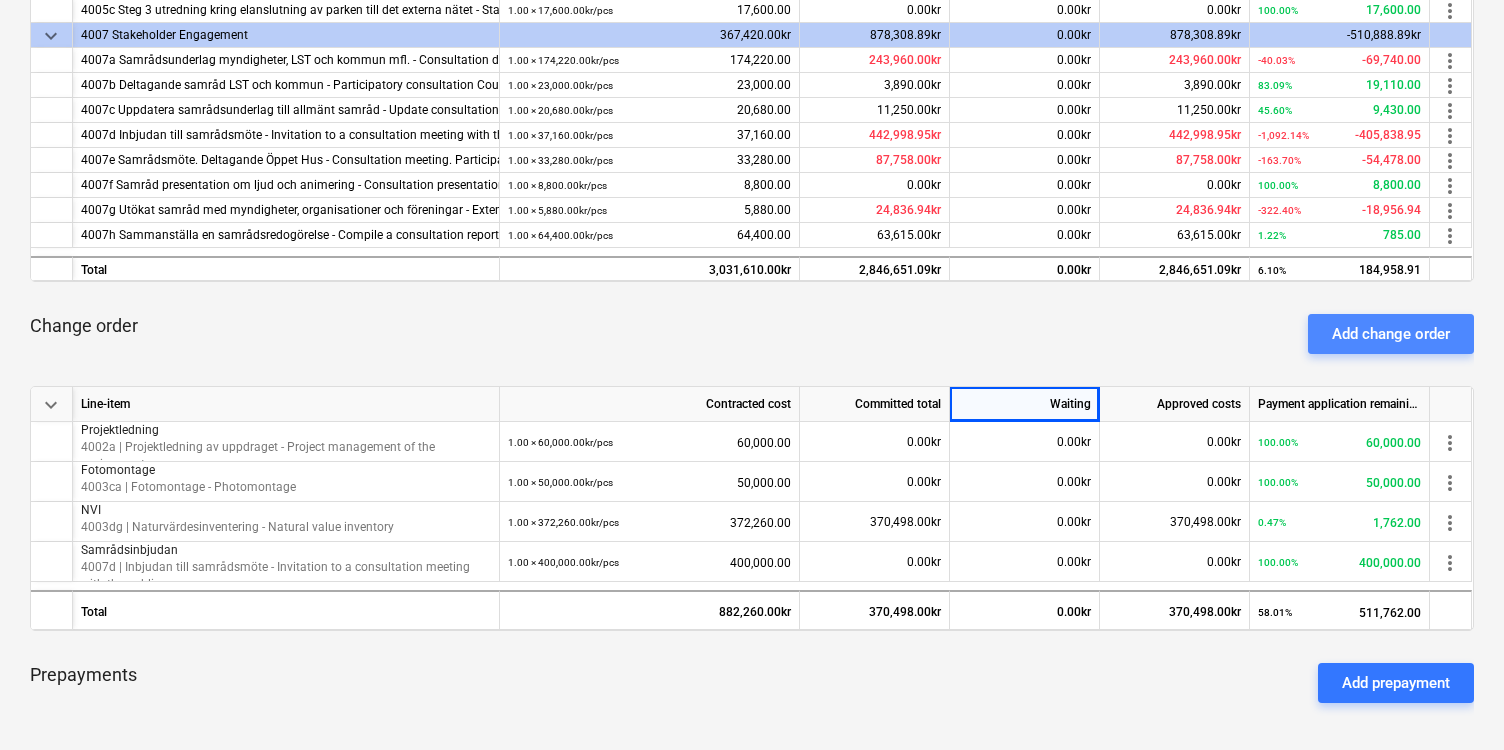 click on "Add change order" at bounding box center [1391, 334] 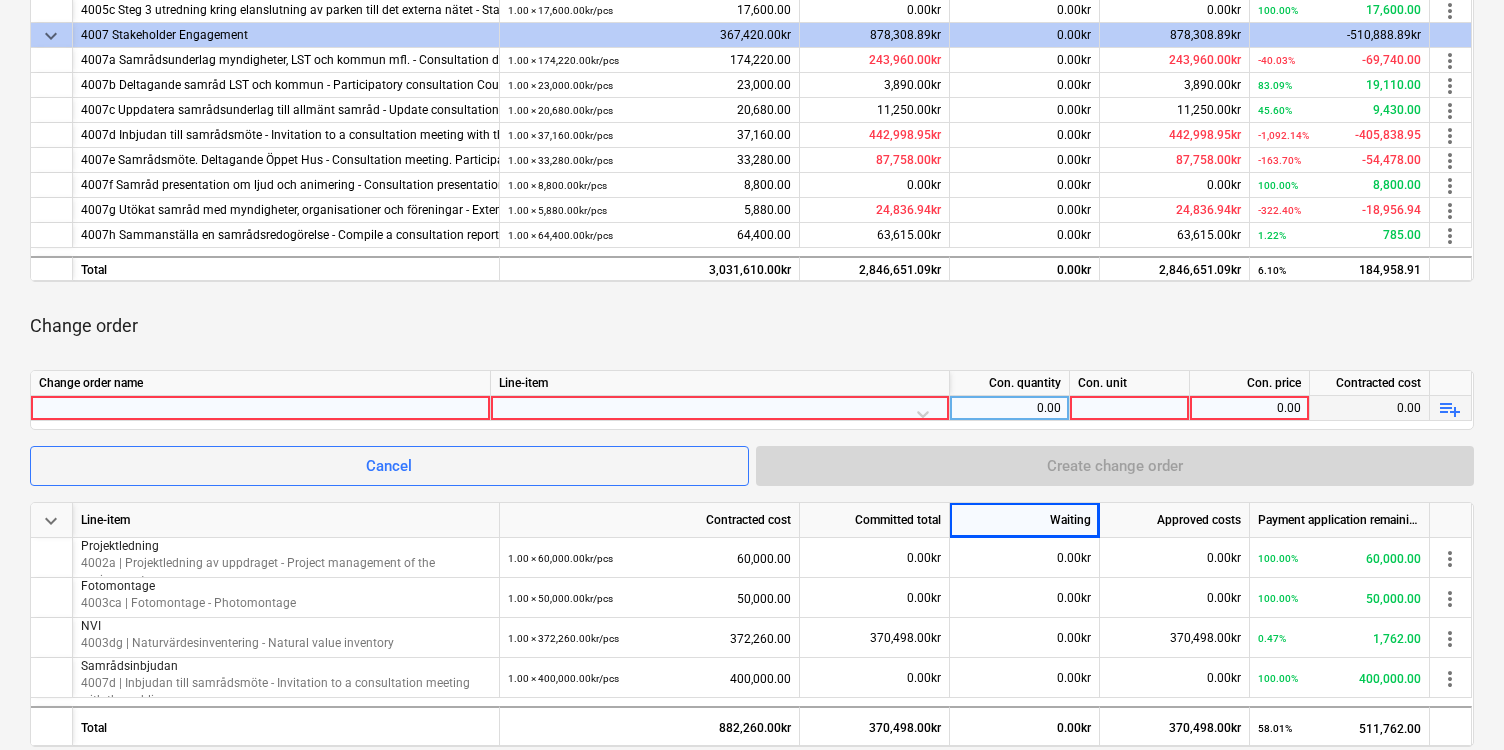 click at bounding box center (260, 408) 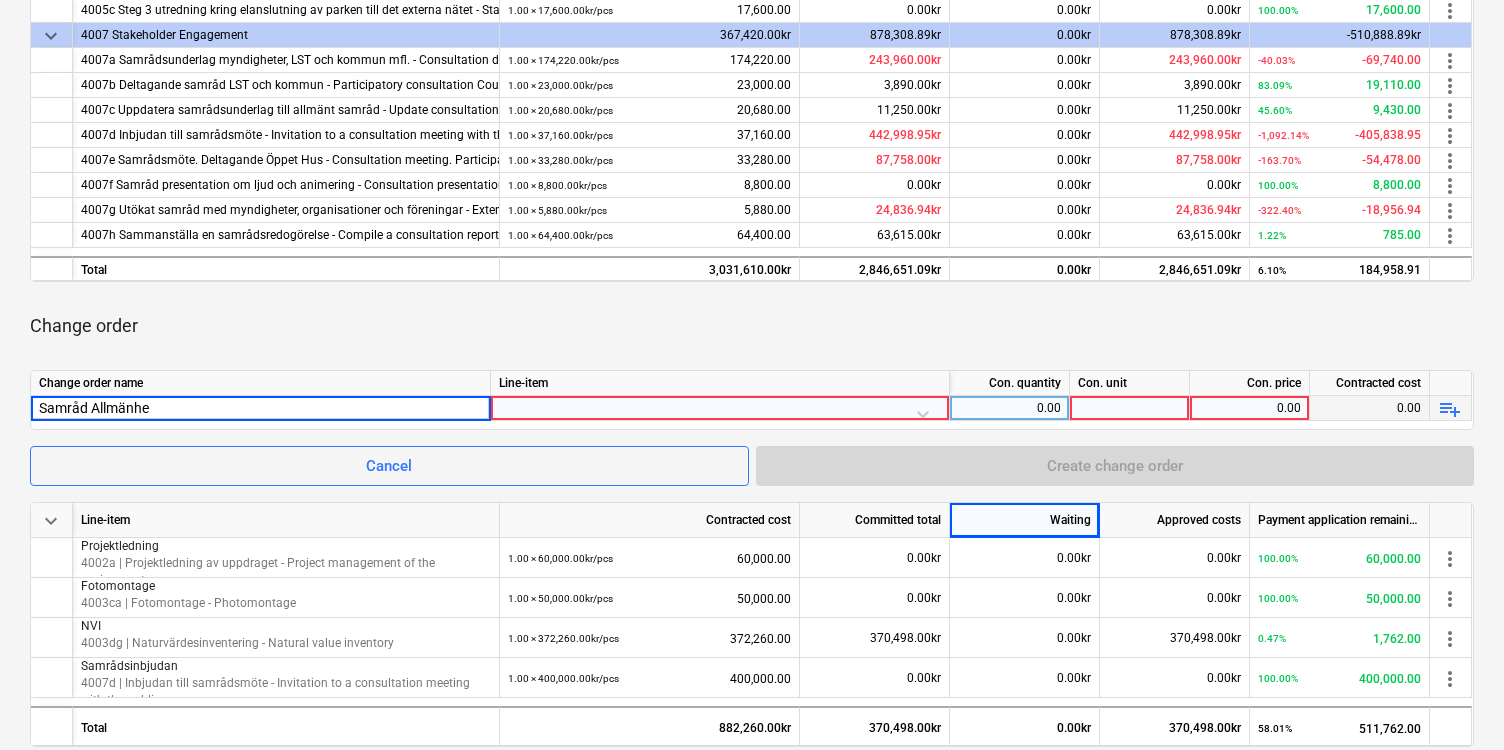 type on "Samråd Allmänhet" 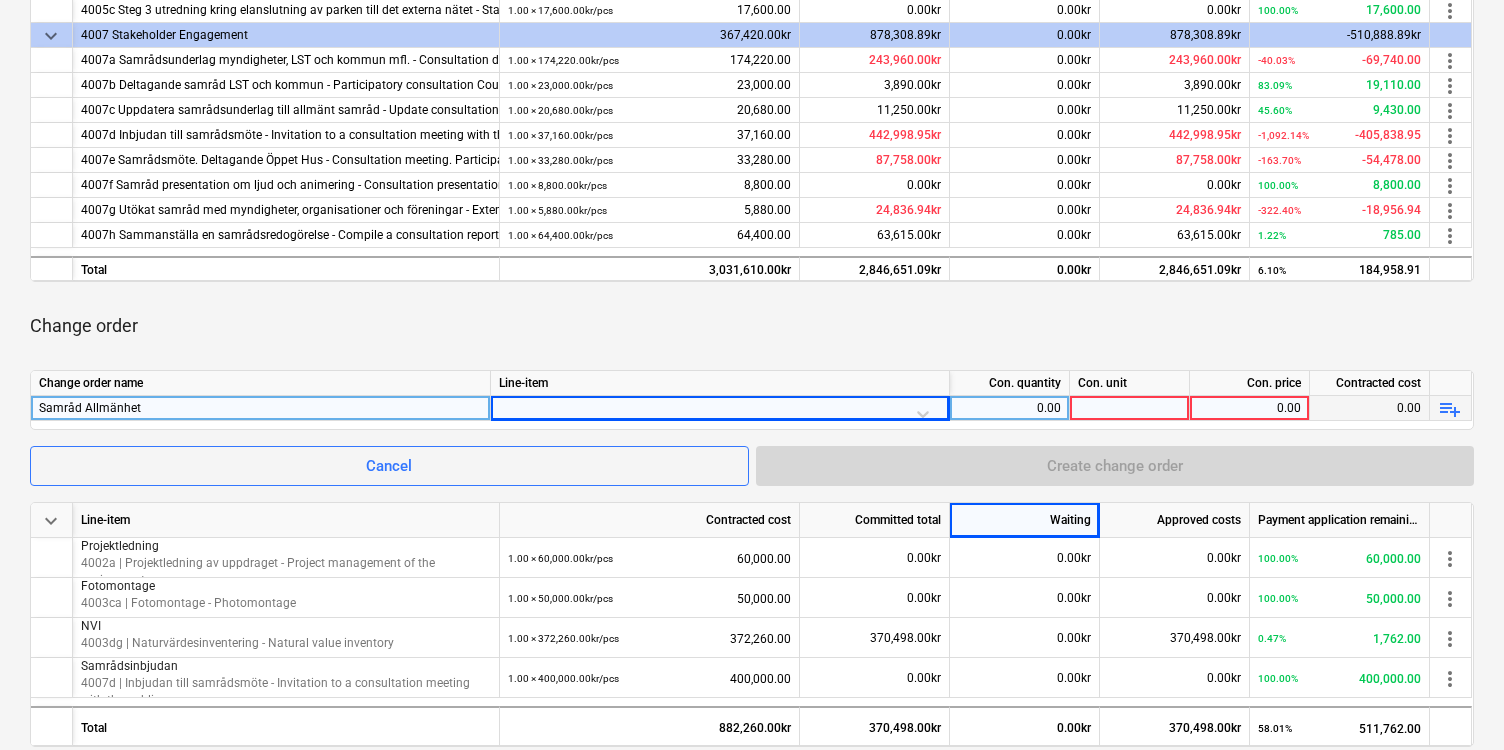 click at bounding box center (720, 413) 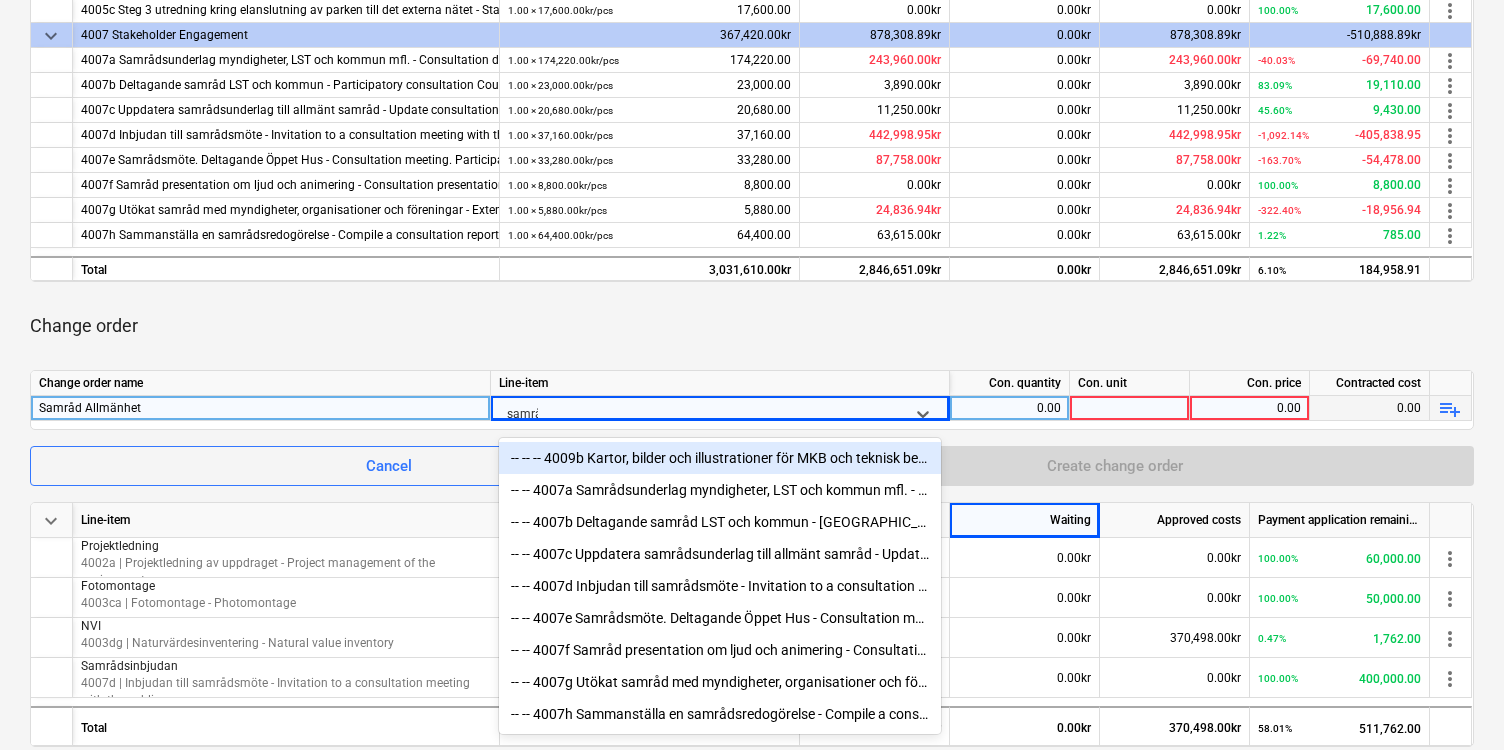 type on "samråd" 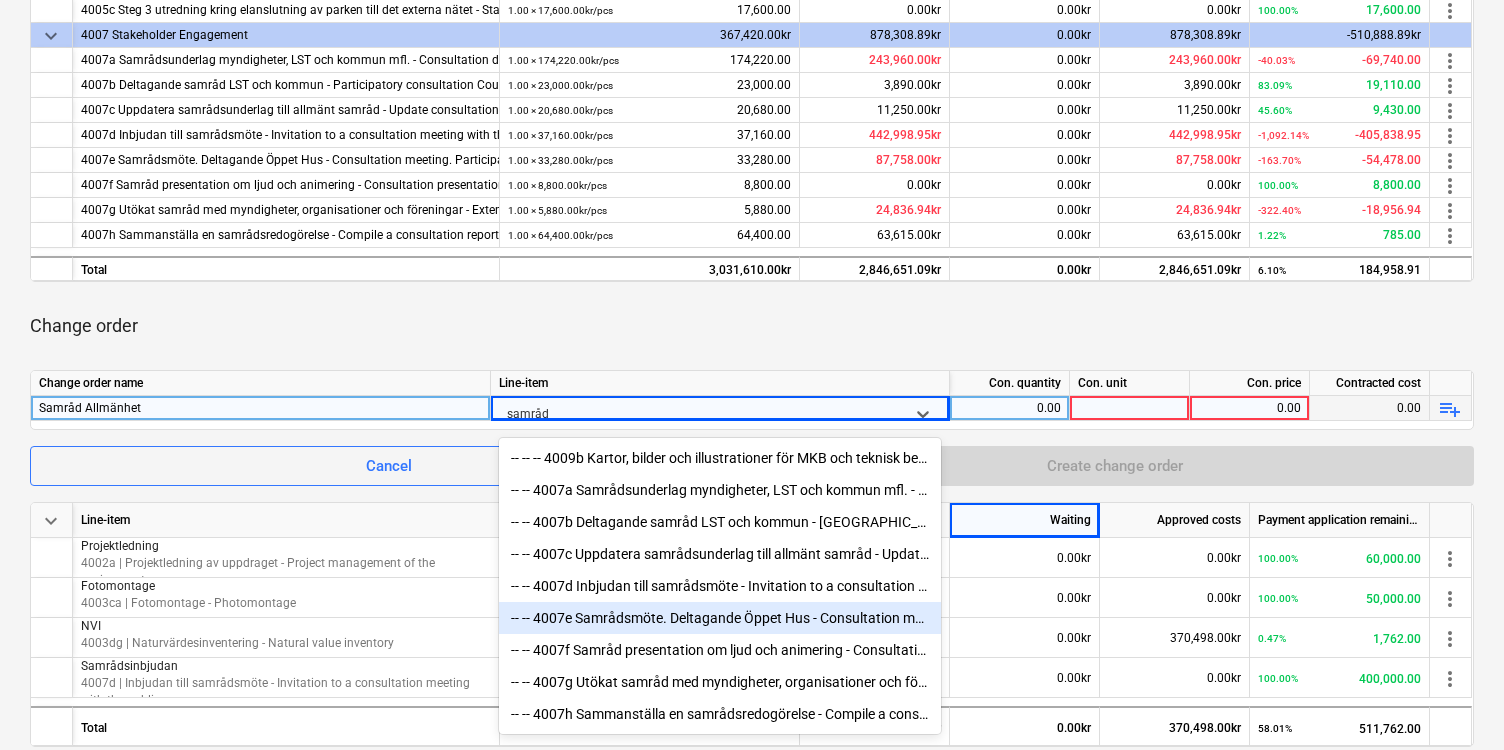 click on "-- --  4007e Samrådsmöte. Deltagande Öppet Hus - Consultation meeting. Participation Open House" at bounding box center (720, 618) 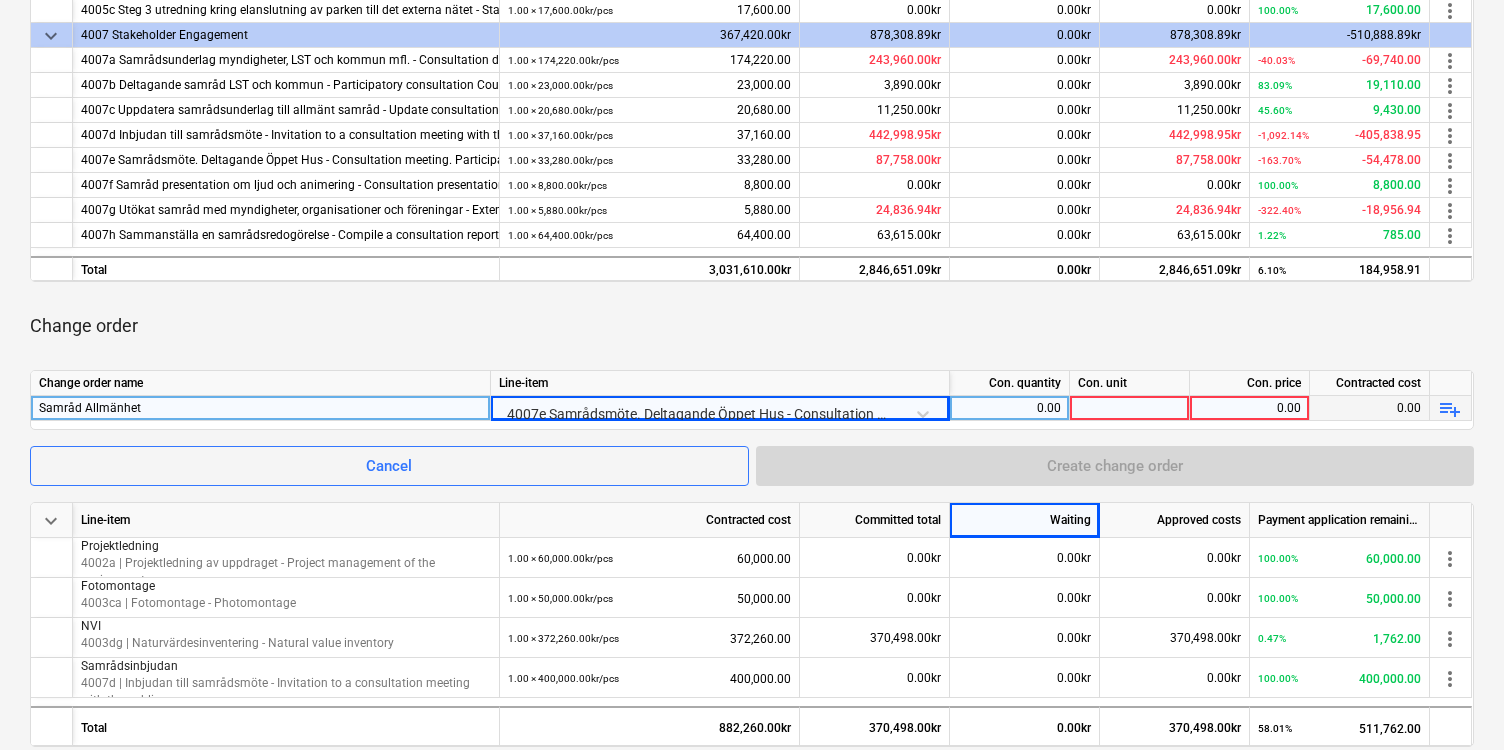 click on "0.00" at bounding box center (1009, 408) 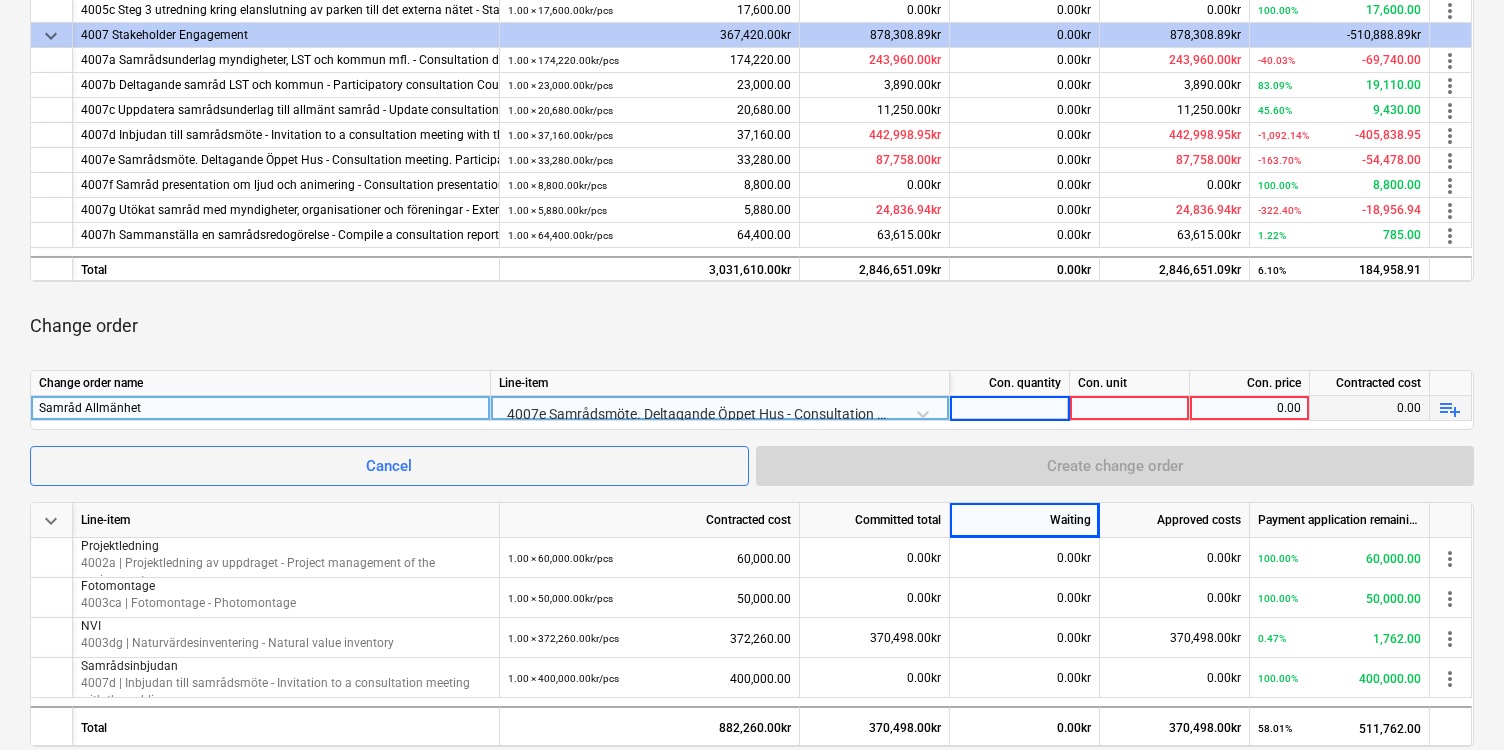 type on "1" 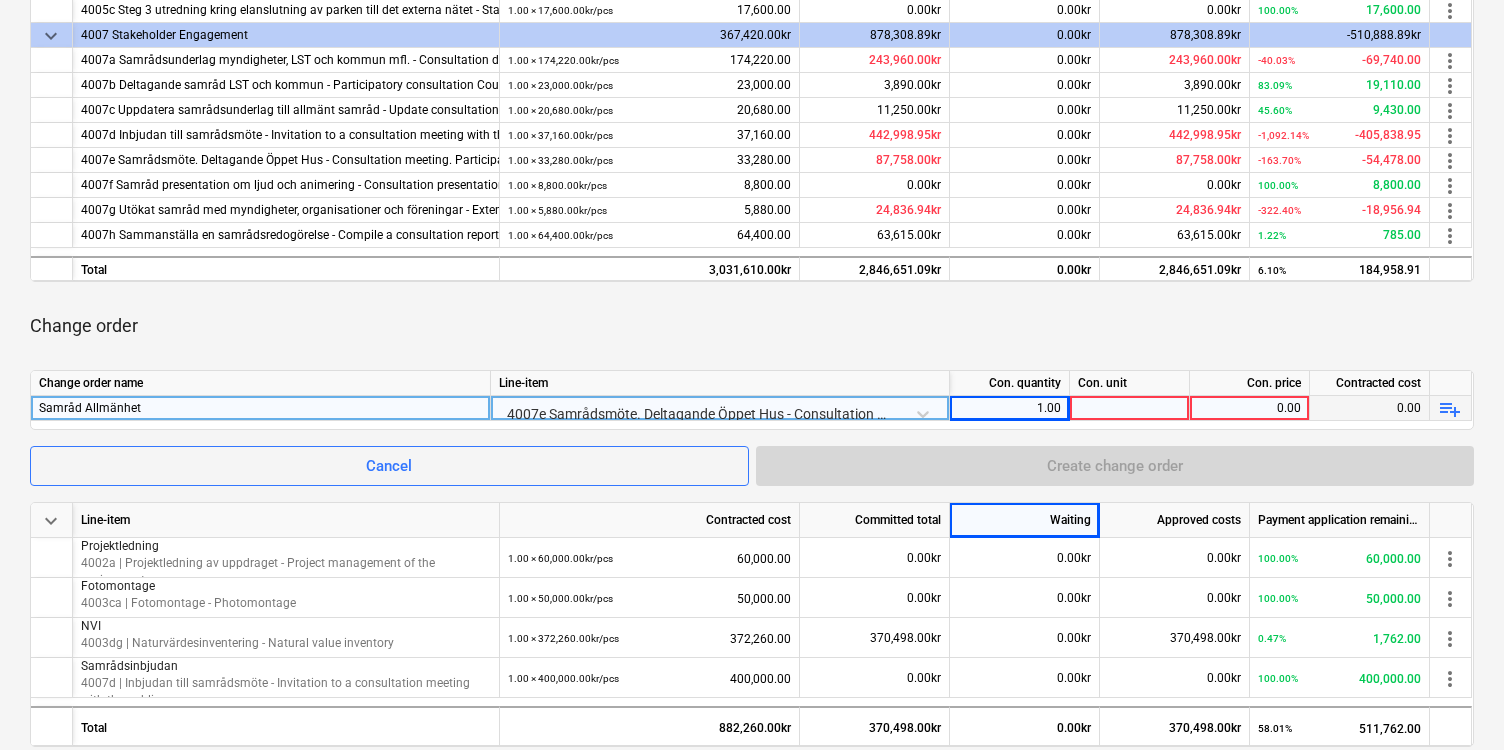 click at bounding box center (1130, 408) 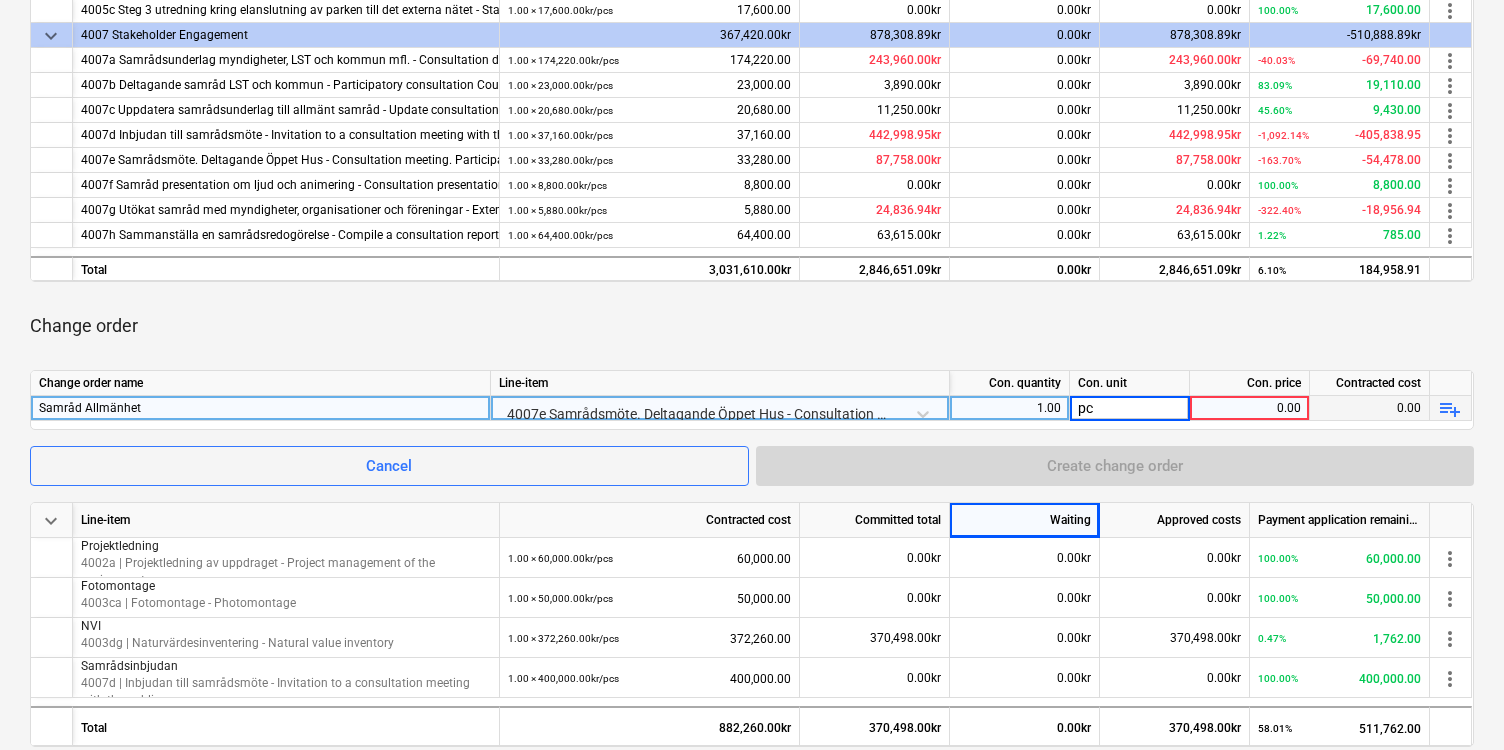 type on "pcs" 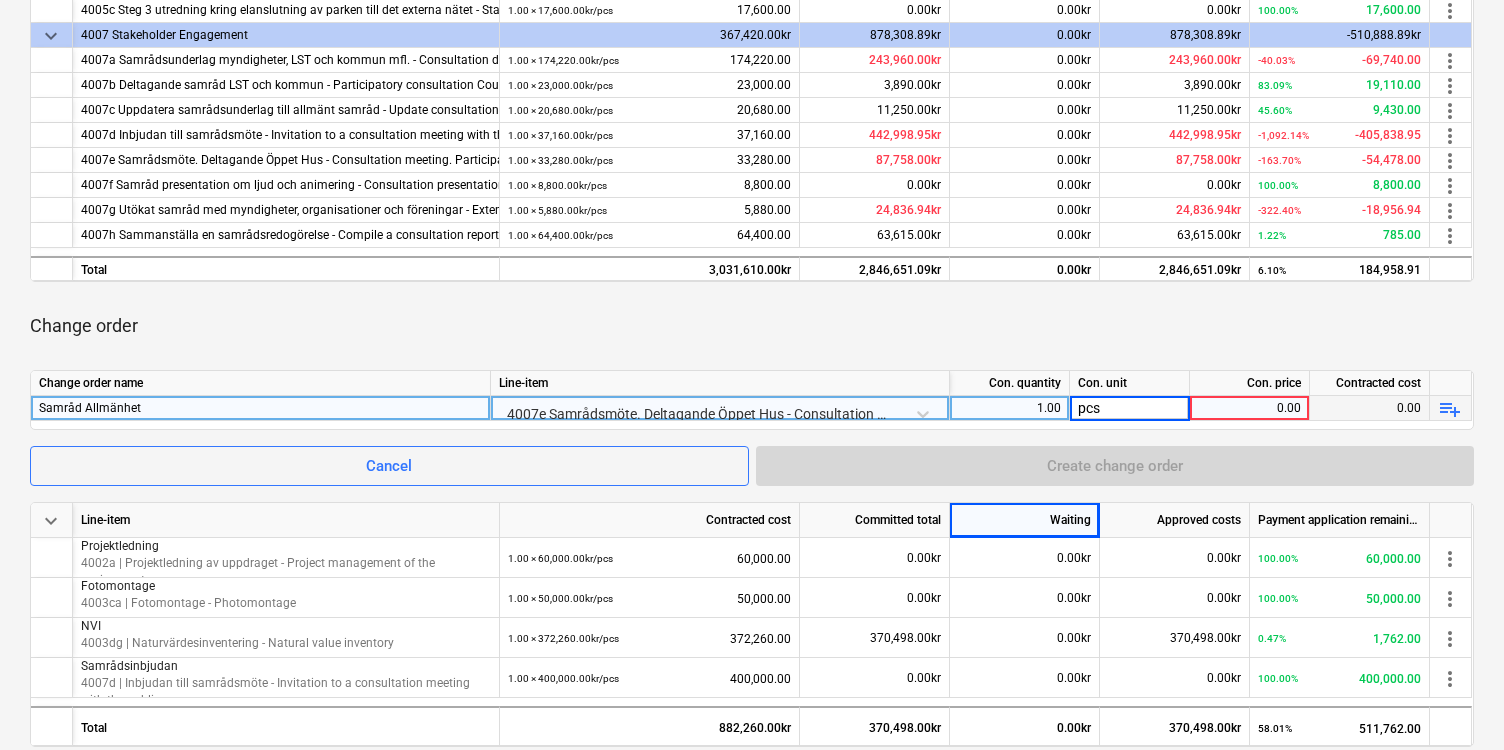 click on "0.00" at bounding box center [1249, 408] 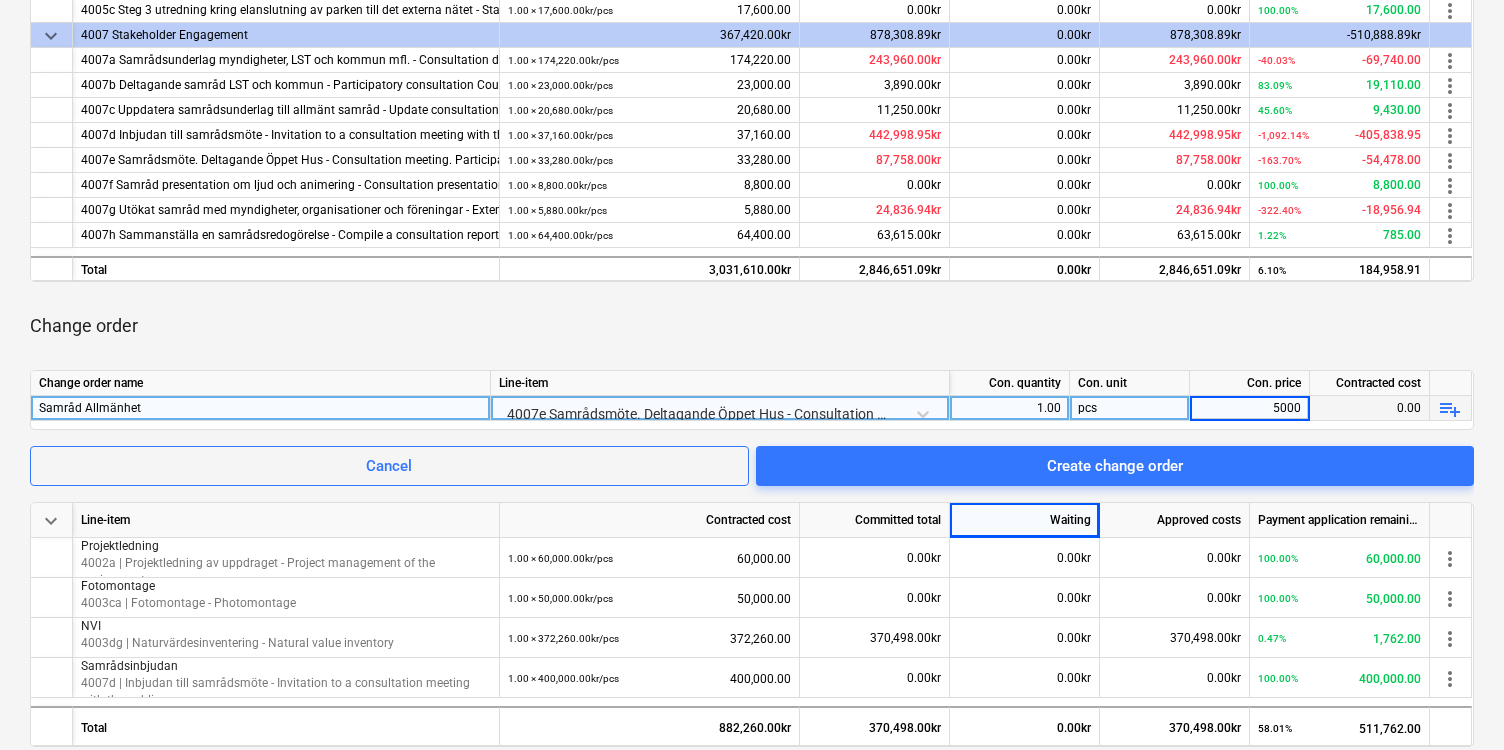 type on "50000" 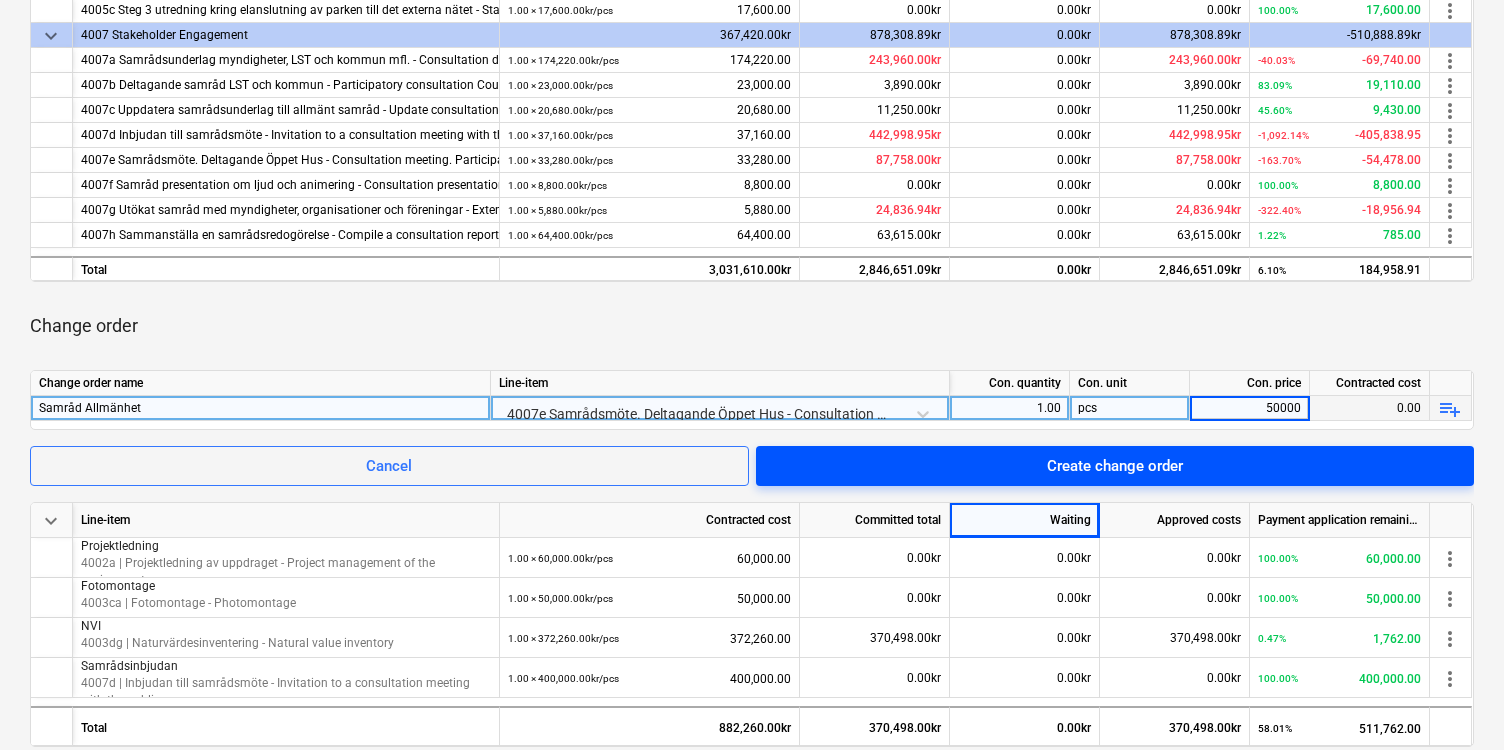 click on "Create change order" at bounding box center (1115, 466) 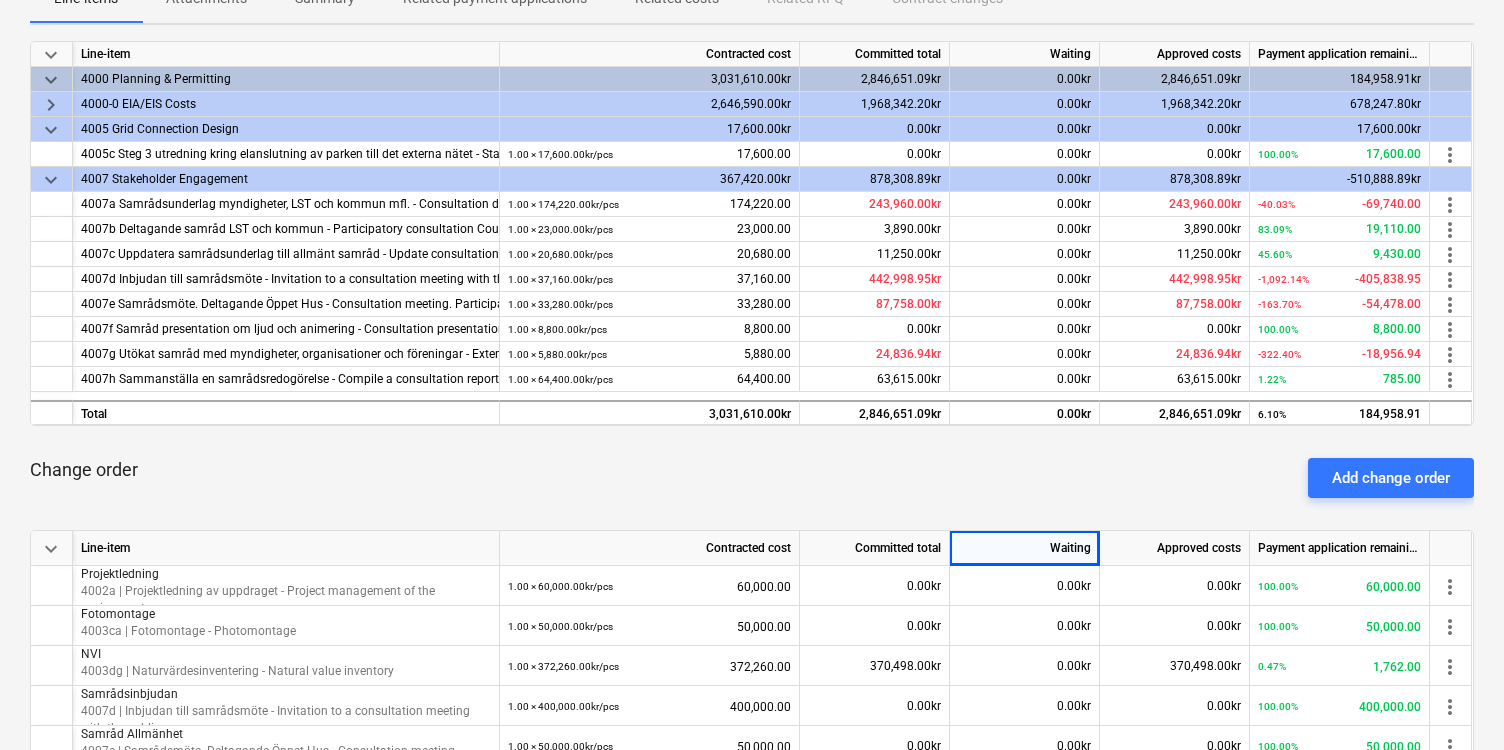 scroll, scrollTop: 344, scrollLeft: 0, axis: vertical 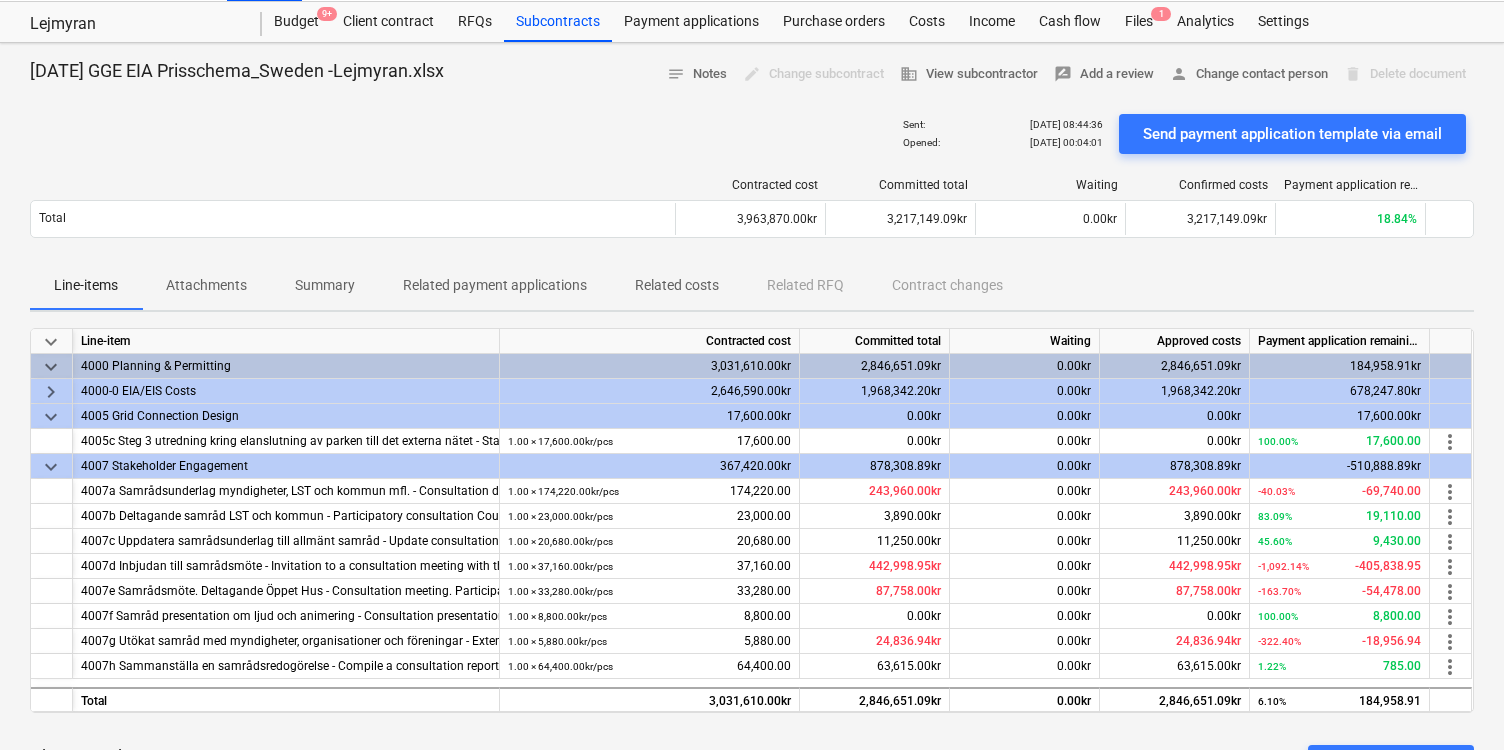 click on "keyboard_arrow_right" at bounding box center (51, 392) 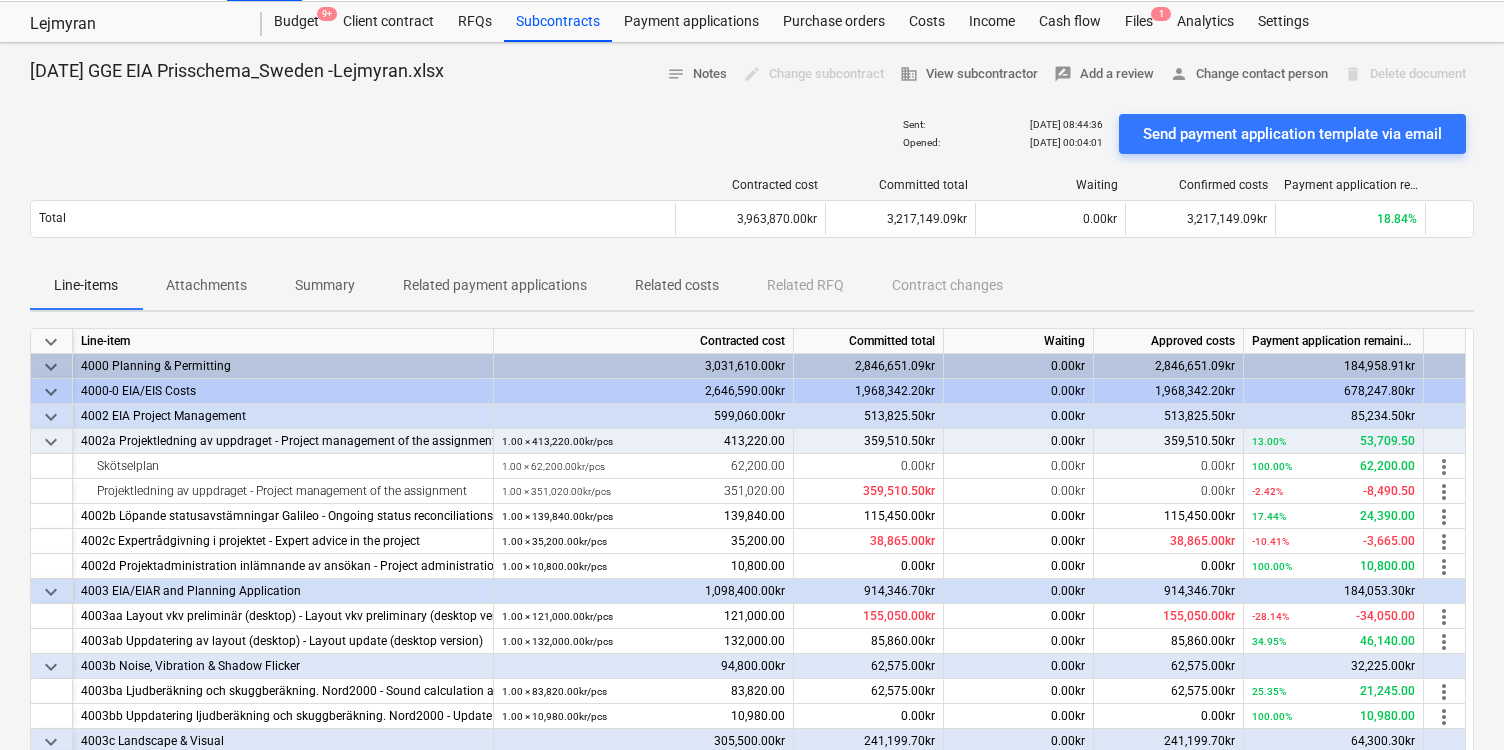 click on "keyboard_arrow_down" at bounding box center [51, 392] 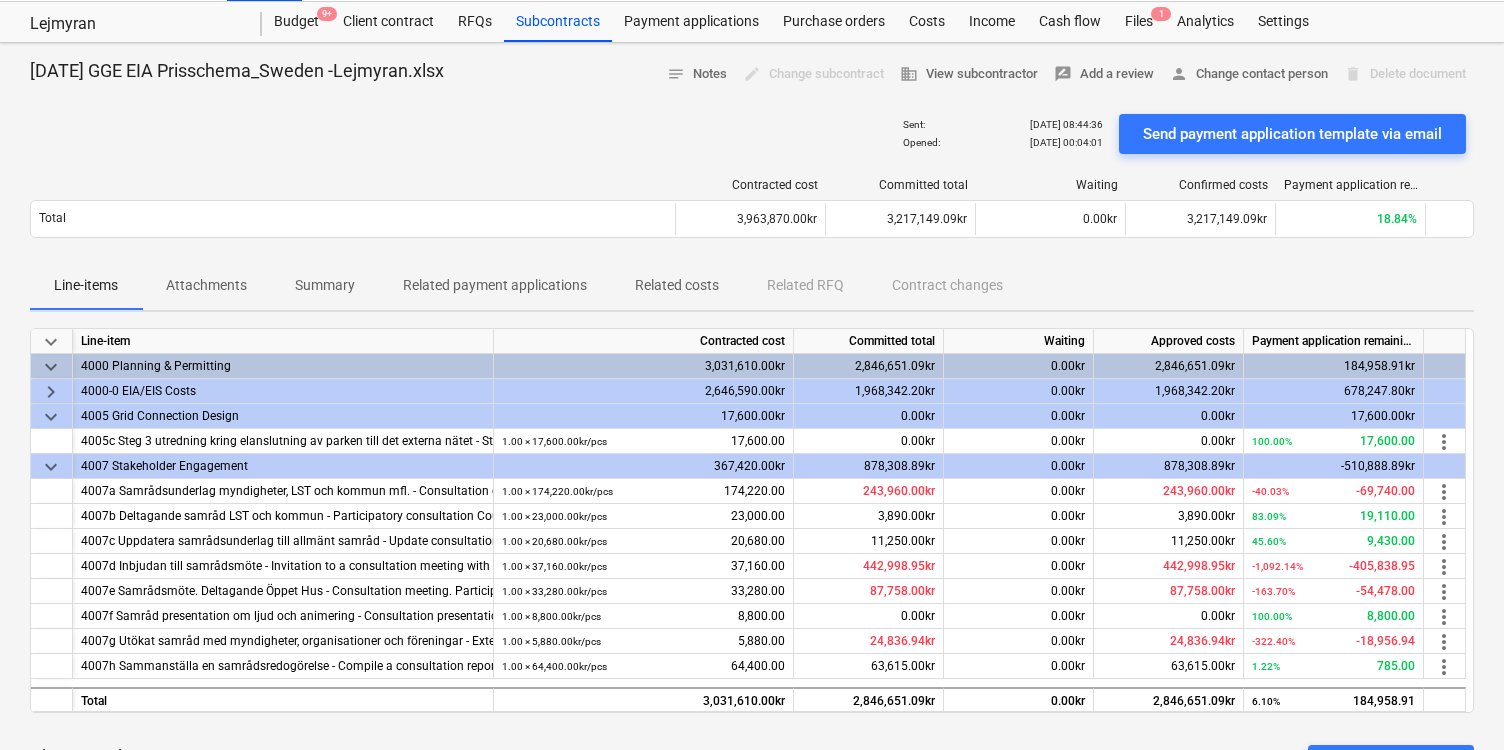click on "keyboard_arrow_right" at bounding box center [52, 391] 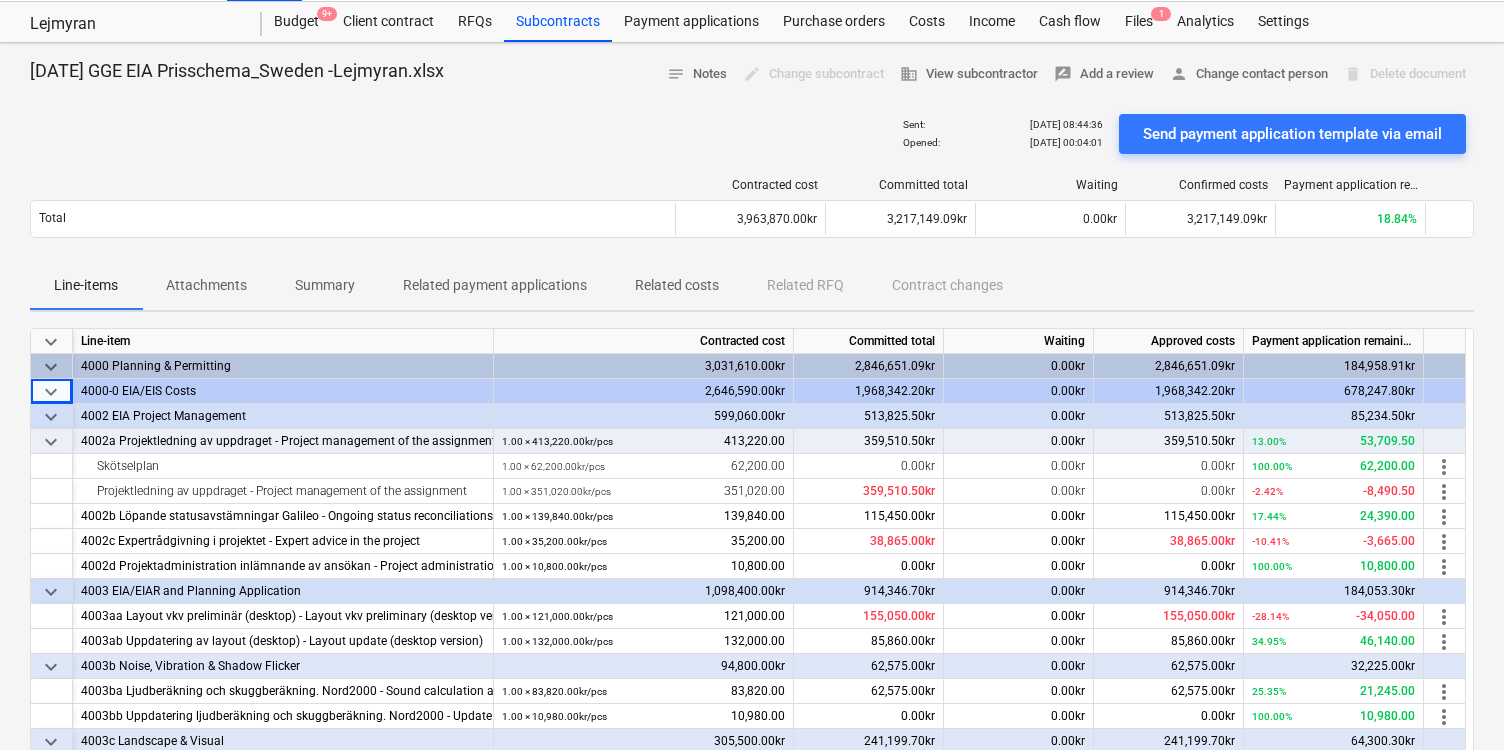 click on "keyboard_arrow_down" at bounding box center [51, 367] 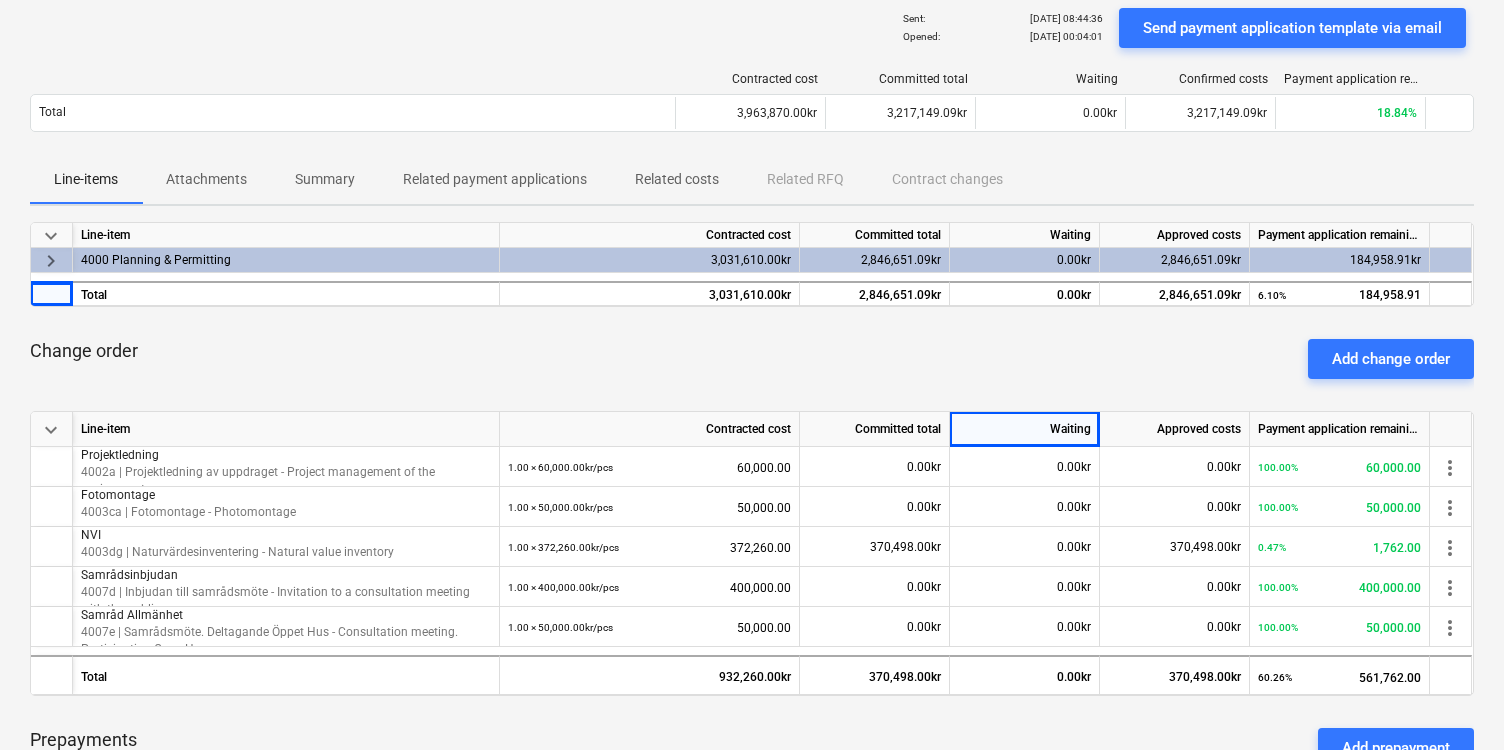 scroll, scrollTop: 258, scrollLeft: 0, axis: vertical 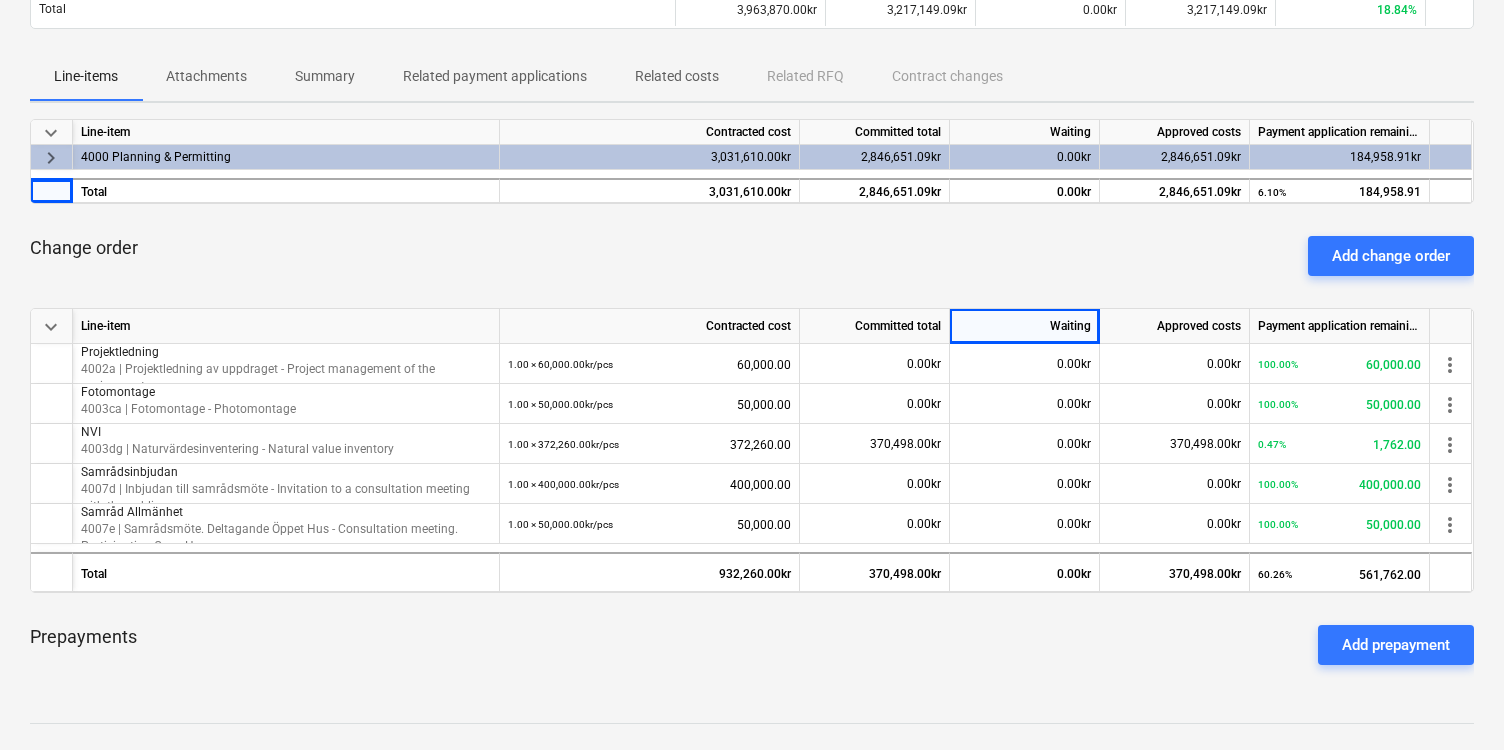 click on "Change order Add change order" at bounding box center [752, 256] 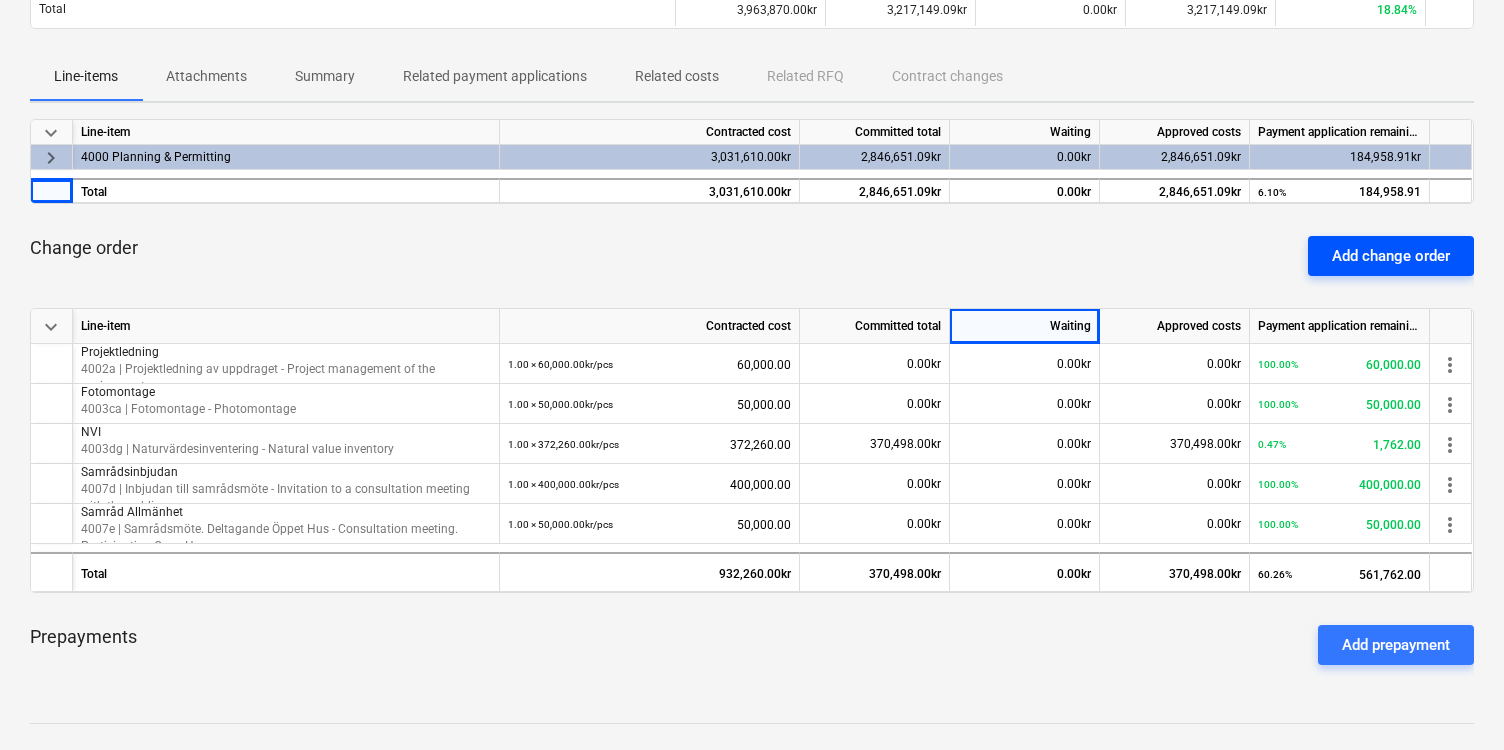 click on "Add change order" at bounding box center (1391, 256) 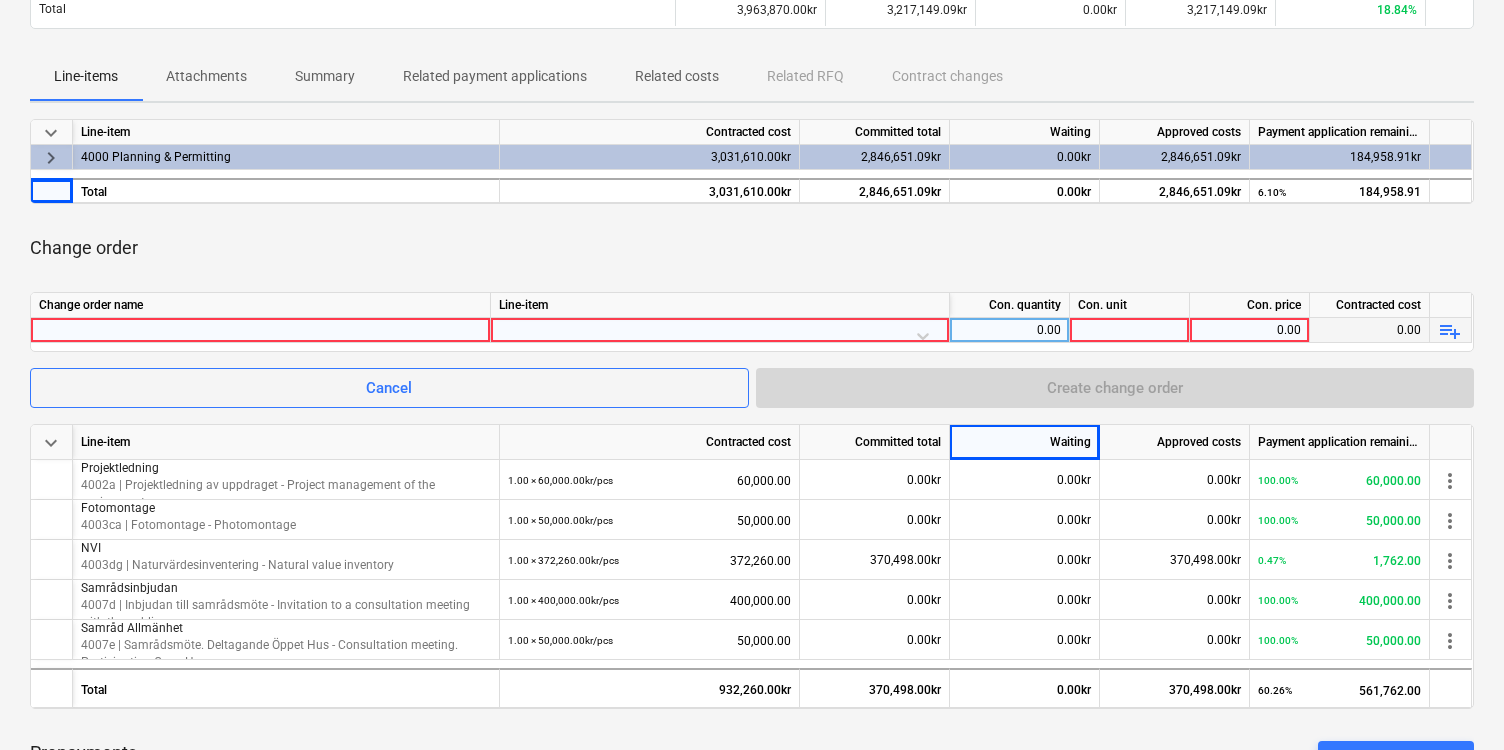 click at bounding box center (260, 330) 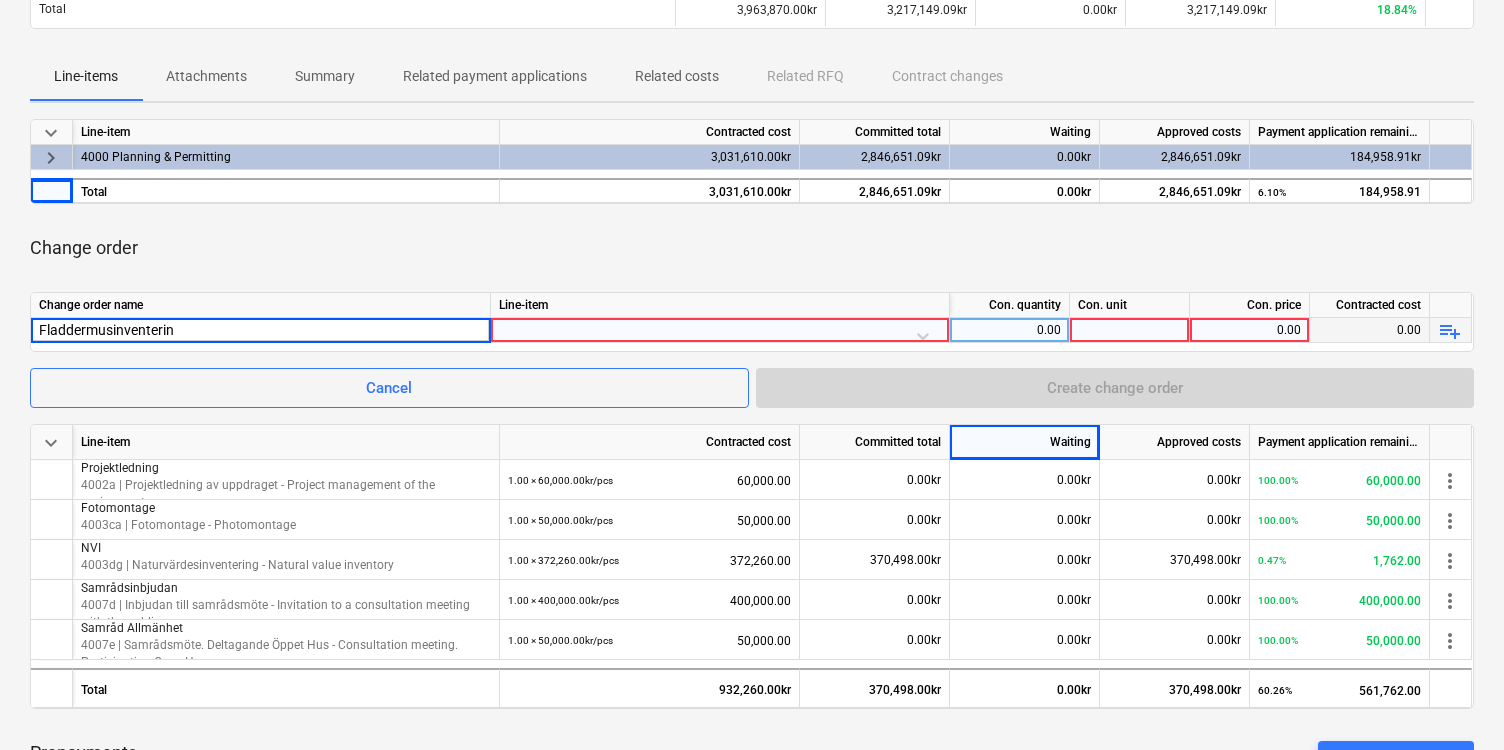 type on "Fladdermusinventering" 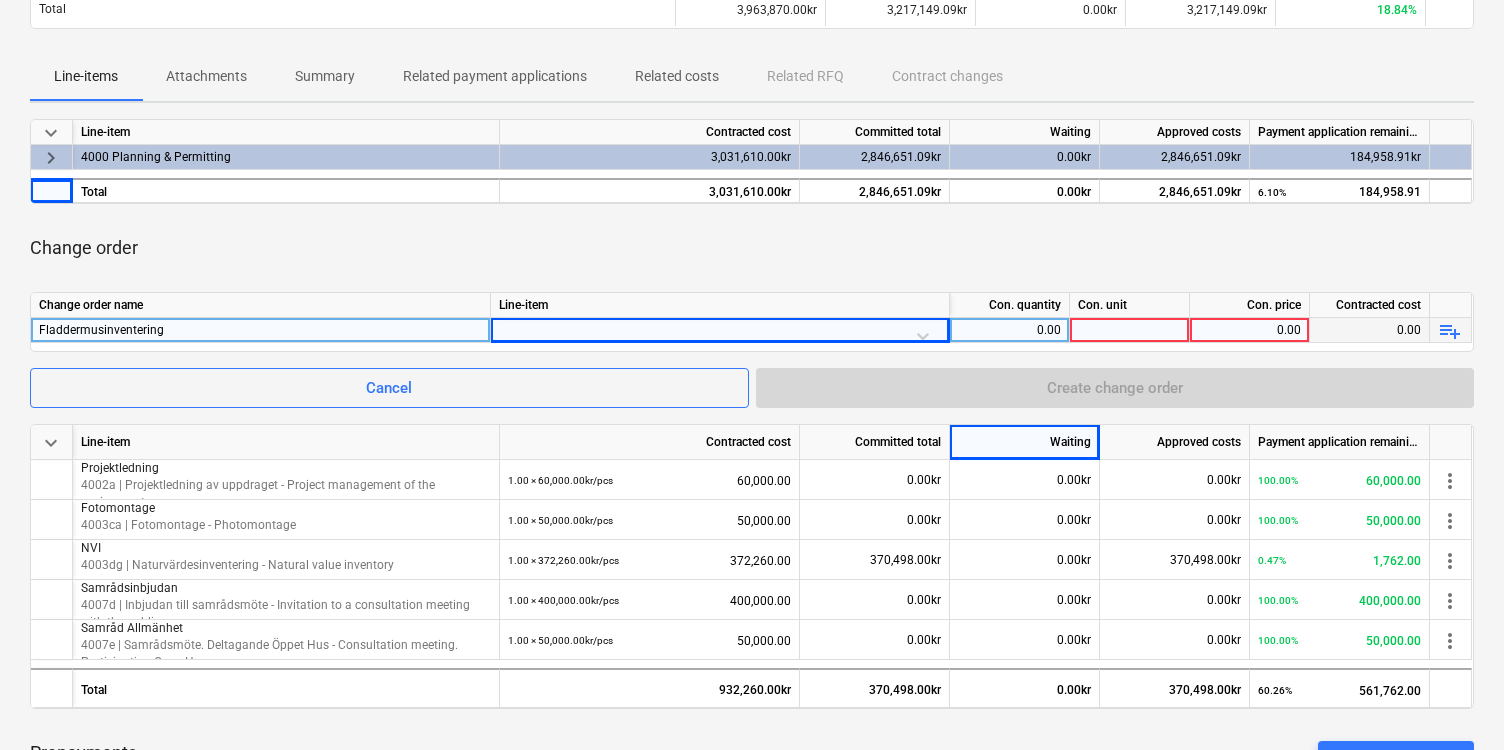 click at bounding box center [720, 335] 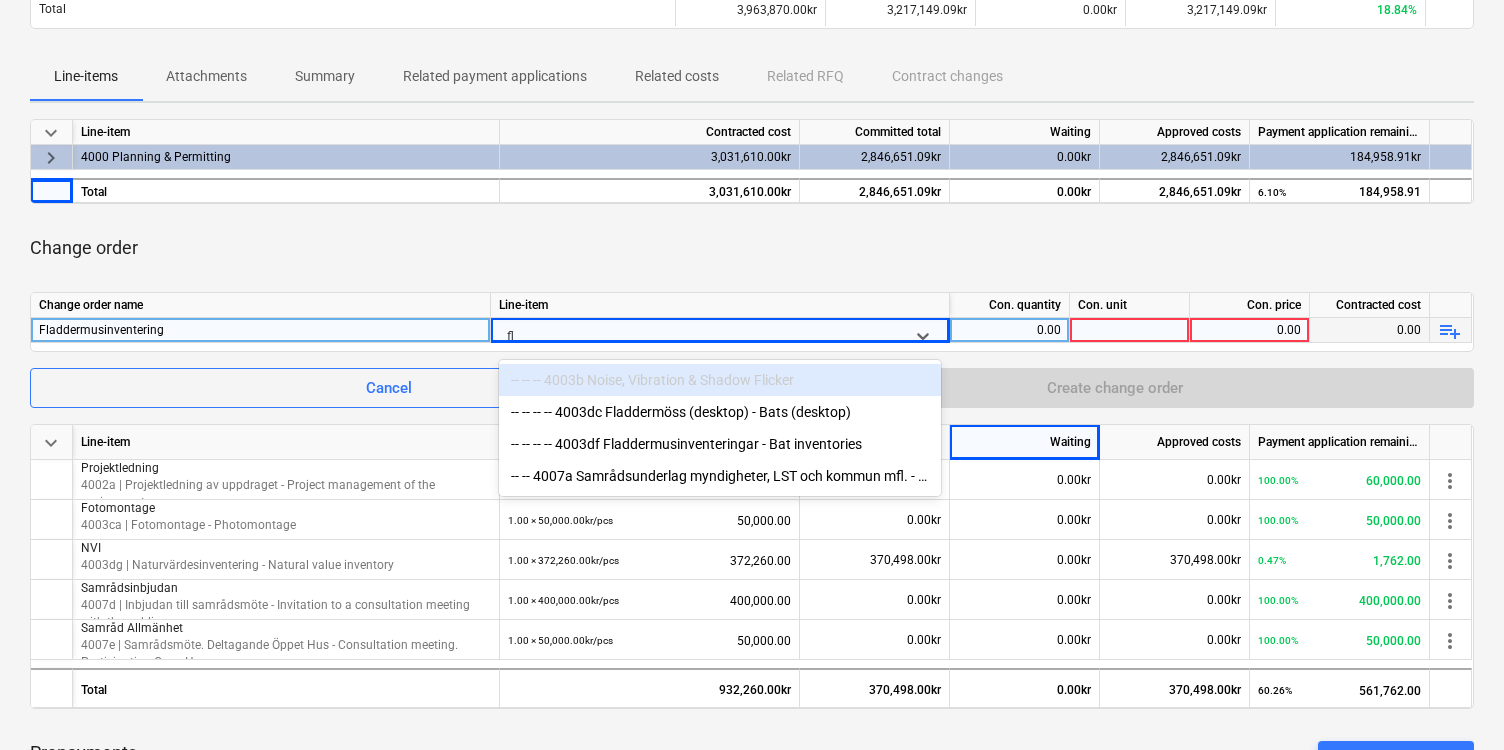 type on "fla" 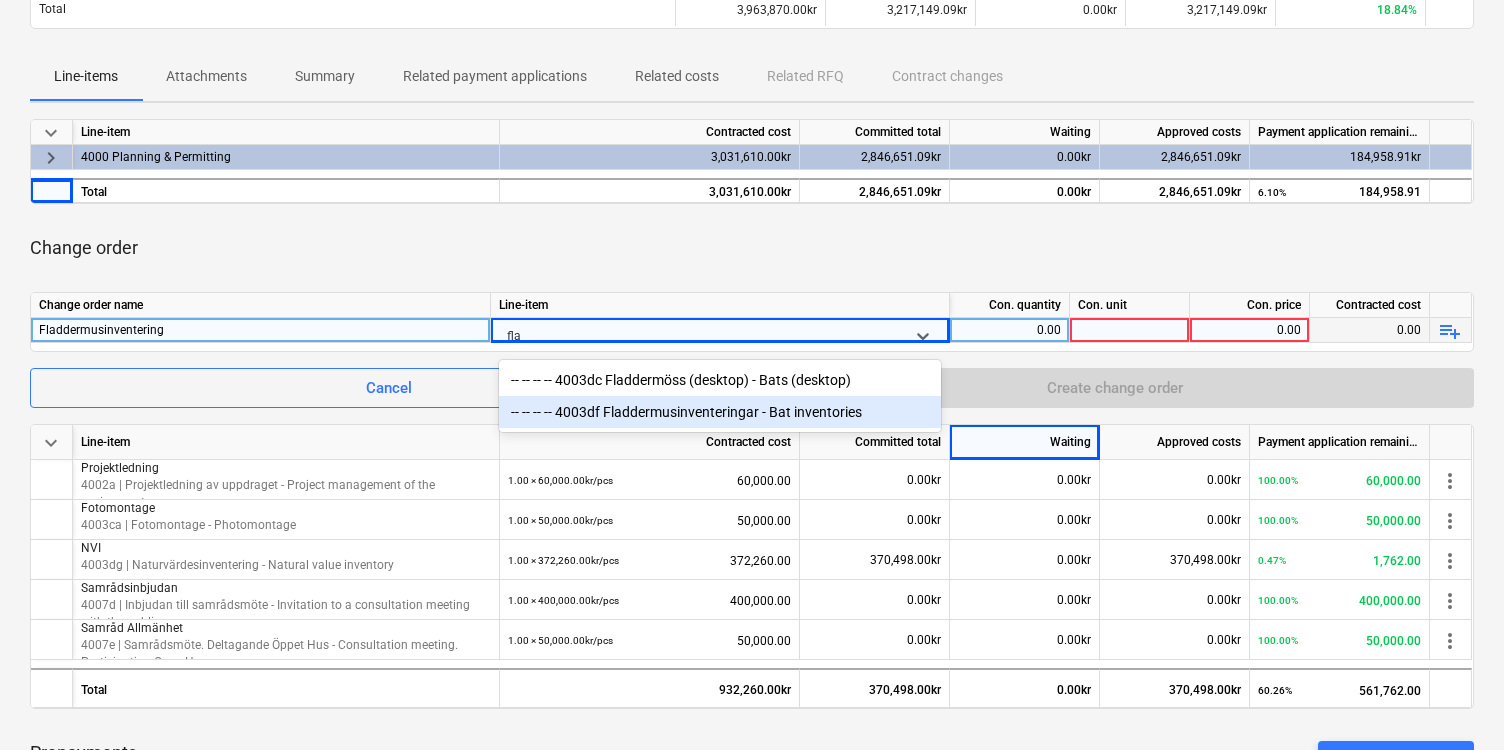 click on "-- -- -- --  4003df Fladdermusinventeringar - Bat inventories" at bounding box center (720, 412) 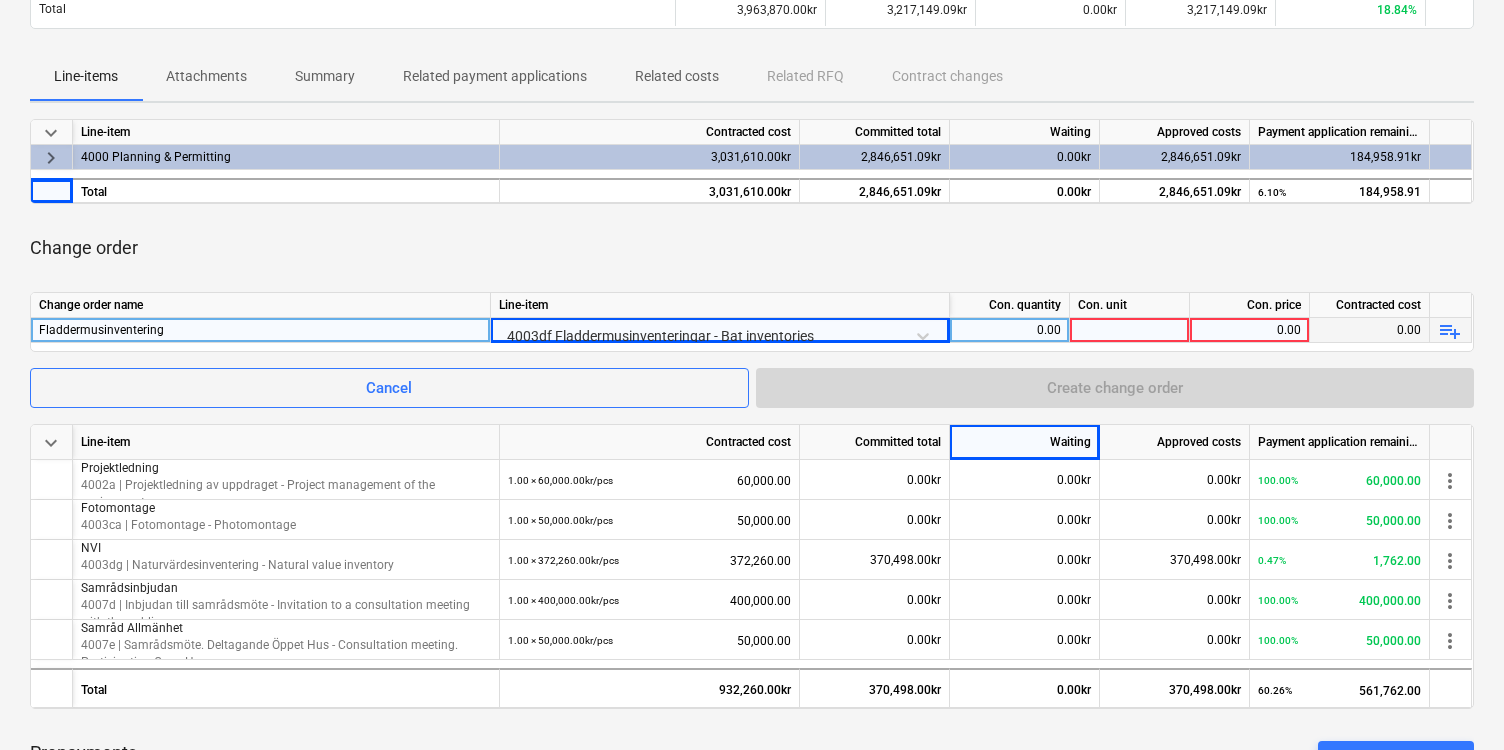 click on "0.00" at bounding box center (1009, 330) 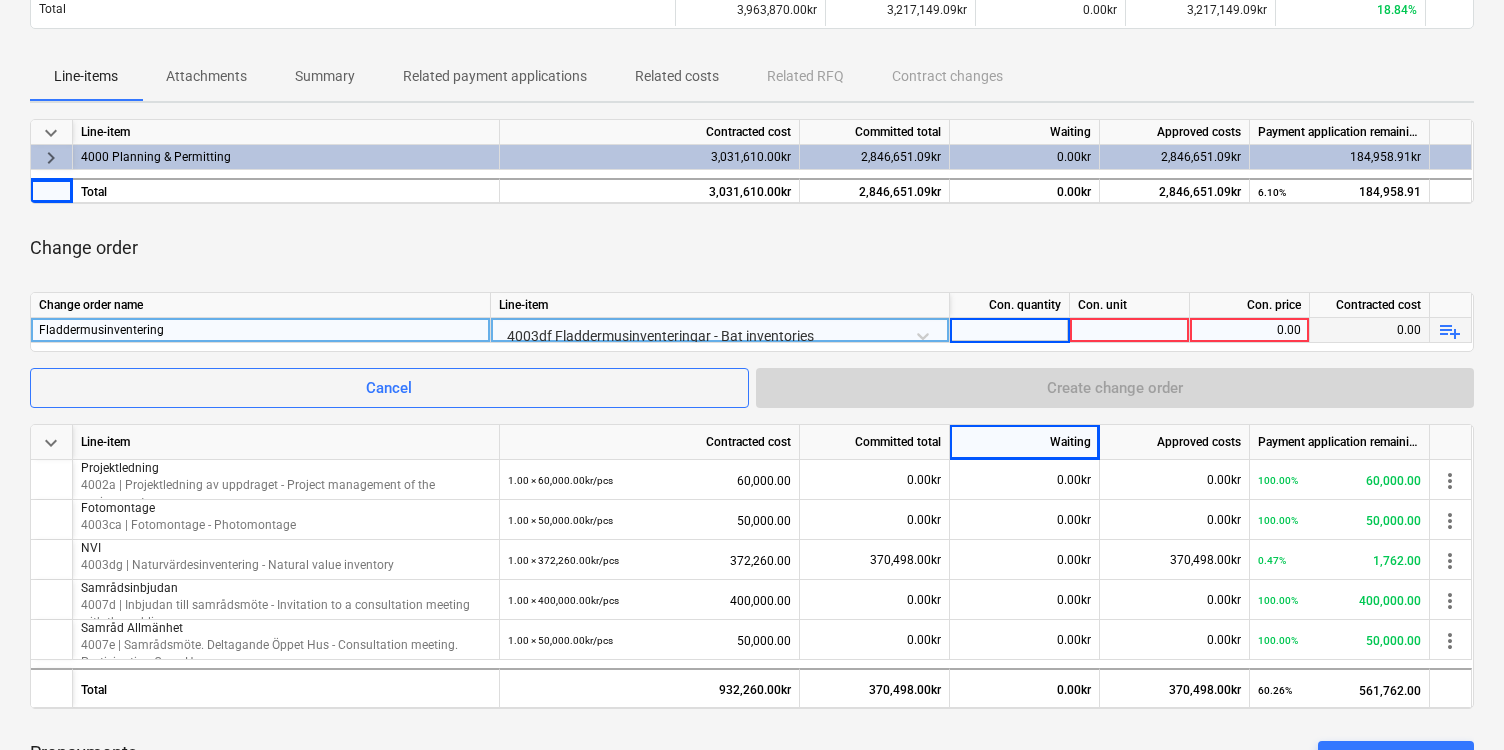 type on "1" 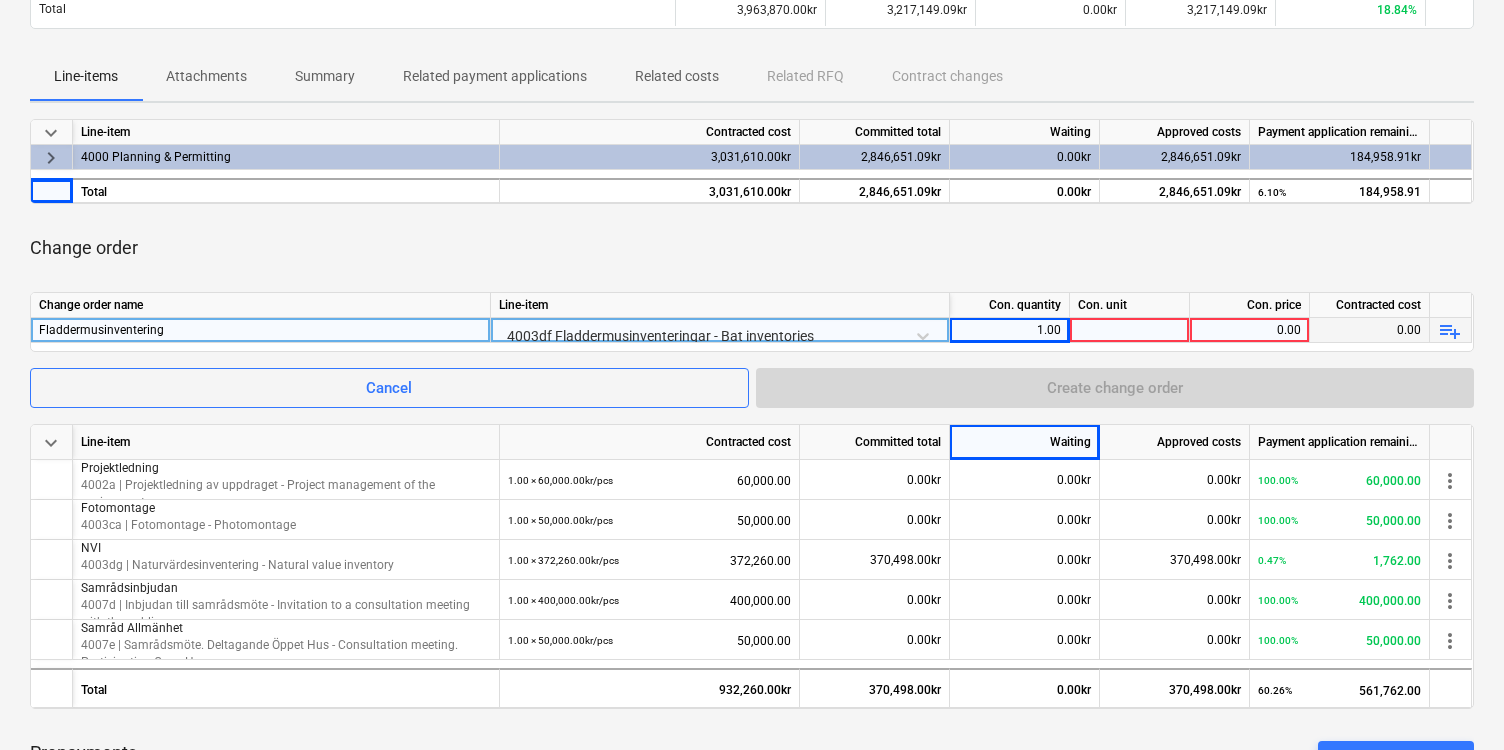 click at bounding box center [1130, 330] 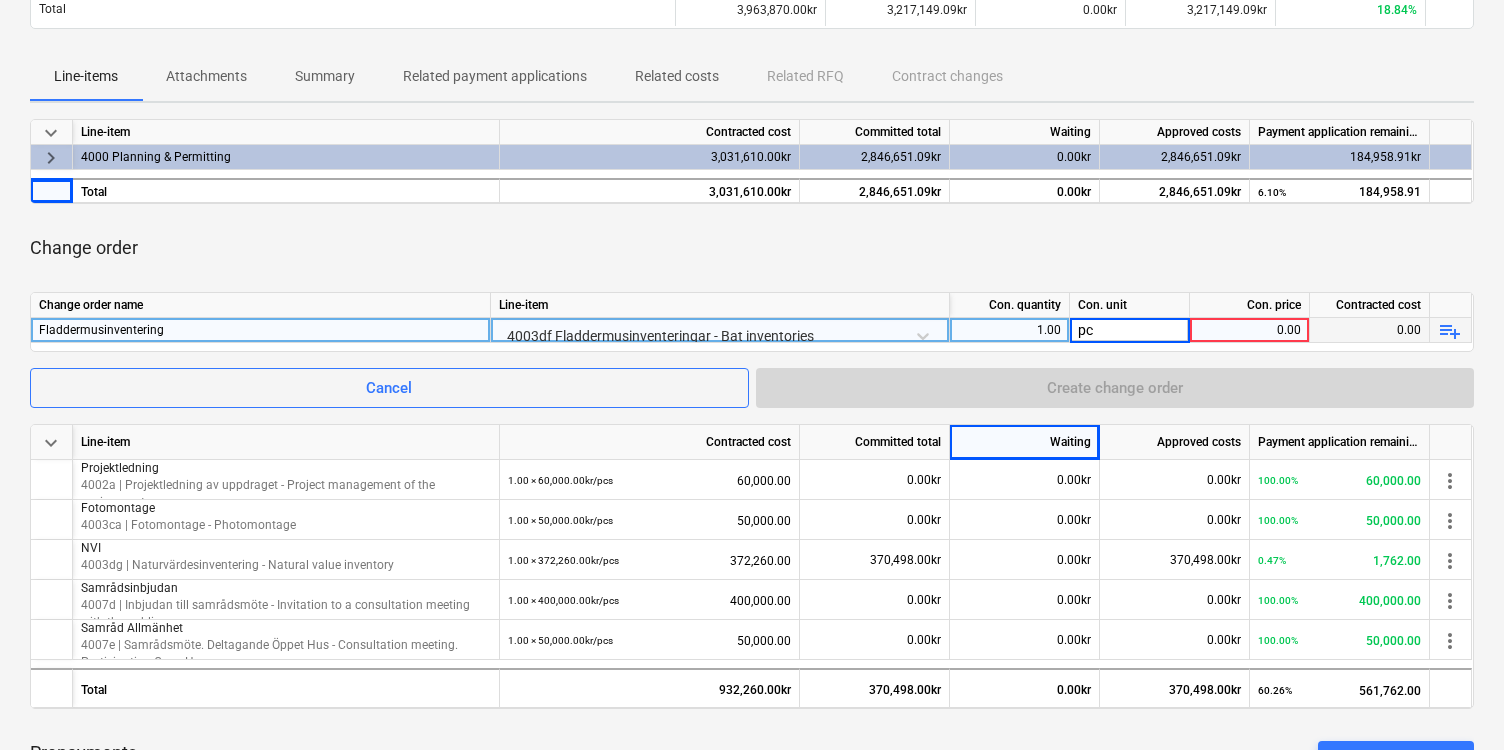 type on "pcs" 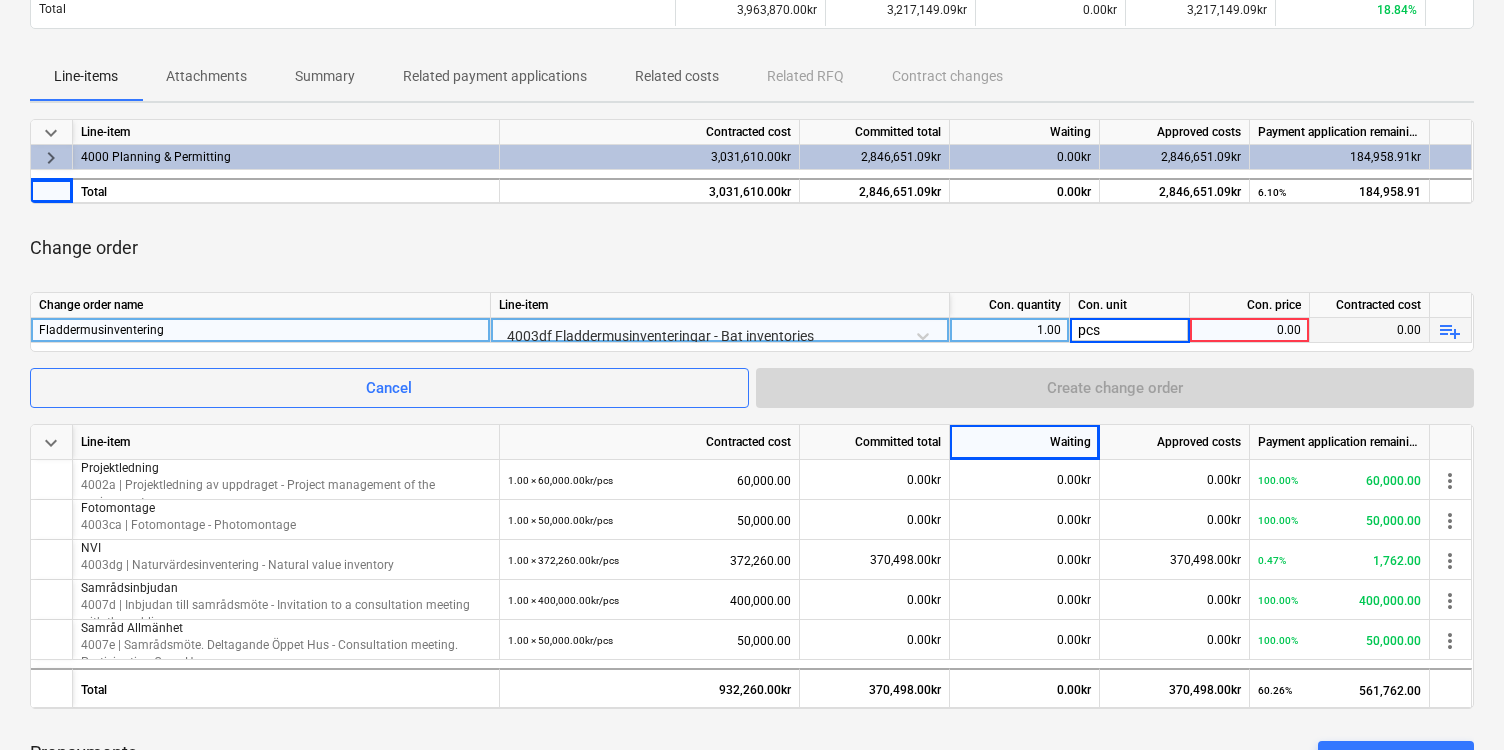 click on "0.00" at bounding box center [1249, 330] 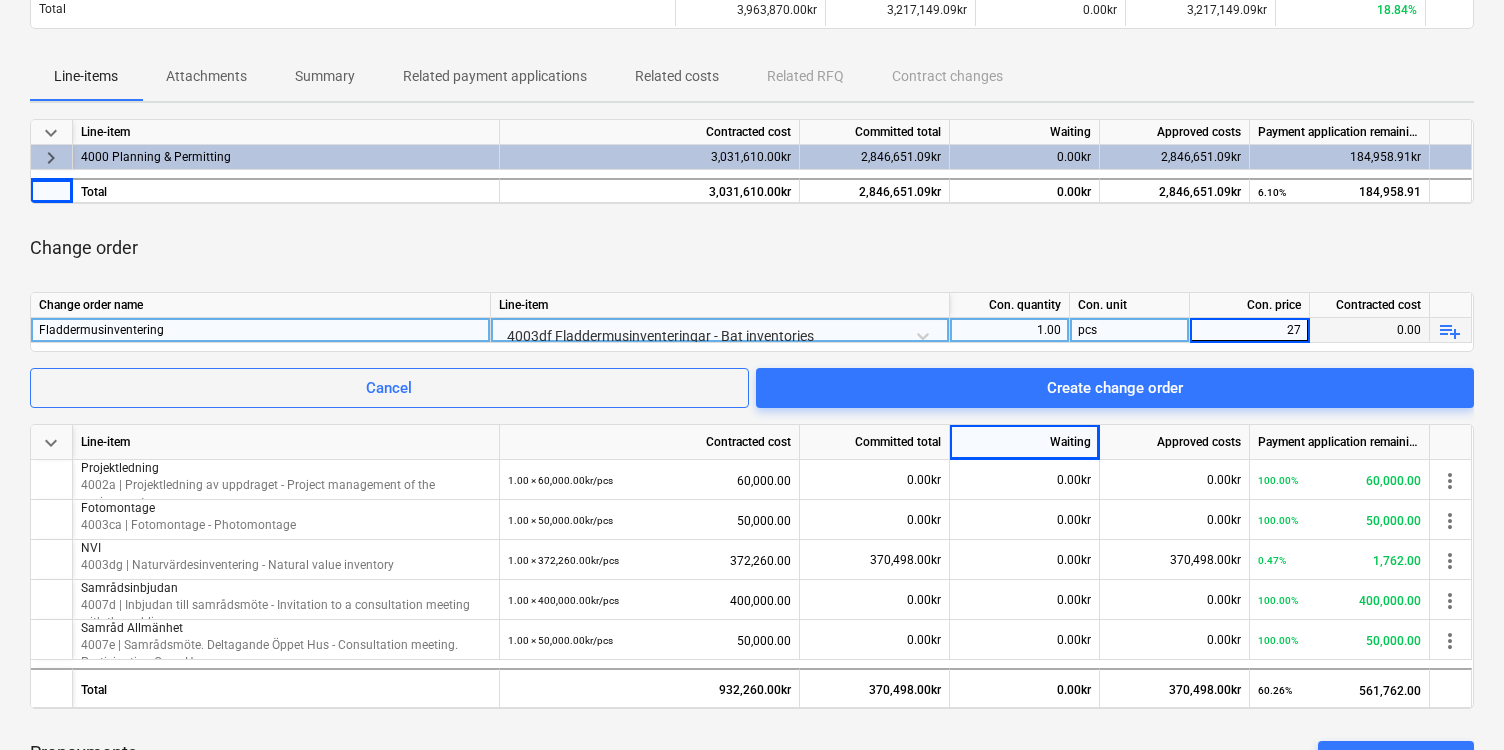 type on "275" 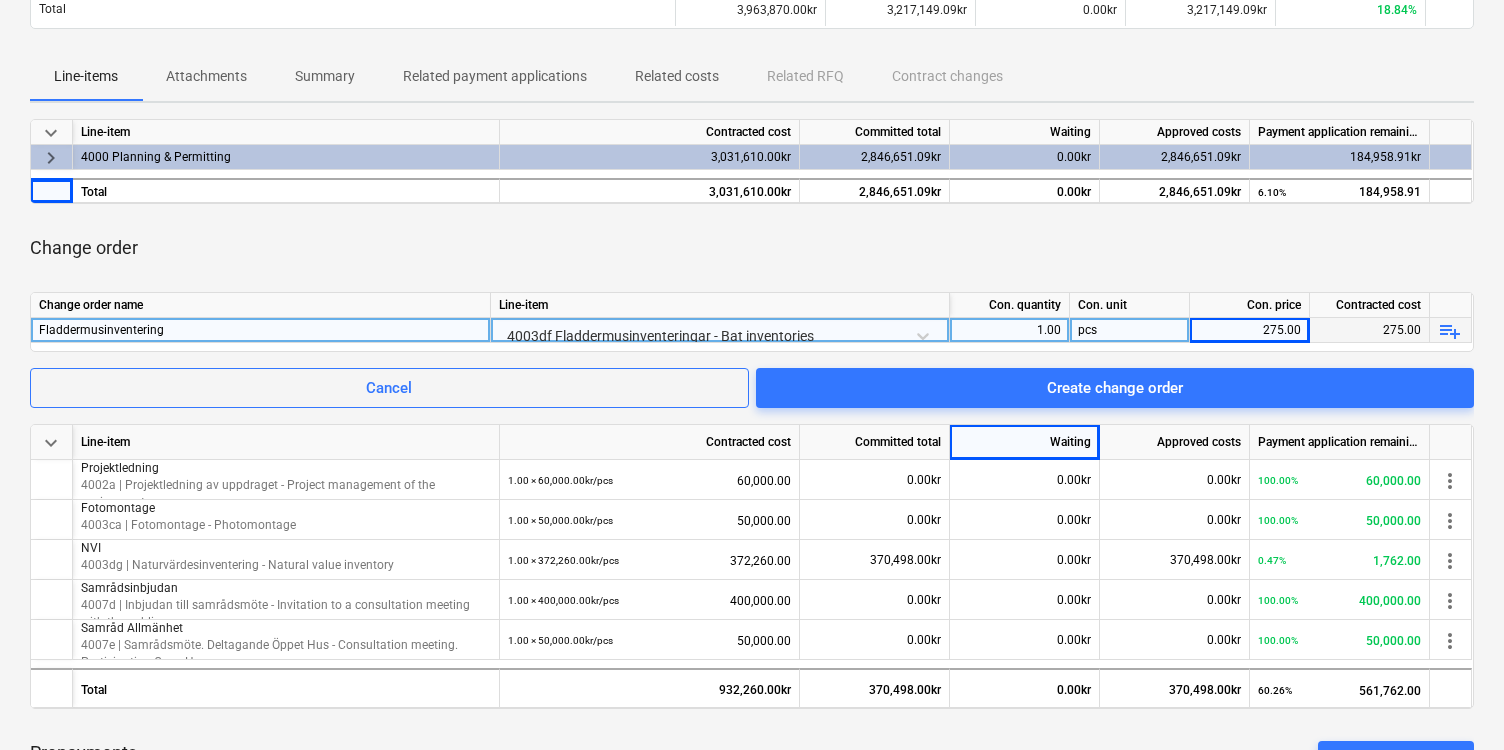 click on "275.00" at bounding box center [1249, 330] 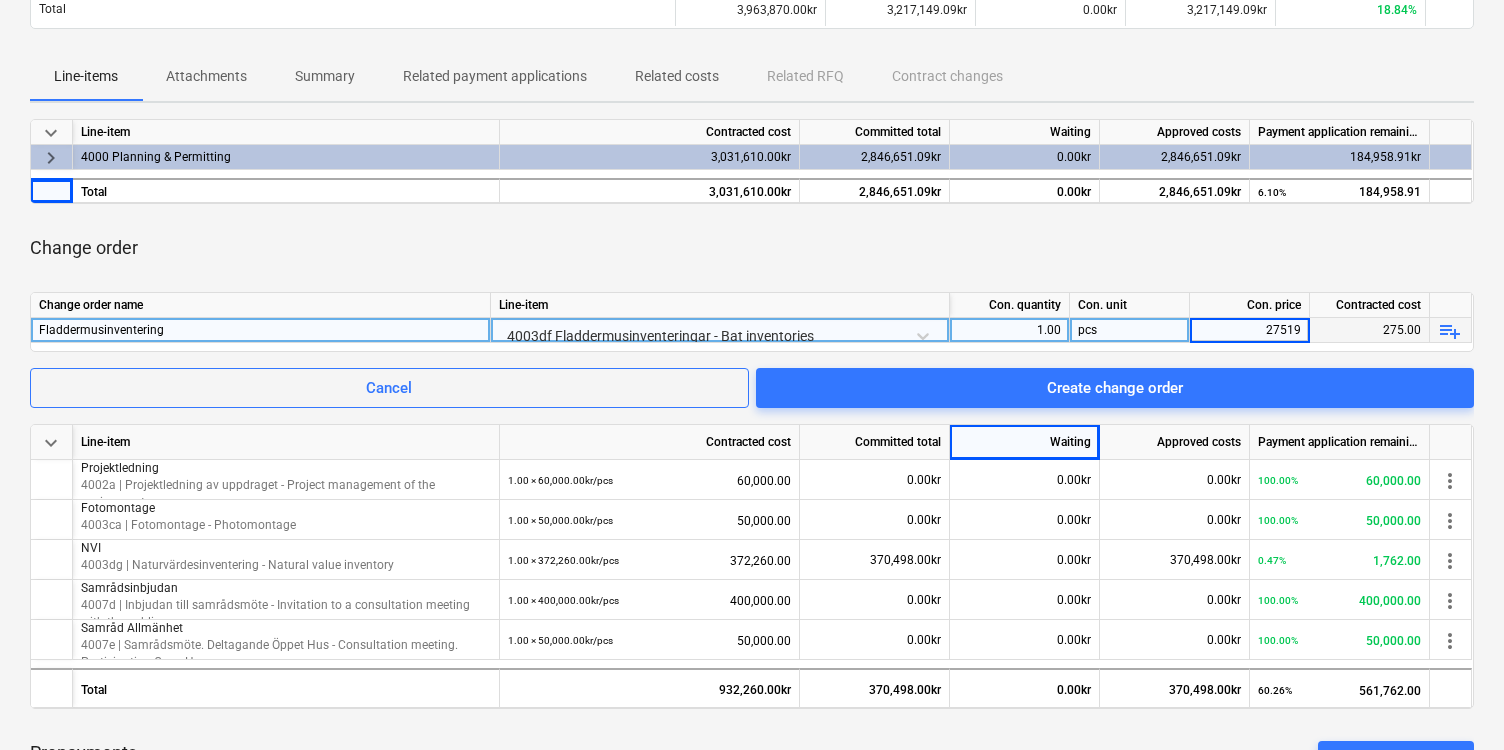 type on "275190" 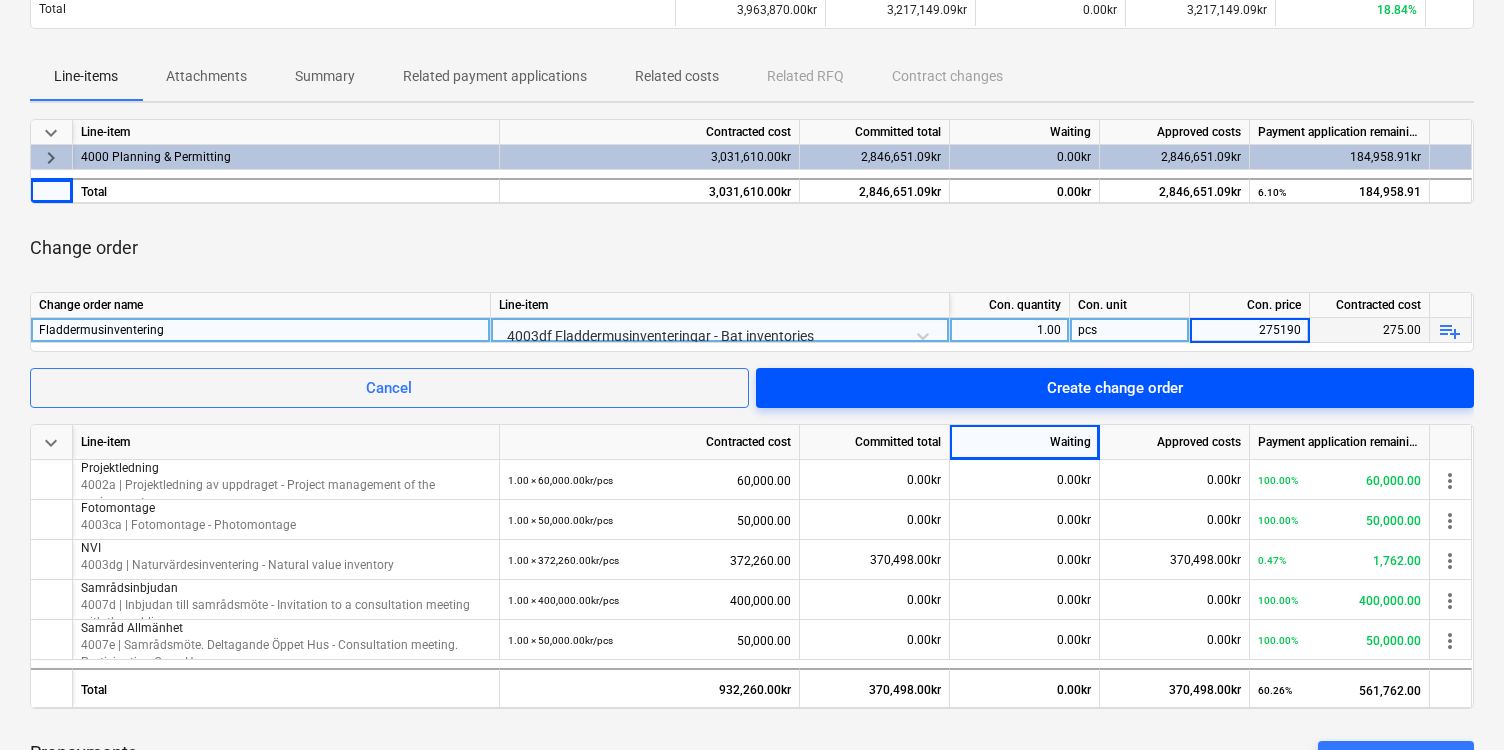 click on "Create change order" at bounding box center [1115, 388] 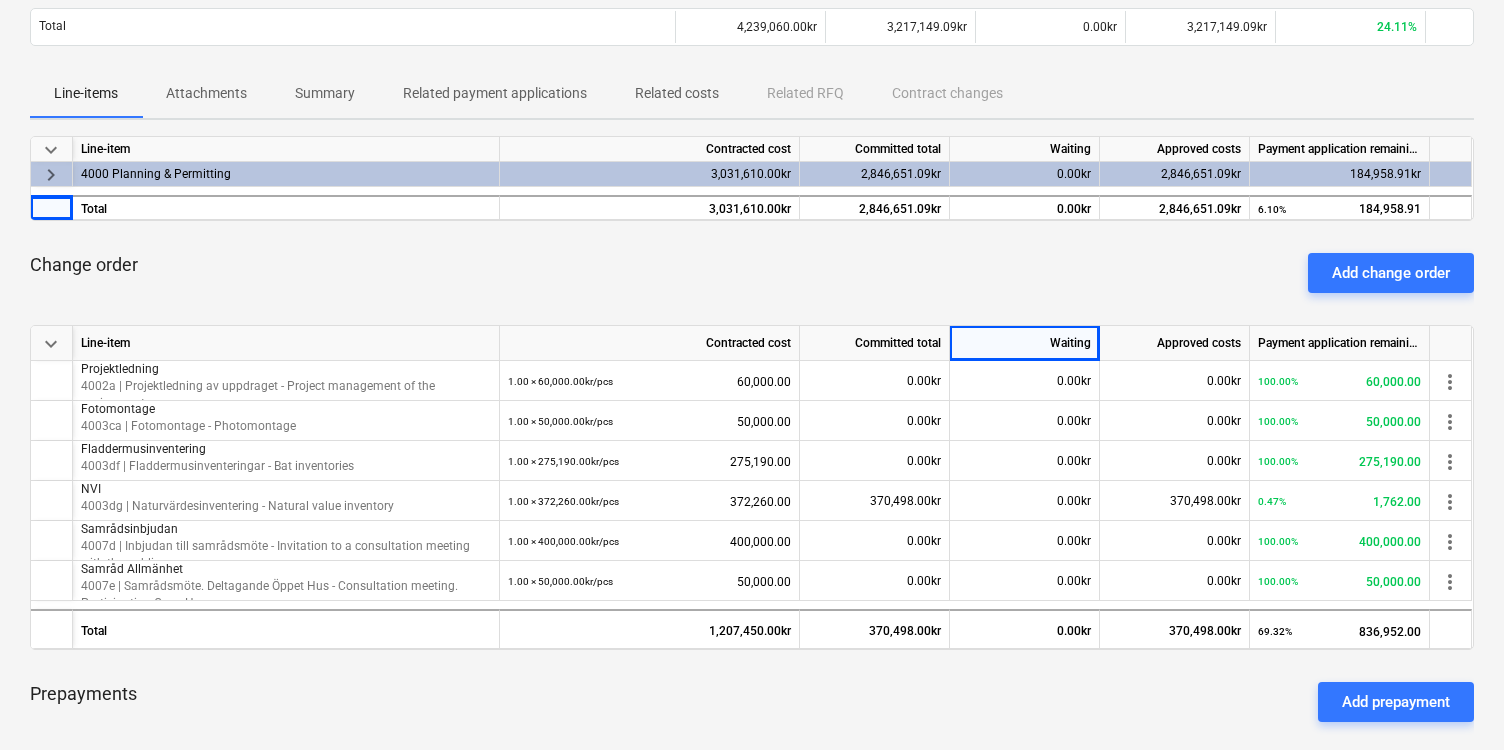 scroll, scrollTop: 236, scrollLeft: 0, axis: vertical 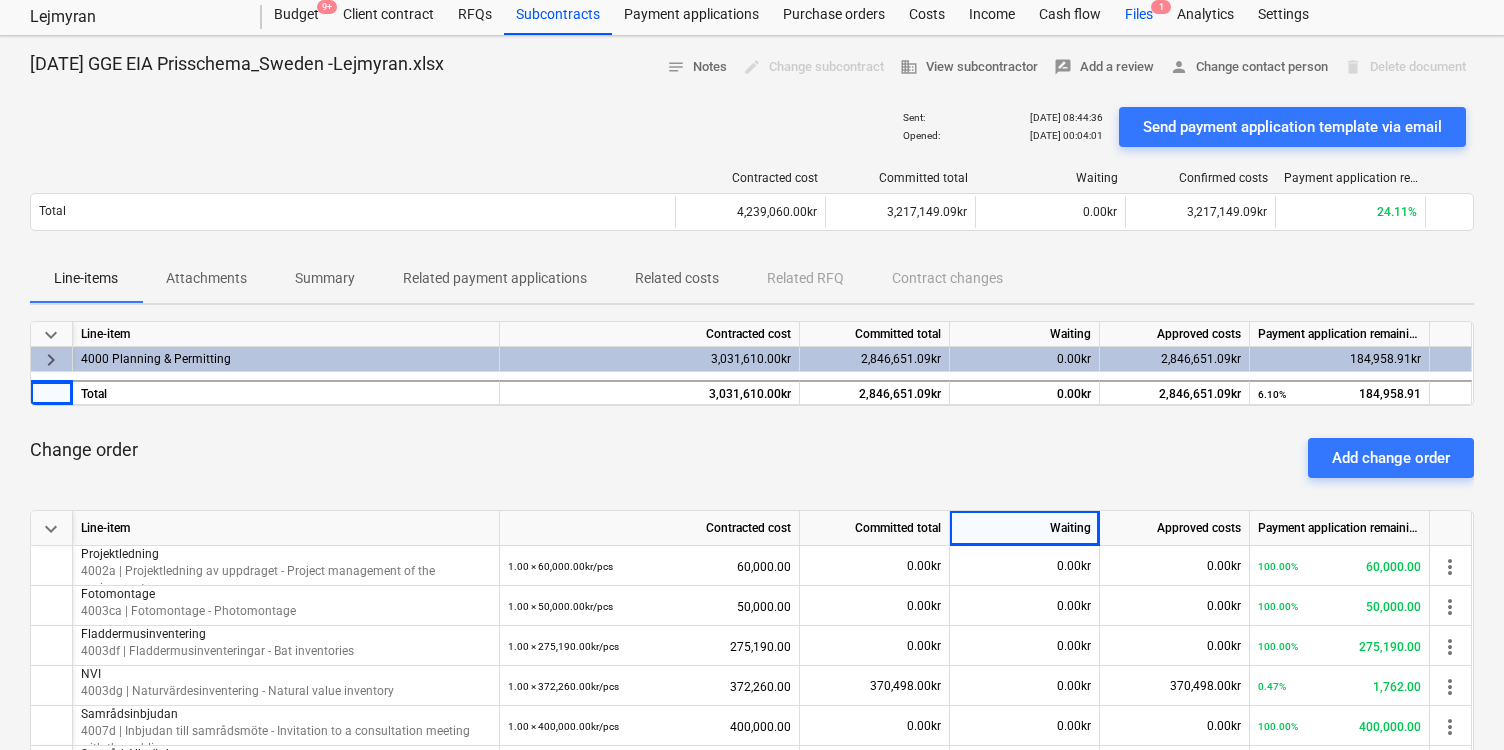 click on "Files 1" at bounding box center [1139, 15] 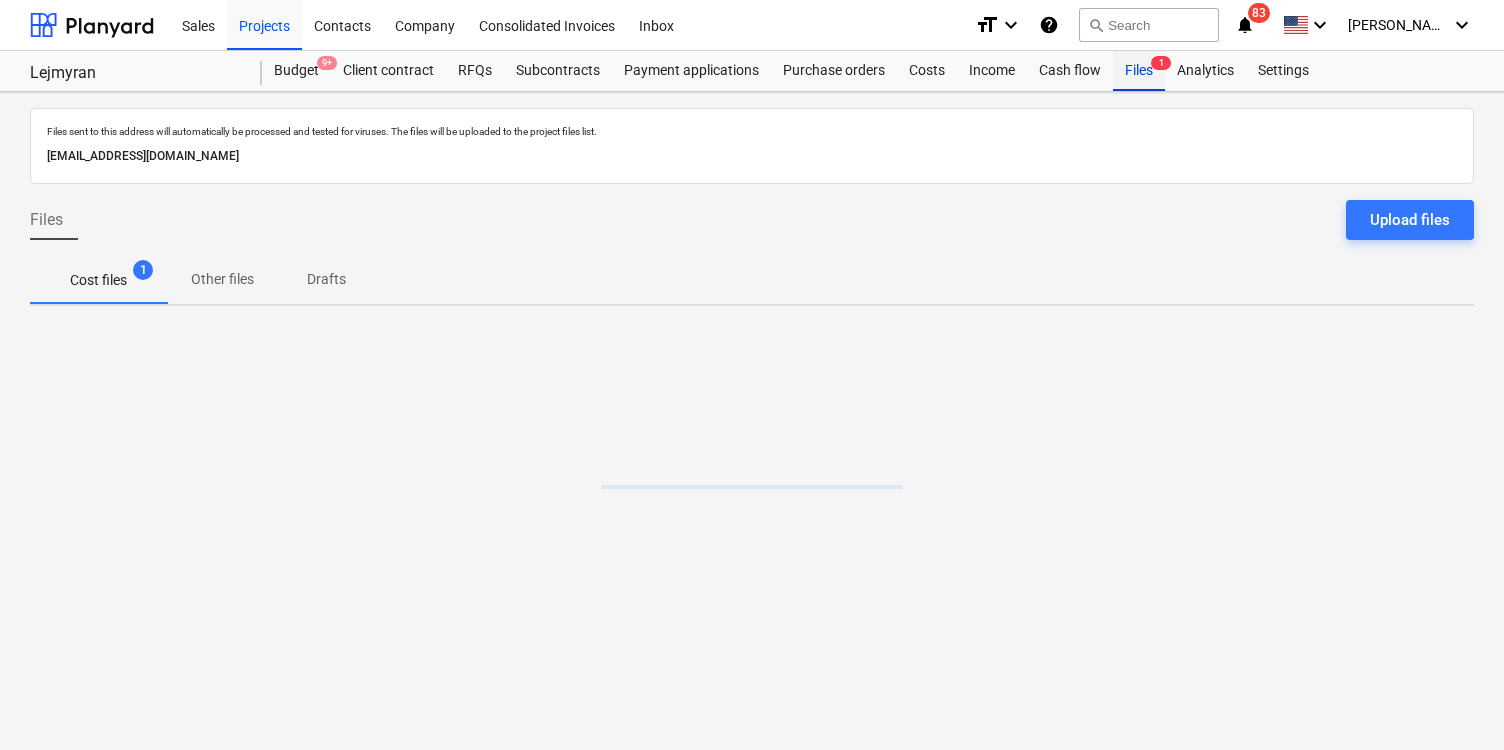 scroll, scrollTop: 0, scrollLeft: 0, axis: both 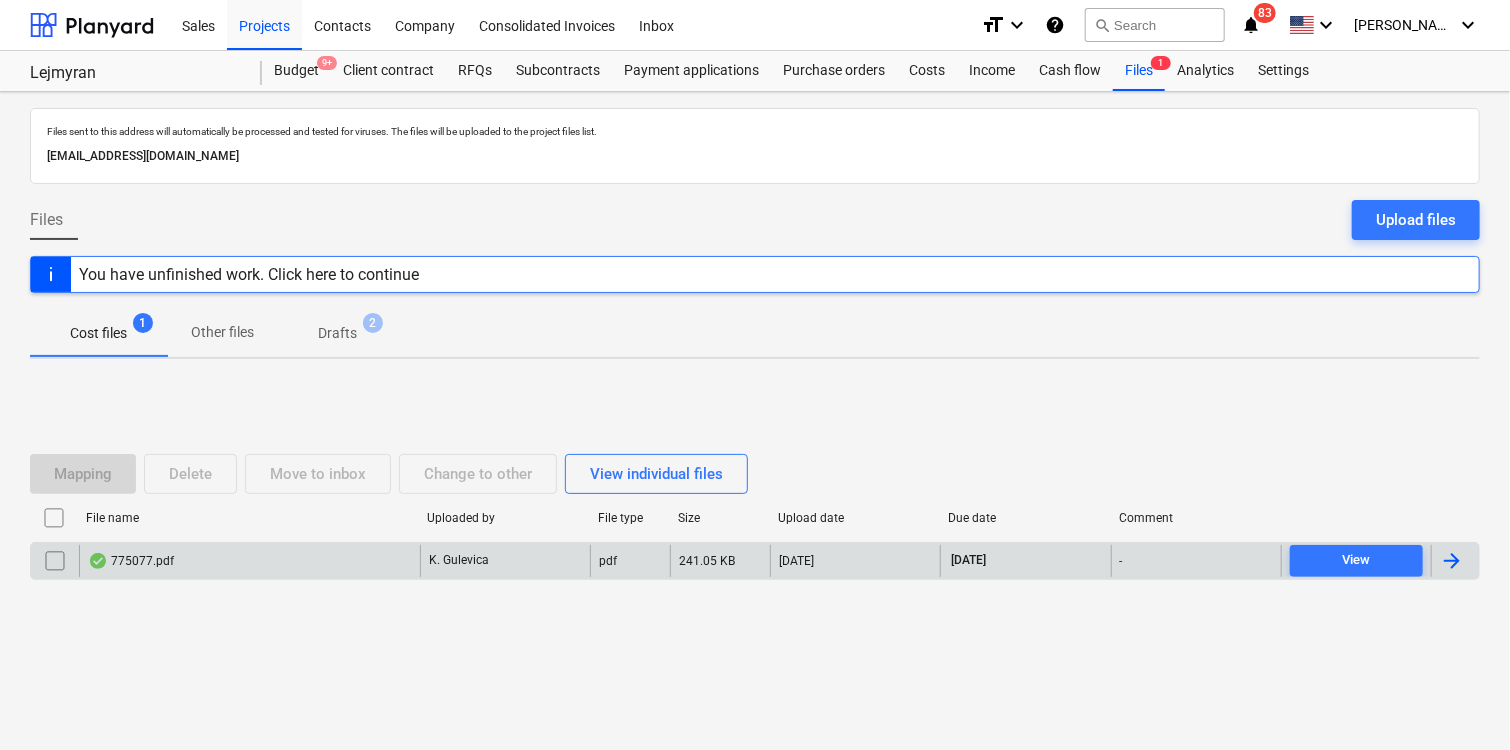 click at bounding box center [1452, 561] 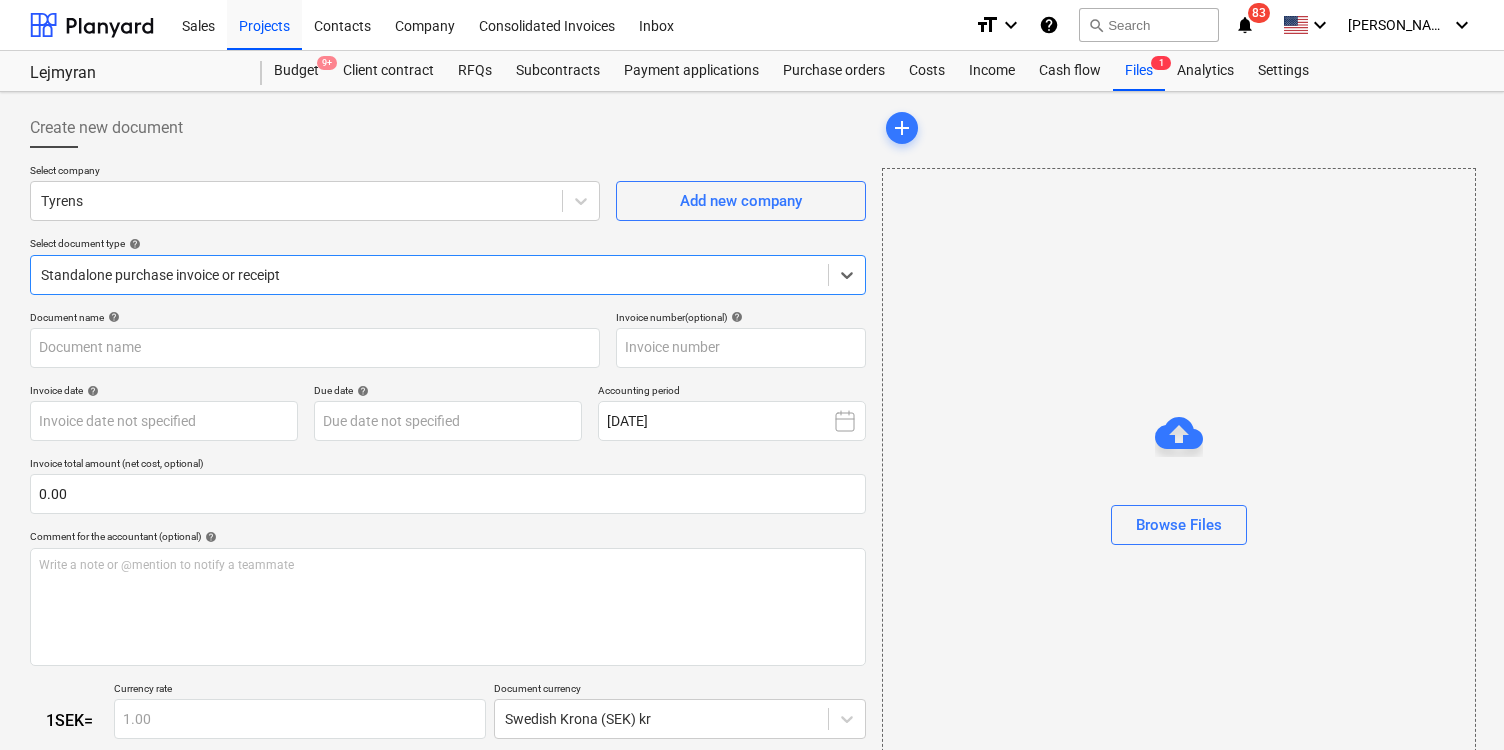 type on "775077" 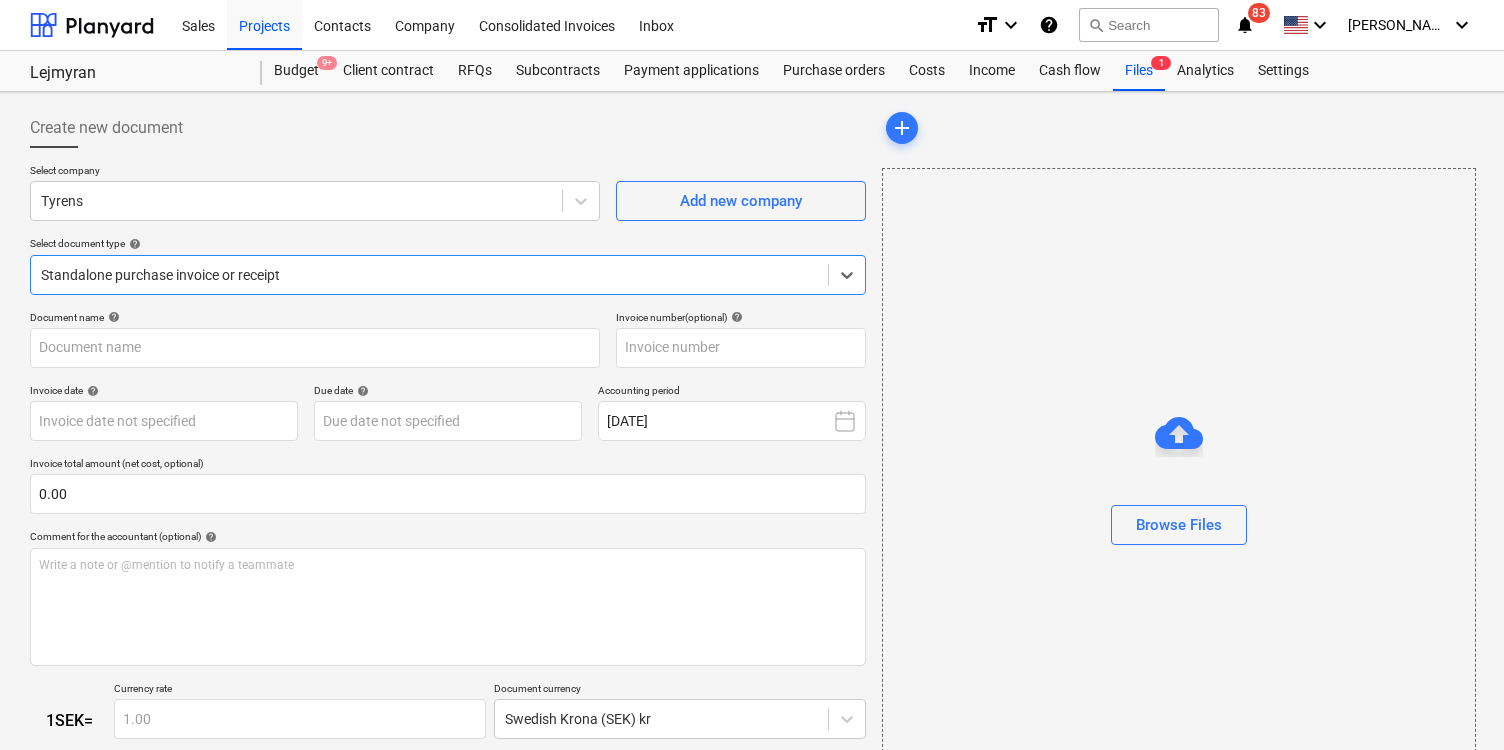 type on "775077" 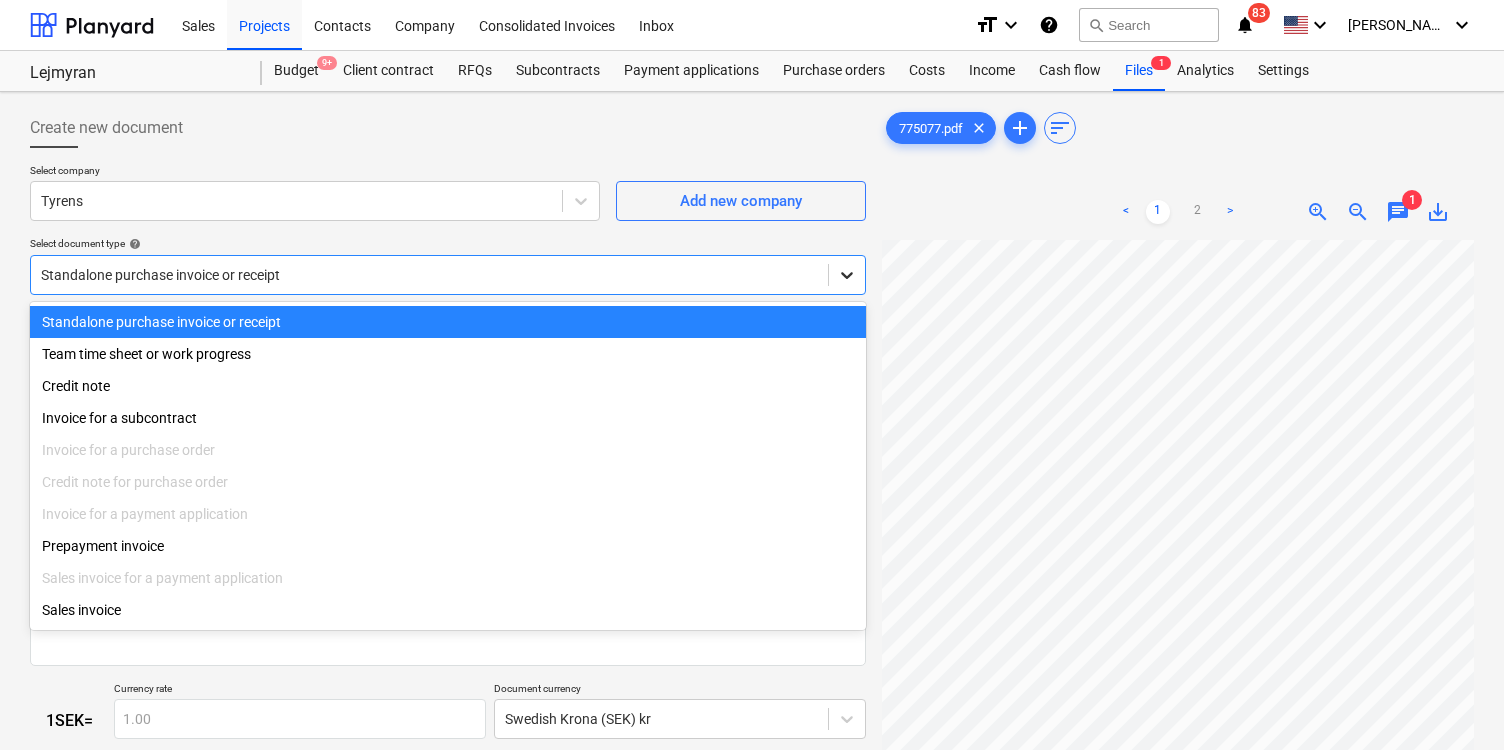 click 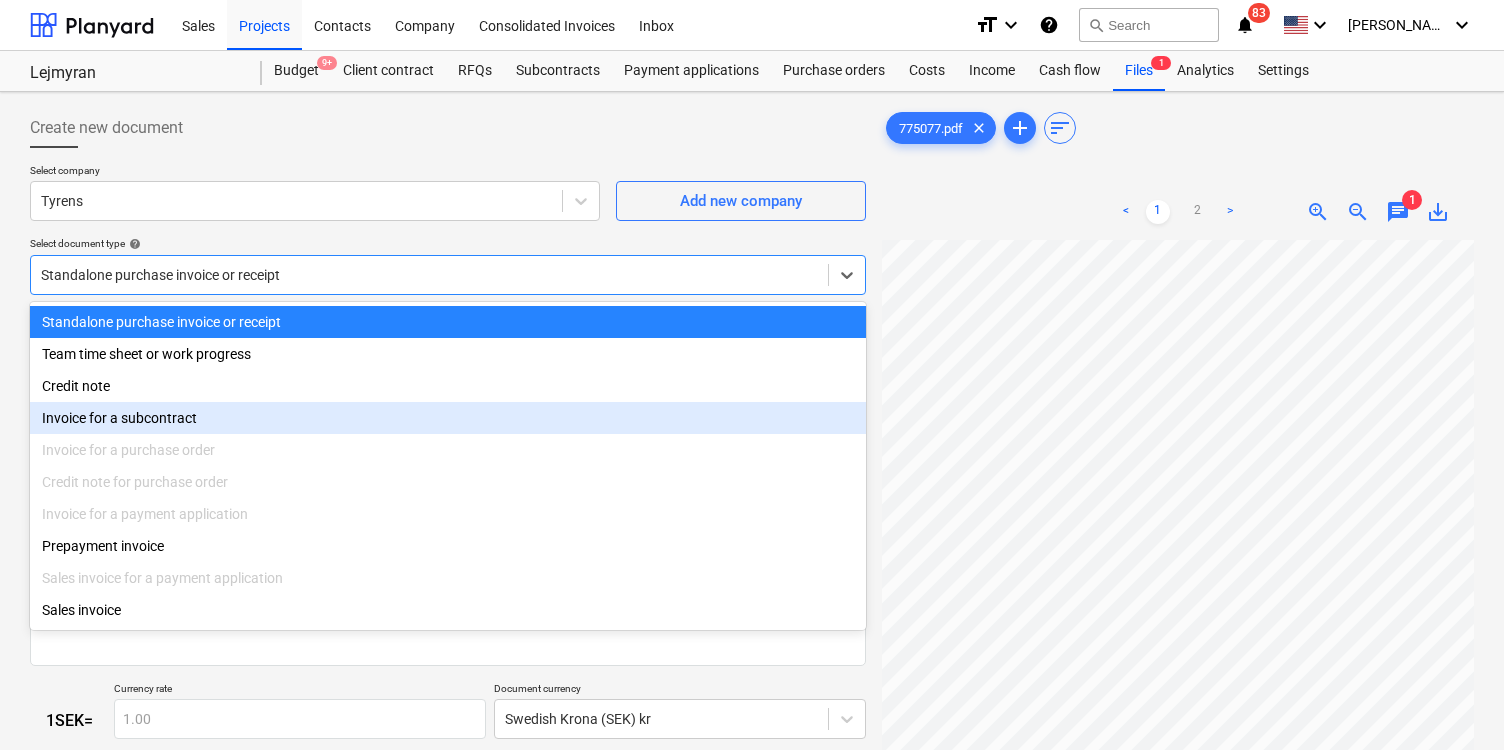 click on "Invoice for a subcontract" at bounding box center (448, 418) 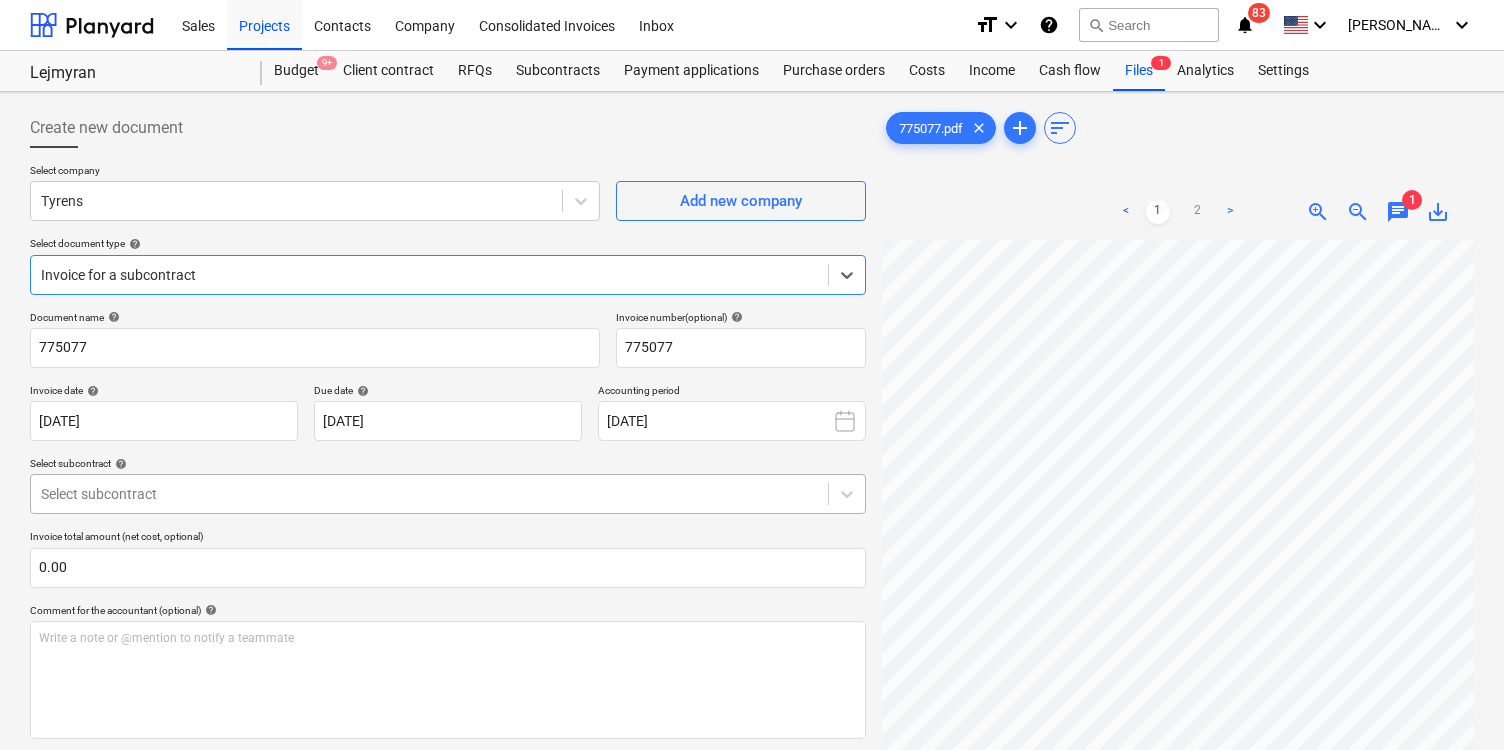 click at bounding box center (429, 494) 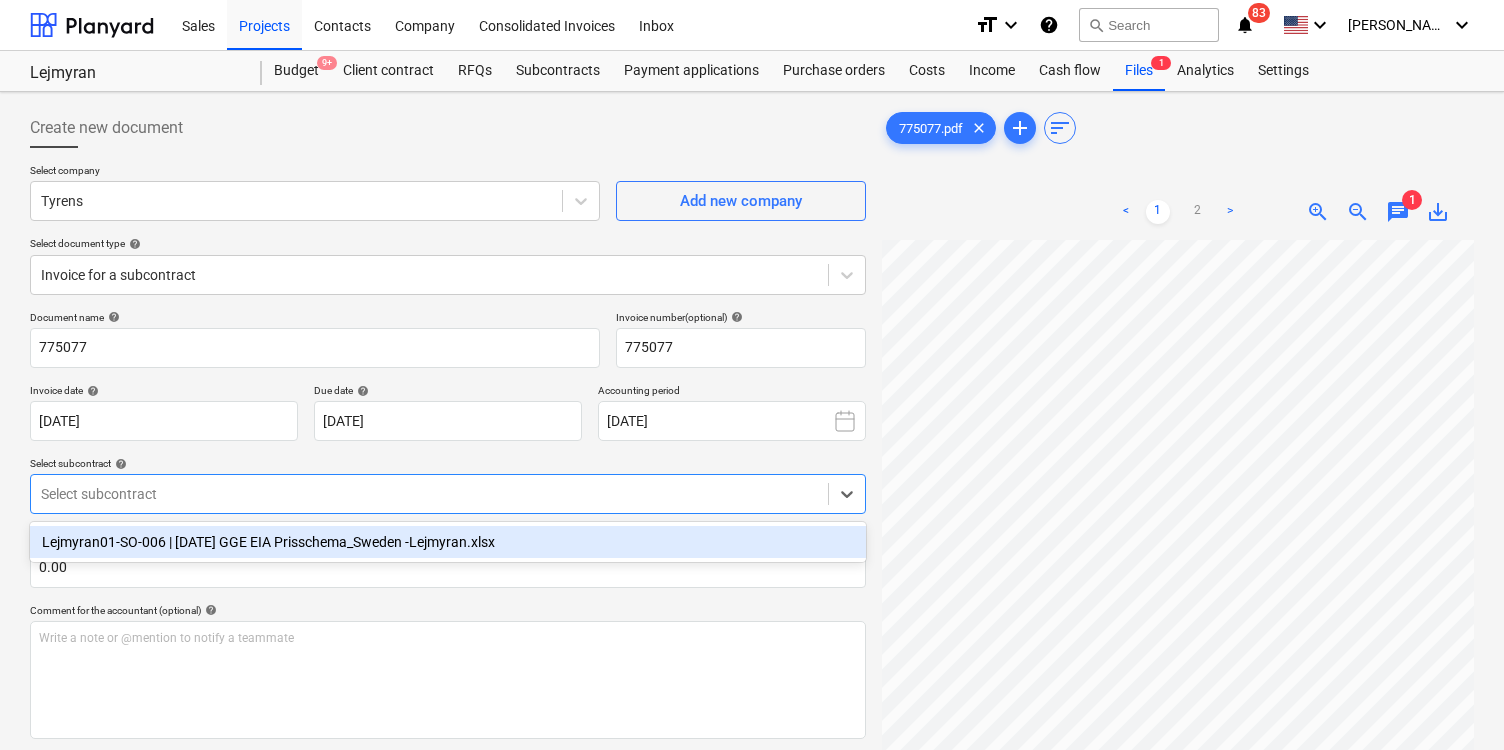 click on "Lejmyran01-SO-006 | [DATE] GGE EIA Prisschema_Sweden -Lejmyran.xlsx" at bounding box center [448, 542] 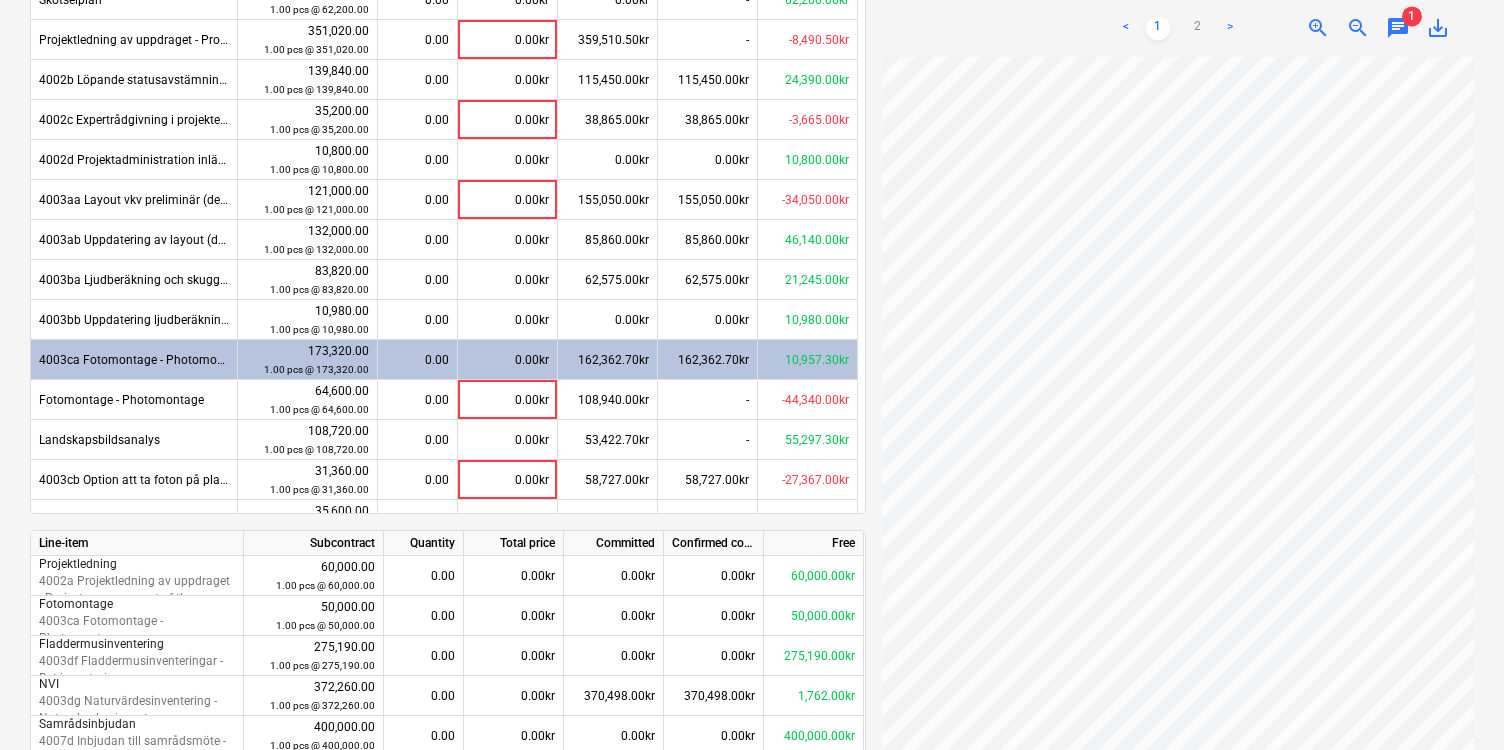 scroll, scrollTop: 954, scrollLeft: 0, axis: vertical 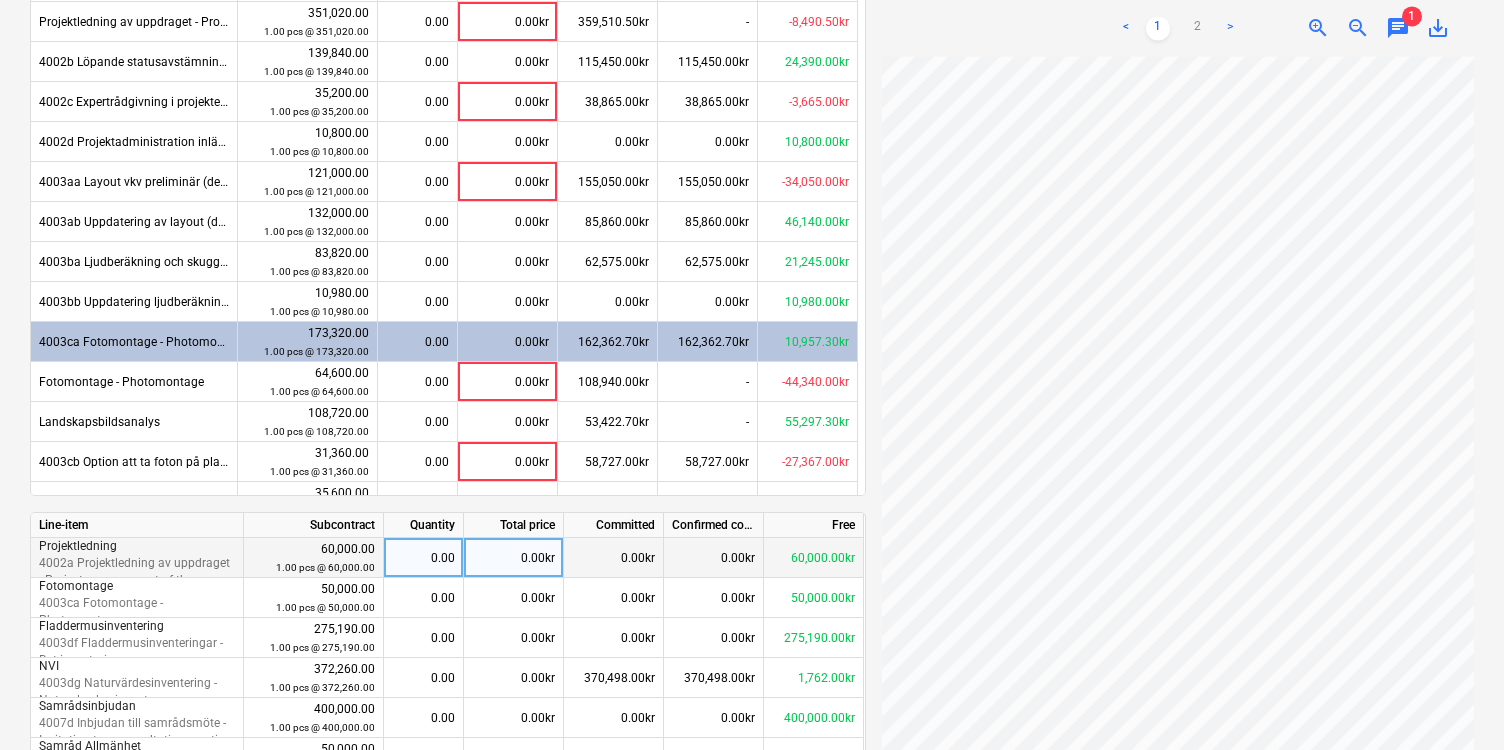 click on "0.00kr" at bounding box center [514, 558] 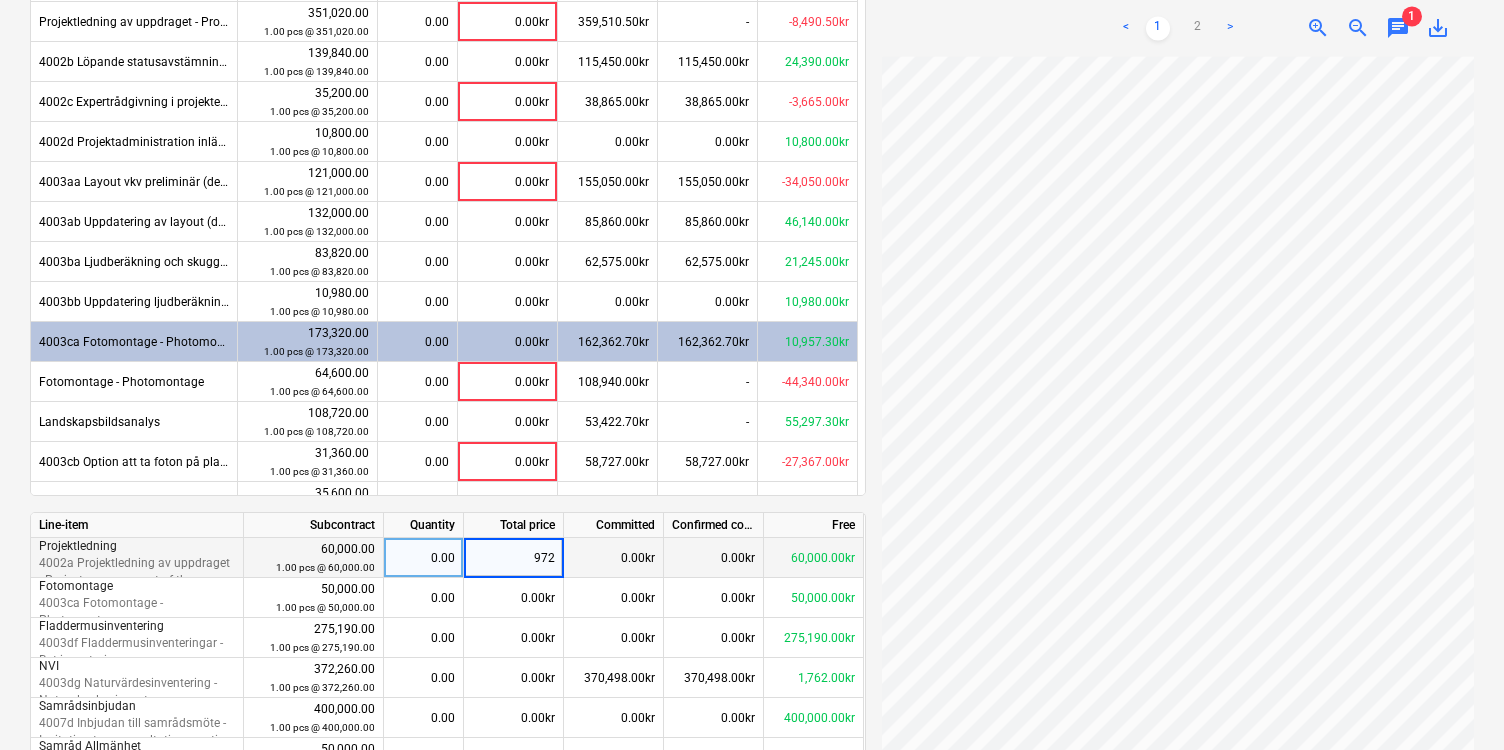 type on "9720" 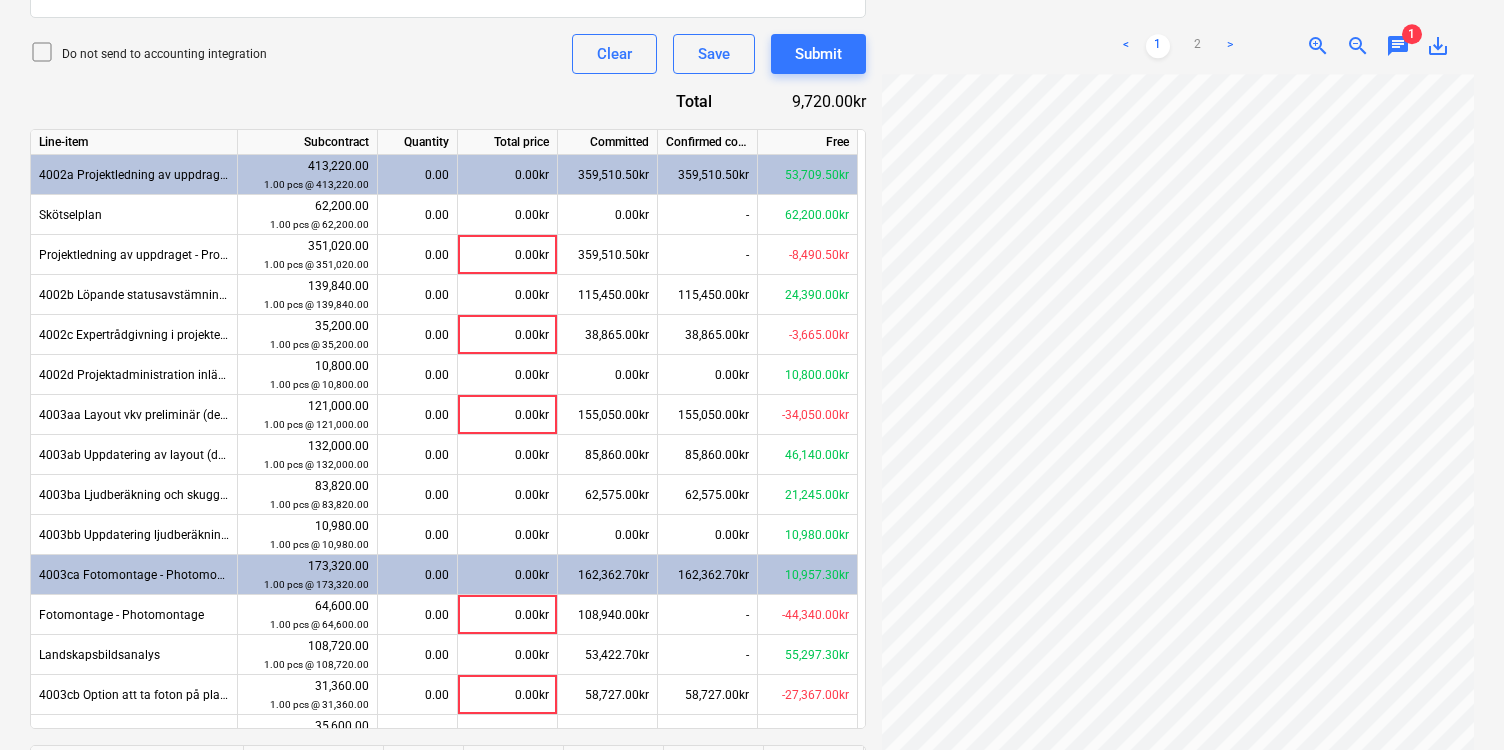 scroll, scrollTop: 724, scrollLeft: 0, axis: vertical 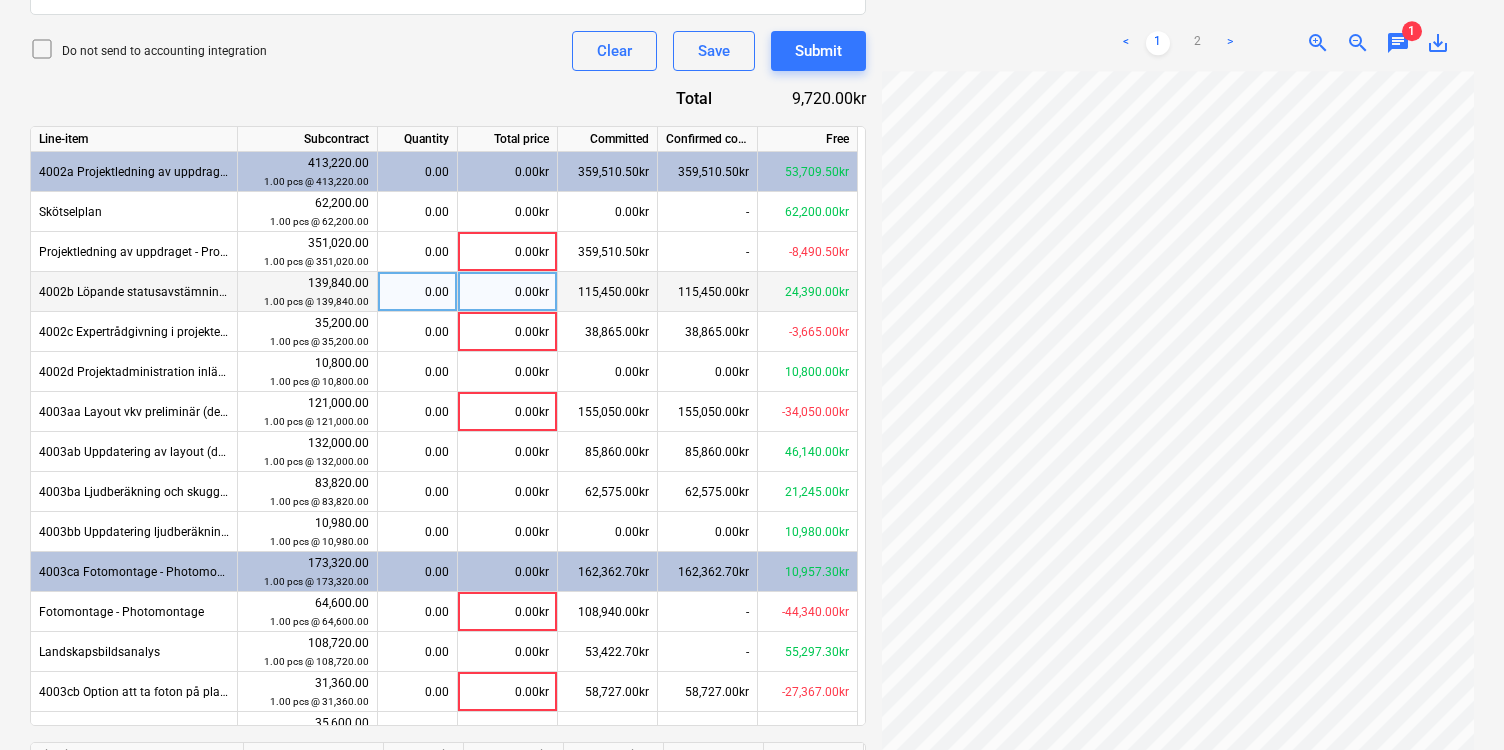 click on "0.00kr" at bounding box center [508, 292] 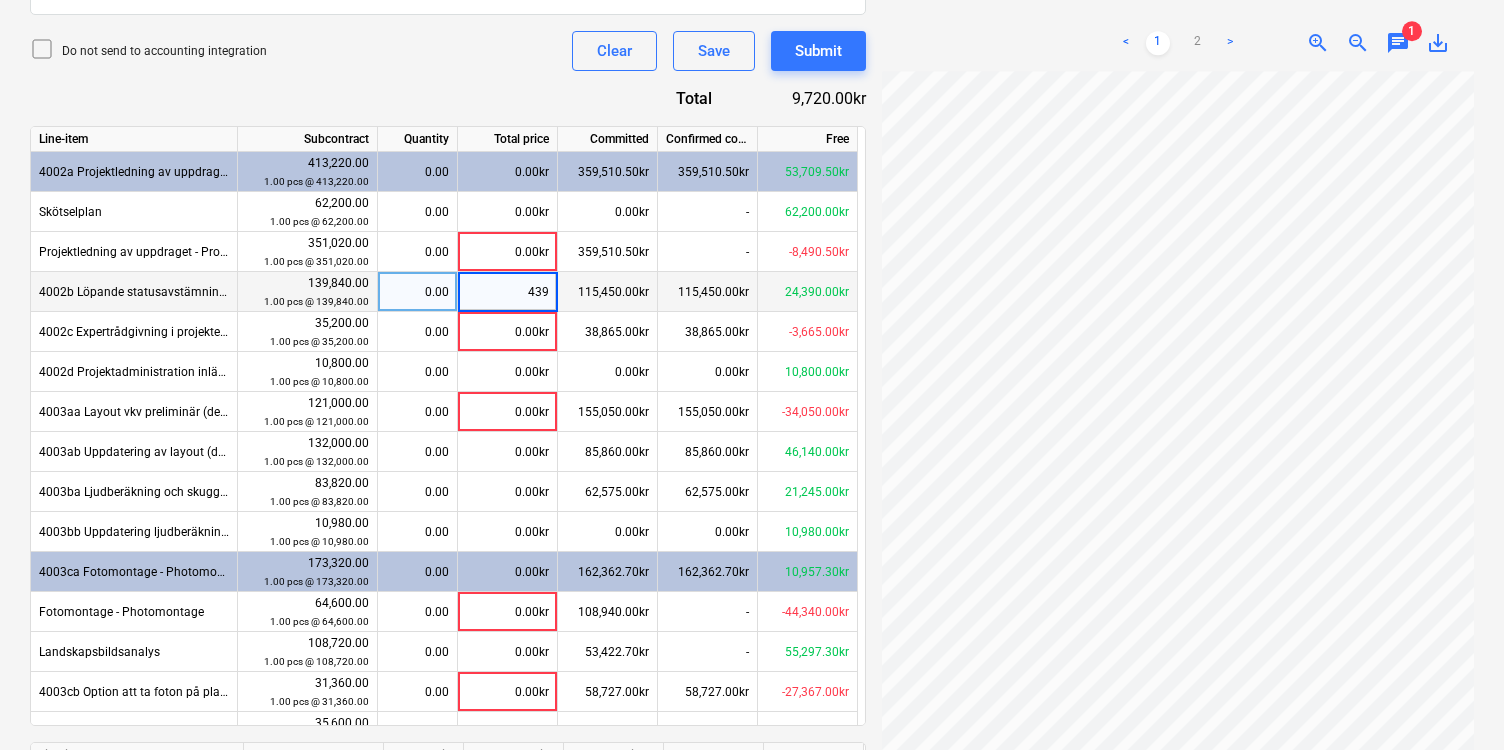 type on "4390" 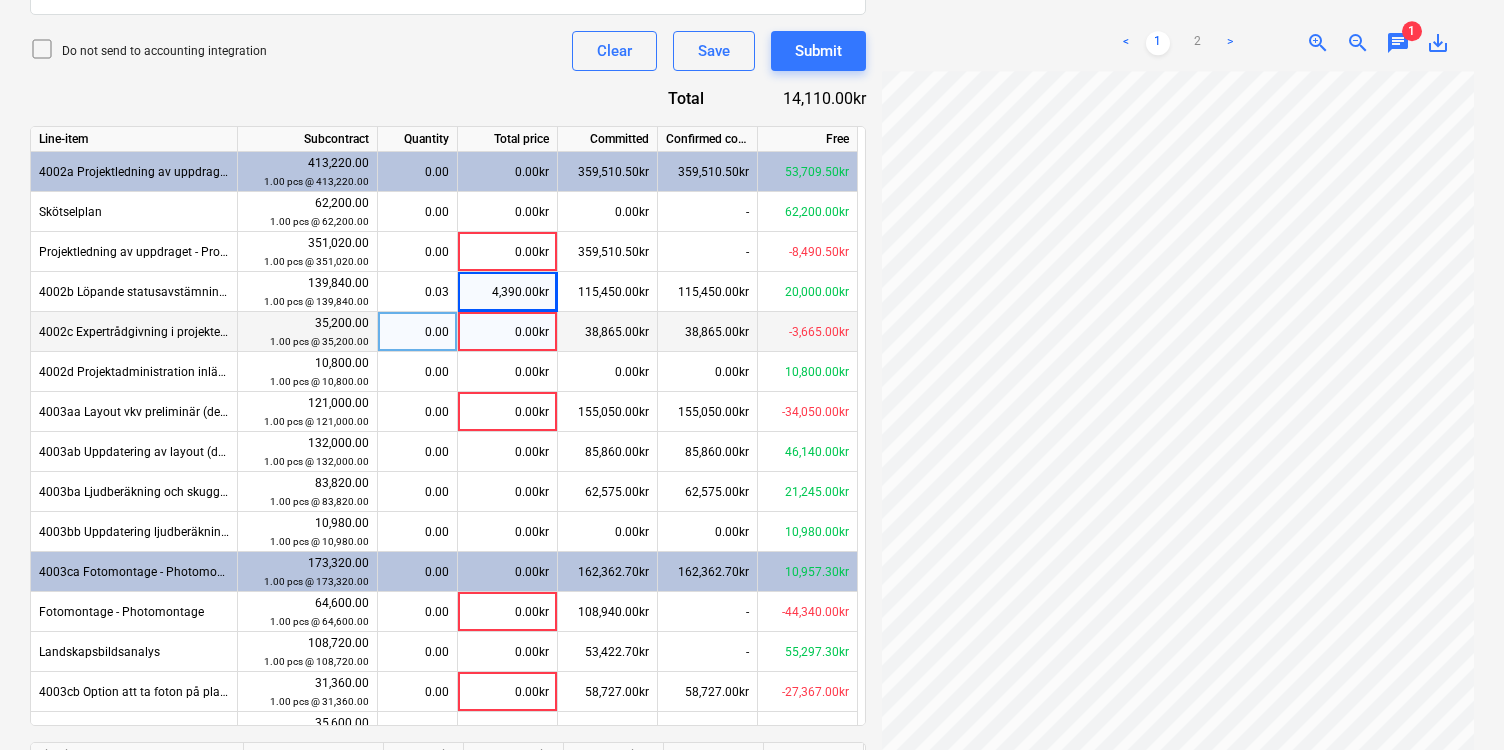 click on "0.00kr" at bounding box center [508, 332] 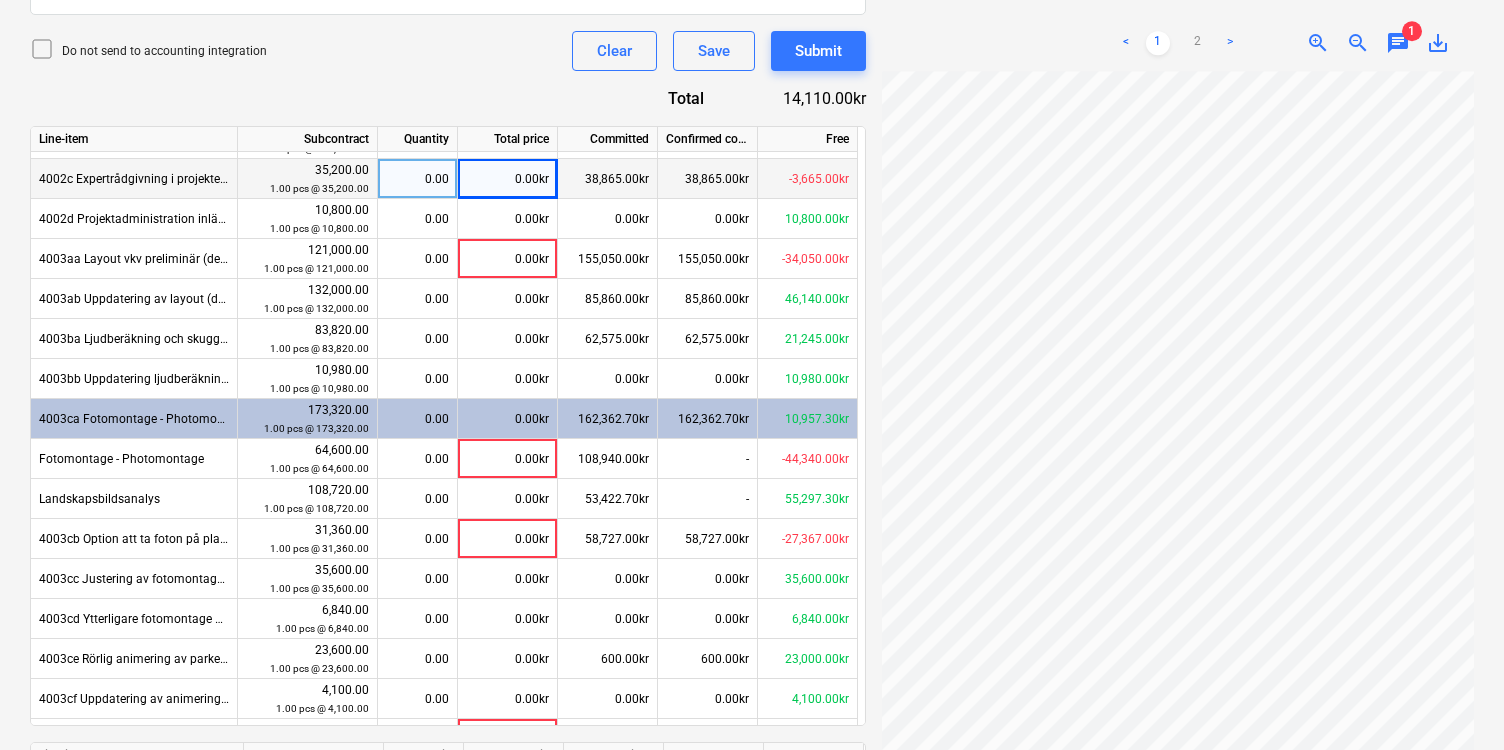 scroll, scrollTop: 157, scrollLeft: 0, axis: vertical 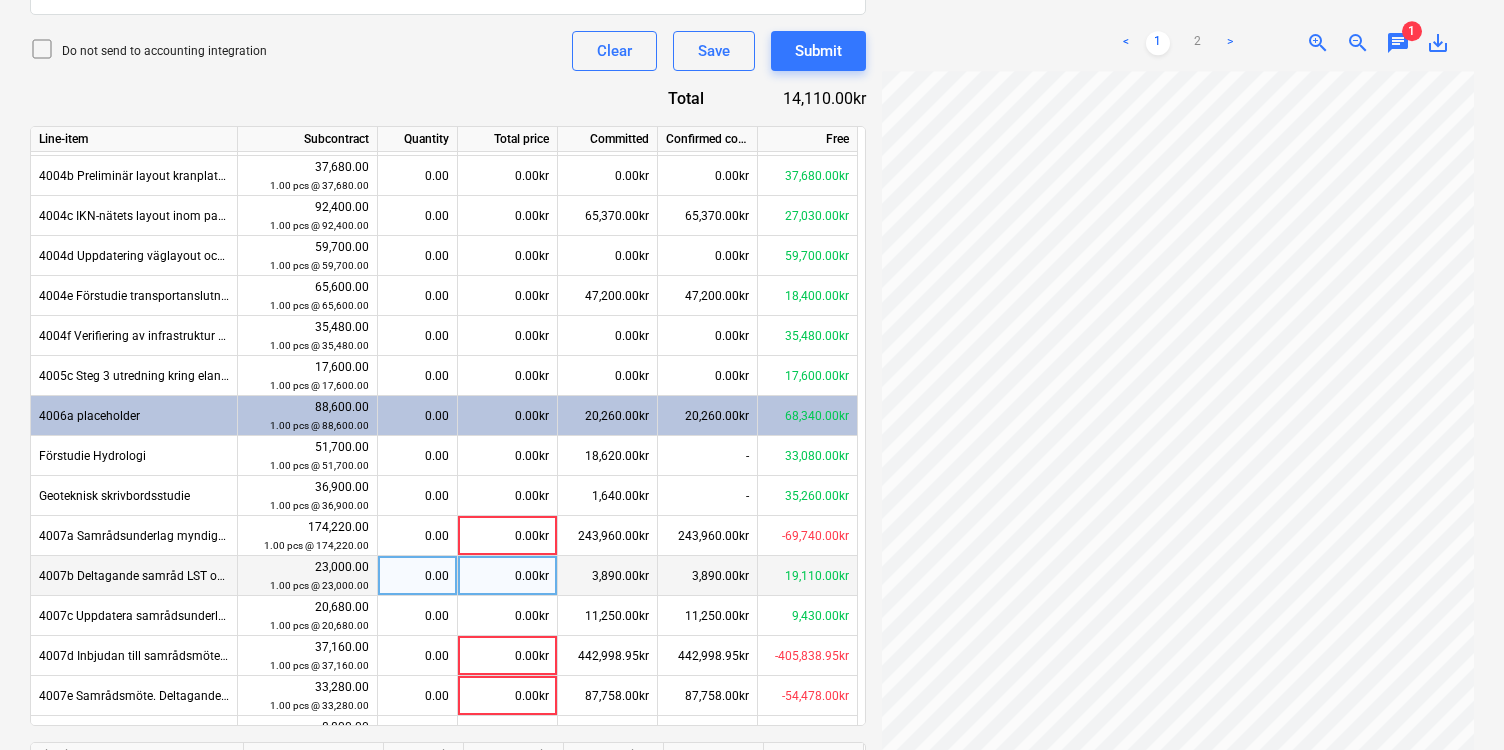click on "0.00kr" at bounding box center [508, 576] 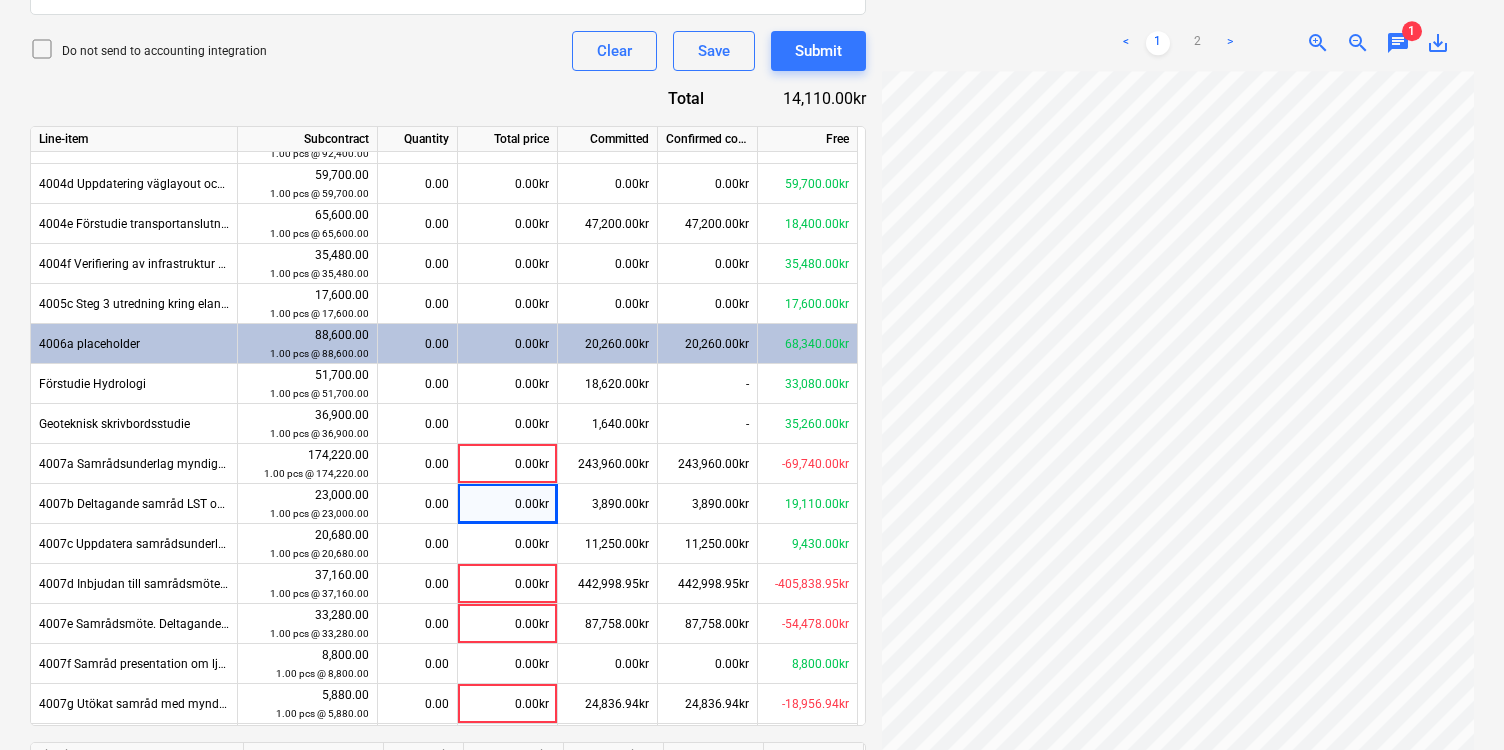 scroll, scrollTop: 1245, scrollLeft: 0, axis: vertical 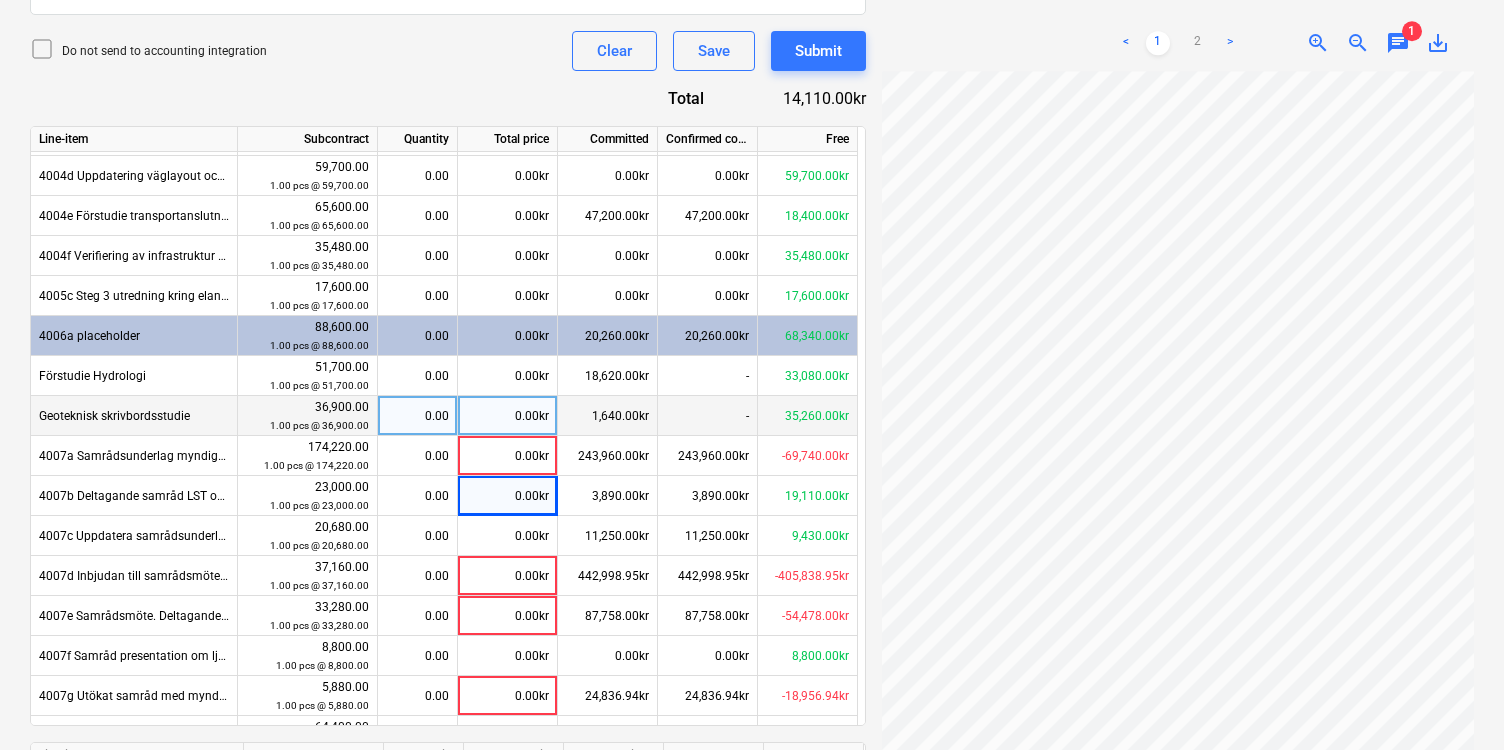 click on "0.00kr" at bounding box center (508, 416) 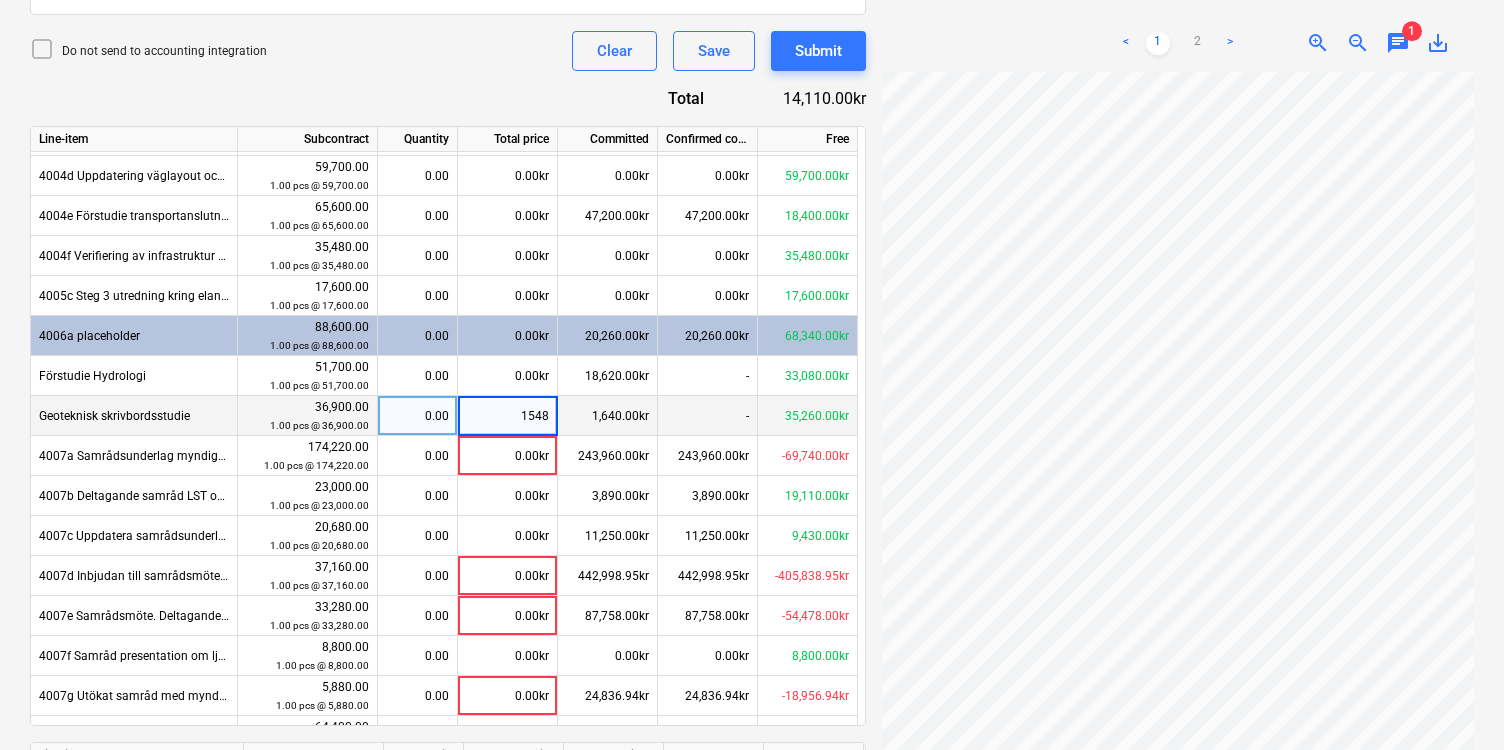 type on "15486" 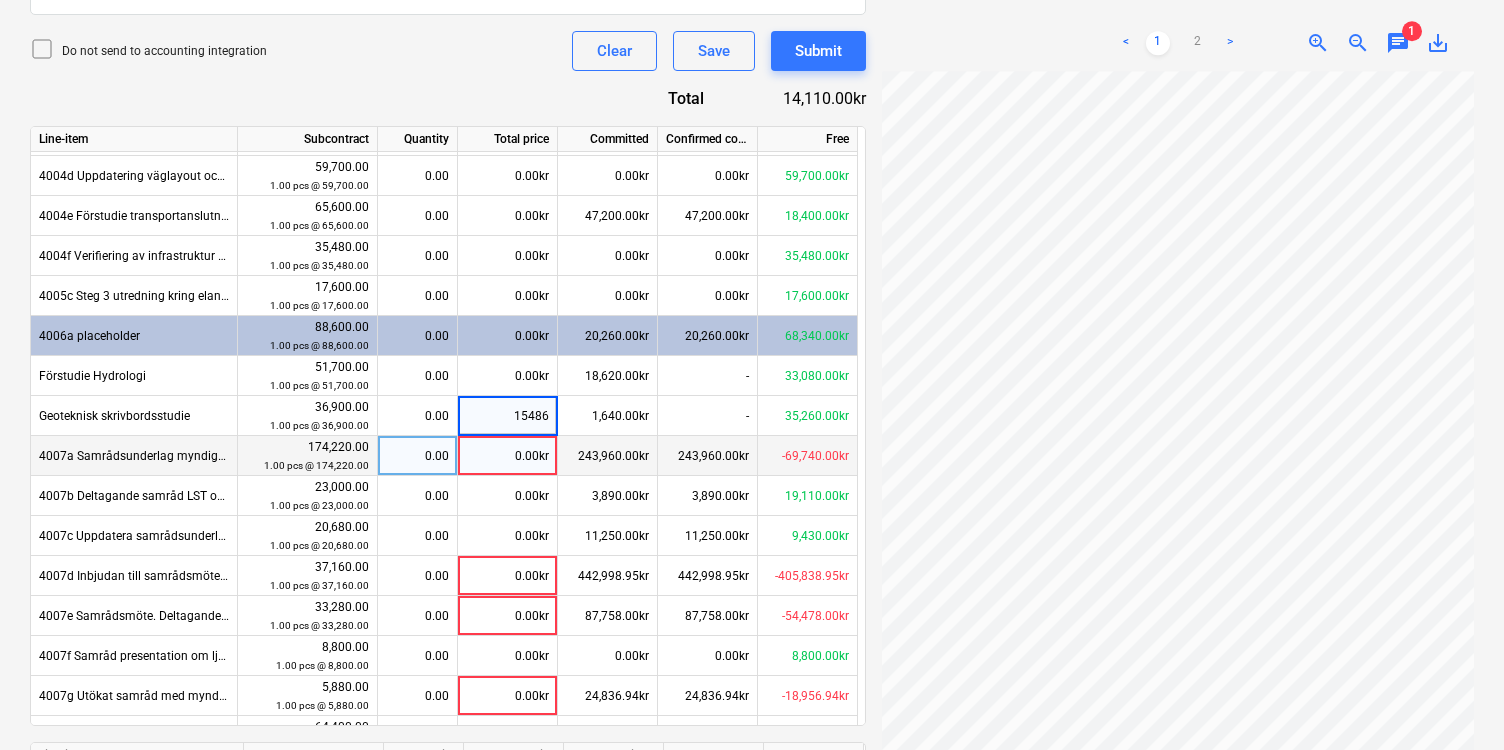 click on "0.00kr" at bounding box center (508, 456) 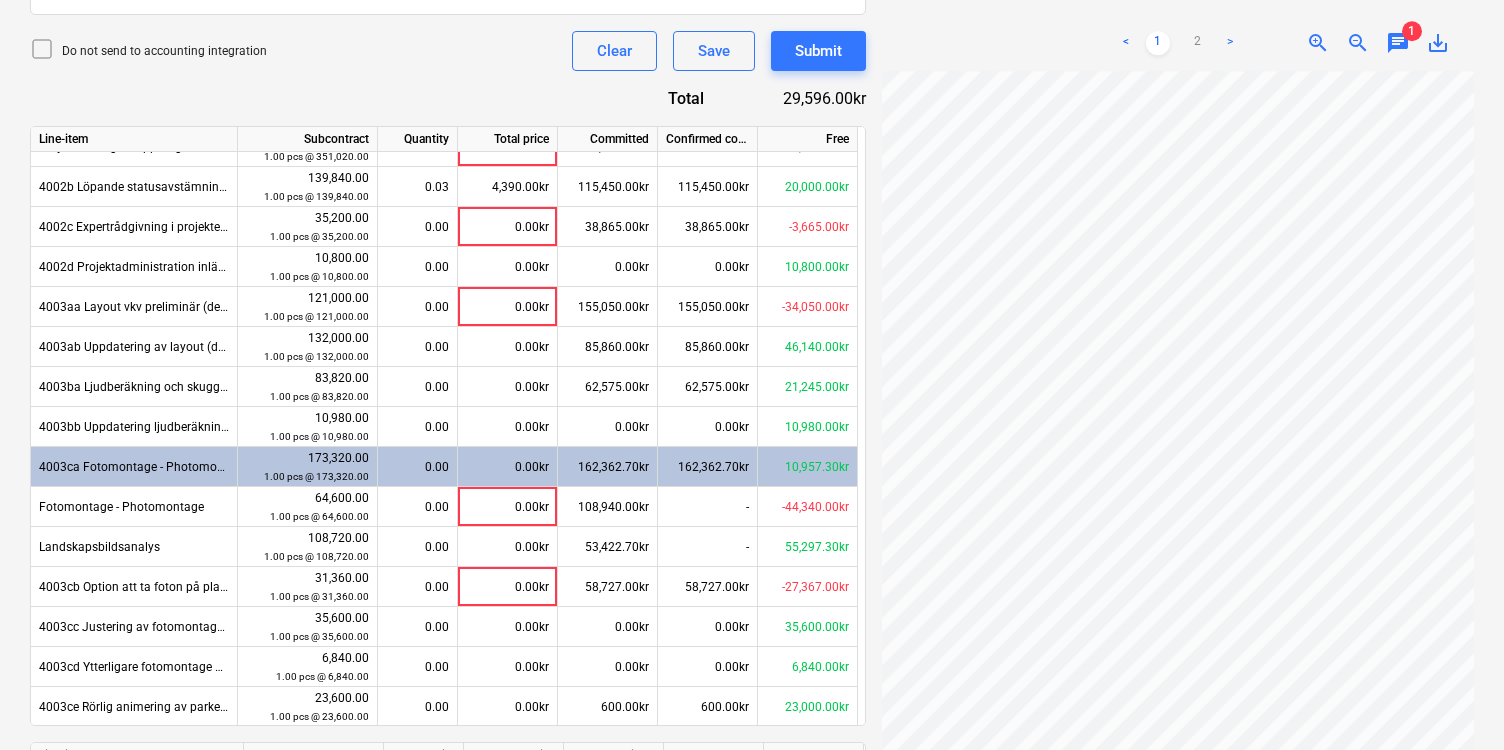 scroll, scrollTop: 0, scrollLeft: 0, axis: both 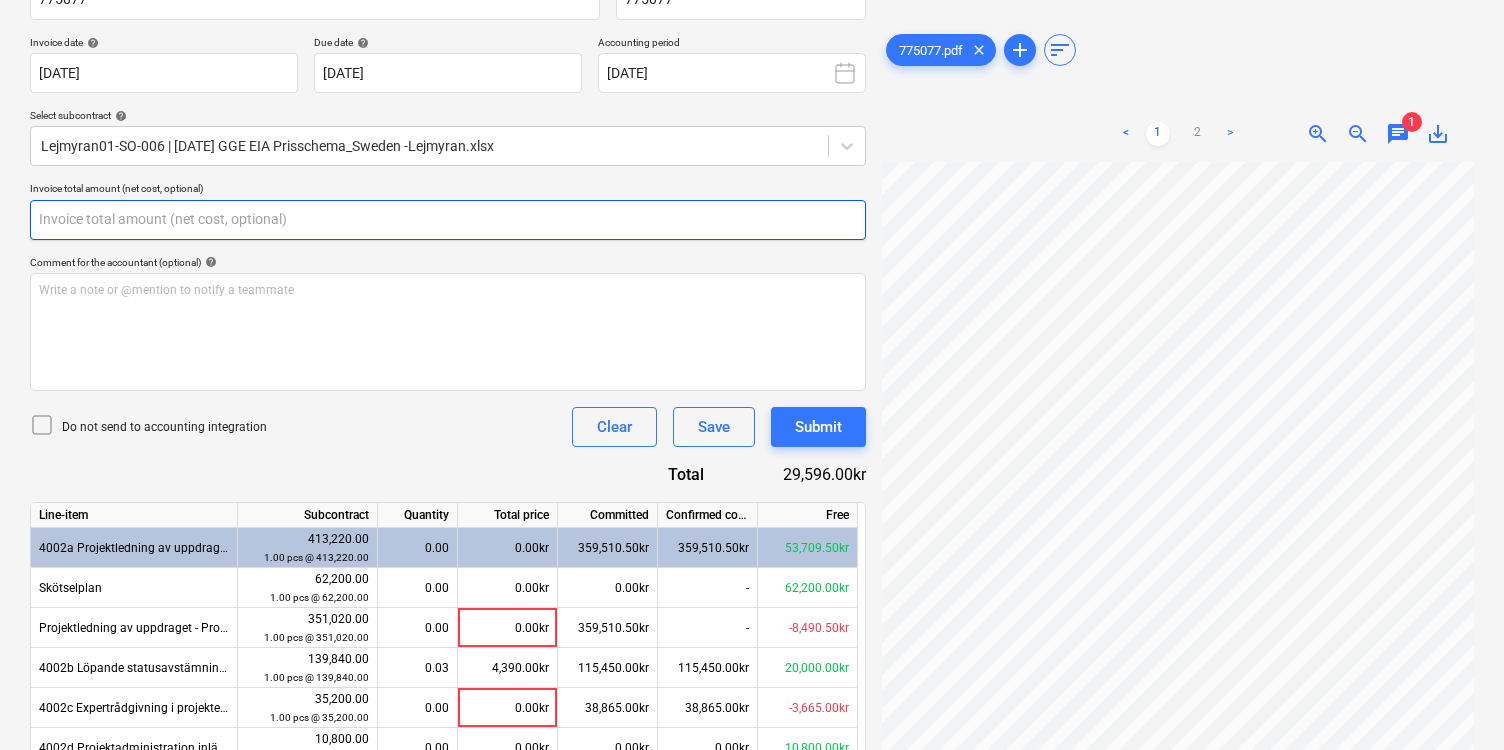click at bounding box center [448, 220] 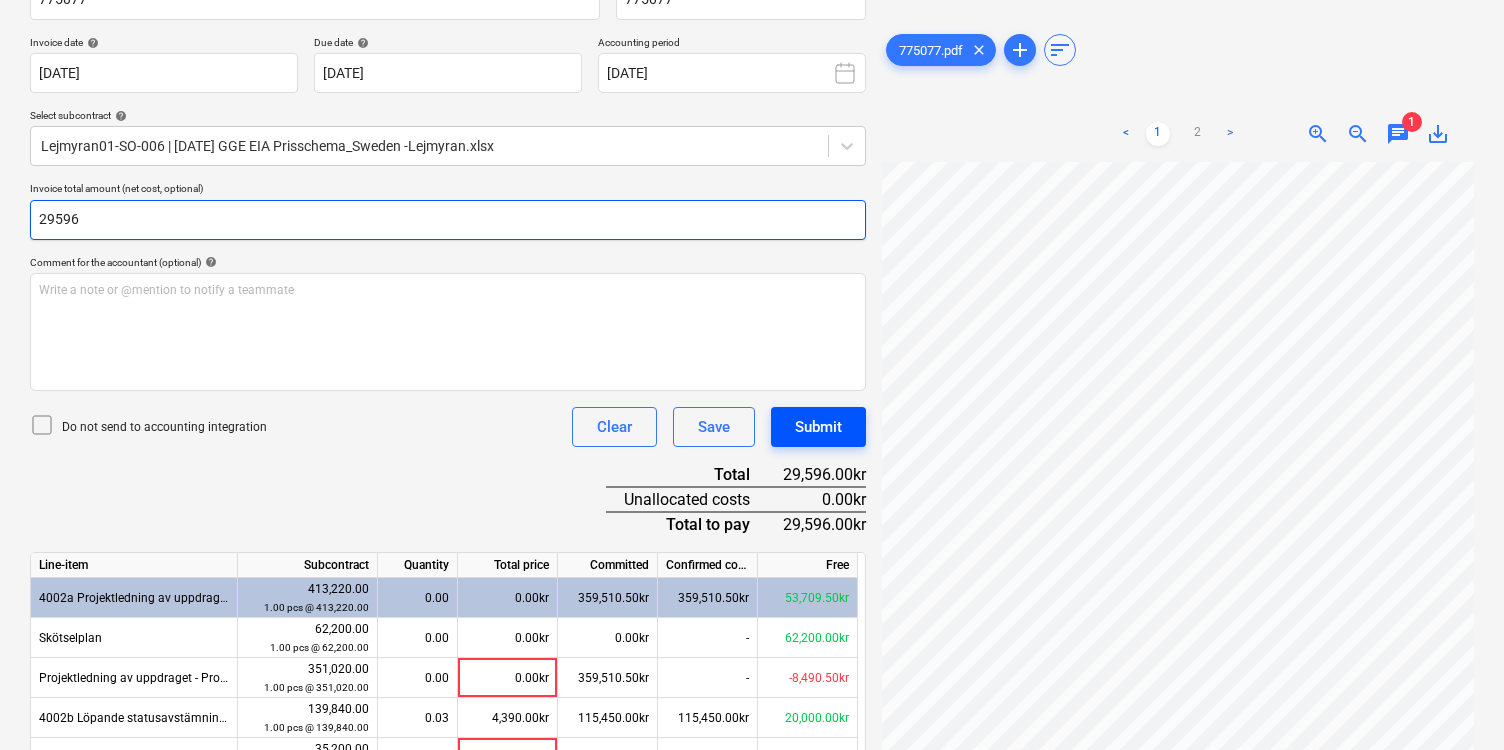 type on "29596" 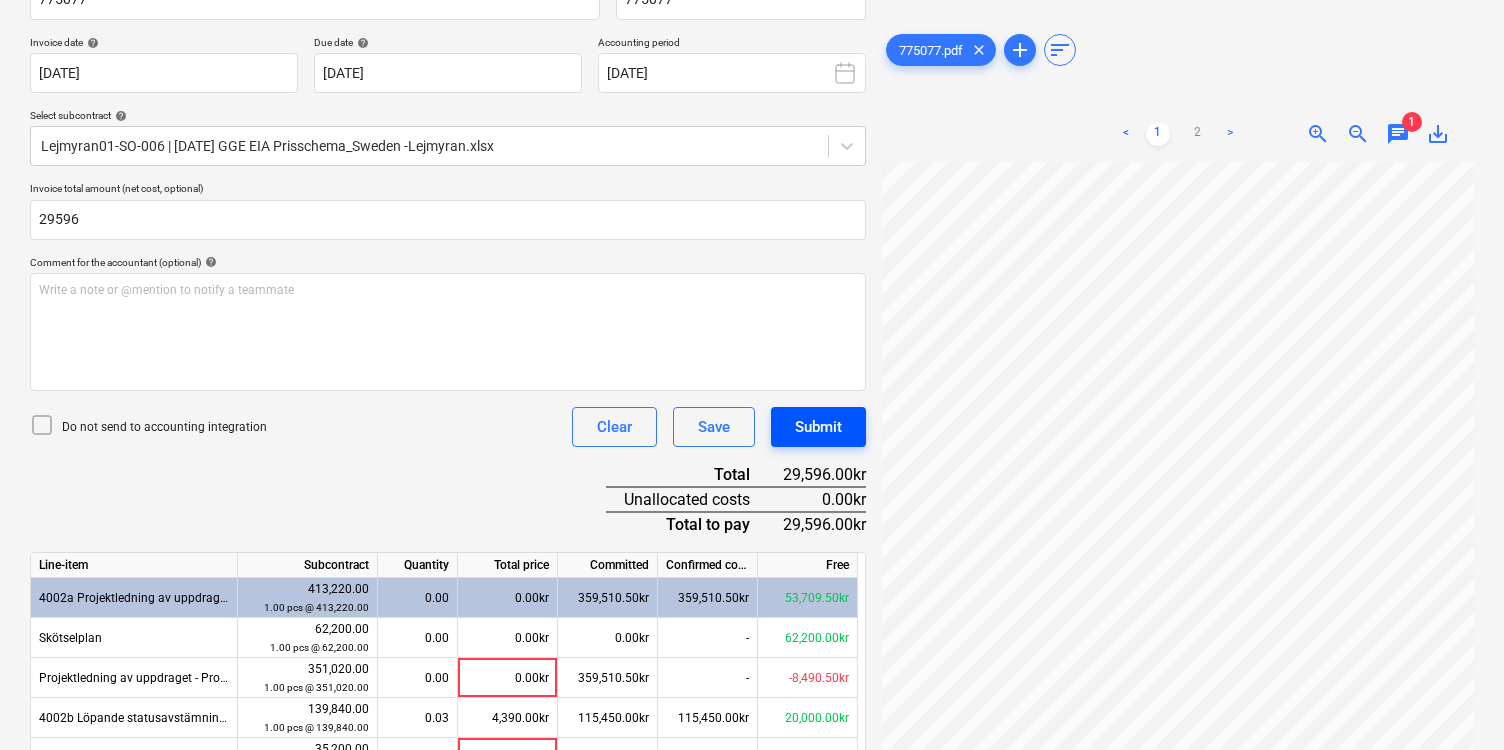 click on "Submit" at bounding box center [818, 427] 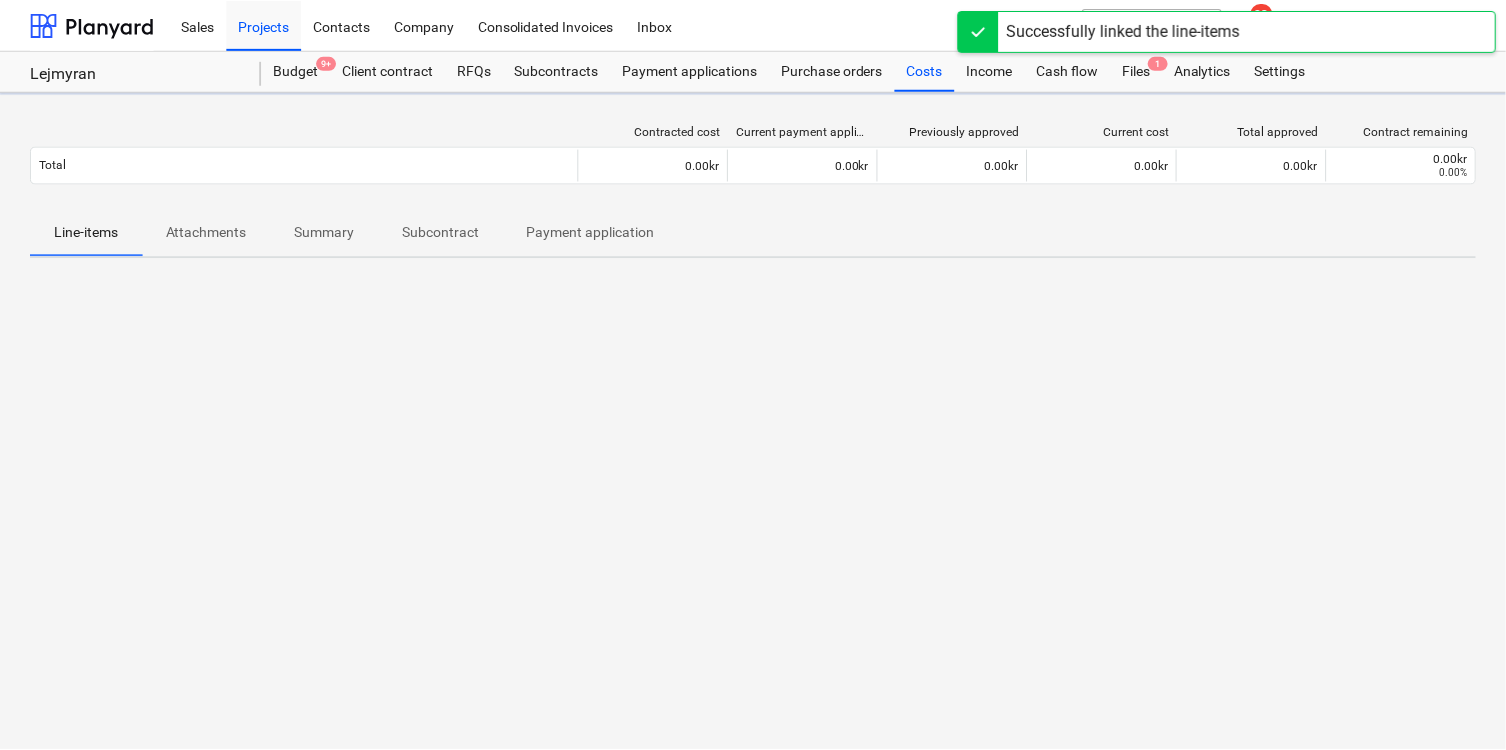 scroll, scrollTop: 0, scrollLeft: 0, axis: both 